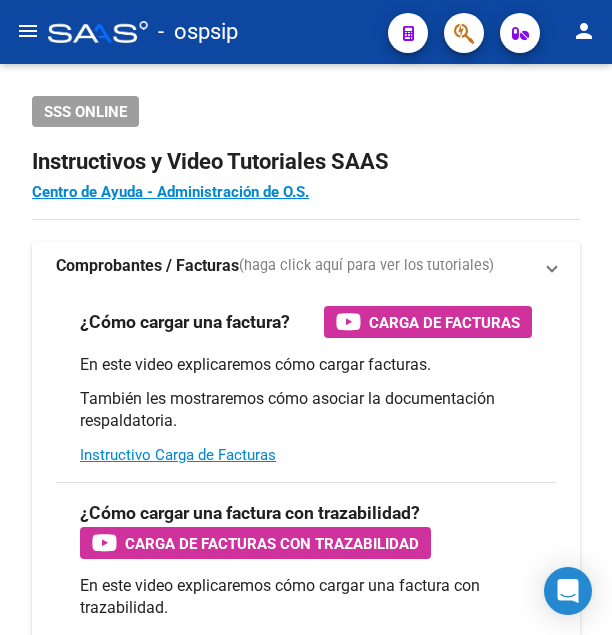 scroll, scrollTop: 0, scrollLeft: 0, axis: both 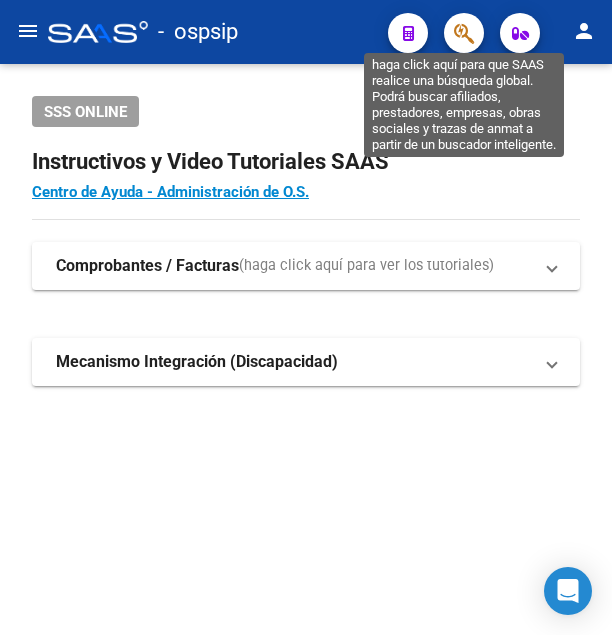 click 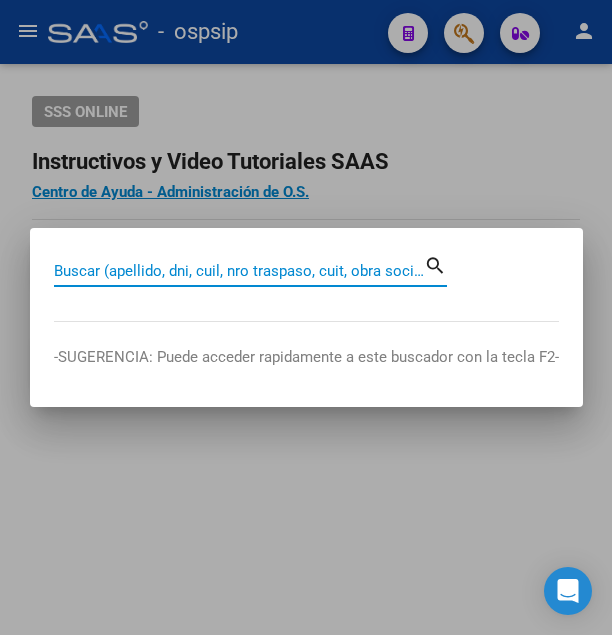 click on "Buscar (apellido, dni, cuil, nro traspaso, cuit, obra social)" at bounding box center [239, 271] 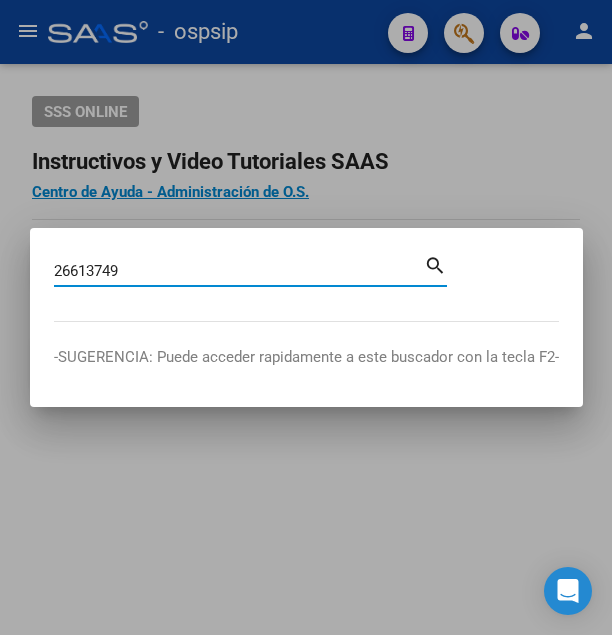 type on "26613749" 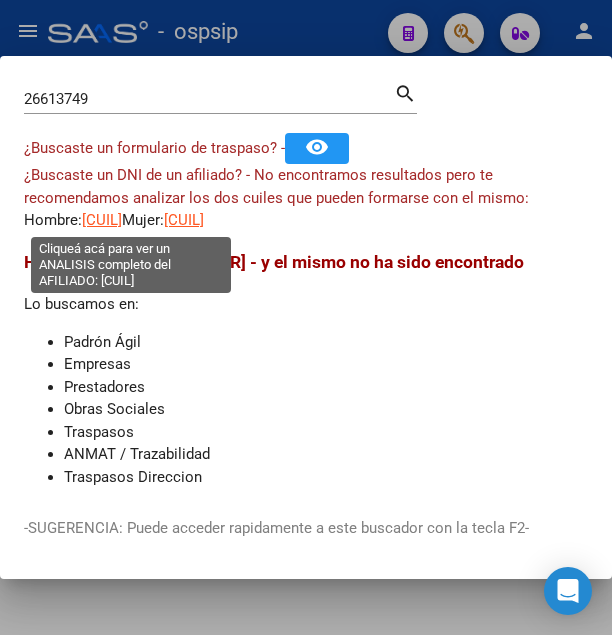 click on "[CUIL]" at bounding box center (102, 220) 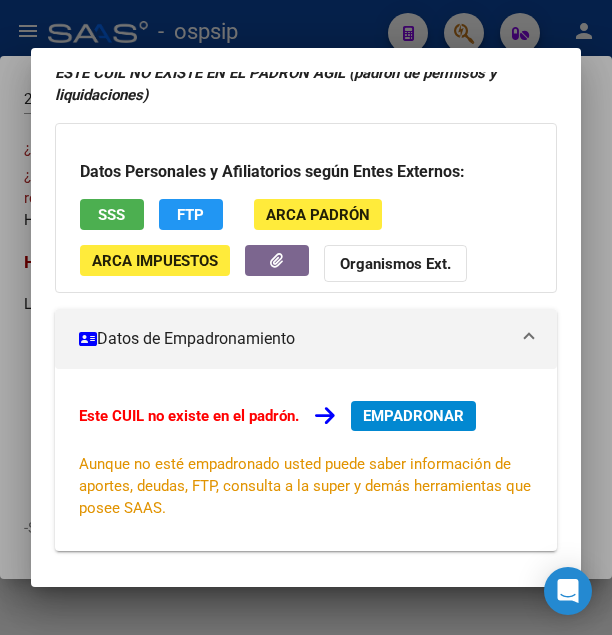 scroll, scrollTop: 0, scrollLeft: 0, axis: both 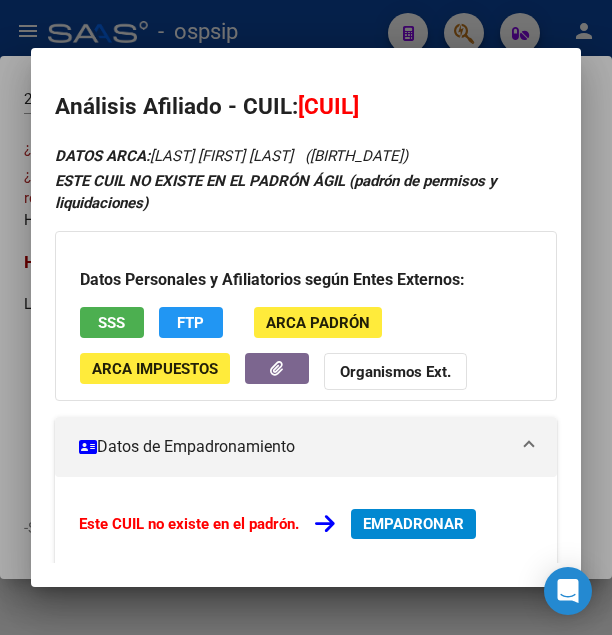 click on "SSS" at bounding box center [112, 322] 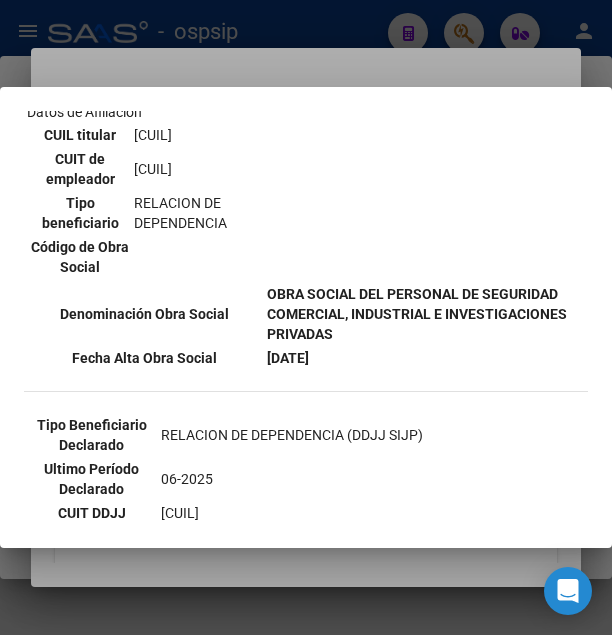 scroll, scrollTop: 108, scrollLeft: 0, axis: vertical 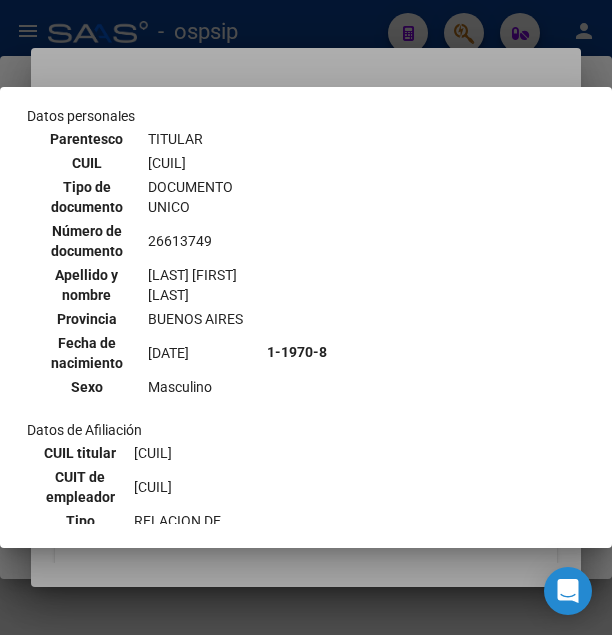 click at bounding box center [306, 317] 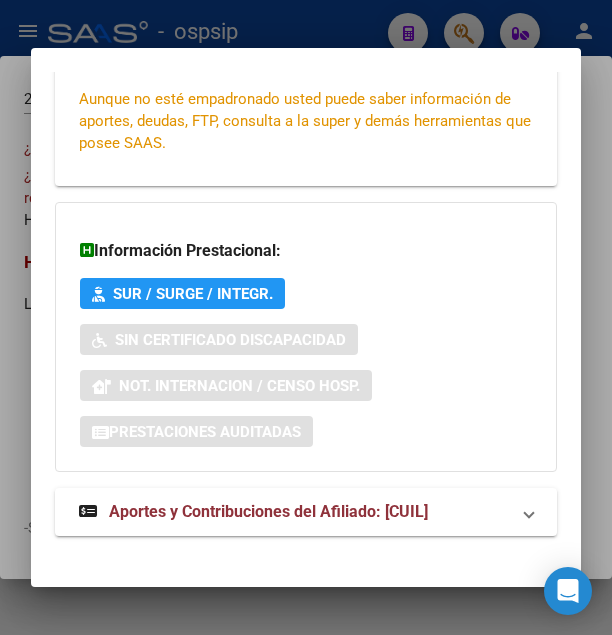 scroll, scrollTop: 491, scrollLeft: 0, axis: vertical 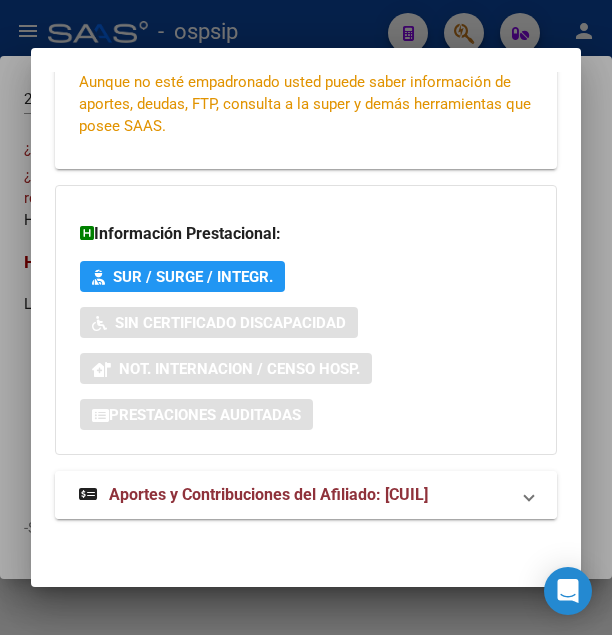click on "Aportes y Contribuciones del Afiliado: [CUIL]" at bounding box center [268, 494] 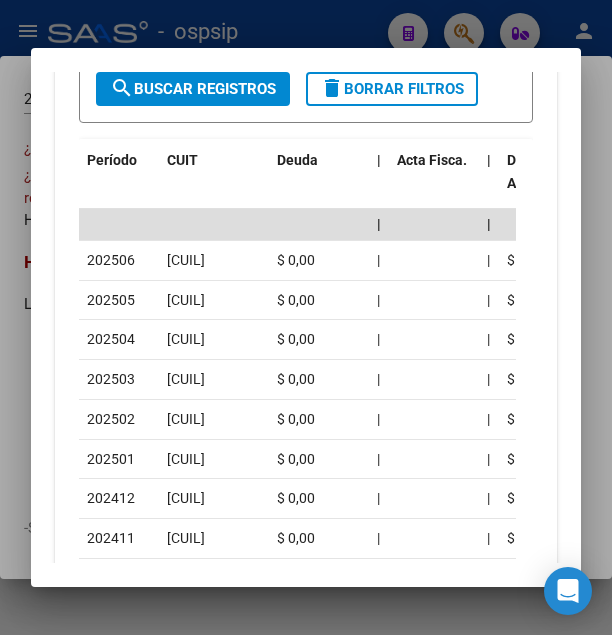 scroll, scrollTop: 1580, scrollLeft: 0, axis: vertical 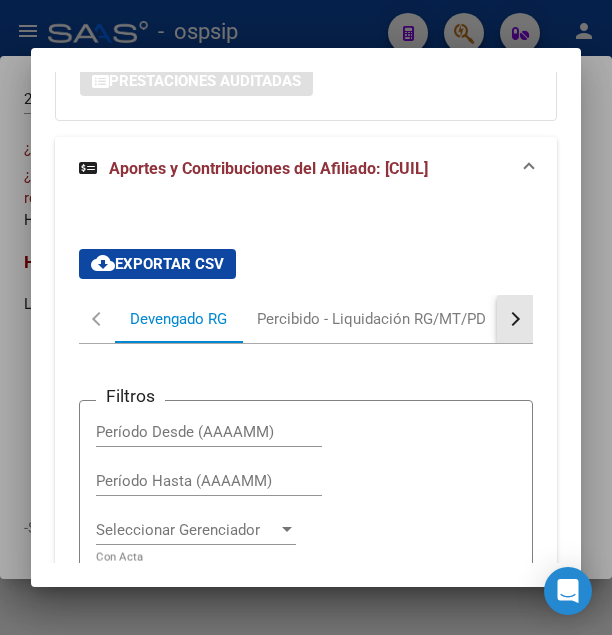 click at bounding box center [515, 319] 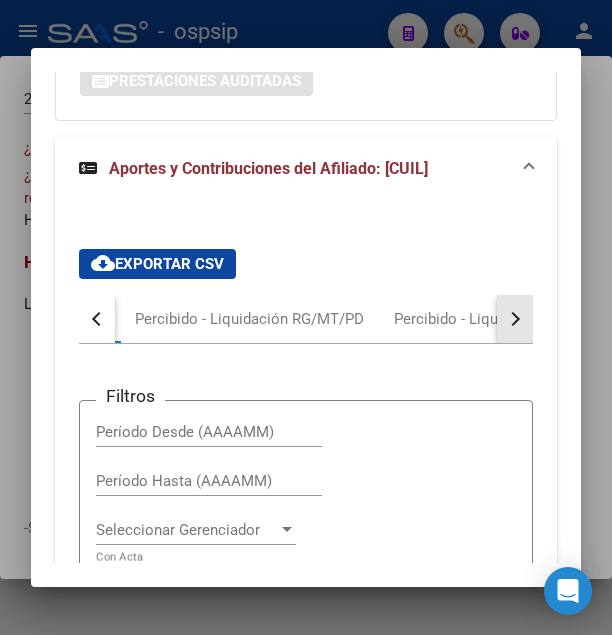 click at bounding box center [515, 319] 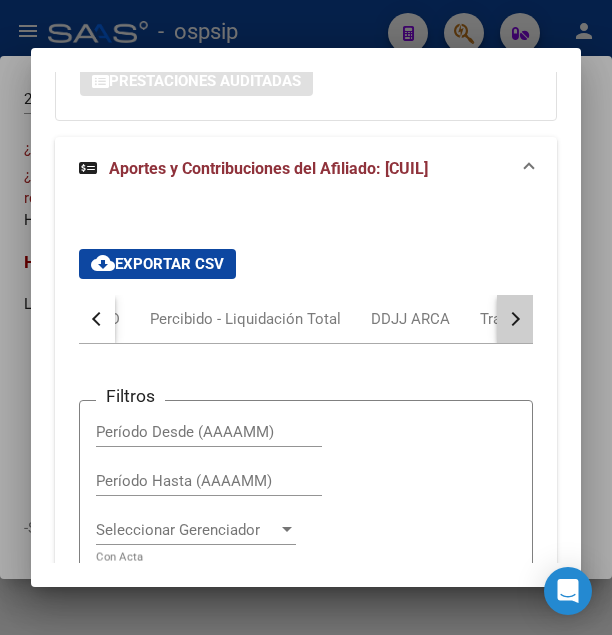click at bounding box center (515, 319) 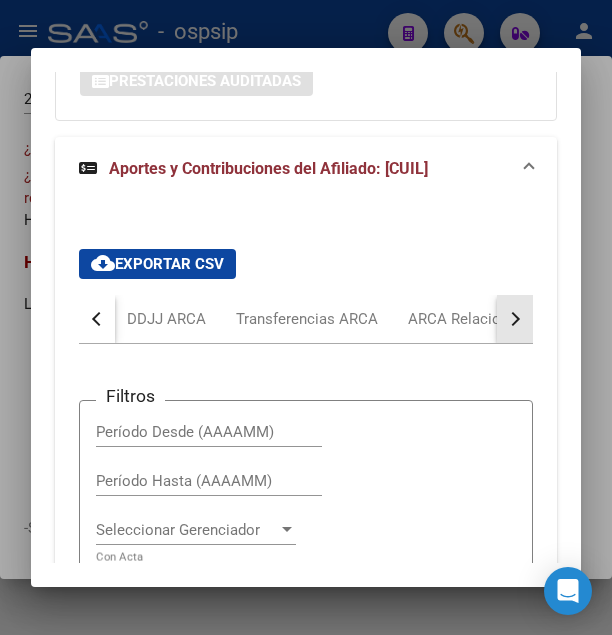 click at bounding box center (515, 319) 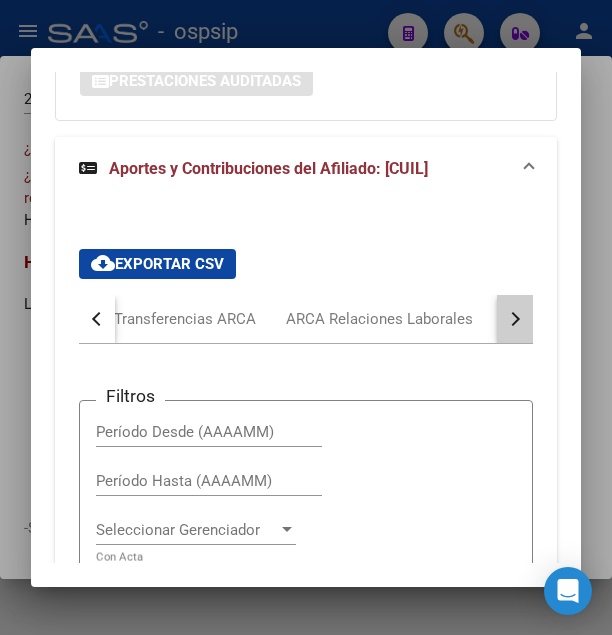 click at bounding box center (515, 319) 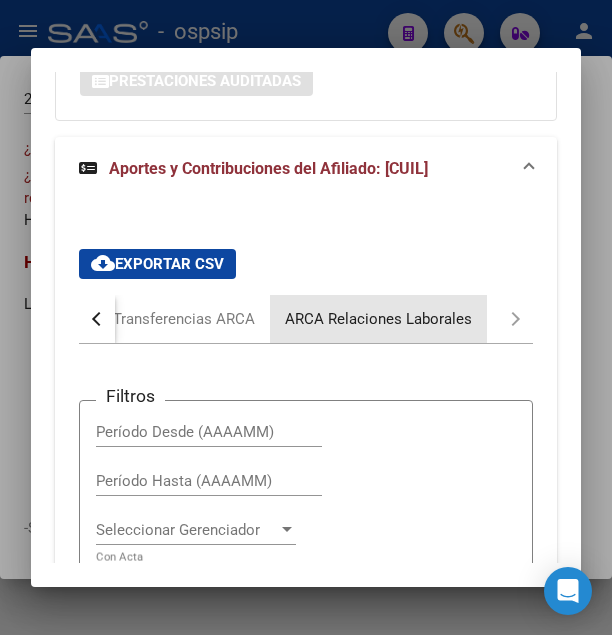 click on "ARCA Relaciones Laborales" at bounding box center [378, 319] 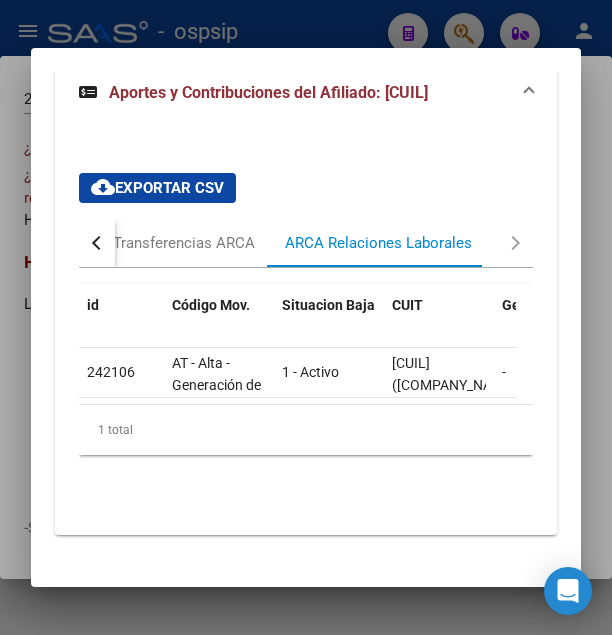 scroll, scrollTop: 934, scrollLeft: 0, axis: vertical 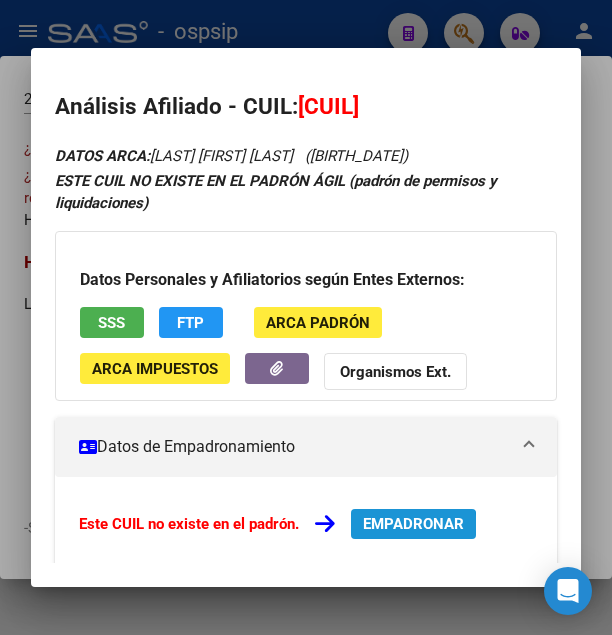 click on "EMPADRONAR" at bounding box center (413, 524) 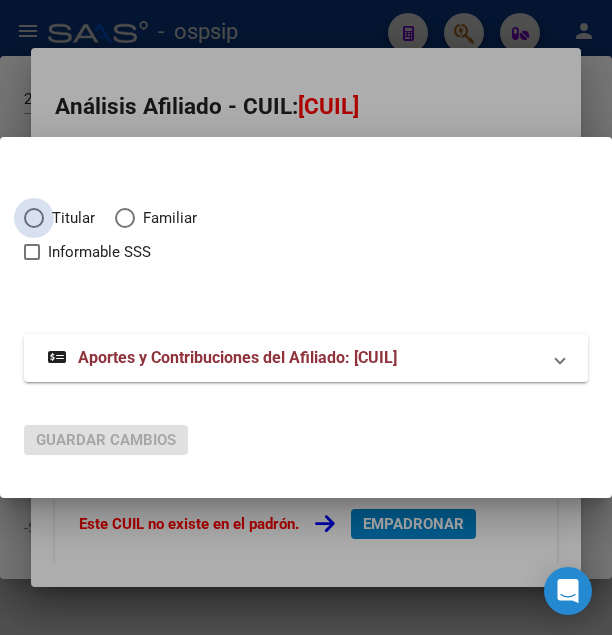 click at bounding box center [34, 218] 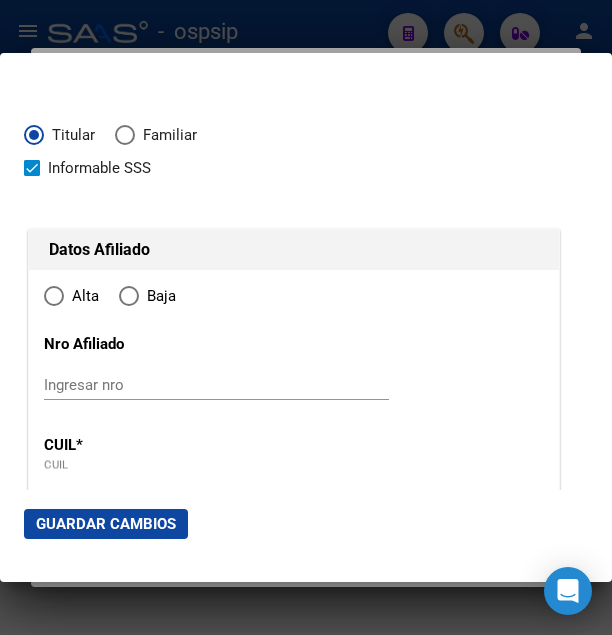 type on "20-26613749-5" 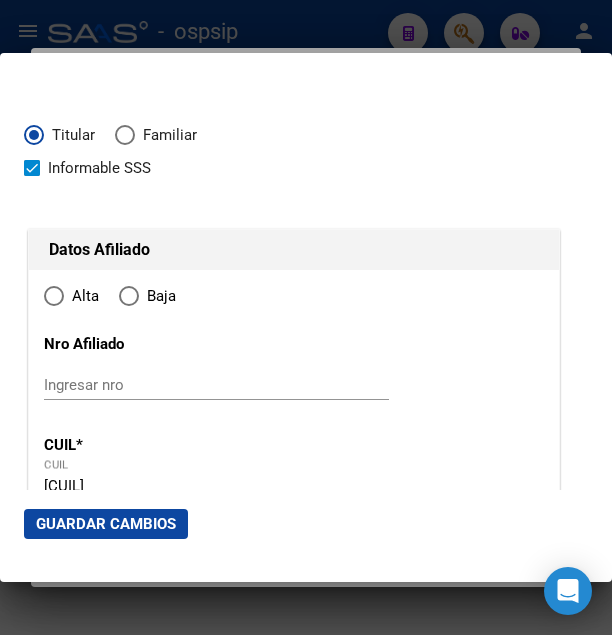 radio on "true" 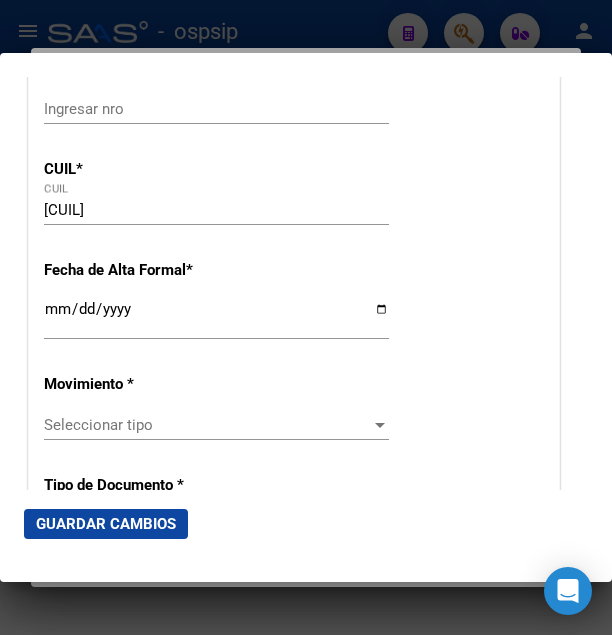 scroll, scrollTop: 324, scrollLeft: 0, axis: vertical 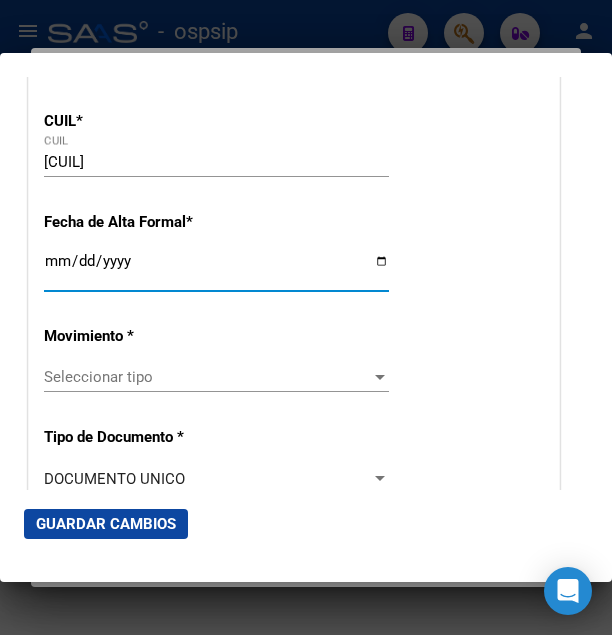 click on "Ingresar fecha" at bounding box center [216, 269] 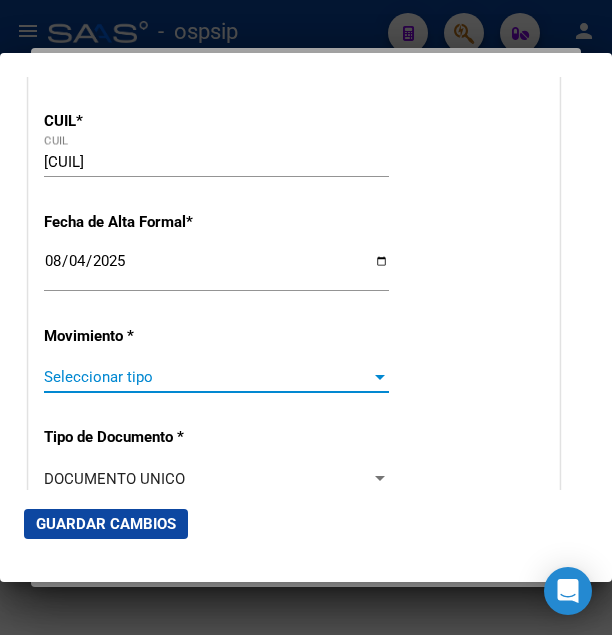click on "Seleccionar tipo" at bounding box center (207, 377) 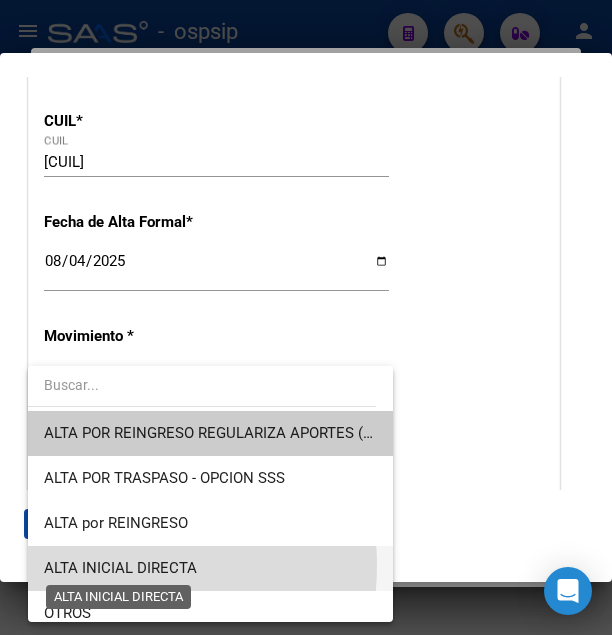 click on "ALTA INICIAL DIRECTA" at bounding box center (120, 568) 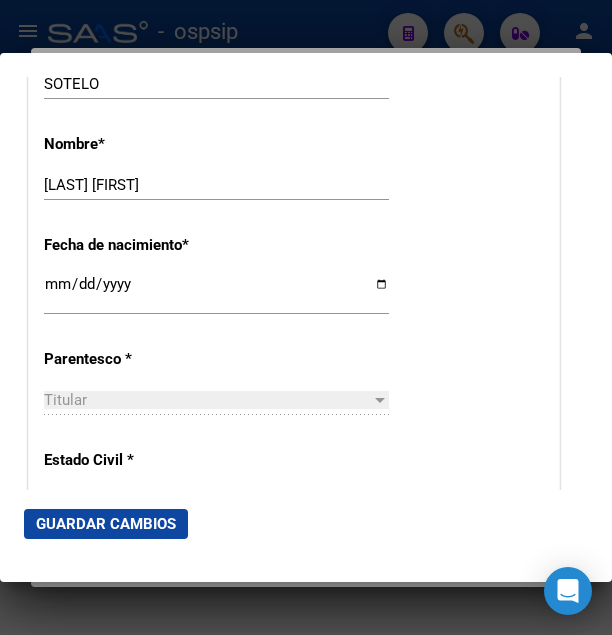 scroll, scrollTop: 972, scrollLeft: 0, axis: vertical 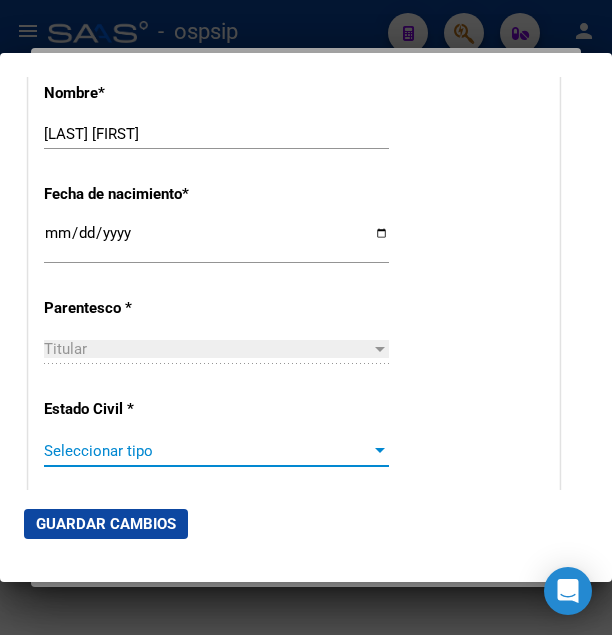 click on "Seleccionar tipo" at bounding box center [207, 451] 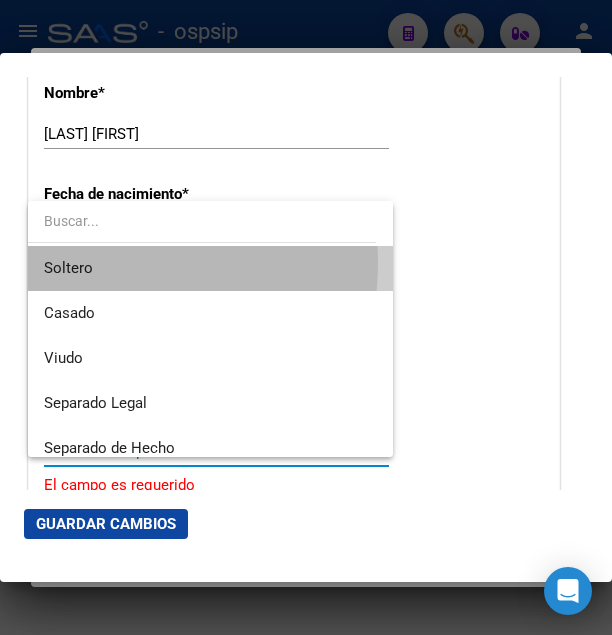 click on "Soltero" at bounding box center (210, 268) 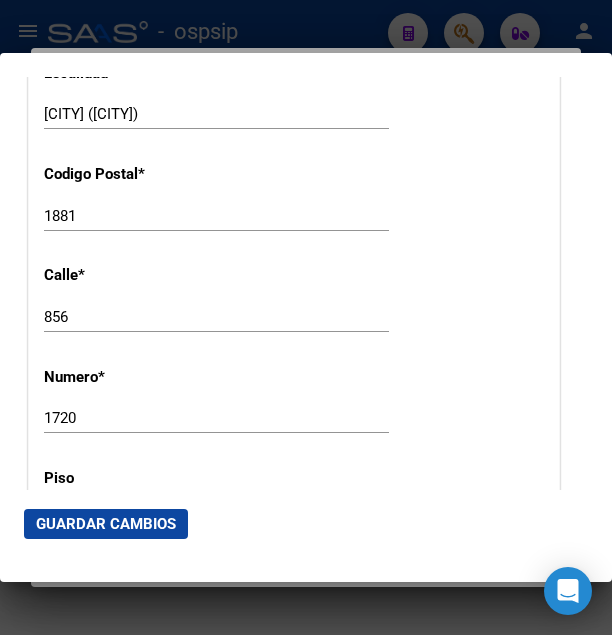 scroll, scrollTop: 2160, scrollLeft: 0, axis: vertical 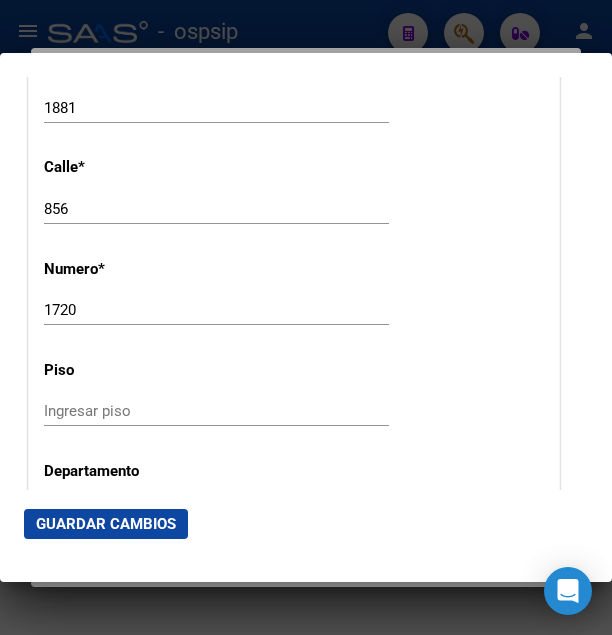 drag, startPoint x: 135, startPoint y: 73, endPoint x: 124, endPoint y: 86, distance: 17.029387 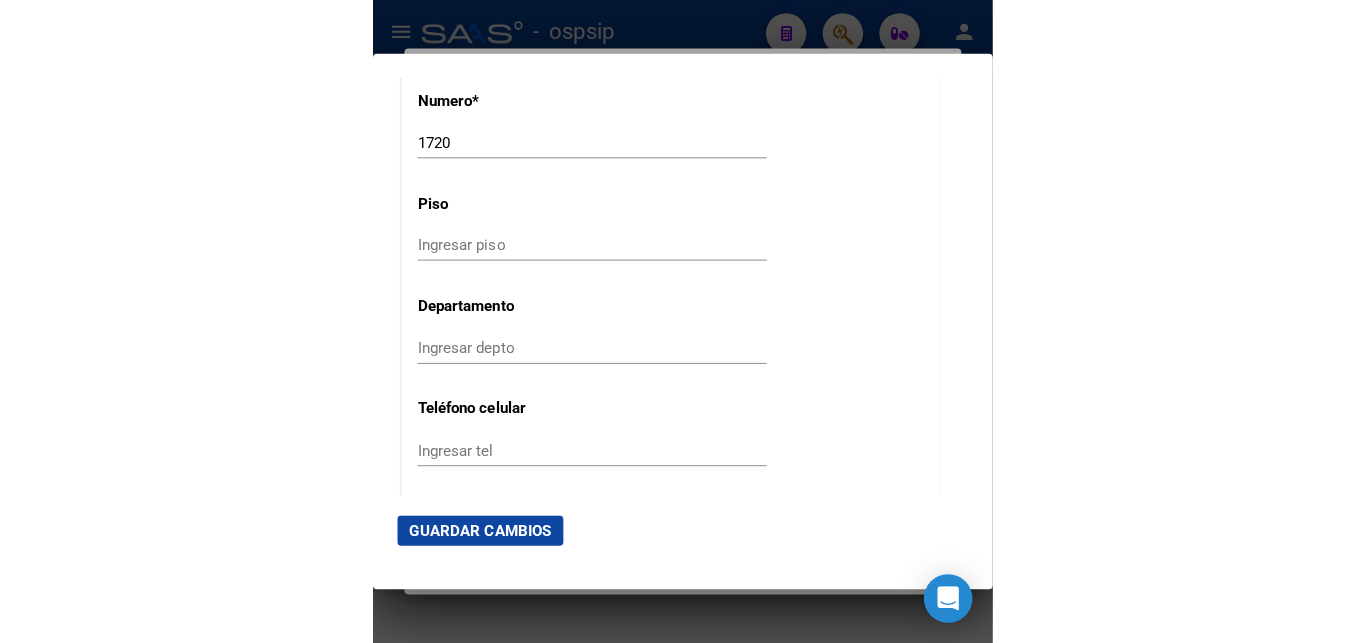 scroll, scrollTop: 2376, scrollLeft: 0, axis: vertical 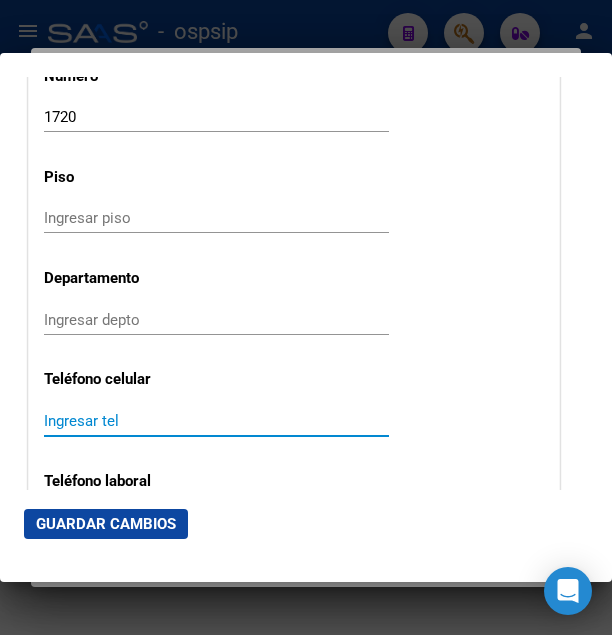 paste on "1122500529" 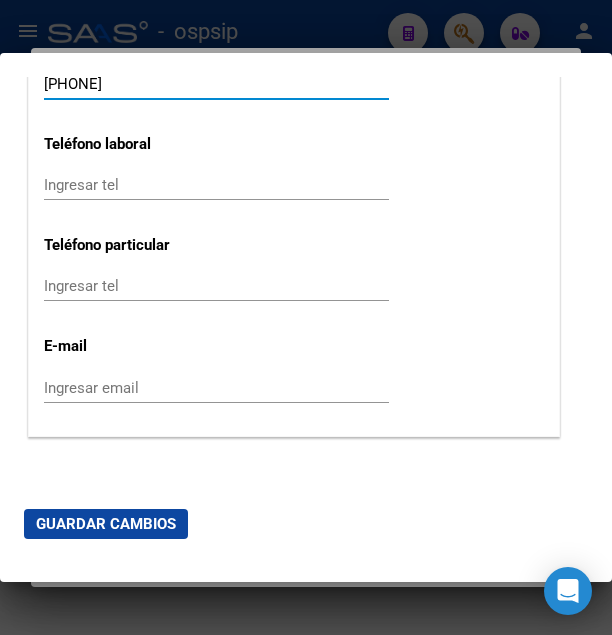 scroll, scrollTop: 2893, scrollLeft: 0, axis: vertical 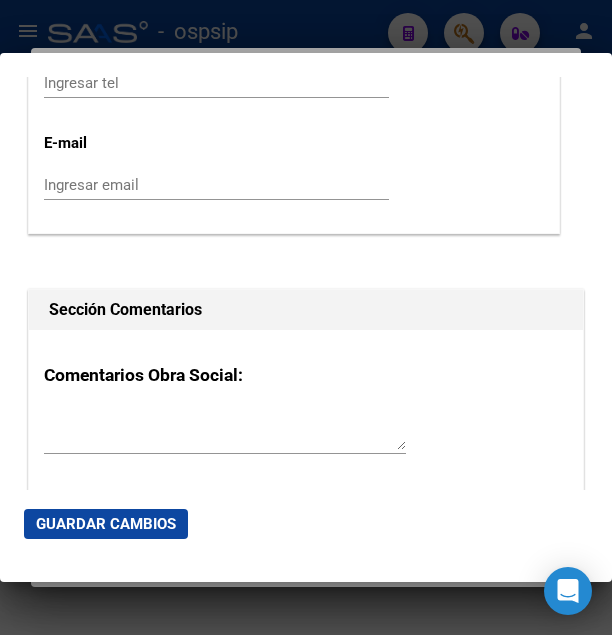 type on "1122500529" 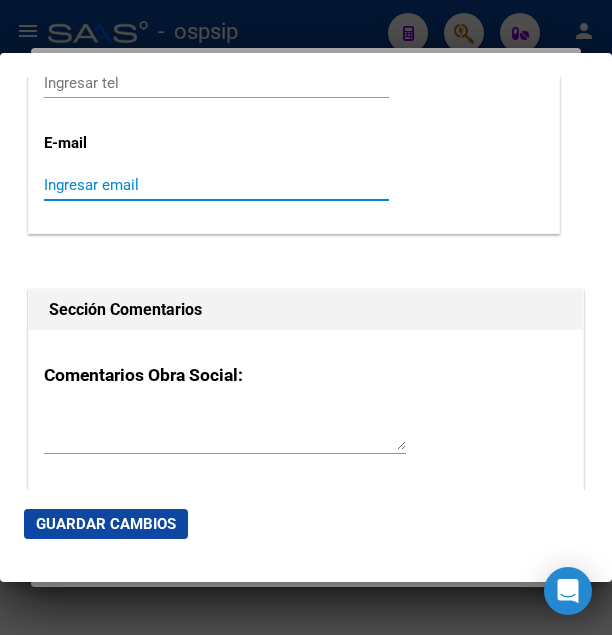 paste on "sergiodanielsotelo@gmail.com" 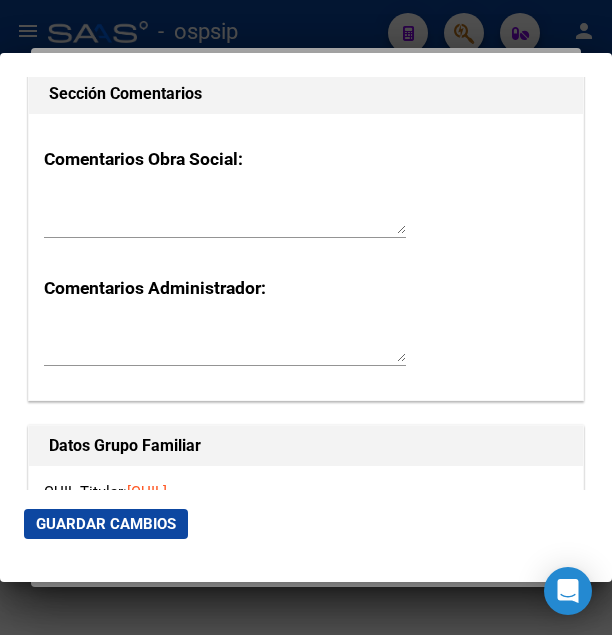 scroll, scrollTop: 3325, scrollLeft: 0, axis: vertical 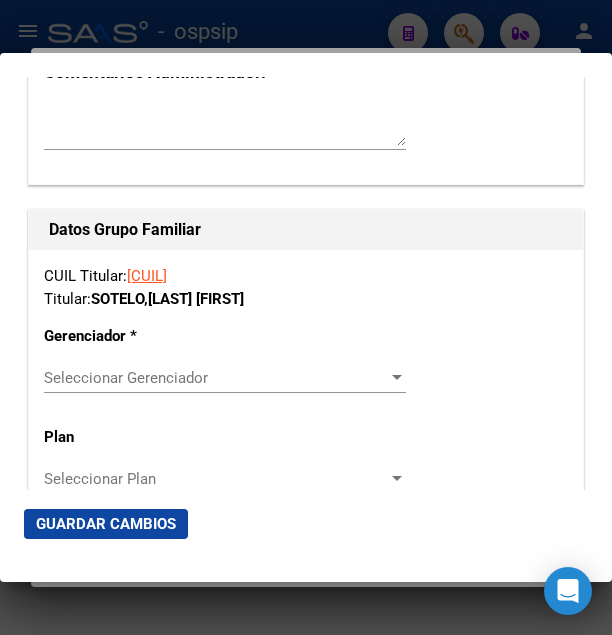 type on "sergiodanielsotelo@gmail.com" 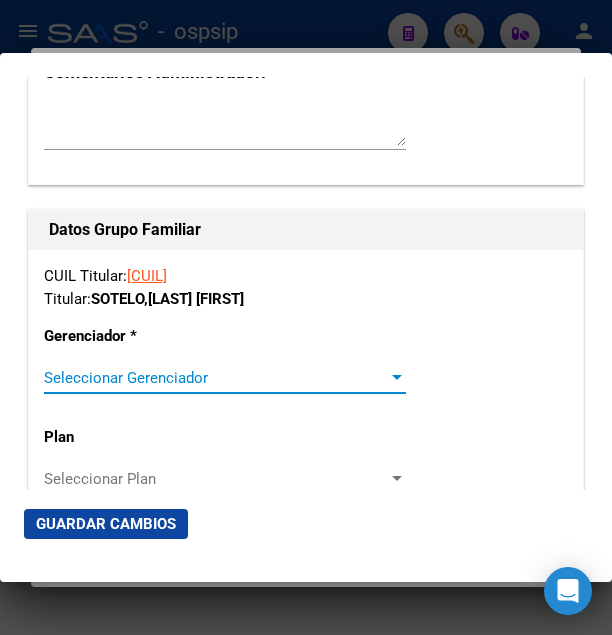 click on "Seleccionar Gerenciador" at bounding box center (216, 378) 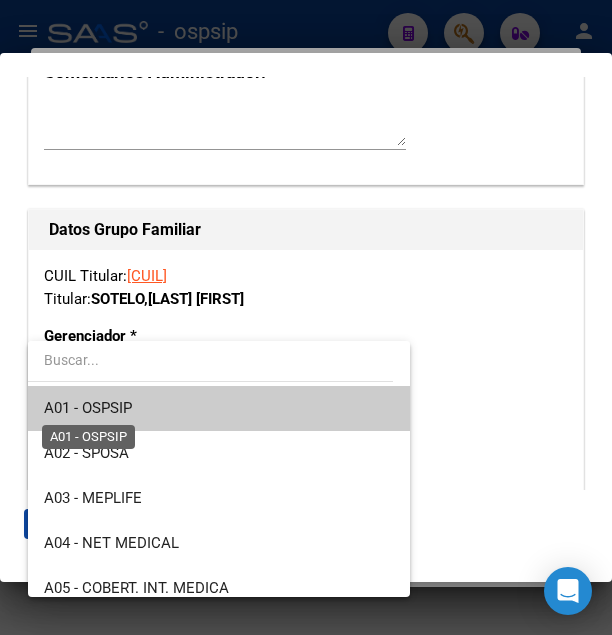 click on "A01 - OSPSIP" at bounding box center [88, 408] 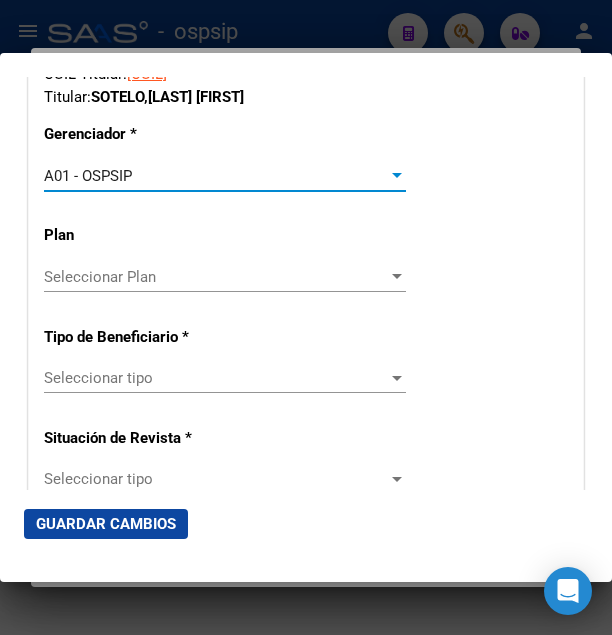 scroll, scrollTop: 3541, scrollLeft: 0, axis: vertical 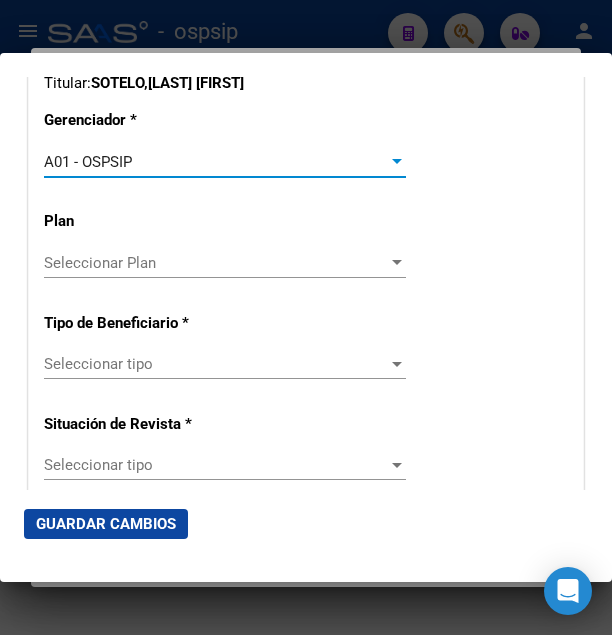 click on "Seleccionar tipo" at bounding box center [216, 364] 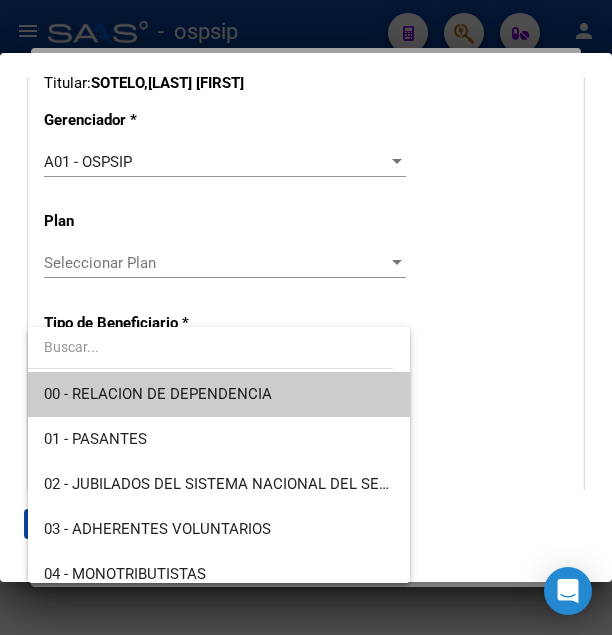 click on "00 - RELACION DE DEPENDENCIA" at bounding box center (219, 394) 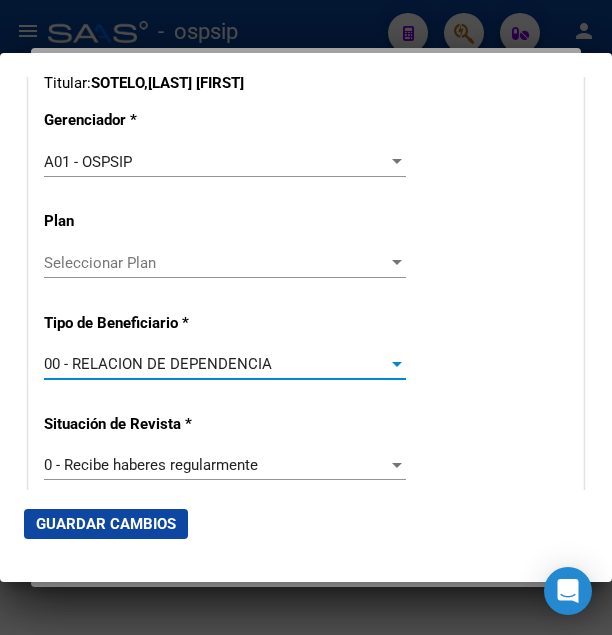 type on "30-71583905-5" 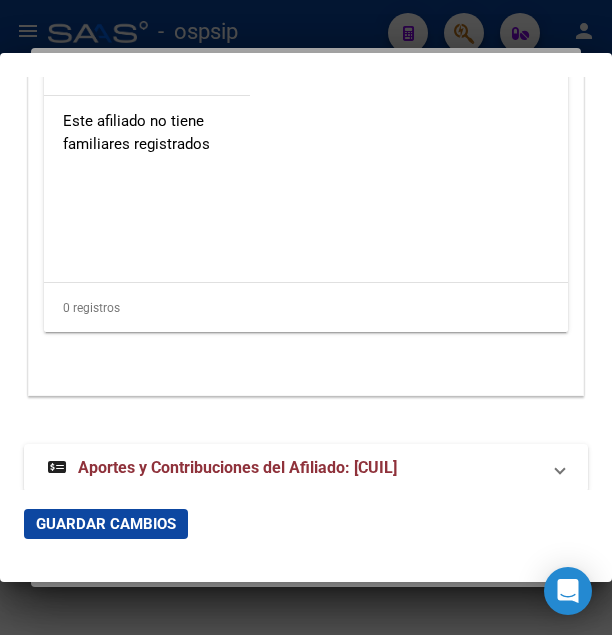 scroll, scrollTop: 4297, scrollLeft: 0, axis: vertical 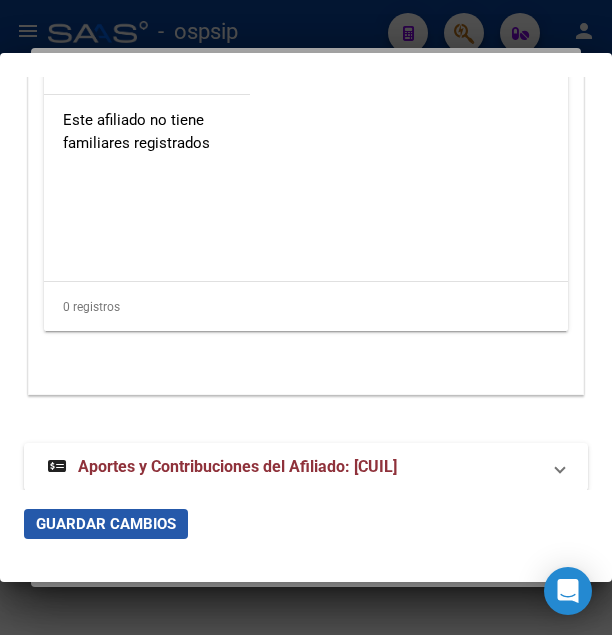 click on "Guardar Cambios" 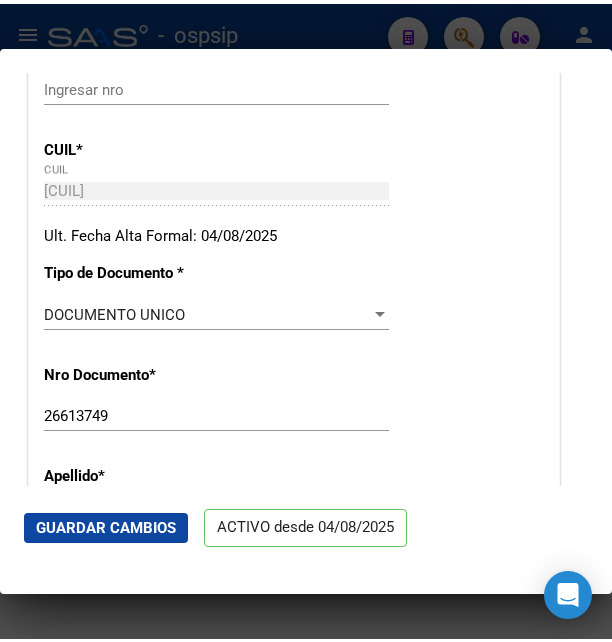 scroll, scrollTop: 432, scrollLeft: 0, axis: vertical 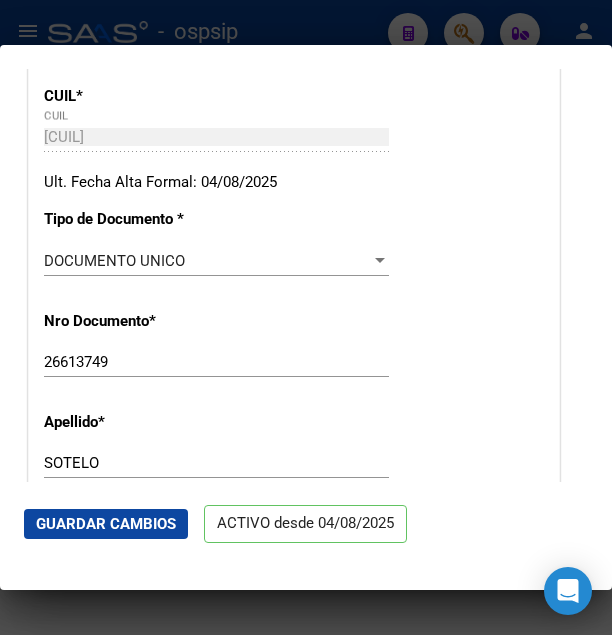 click on "26613749" at bounding box center [216, 362] 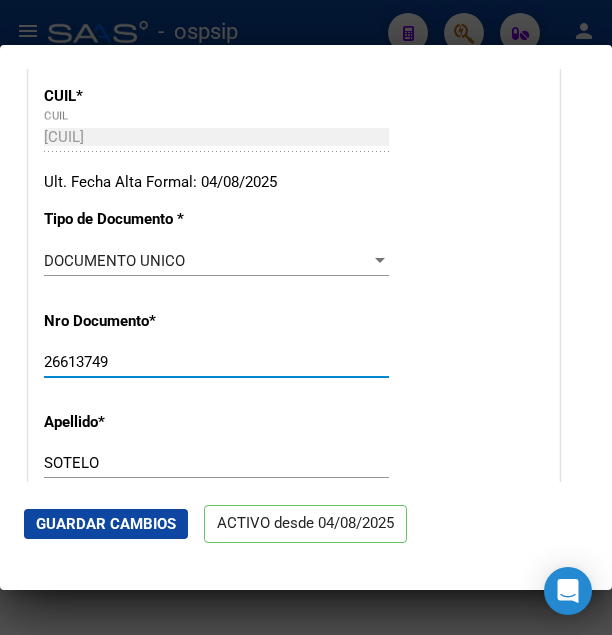 click on "26613749" at bounding box center (216, 362) 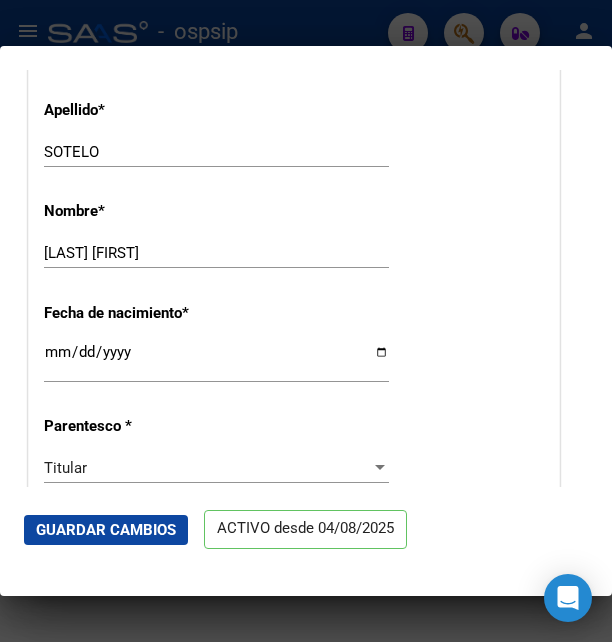 scroll, scrollTop: 756, scrollLeft: 0, axis: vertical 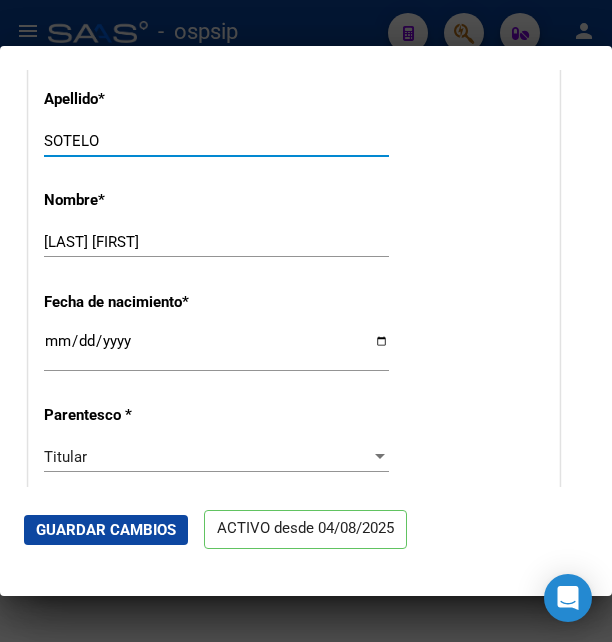 drag, startPoint x: 44, startPoint y: 183, endPoint x: 112, endPoint y: 186, distance: 68.06615 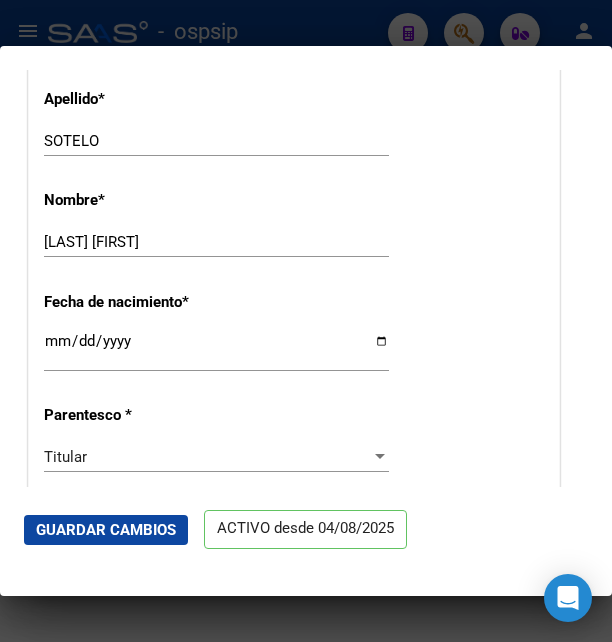 click on "SERGIO DANIEL" at bounding box center [216, 242] 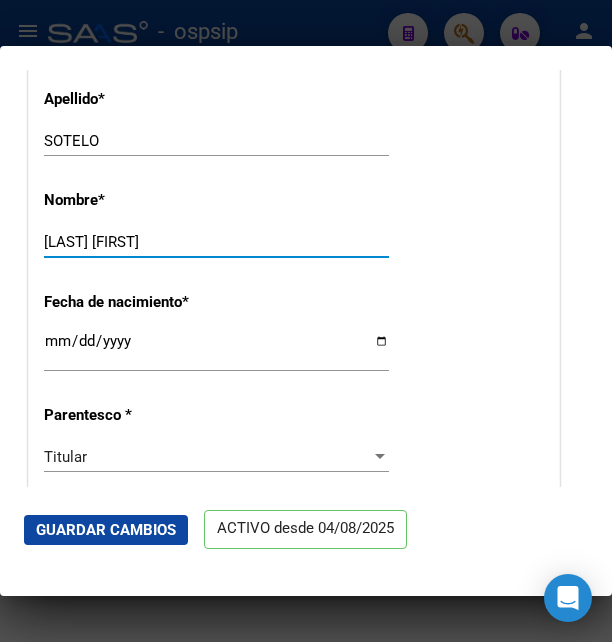 click on "SERGIO DANIEL" at bounding box center [216, 242] 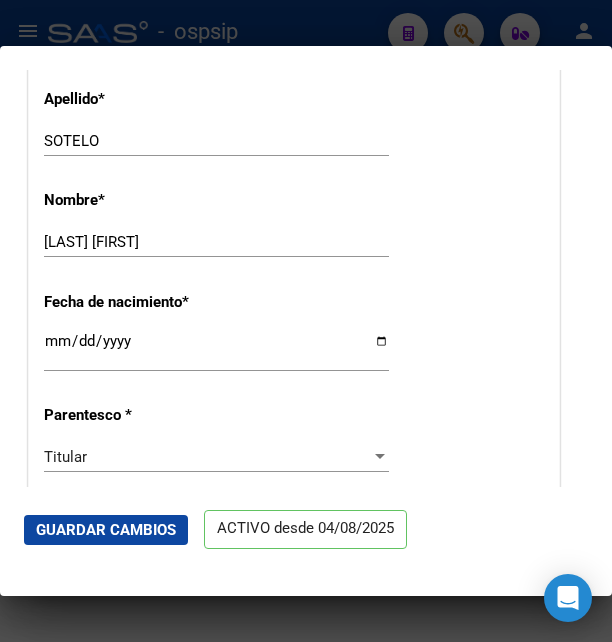 drag, startPoint x: 42, startPoint y: 287, endPoint x: 78, endPoint y: 287, distance: 36 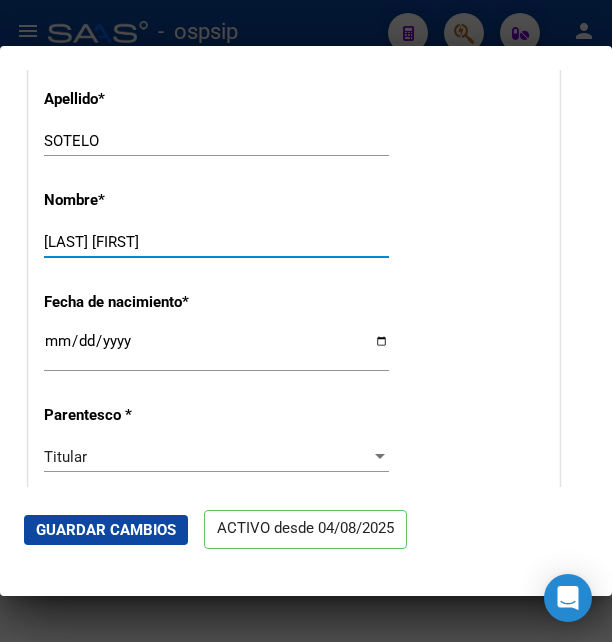 drag, startPoint x: 46, startPoint y: 284, endPoint x: 224, endPoint y: 304, distance: 179.12007 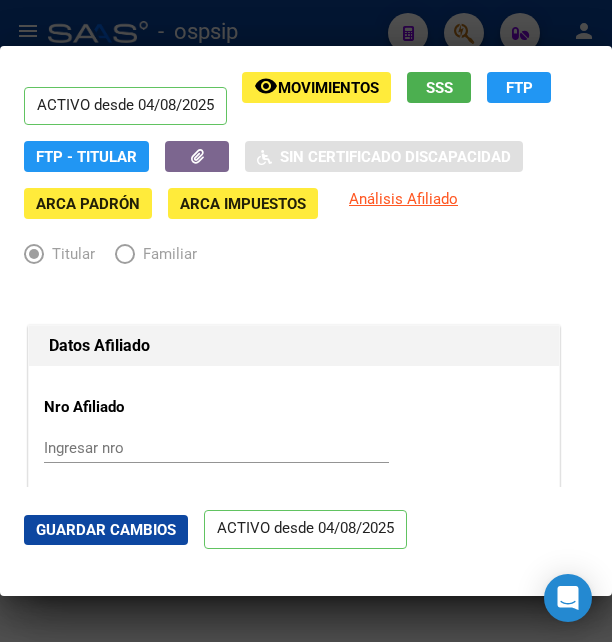 scroll, scrollTop: 0, scrollLeft: 0, axis: both 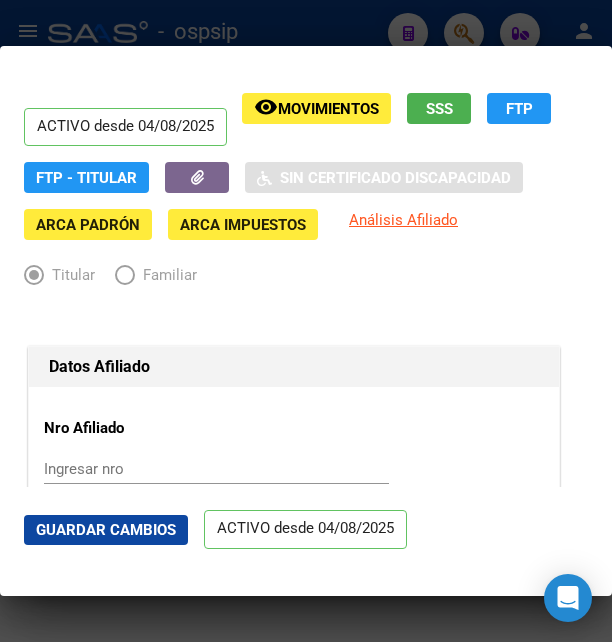 click on "ACTIVO desde 04/08/2025" at bounding box center [125, 127] 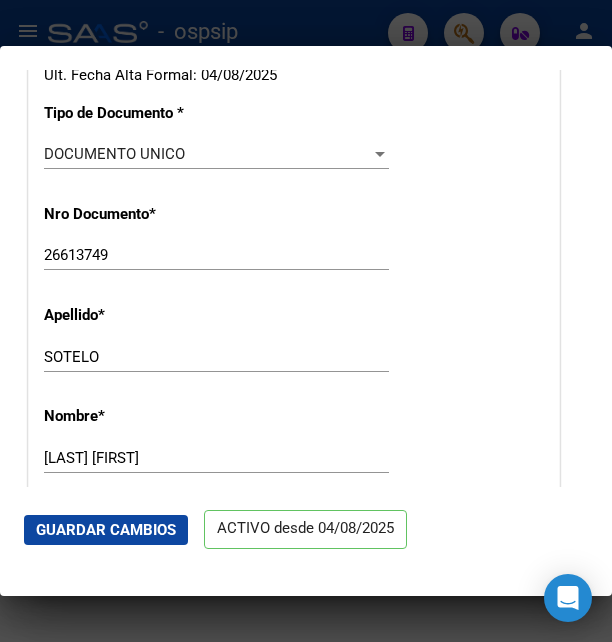 scroll, scrollTop: 756, scrollLeft: 0, axis: vertical 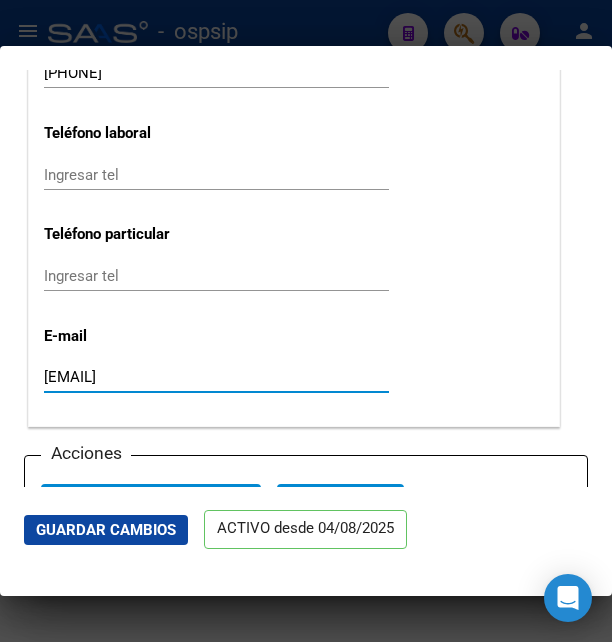 drag, startPoint x: 44, startPoint y: 399, endPoint x: 268, endPoint y: 394, distance: 224.0558 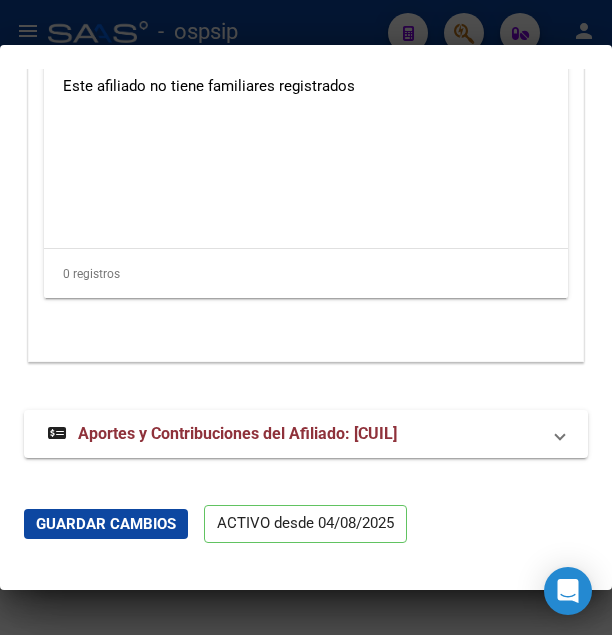scroll, scrollTop: 4477, scrollLeft: 0, axis: vertical 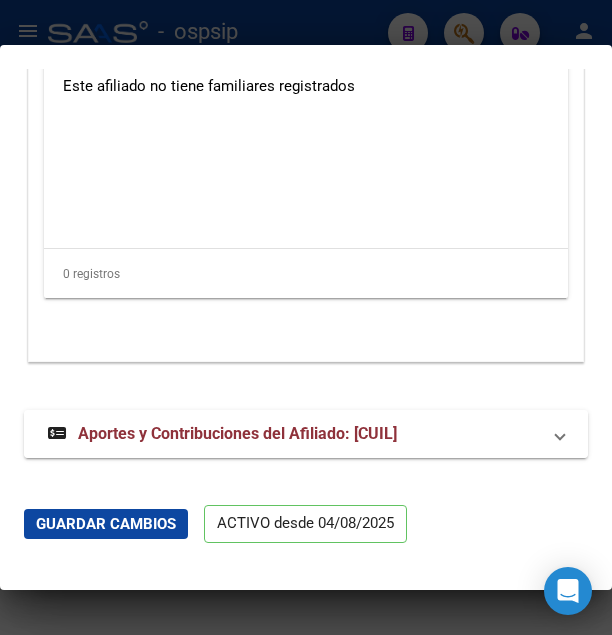 click on "Aportes y Contribuciones del Afiliado: 20266137495" at bounding box center (237, 433) 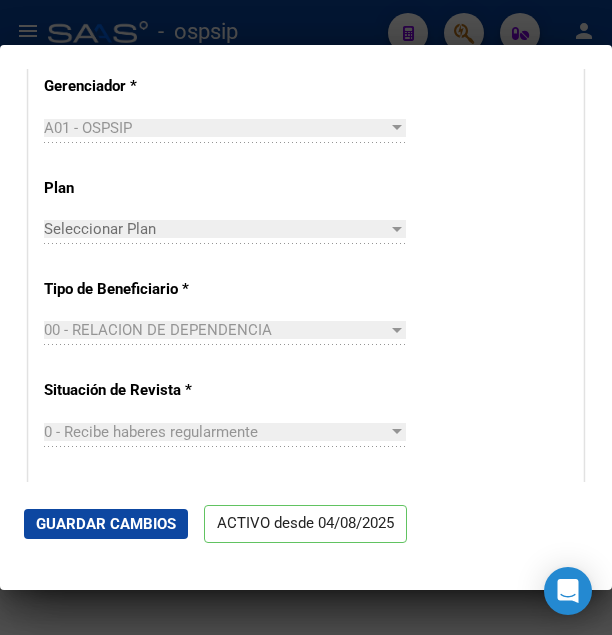 scroll, scrollTop: 3888, scrollLeft: 0, axis: vertical 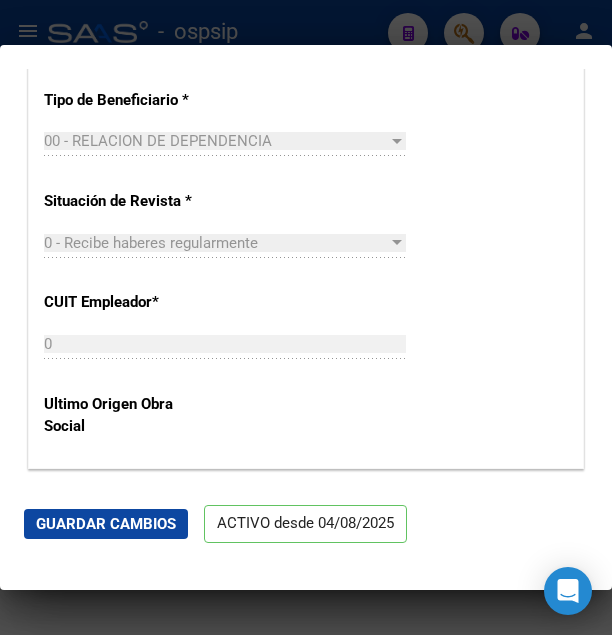 click at bounding box center (306, 317) 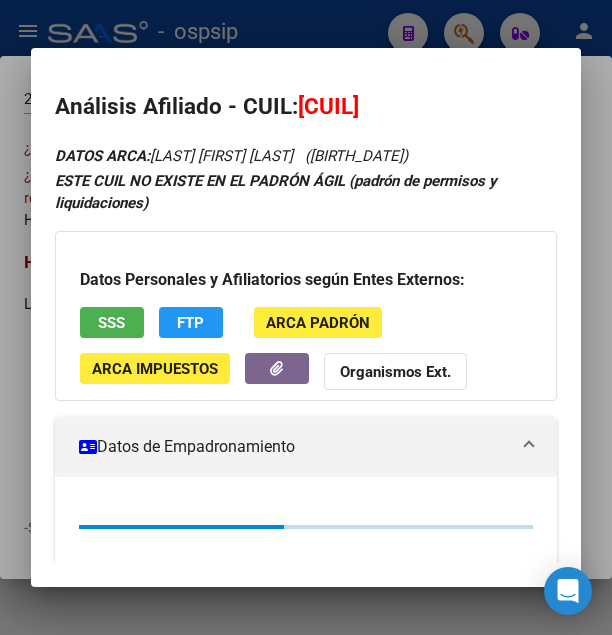 click at bounding box center (306, 317) 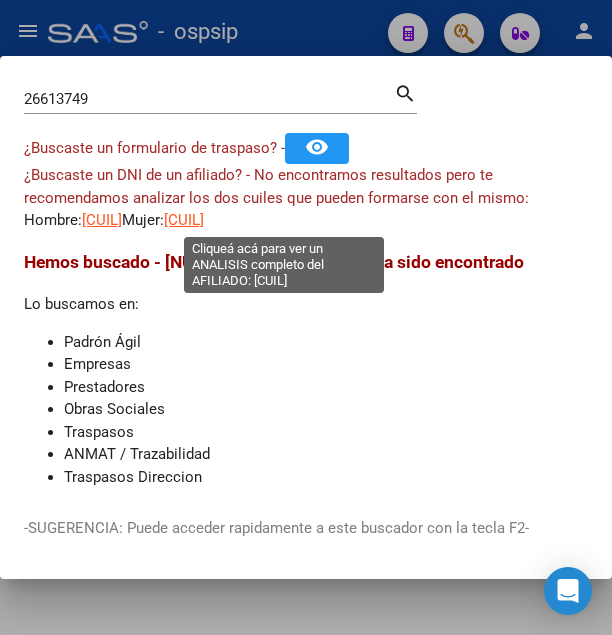 click on "23266137494" at bounding box center [184, 220] 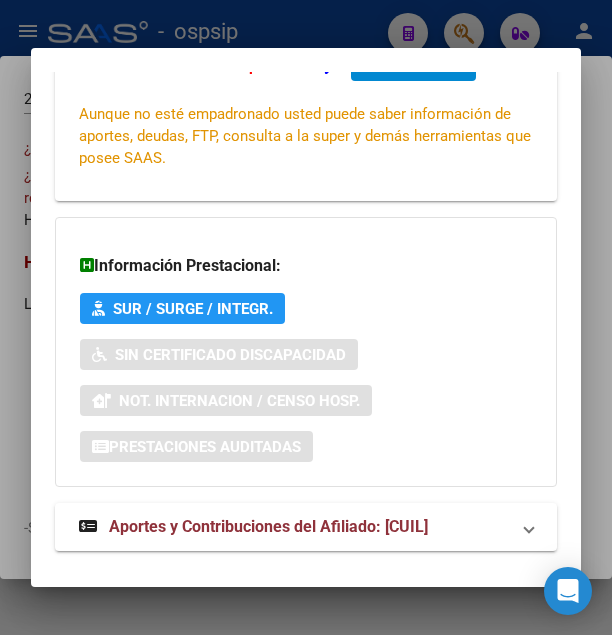 scroll, scrollTop: 464, scrollLeft: 0, axis: vertical 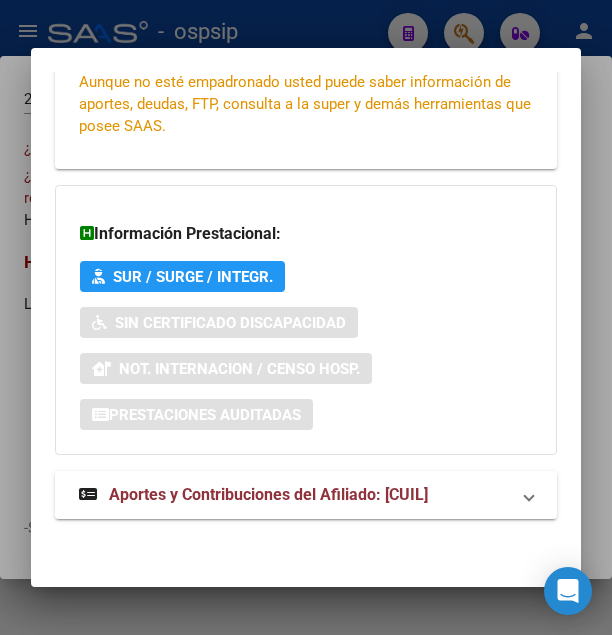 click on "Aportes y Contribuciones del Afiliado: 23266137494" at bounding box center [268, 494] 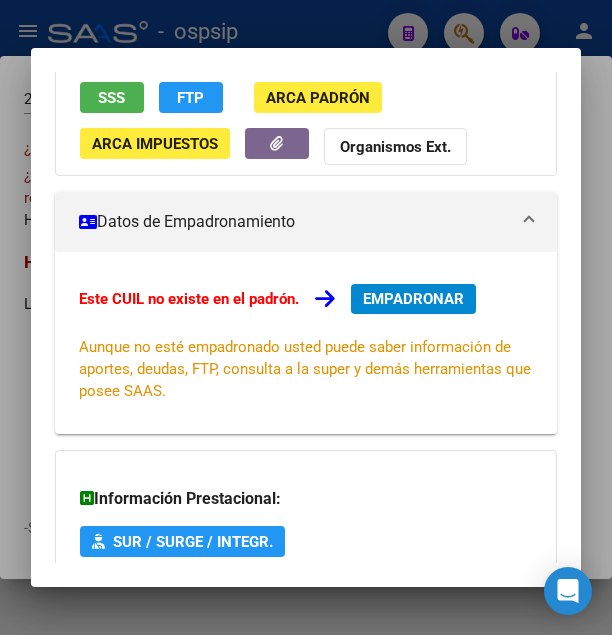 scroll, scrollTop: 0, scrollLeft: 0, axis: both 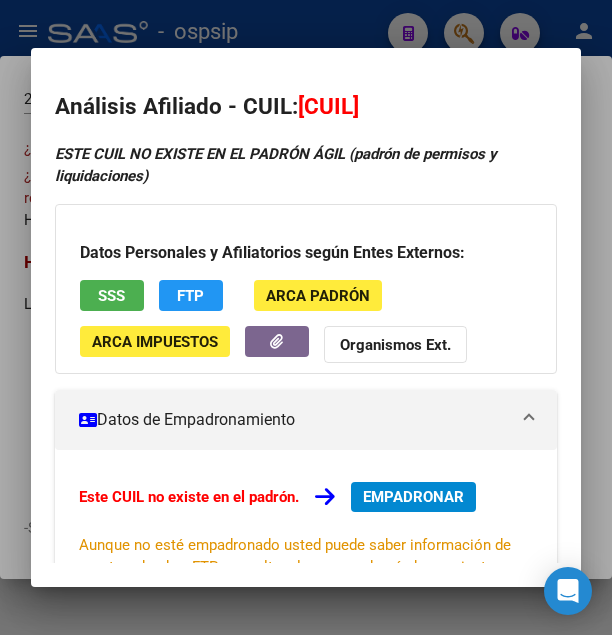 click at bounding box center [306, 317] 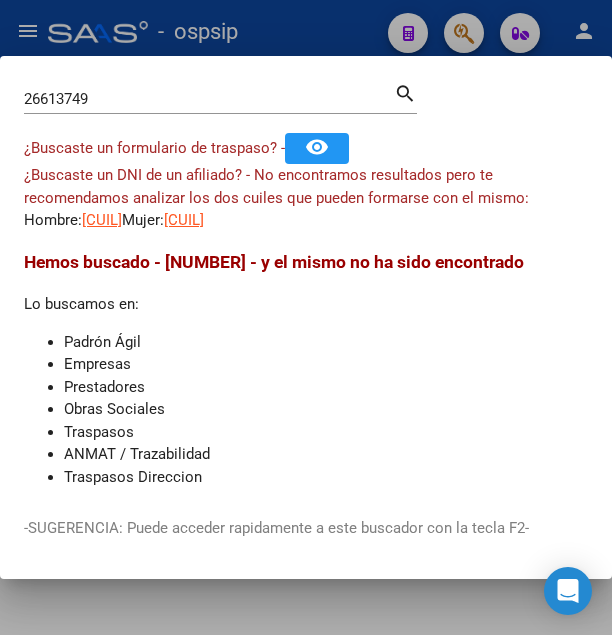 click at bounding box center (306, 317) 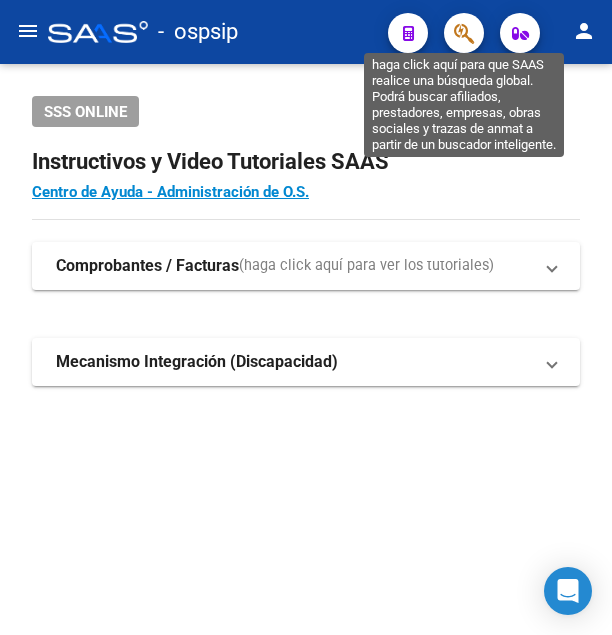 click 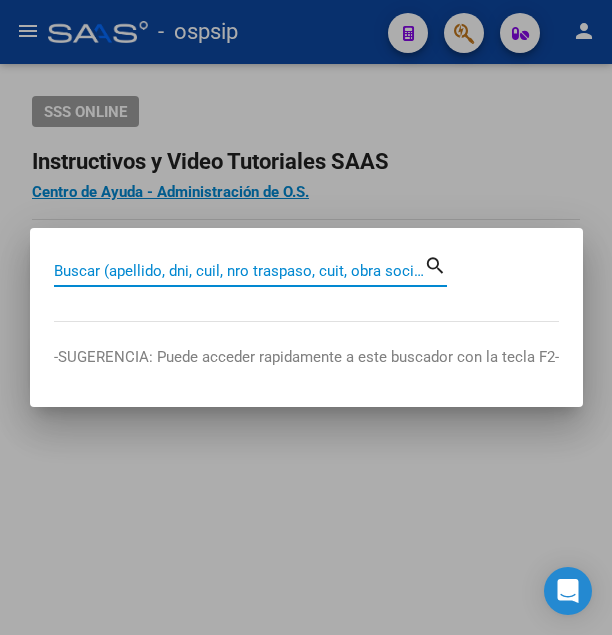 click on "Buscar (apellido, dni, cuil, nro traspaso, cuit, obra social)" at bounding box center (239, 271) 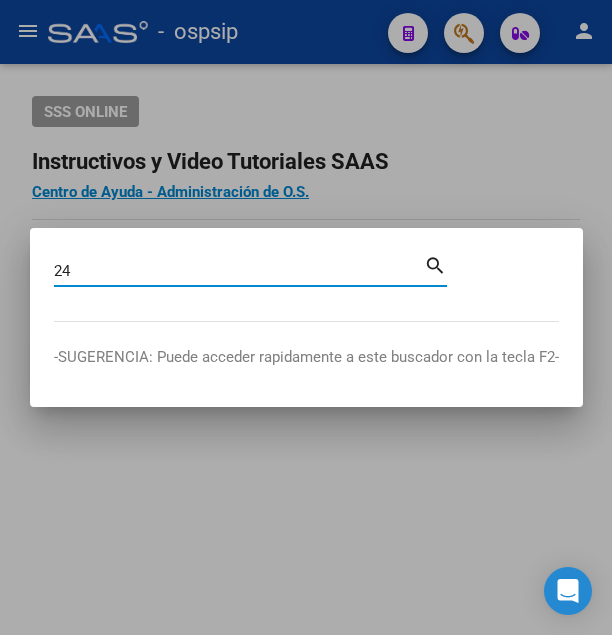 type on "2" 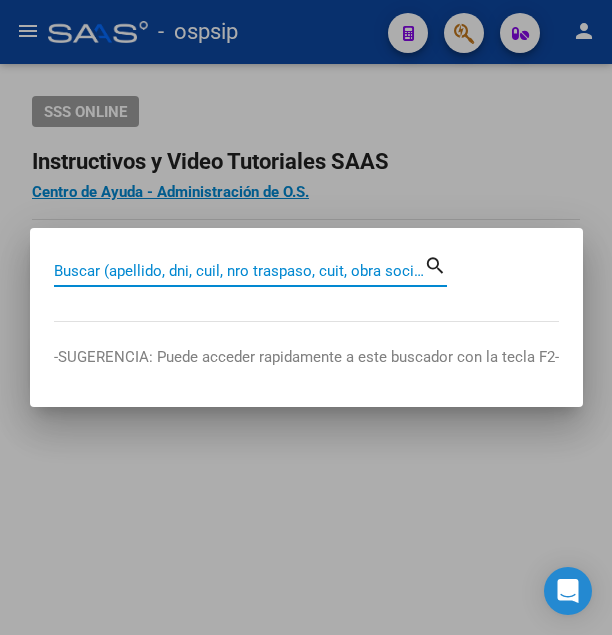 click on "Buscar (apellido, dni, cuil, nro traspaso, cuit, obra social)" at bounding box center (239, 271) 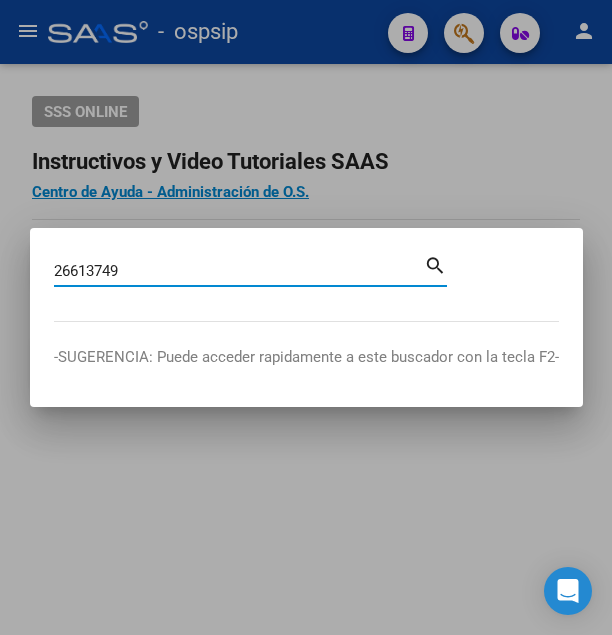 type on "26613749" 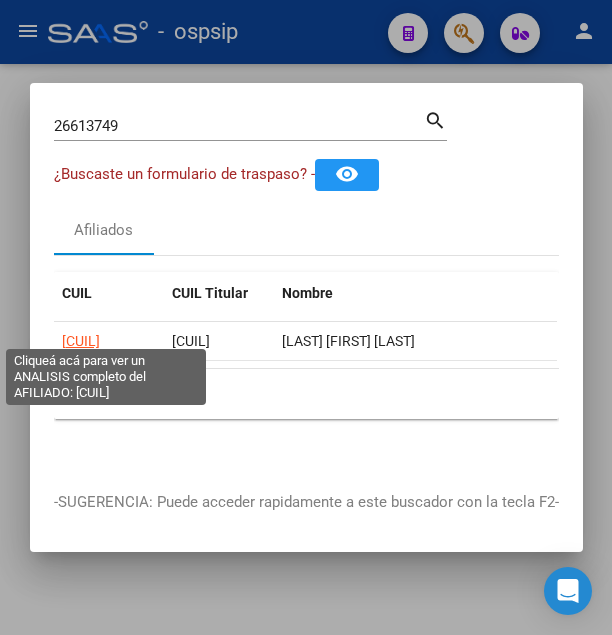click on "20266137495" 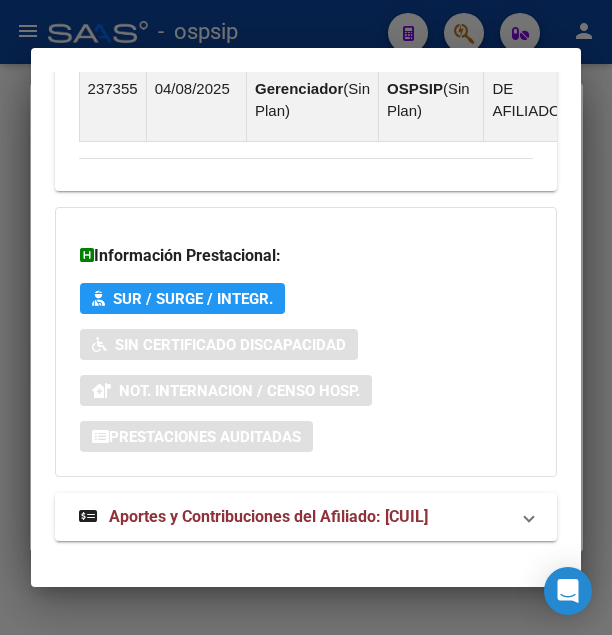 scroll, scrollTop: 1602, scrollLeft: 0, axis: vertical 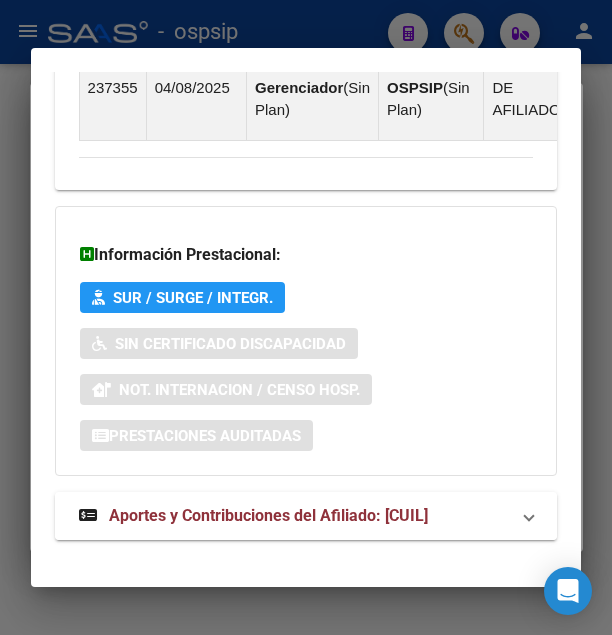 click on "Aportes y Contribuciones del Afiliado: 20266137495" at bounding box center [268, 515] 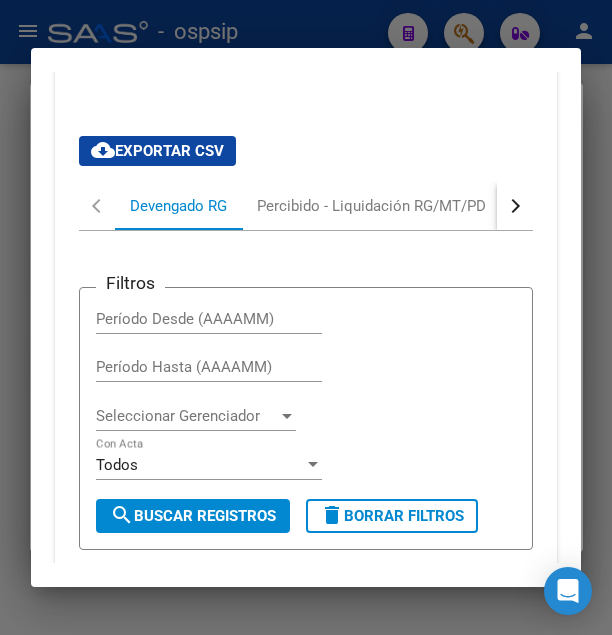scroll, scrollTop: 1827, scrollLeft: 0, axis: vertical 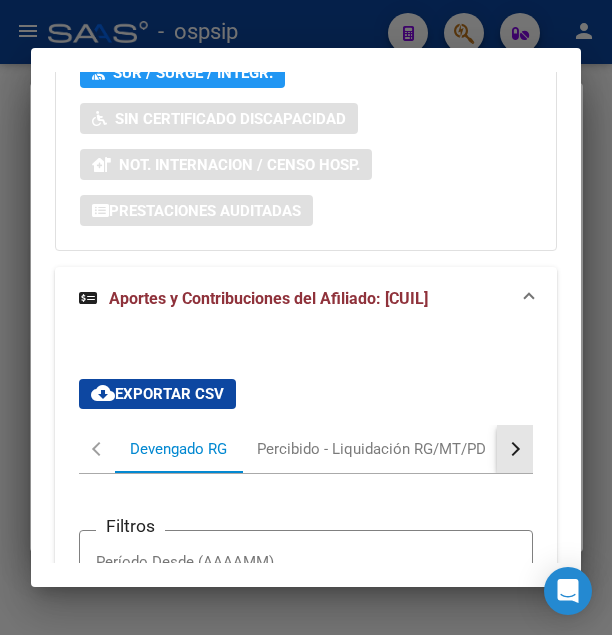 click at bounding box center [513, 449] 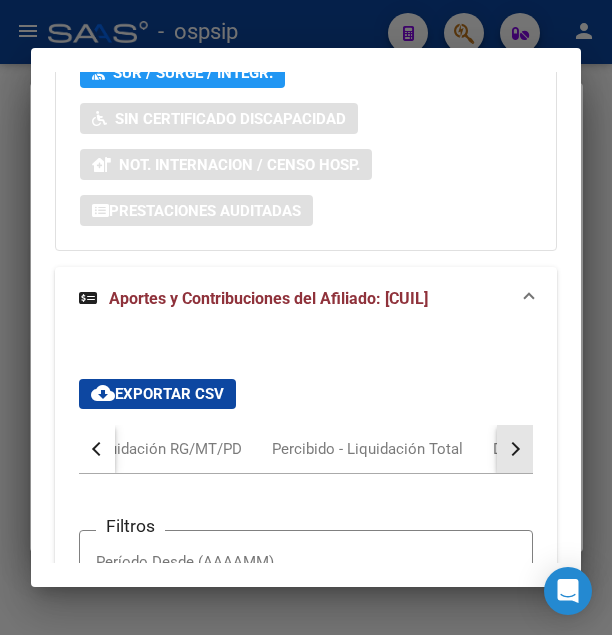 click at bounding box center (513, 449) 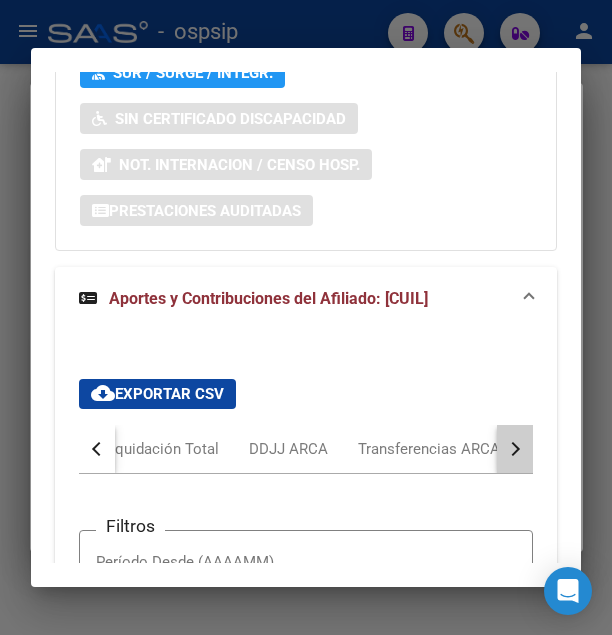 click at bounding box center (513, 449) 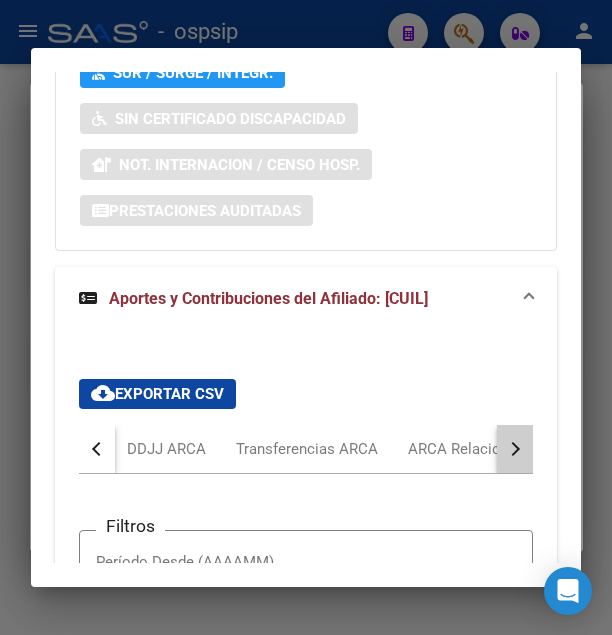 click at bounding box center [513, 449] 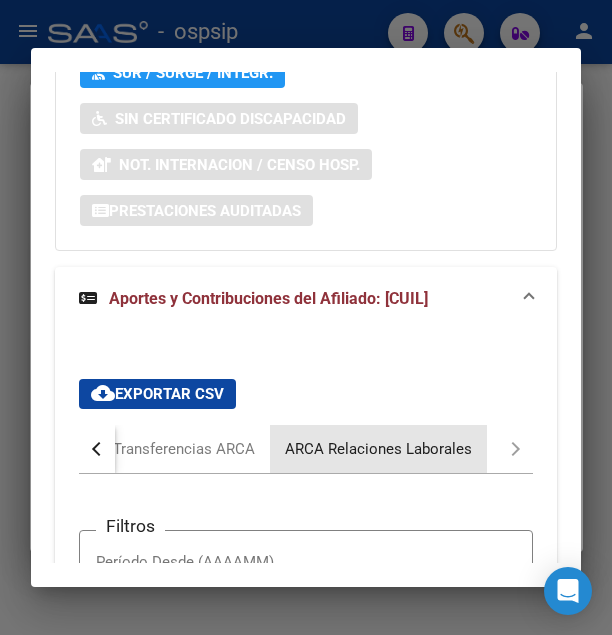 click on "ARCA Relaciones Laborales" at bounding box center (378, 449) 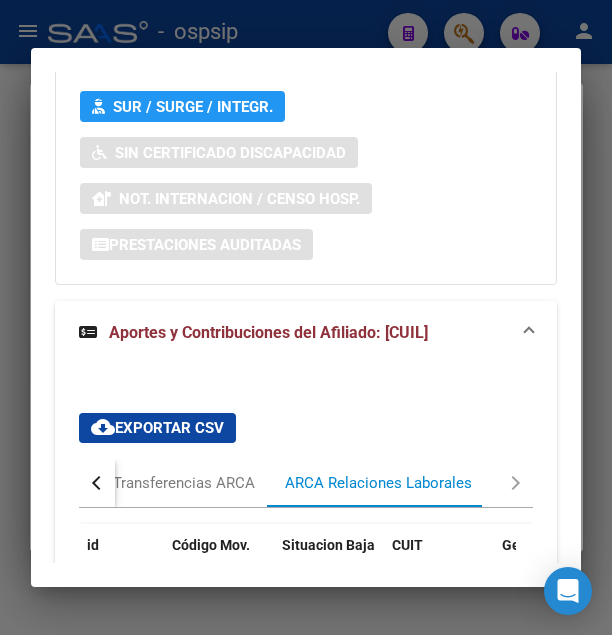 scroll, scrollTop: 2045, scrollLeft: 0, axis: vertical 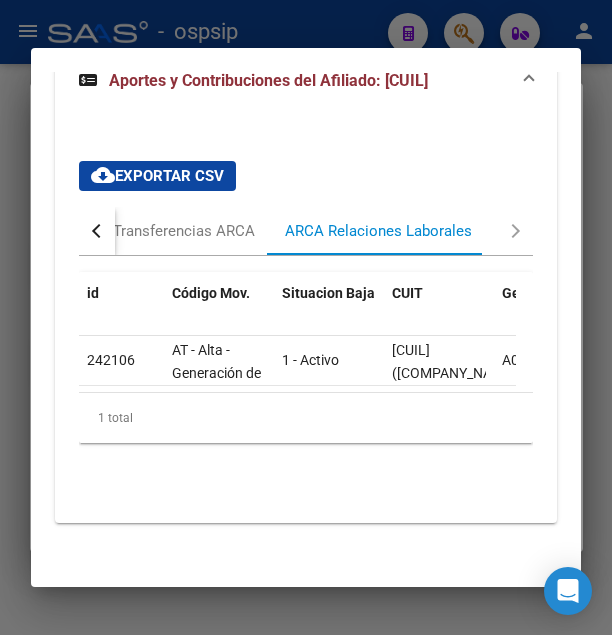 drag, startPoint x: 393, startPoint y: 326, endPoint x: 477, endPoint y: 318, distance: 84.38009 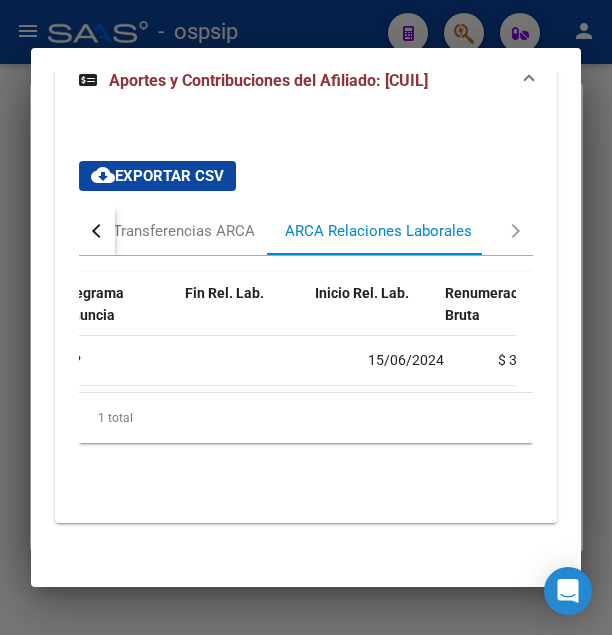 scroll, scrollTop: 0, scrollLeft: 581, axis: horizontal 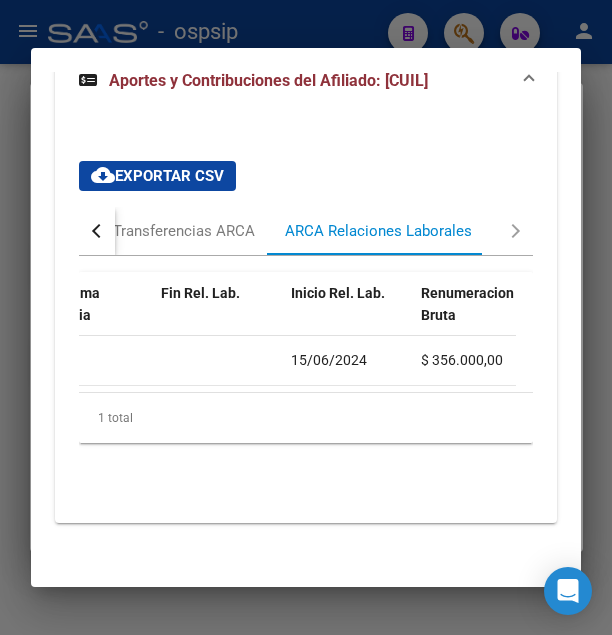 click on "15/06/2024" 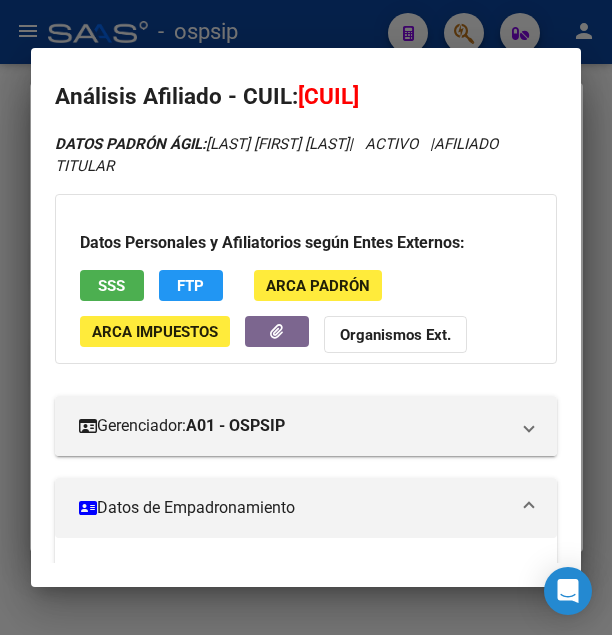 scroll, scrollTop: 0, scrollLeft: 0, axis: both 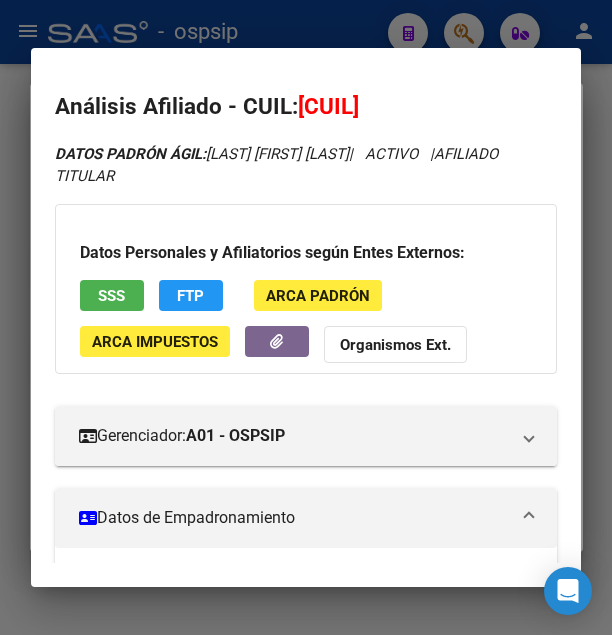 drag, startPoint x: 325, startPoint y: 104, endPoint x: 428, endPoint y: 105, distance: 103.00485 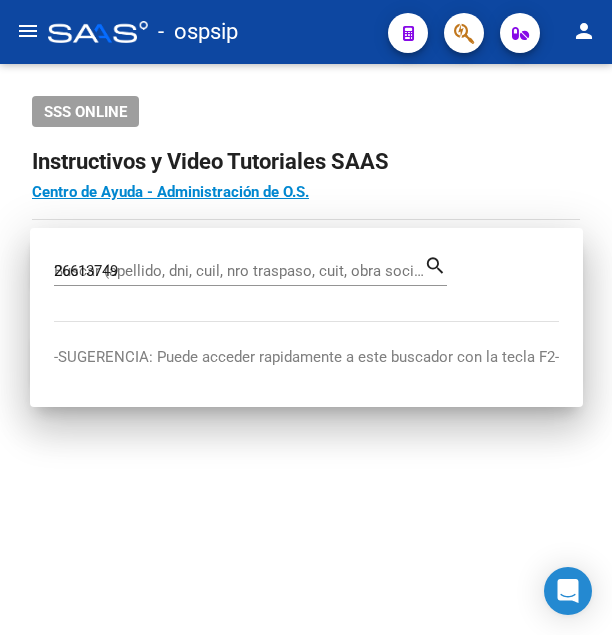 type 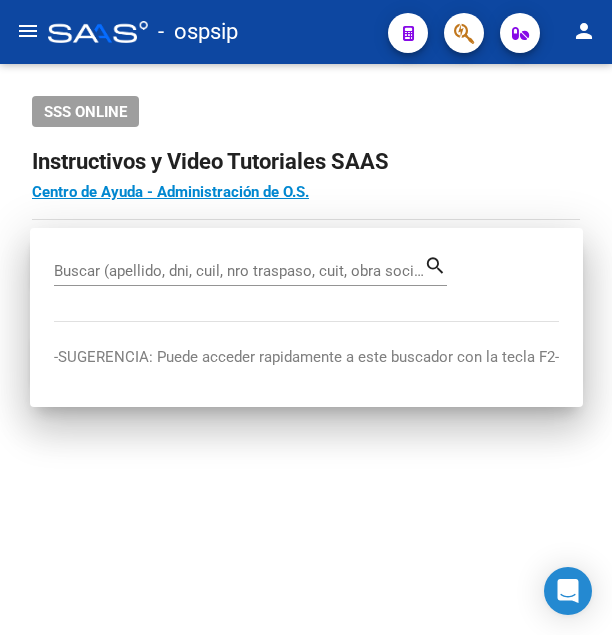 click on "-   ospsip" 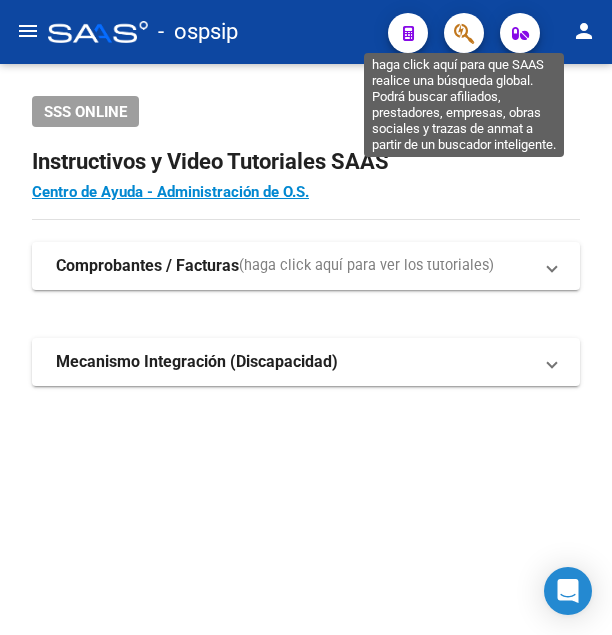 click 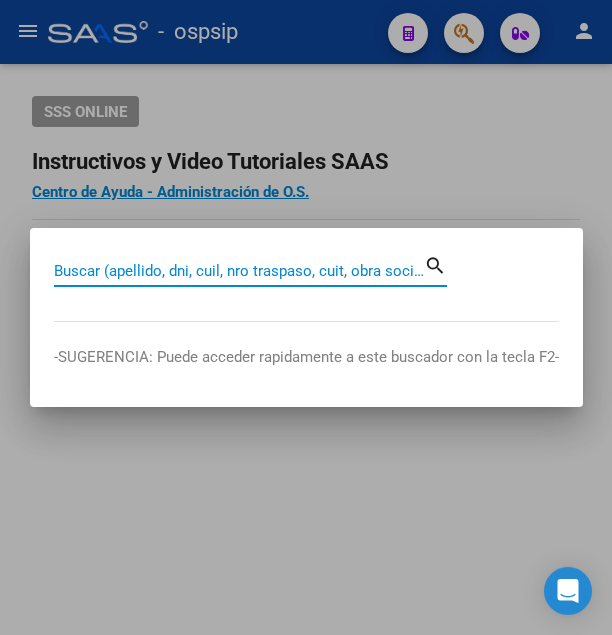 click on "Buscar (apellido, dni, cuil, nro traspaso, cuit, obra social)" at bounding box center (239, 271) 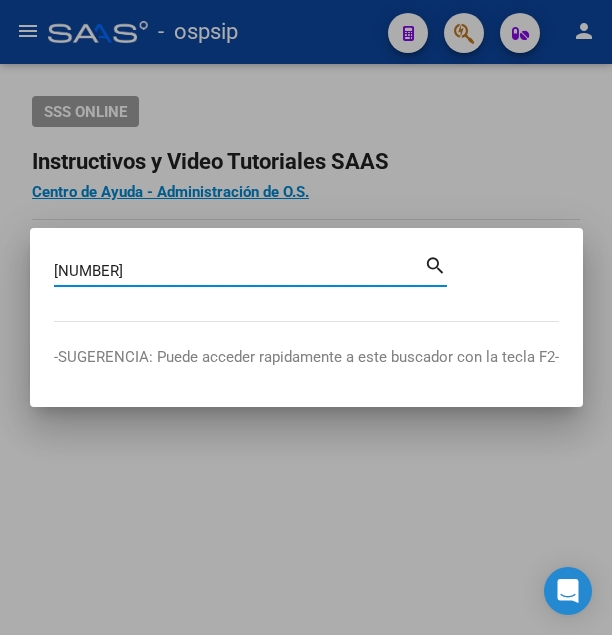 type on "25688232" 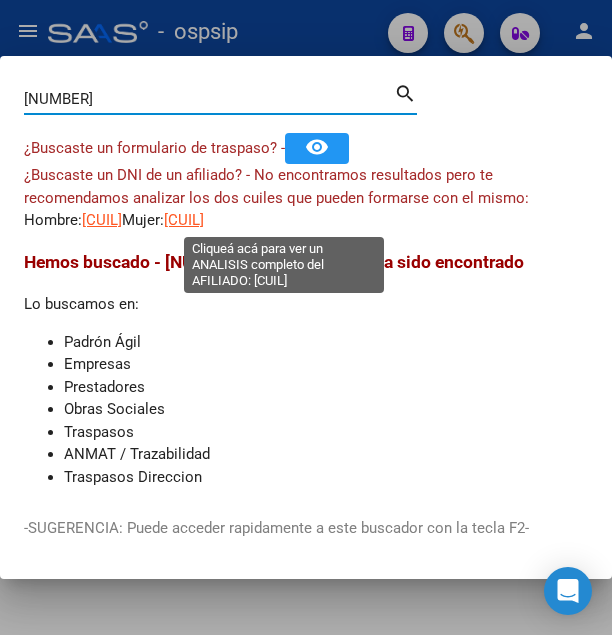 click on "27256882324" at bounding box center [184, 220] 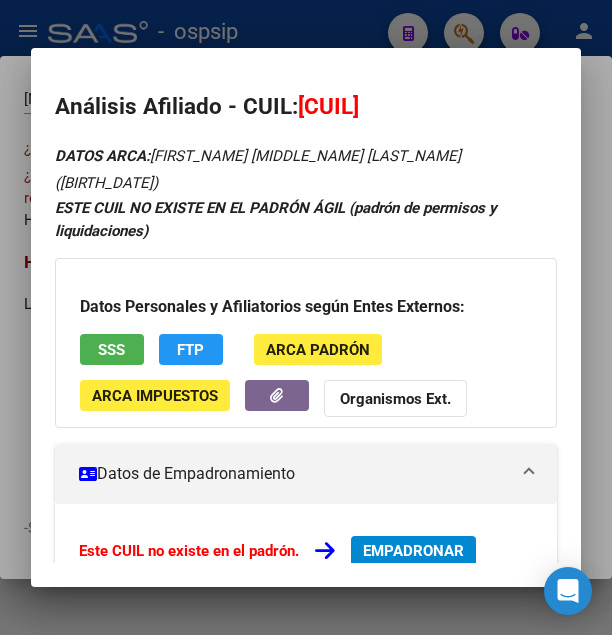 drag, startPoint x: 69, startPoint y: 313, endPoint x: 100, endPoint y: 319, distance: 31.575306 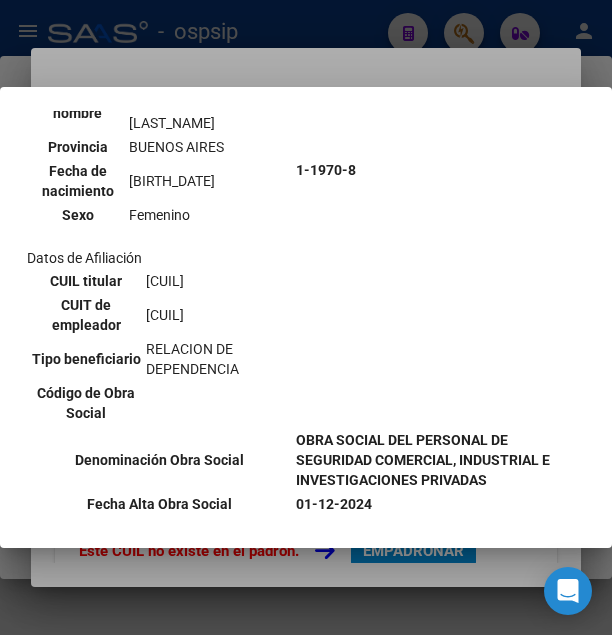 scroll, scrollTop: 432, scrollLeft: 0, axis: vertical 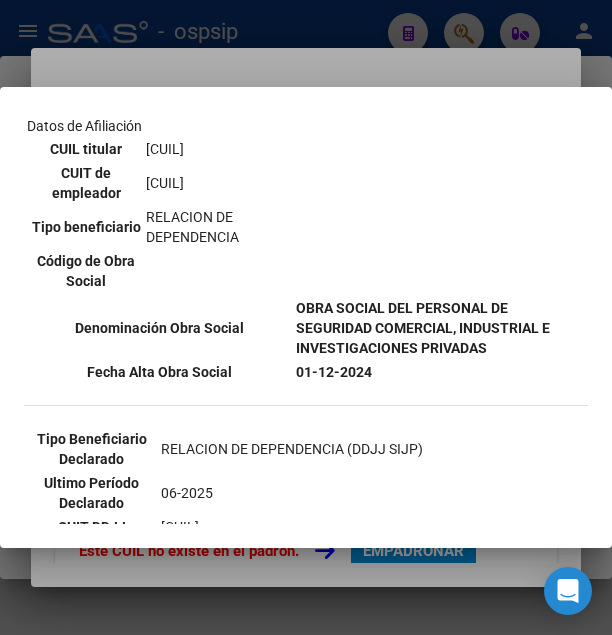 click at bounding box center (306, 317) 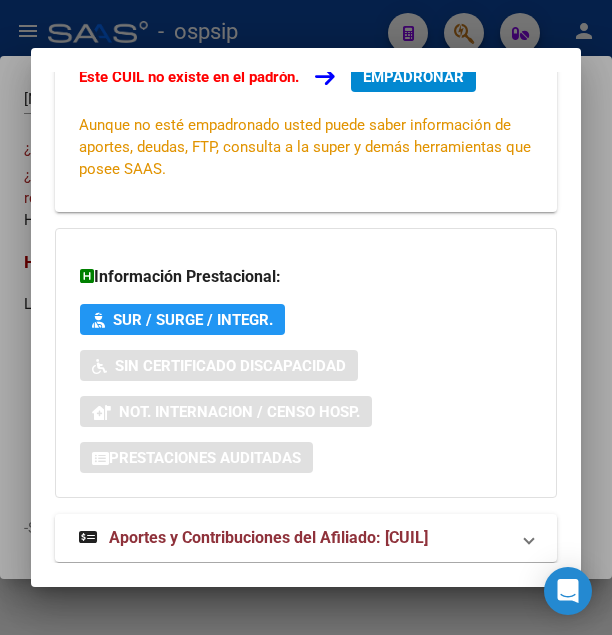 scroll, scrollTop: 491, scrollLeft: 0, axis: vertical 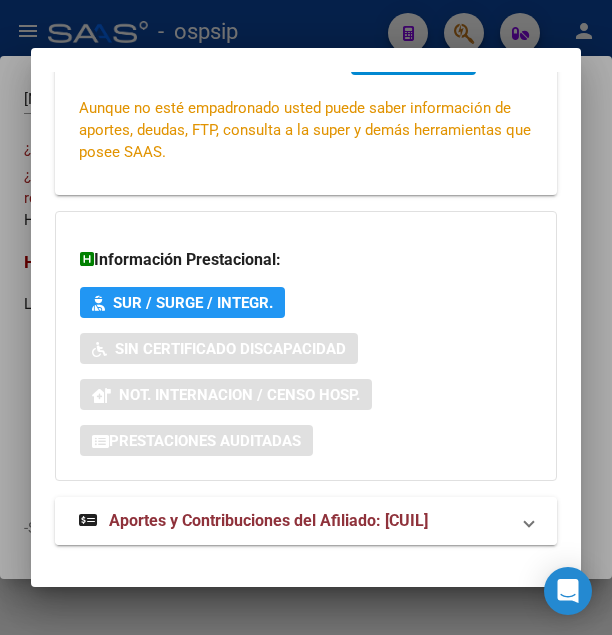 click on "Aportes y Contribuciones del Afiliado: 27256882324" at bounding box center (268, 520) 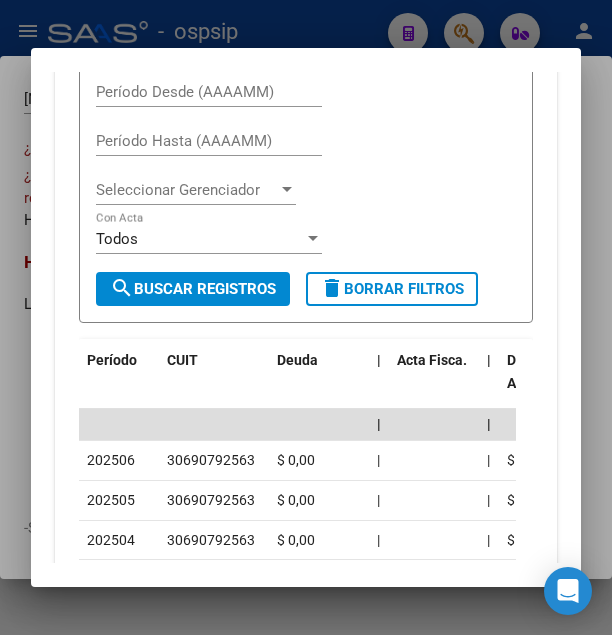 scroll, scrollTop: 932, scrollLeft: 0, axis: vertical 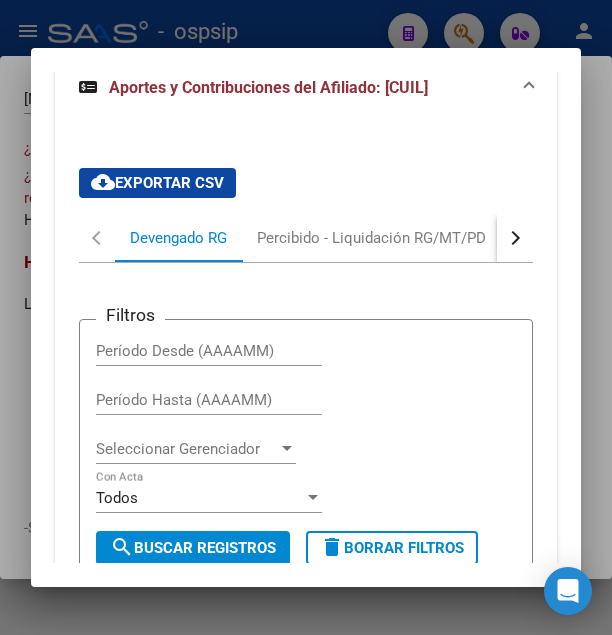 click at bounding box center [515, 238] 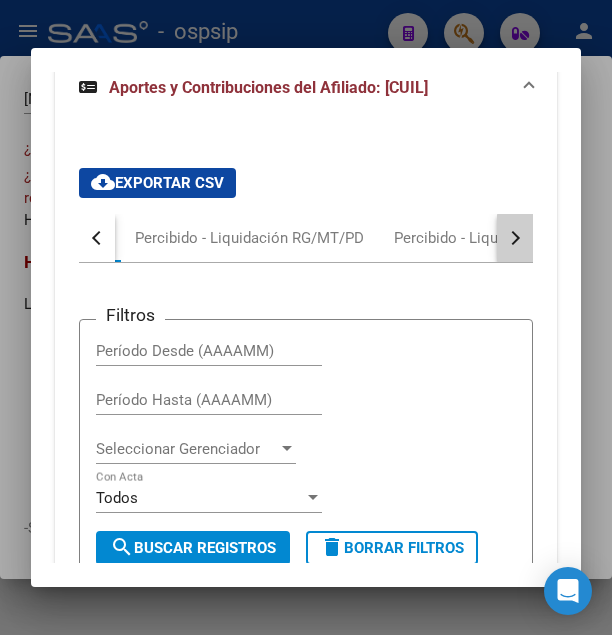 click at bounding box center [515, 238] 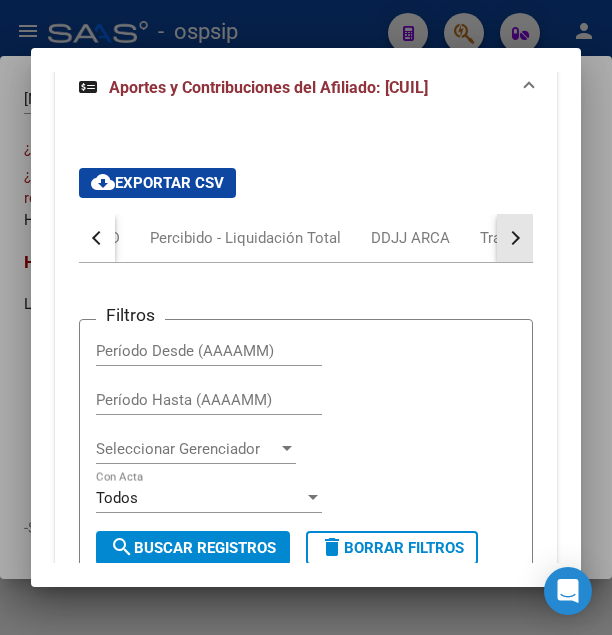 click at bounding box center (515, 238) 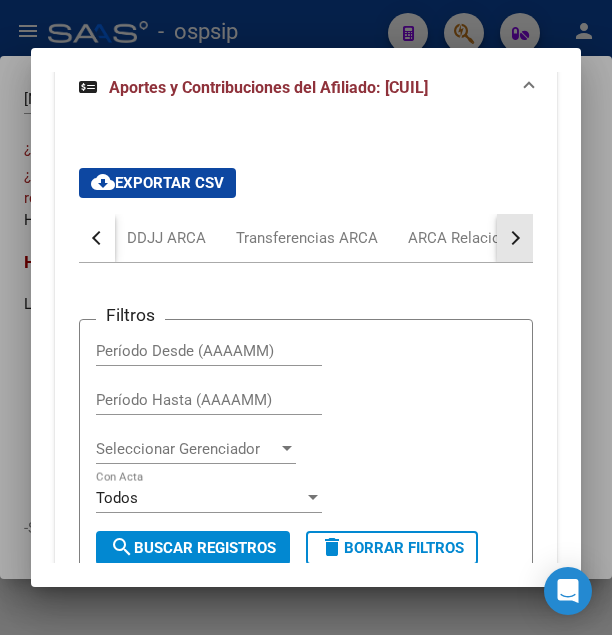 click at bounding box center [515, 238] 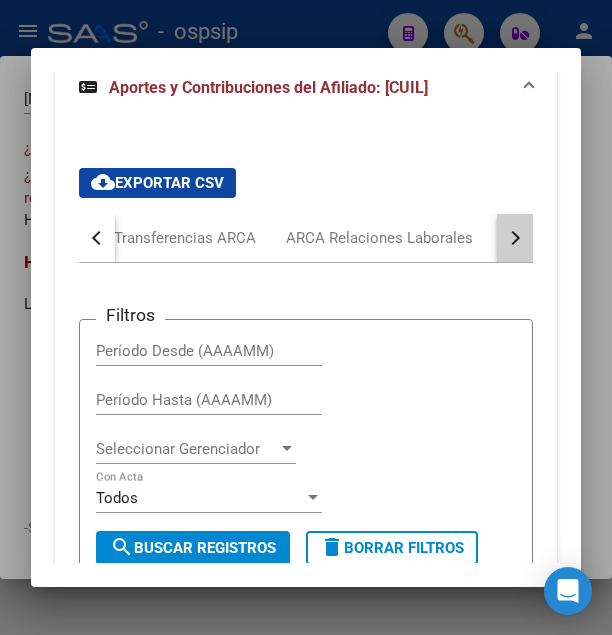 click at bounding box center (515, 238) 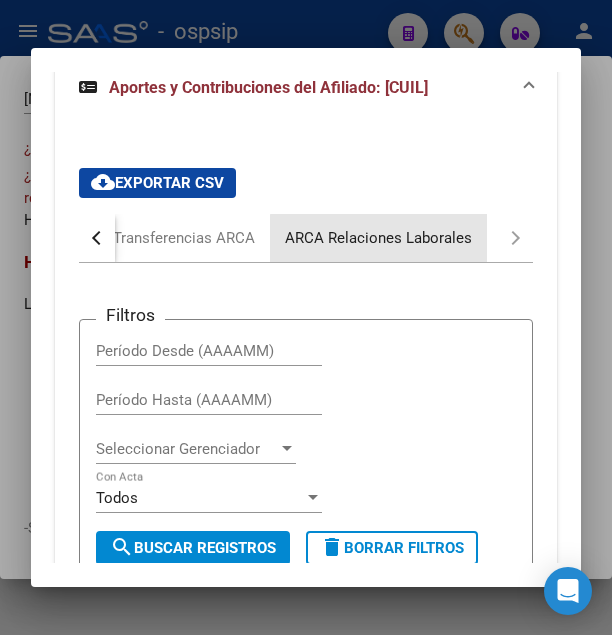 click on "ARCA Relaciones Laborales" at bounding box center (378, 238) 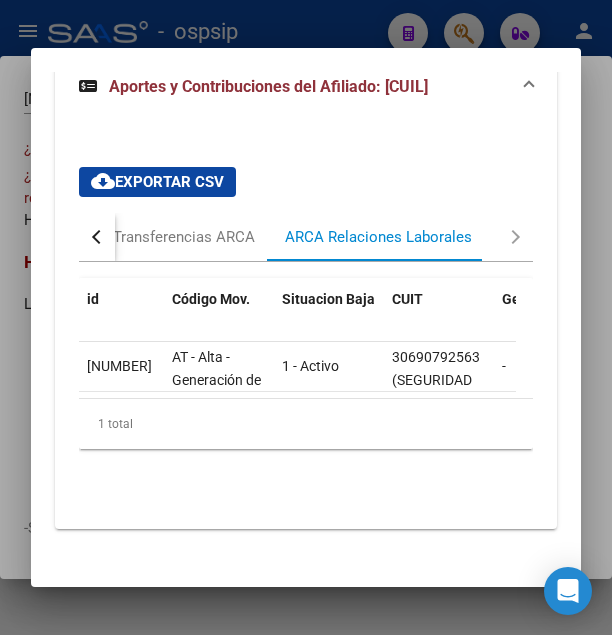 scroll, scrollTop: 934, scrollLeft: 0, axis: vertical 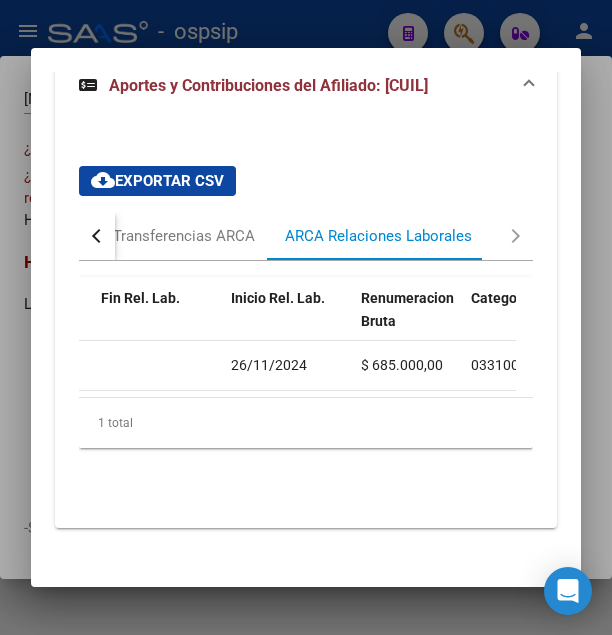 click at bounding box center (306, 317) 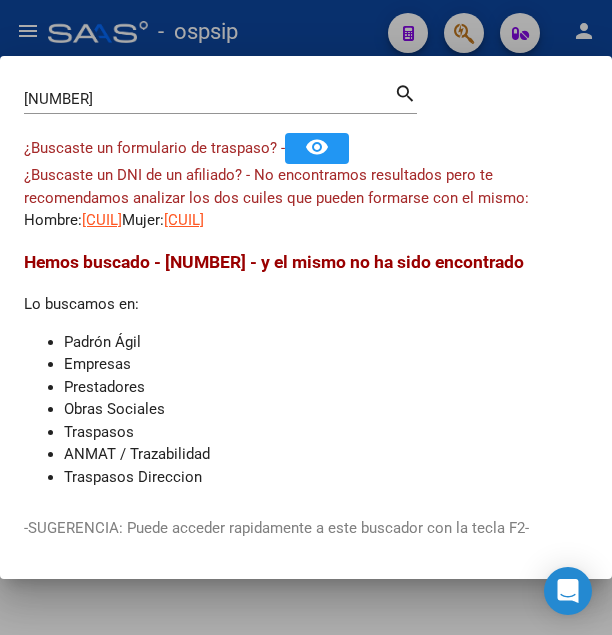 click at bounding box center (306, 317) 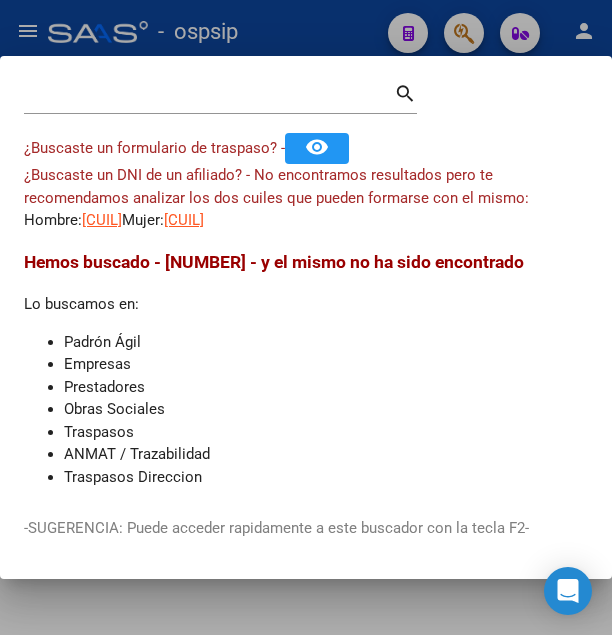 click on "-   ospsip" 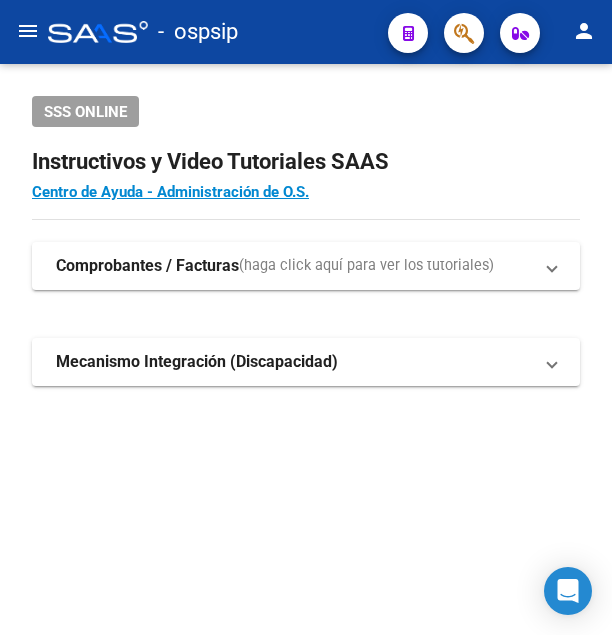 click on "-   ospsip" 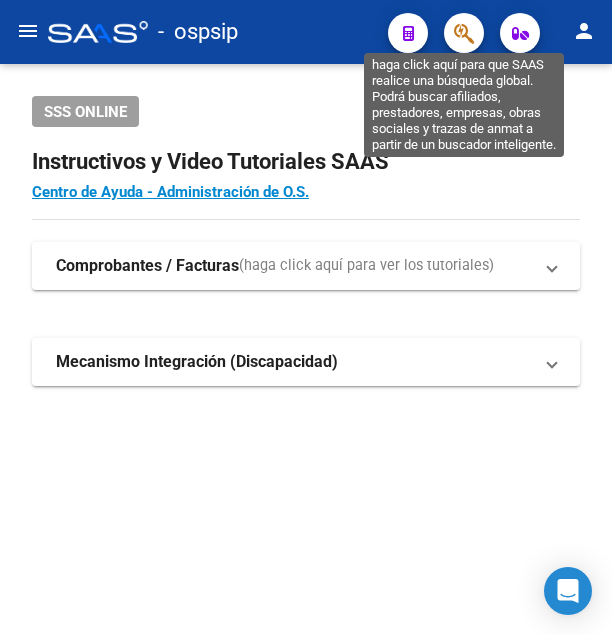 click 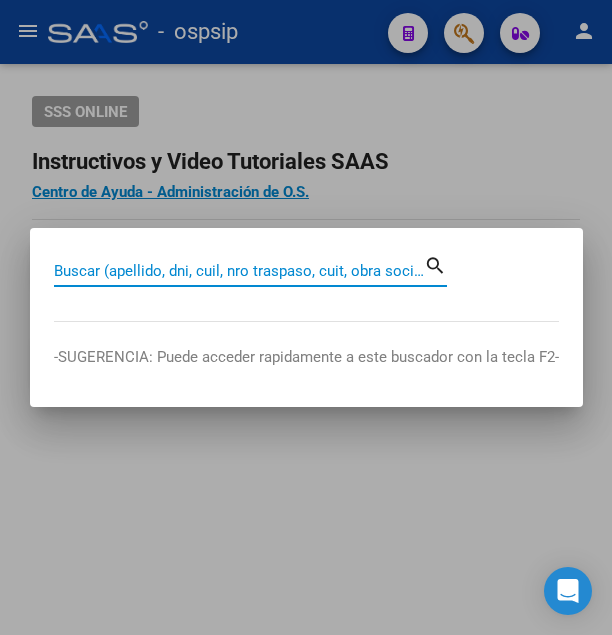 click on "Buscar (apellido, dni, cuil, nro traspaso, cuit, obra social)" at bounding box center [239, 271] 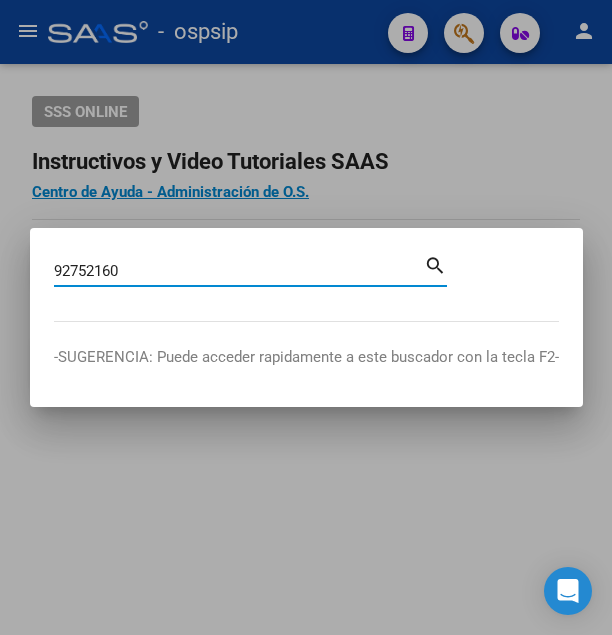 type on "92752160" 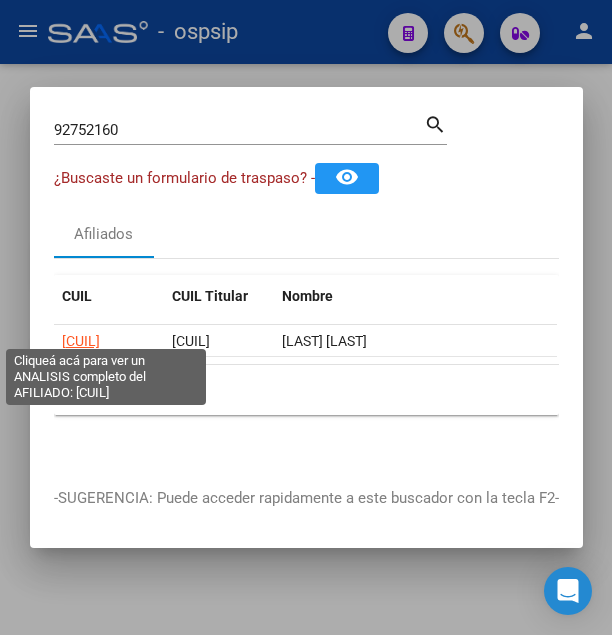 click on "27927521607" 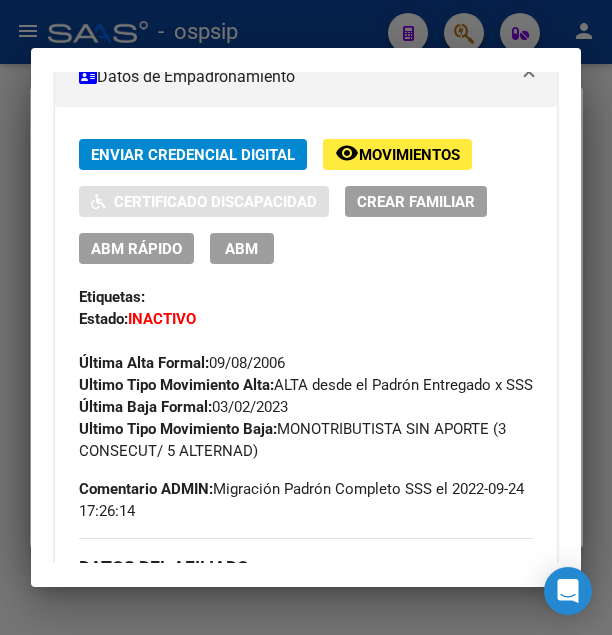 scroll, scrollTop: 432, scrollLeft: 0, axis: vertical 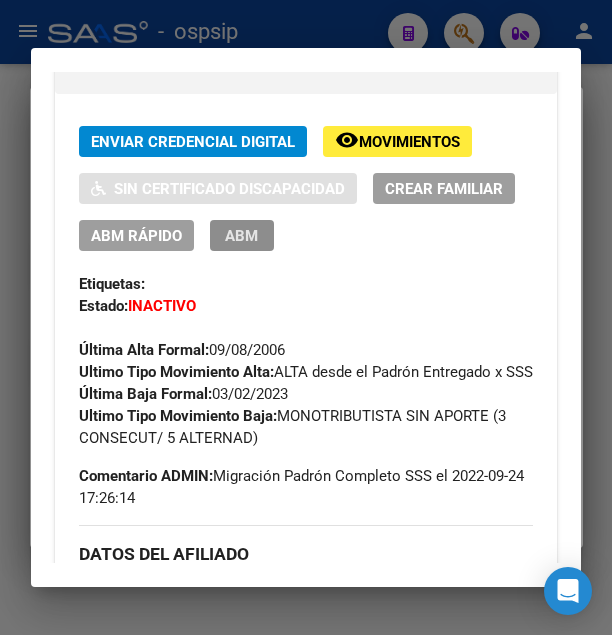 click on "ABM" at bounding box center [241, 236] 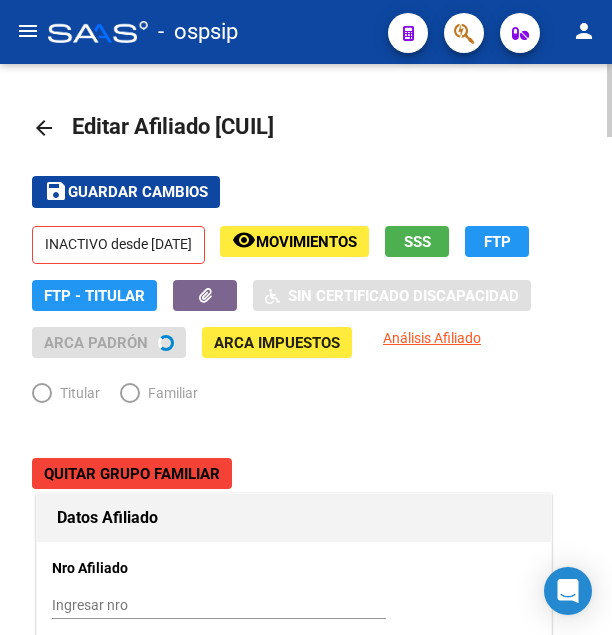 radio on "true" 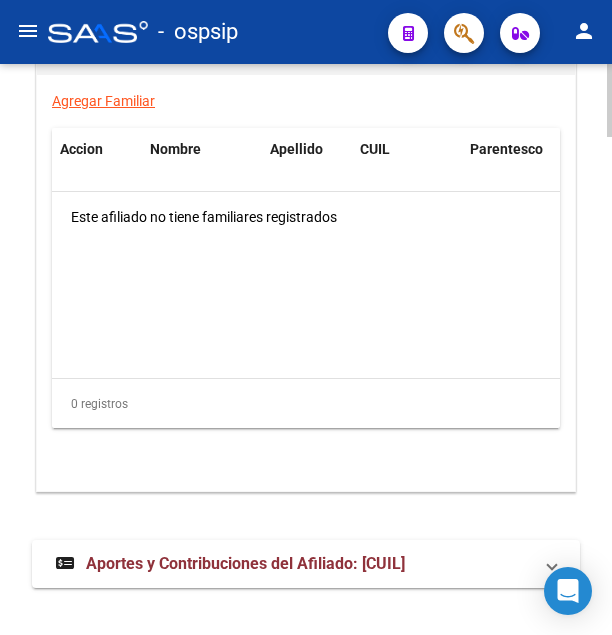 scroll, scrollTop: 3895, scrollLeft: 0, axis: vertical 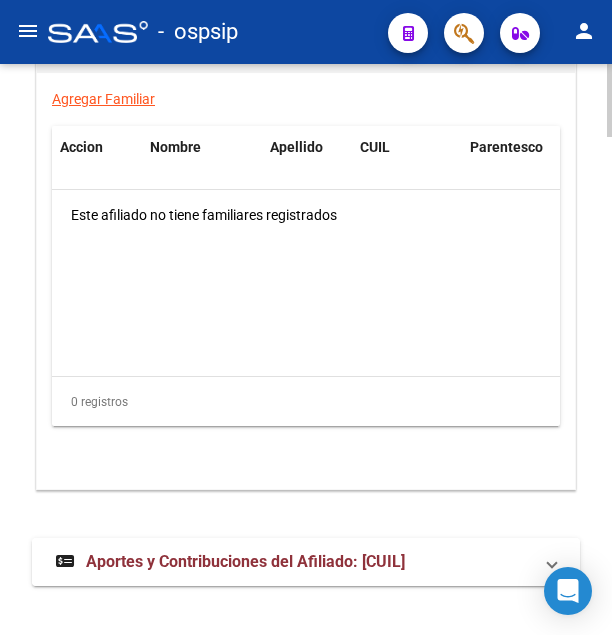 click on "Aportes y Contribuciones del Afiliado: 27927521607" at bounding box center [245, 561] 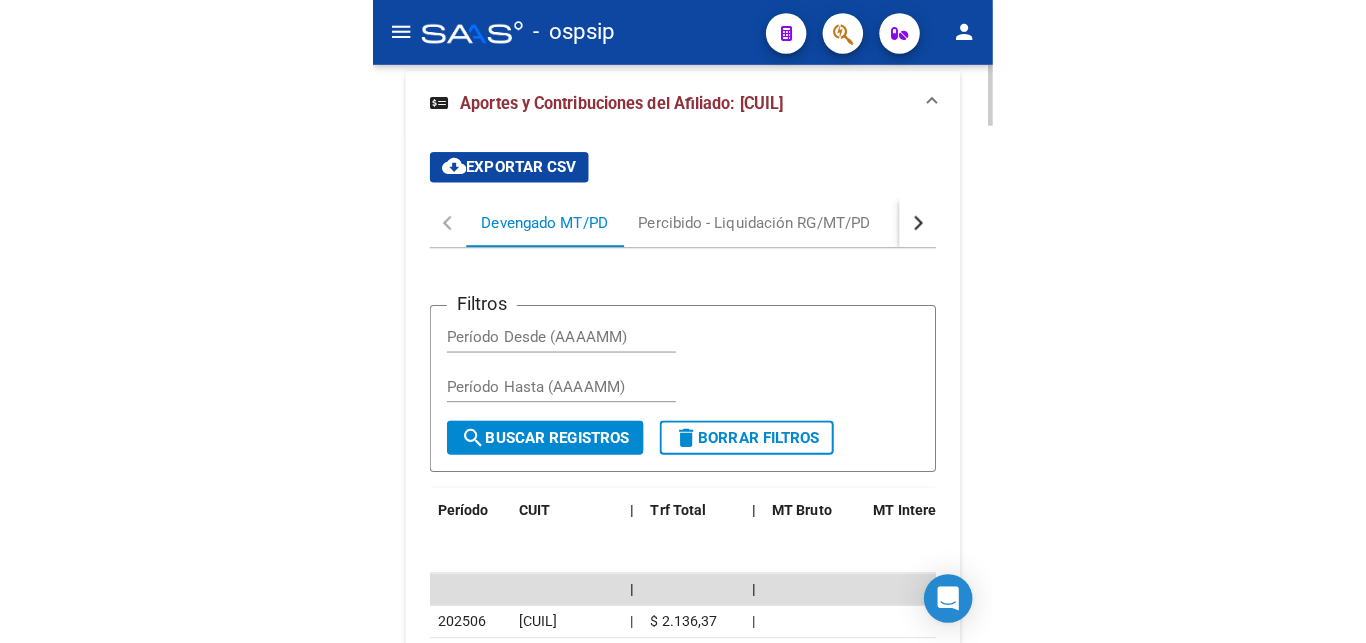 scroll, scrollTop: 4321, scrollLeft: 0, axis: vertical 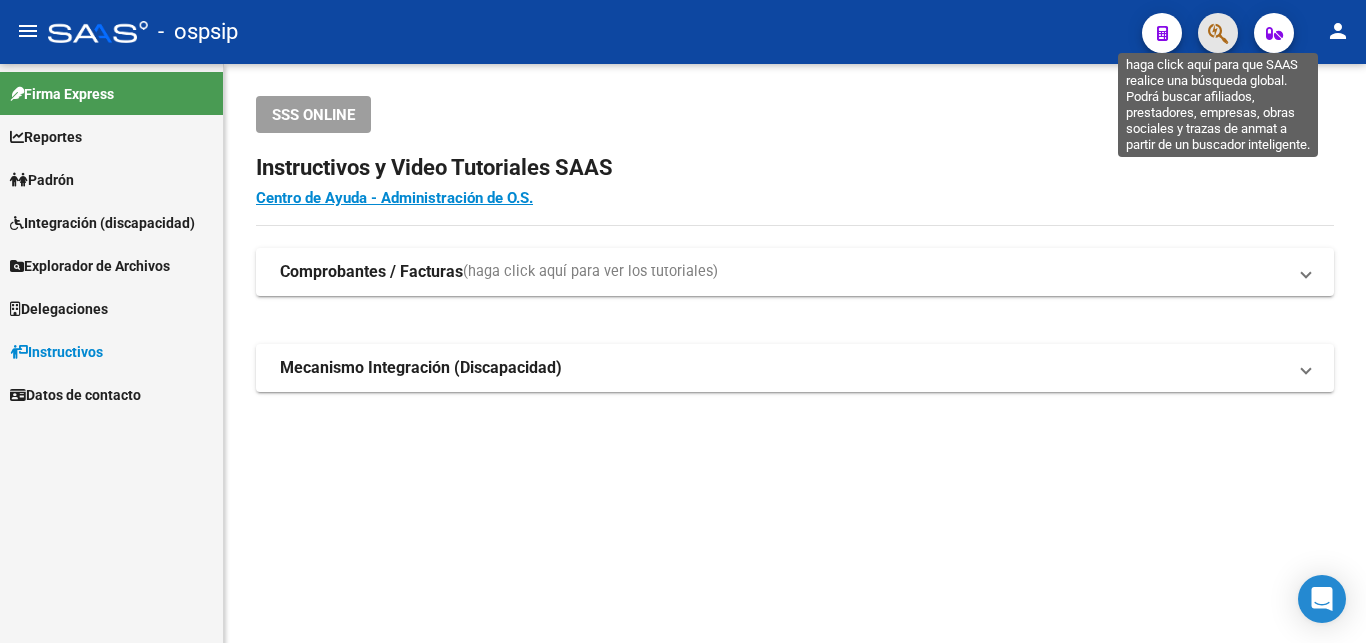 click 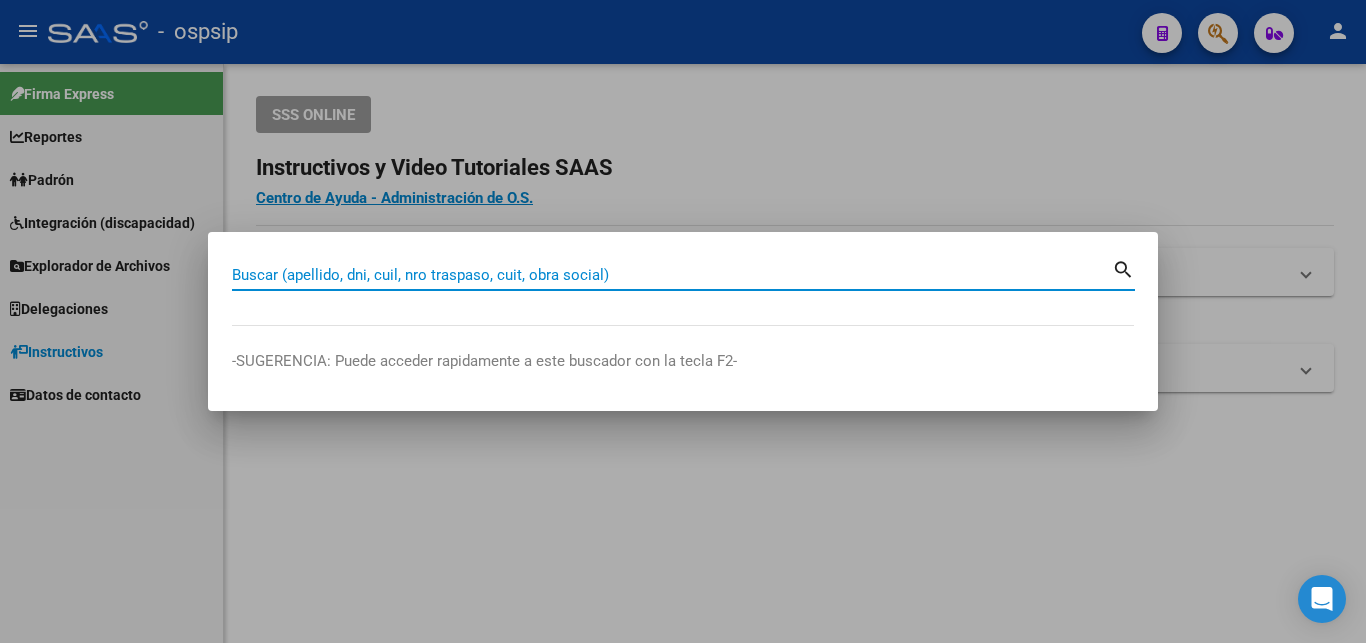 click on "Buscar (apellido, dni, cuil, nro traspaso, cuit, obra social)" at bounding box center (672, 275) 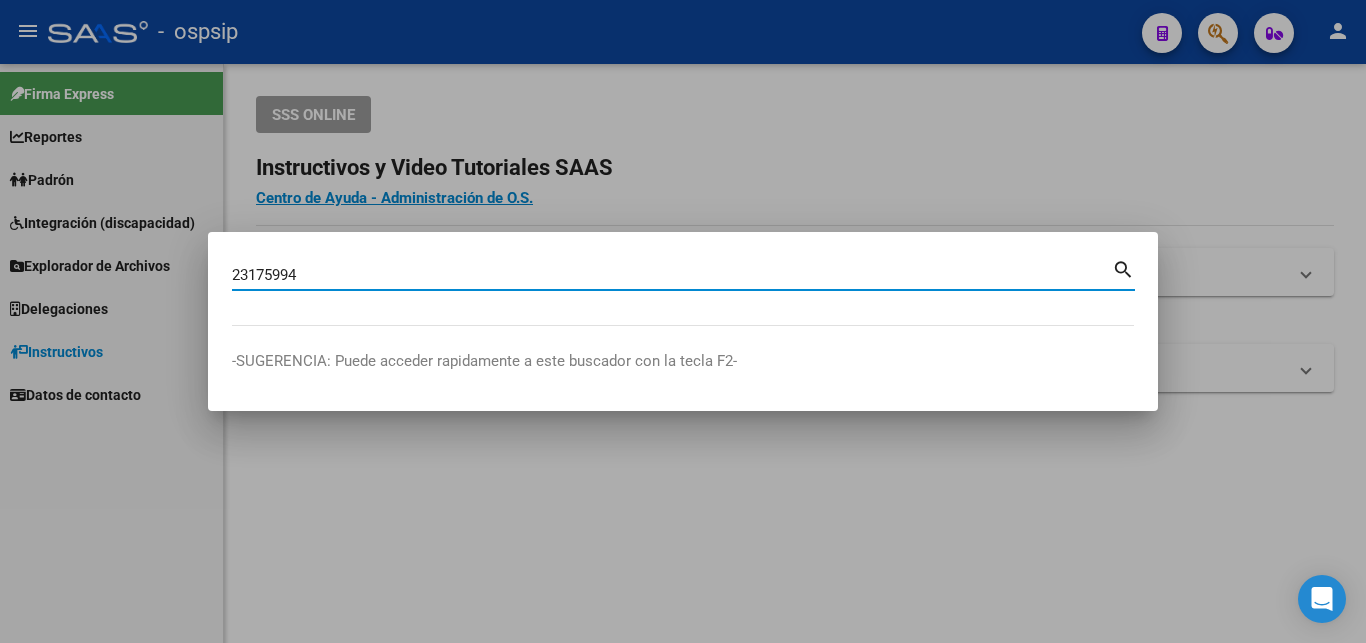 type on "23175994" 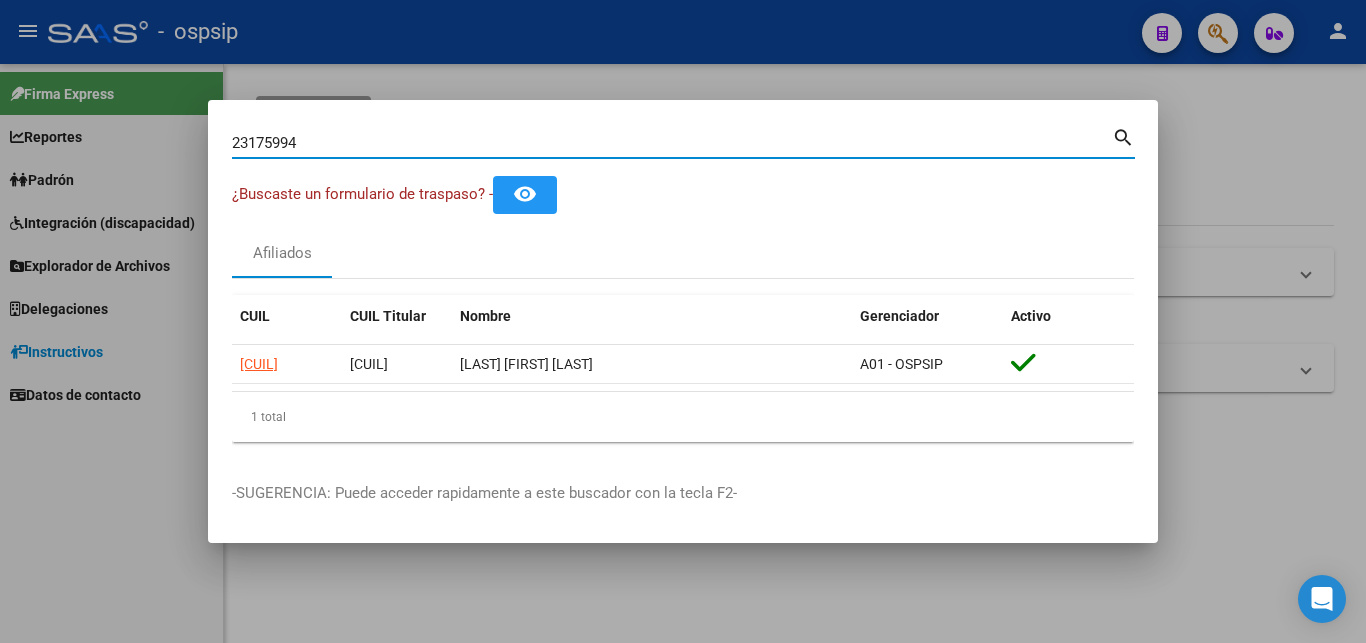 click at bounding box center [683, 321] 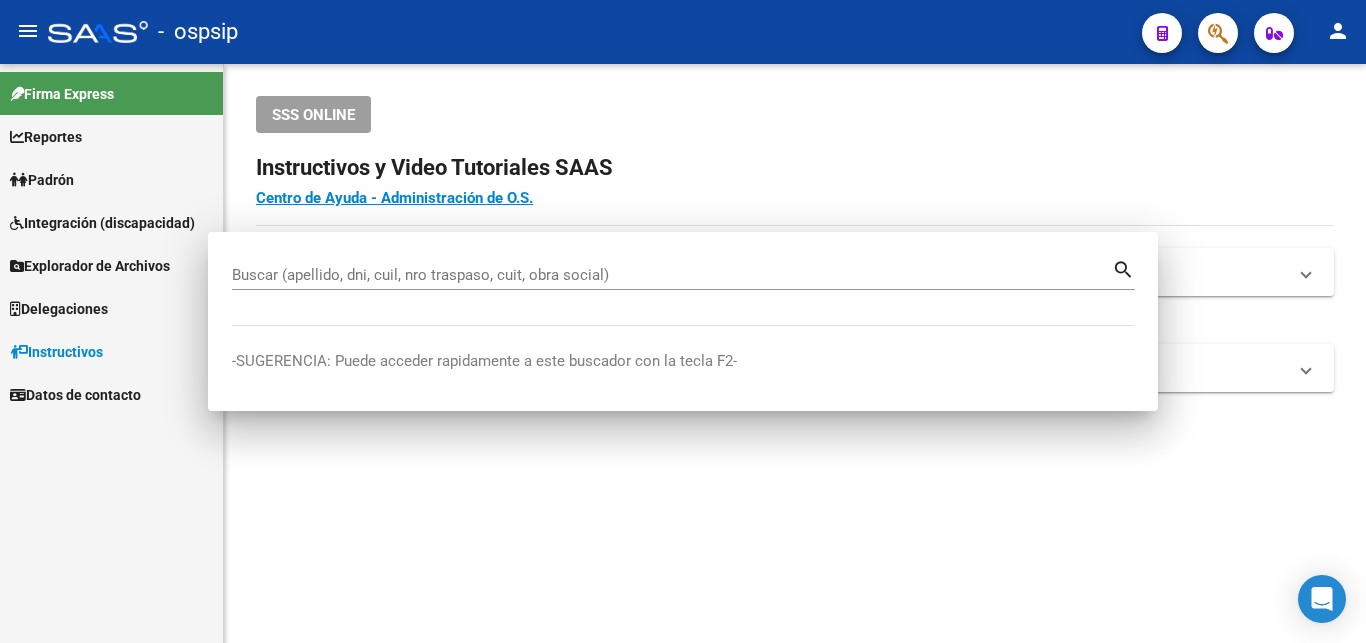click on "menu -   ospsip  person" 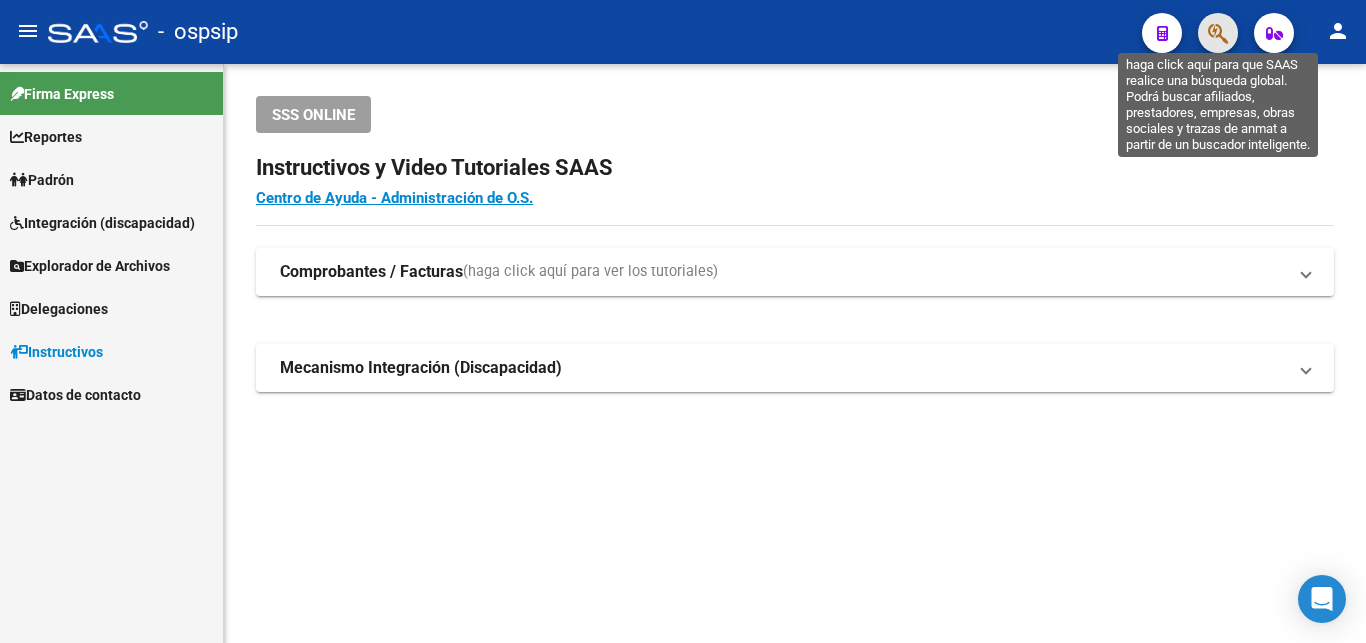 click 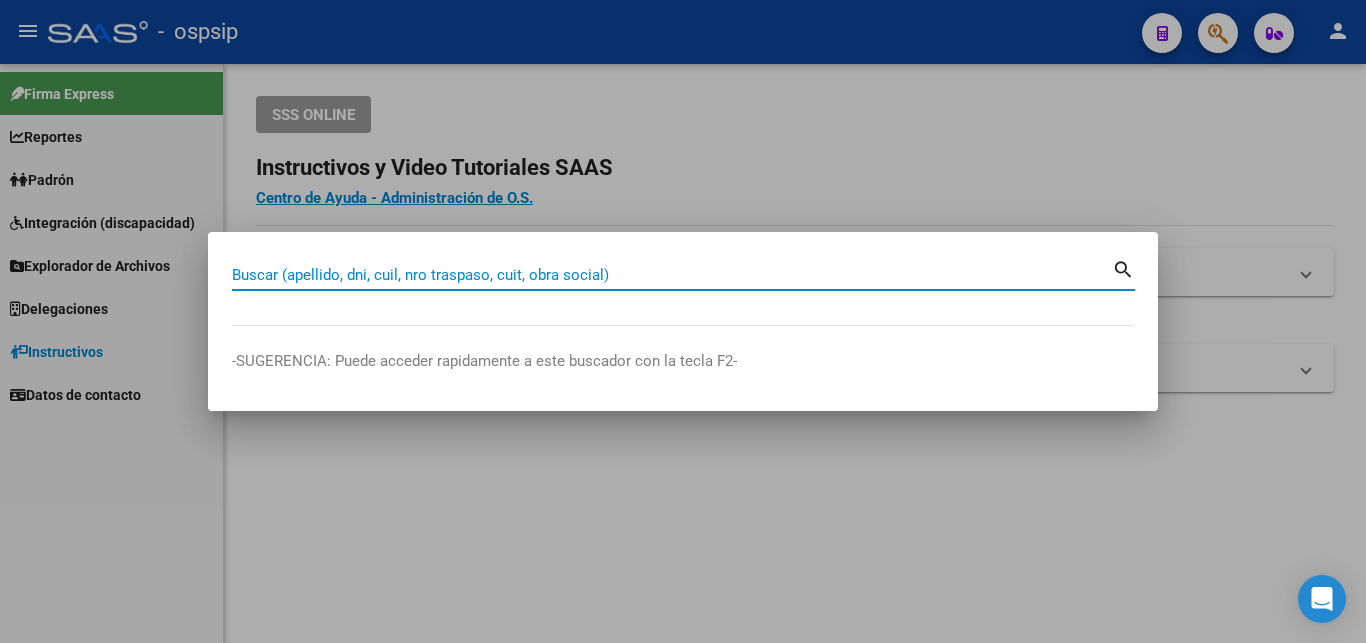 click on "Buscar (apellido, dni, cuil, nro traspaso, cuit, obra social)" at bounding box center [672, 275] 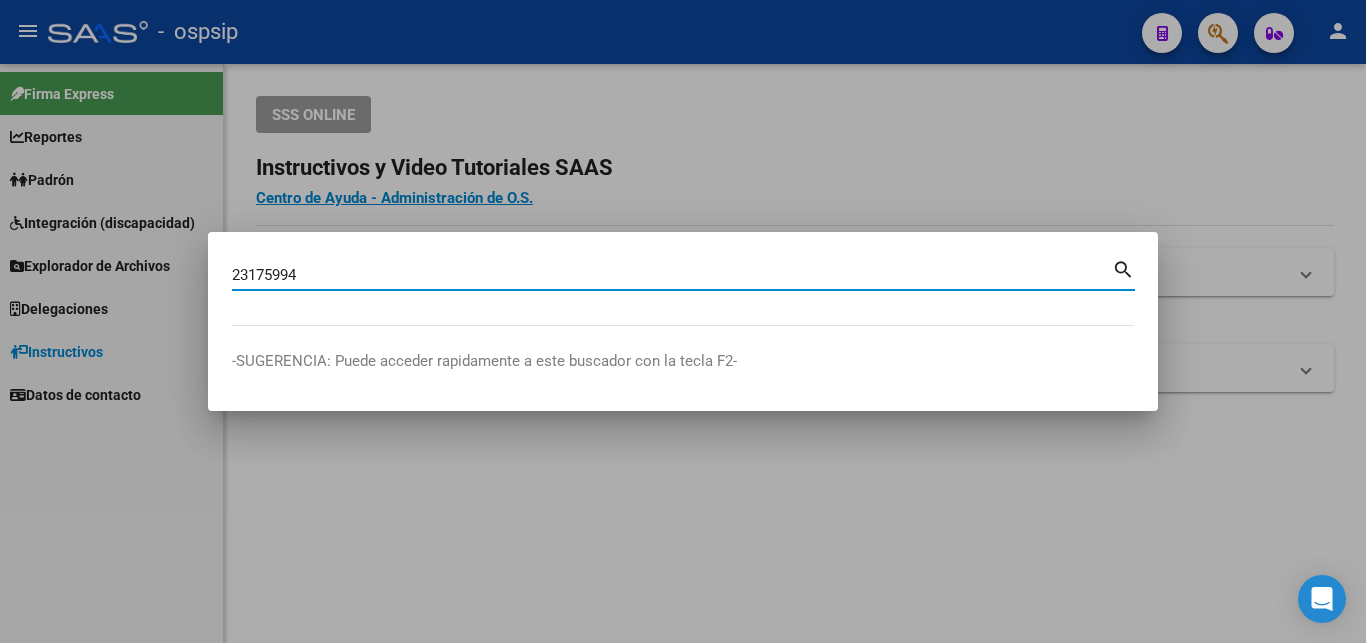 type on "23175994" 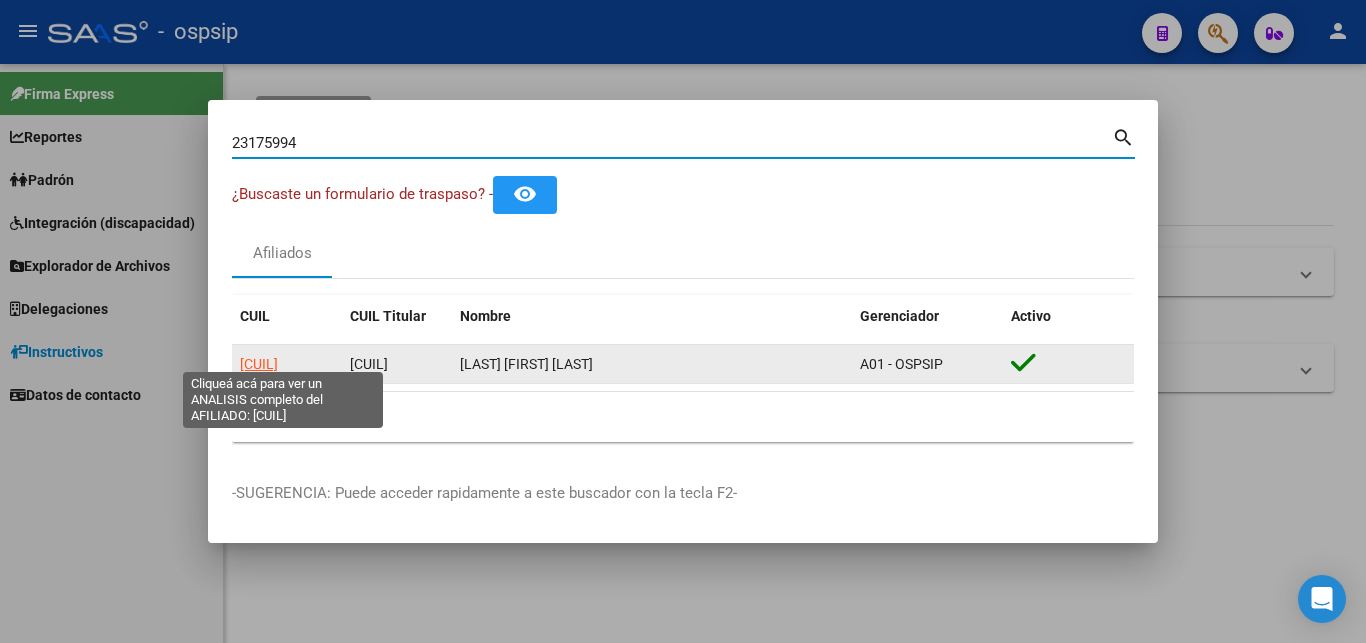 click on "20231759949" 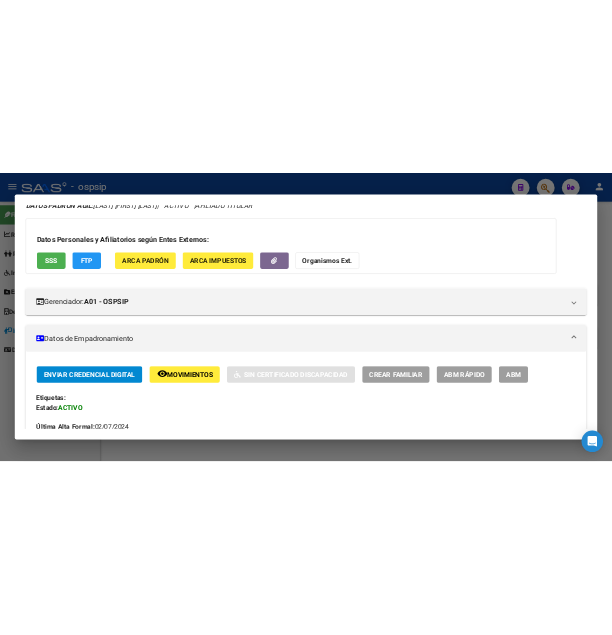 scroll, scrollTop: 0, scrollLeft: 0, axis: both 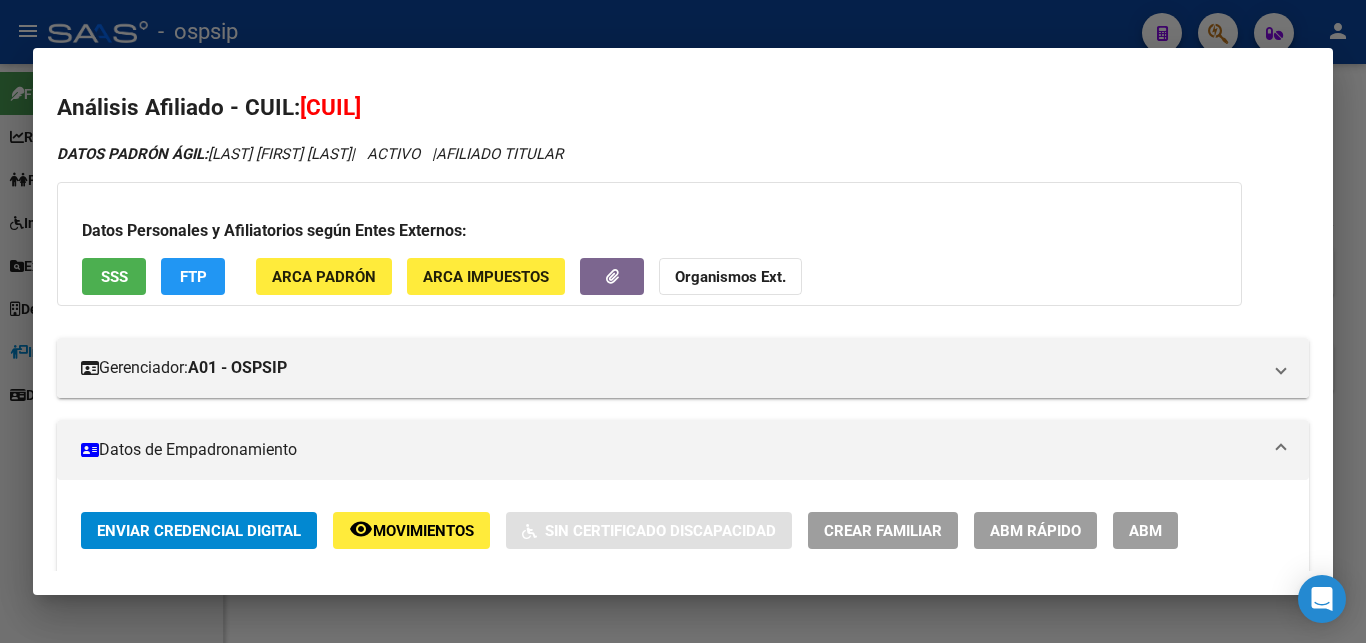 click at bounding box center [683, 321] 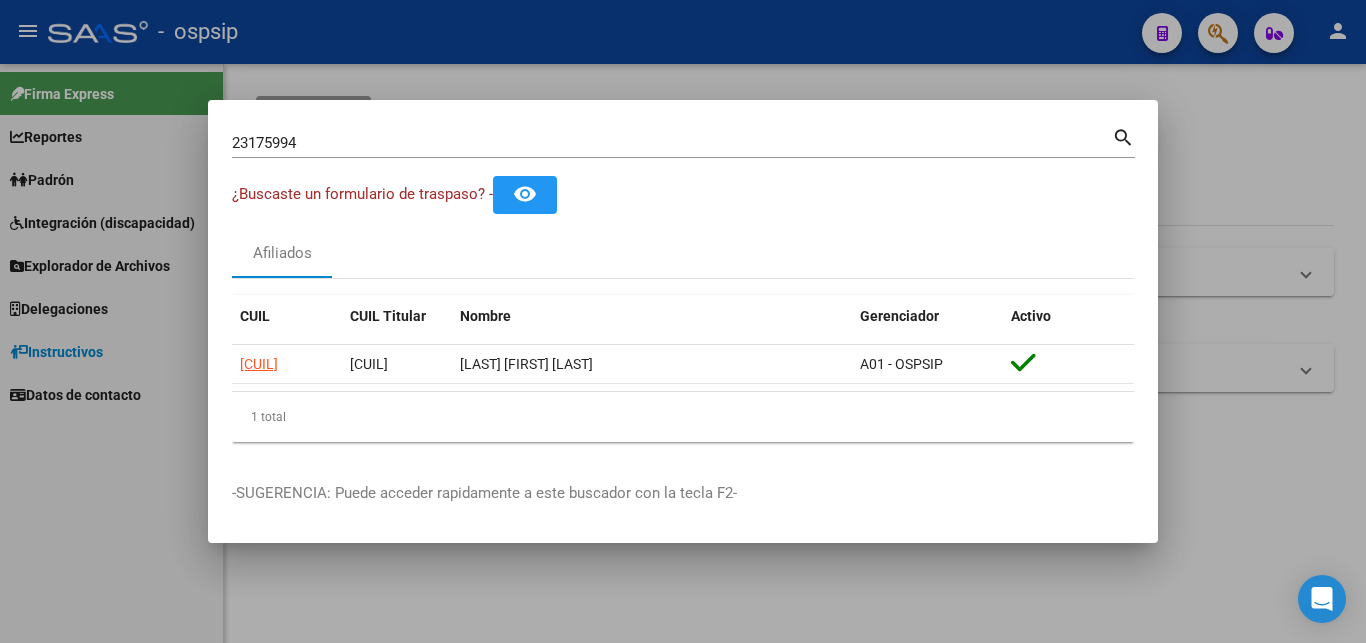 click at bounding box center [683, 321] 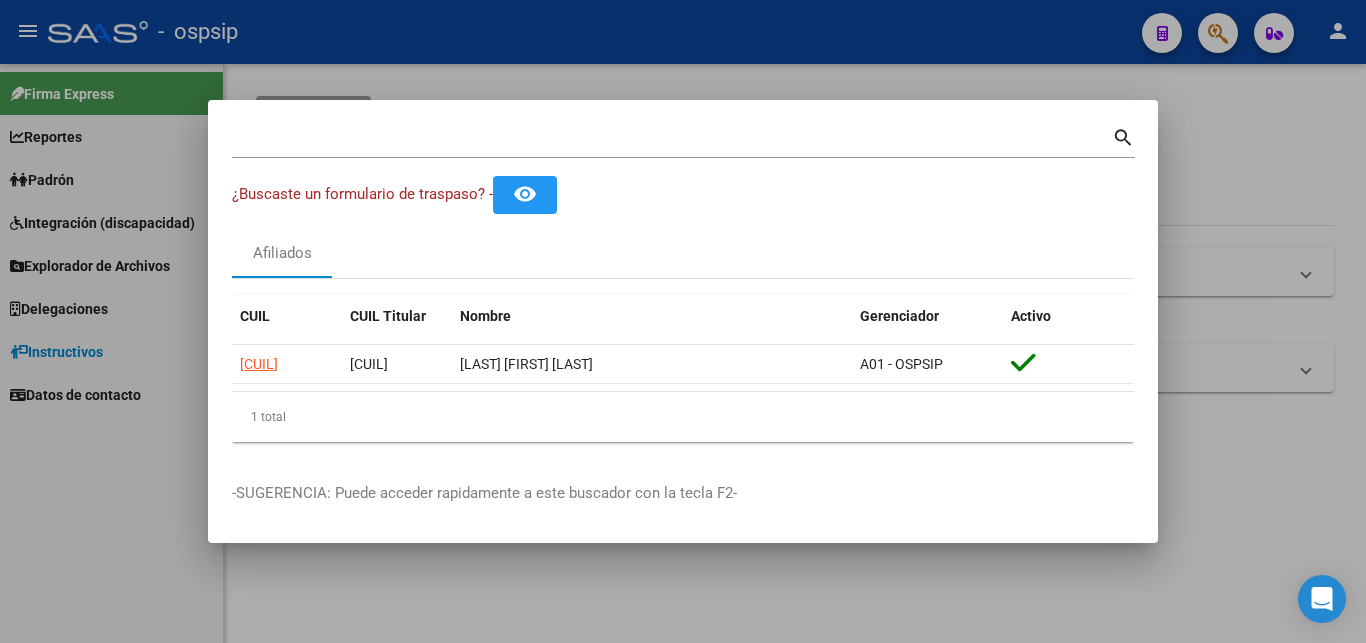 click on "-   ospsip" 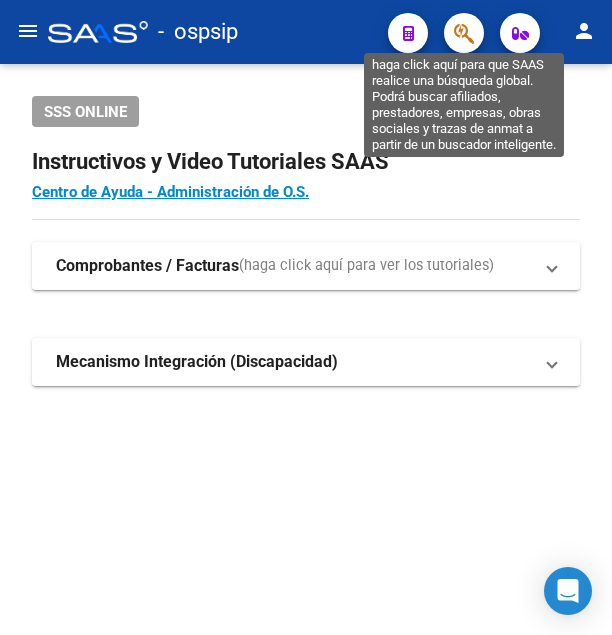 click 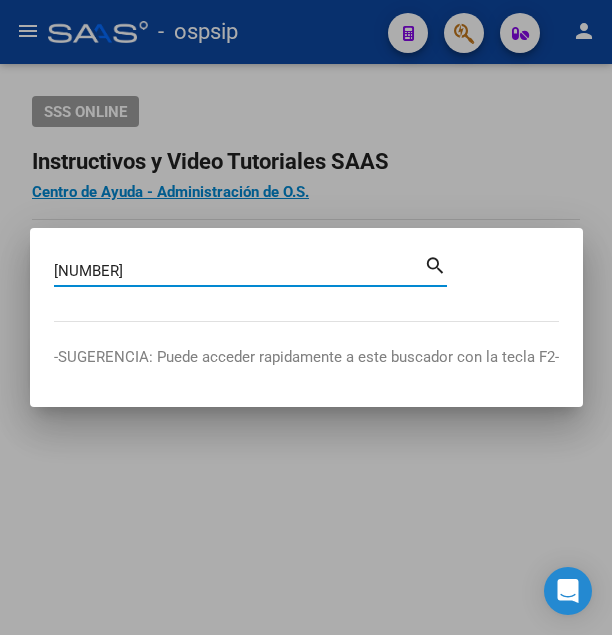 type on "38391553" 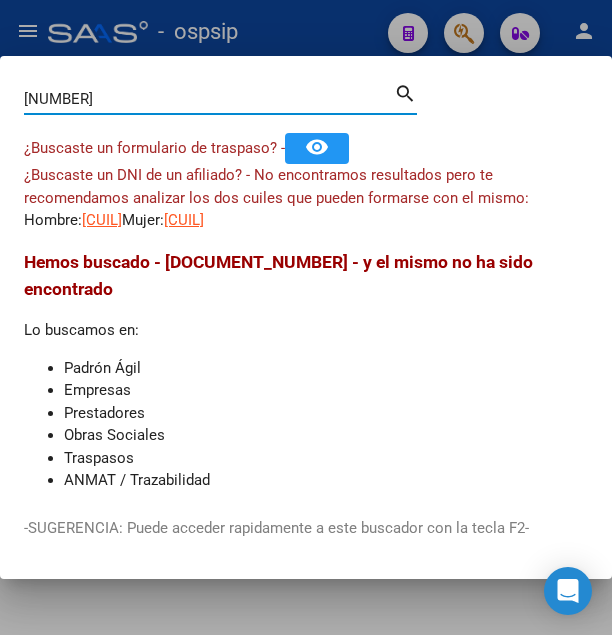 click on "38391553" at bounding box center [209, 99] 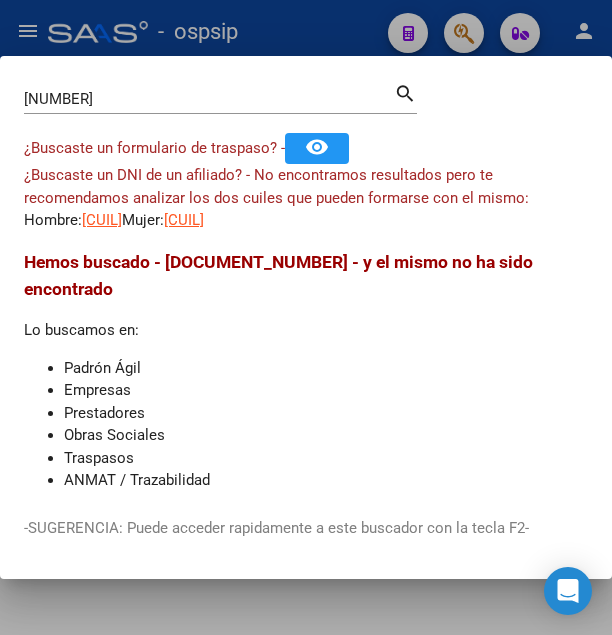 click on "27383915533" at bounding box center (184, 220) 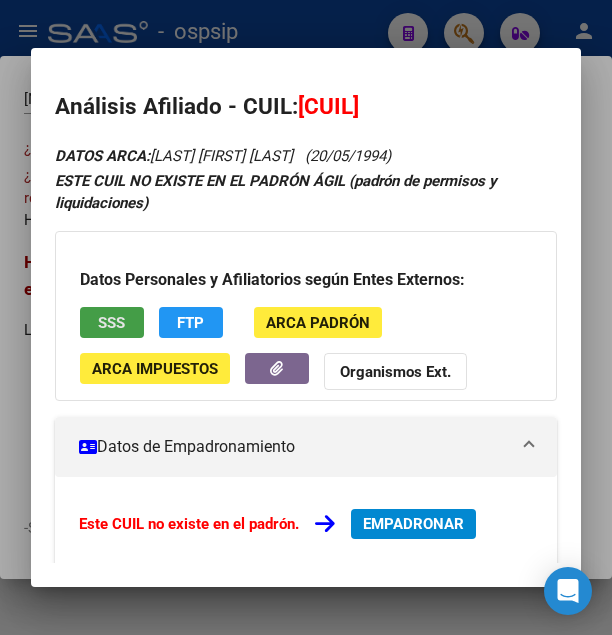 click on "SSS" at bounding box center (112, 322) 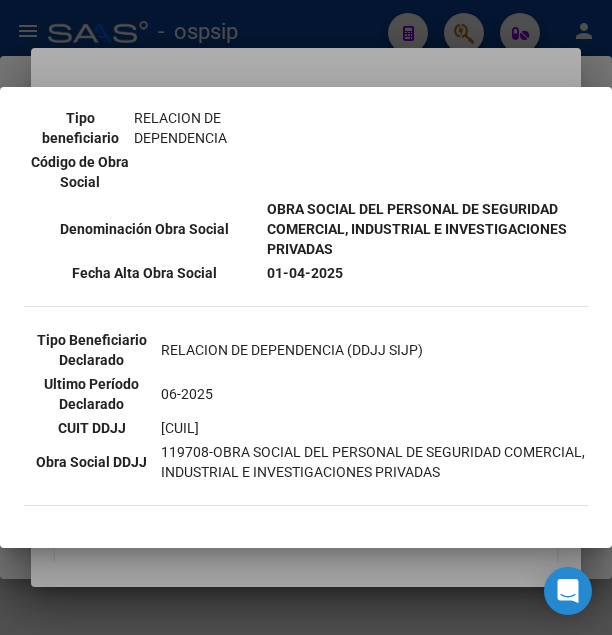 scroll, scrollTop: 513, scrollLeft: 0, axis: vertical 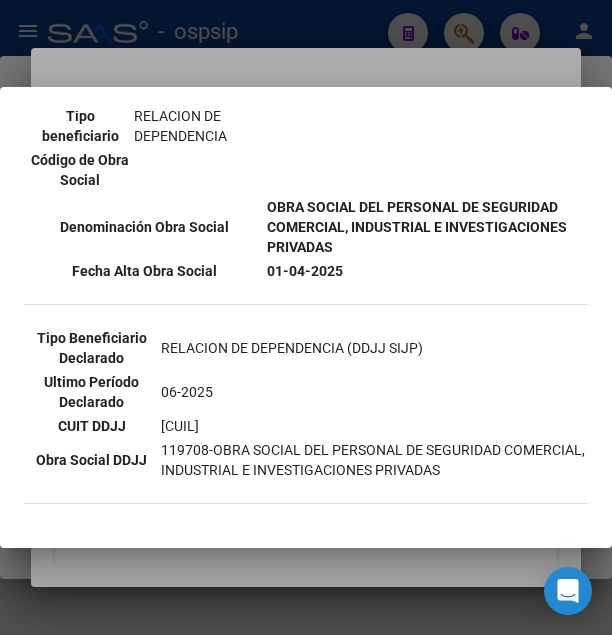 click at bounding box center [306, 317] 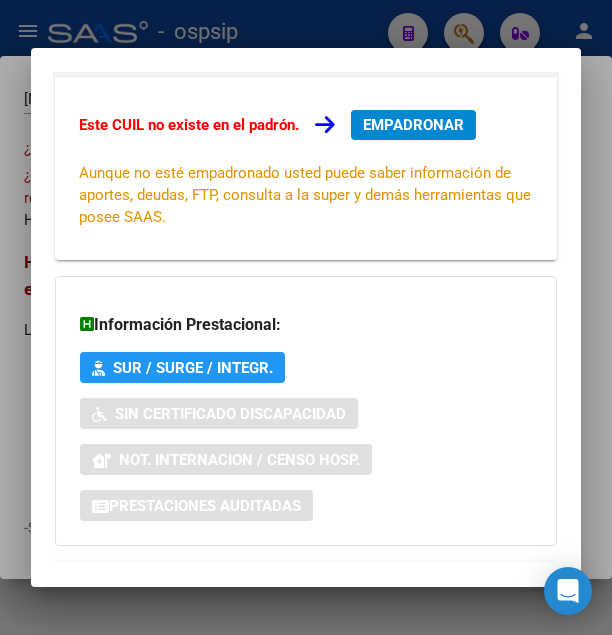 scroll, scrollTop: 491, scrollLeft: 0, axis: vertical 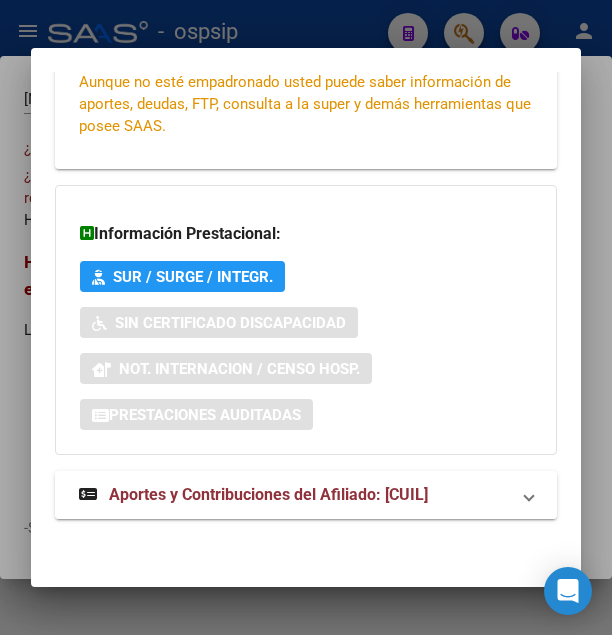 click on "Aportes y Contribuciones del Afiliado: 27383915533" at bounding box center [268, 494] 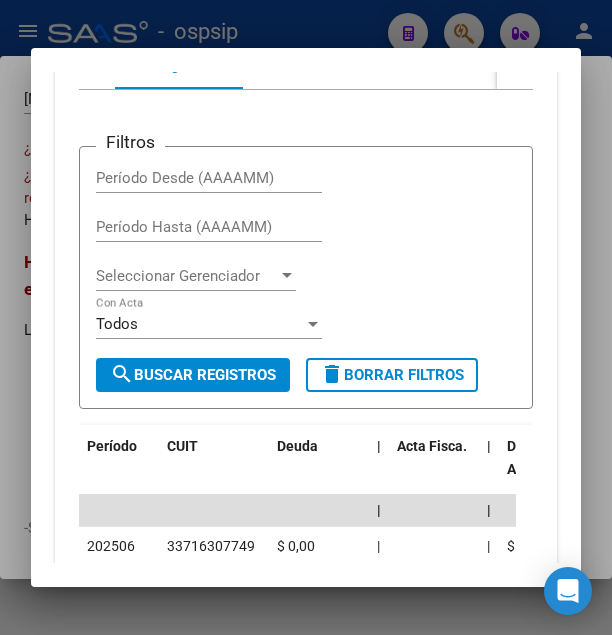scroll, scrollTop: 1040, scrollLeft: 0, axis: vertical 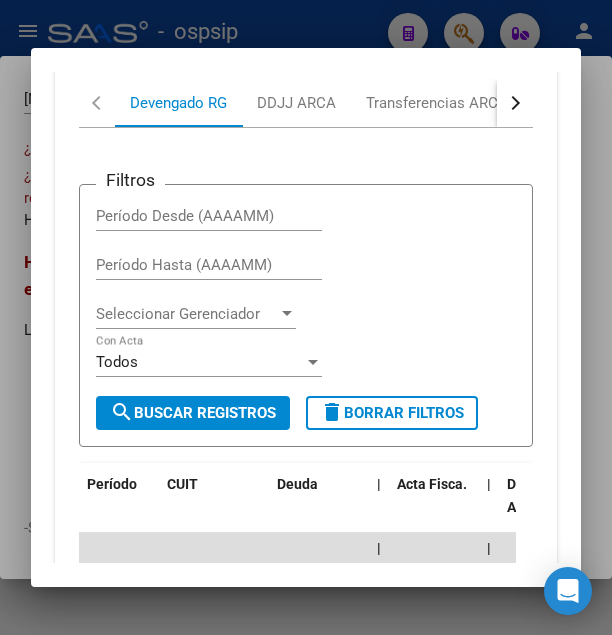 click at bounding box center (515, 103) 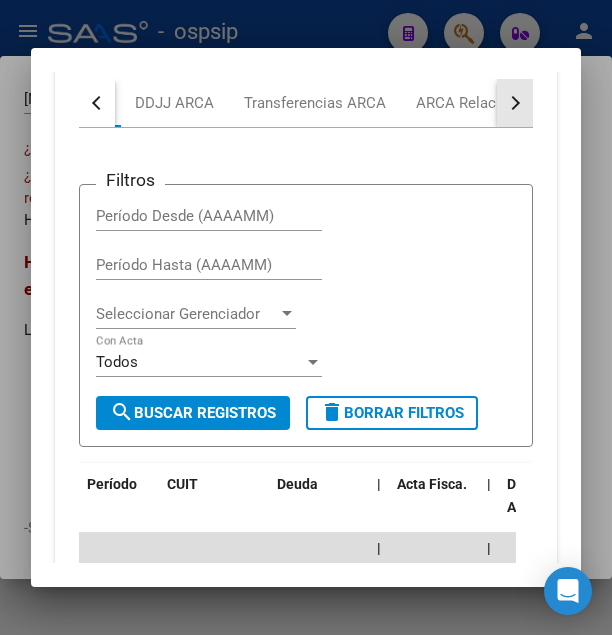 click at bounding box center (515, 103) 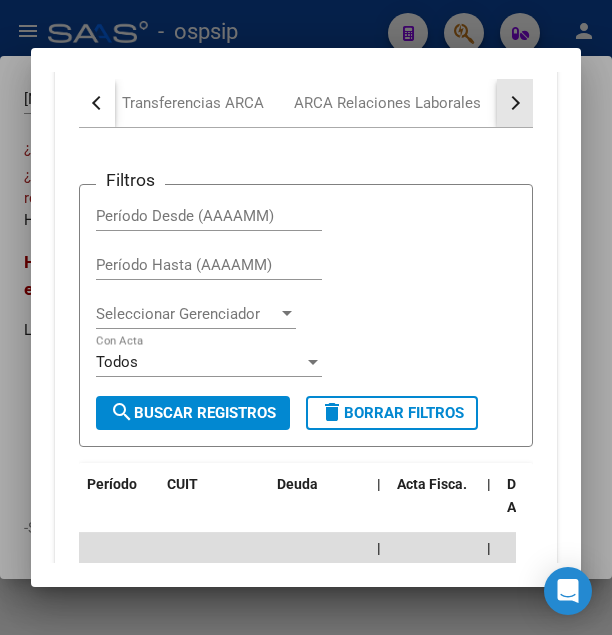 click at bounding box center [515, 103] 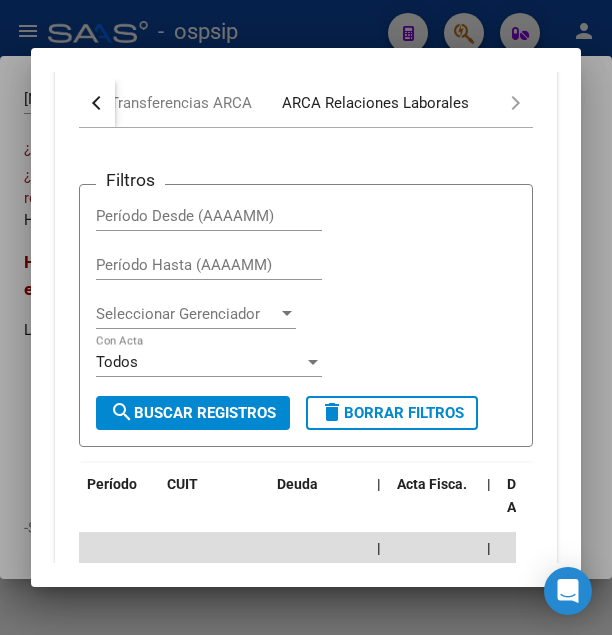 click on "ARCA Relaciones Laborales" at bounding box center [375, 103] 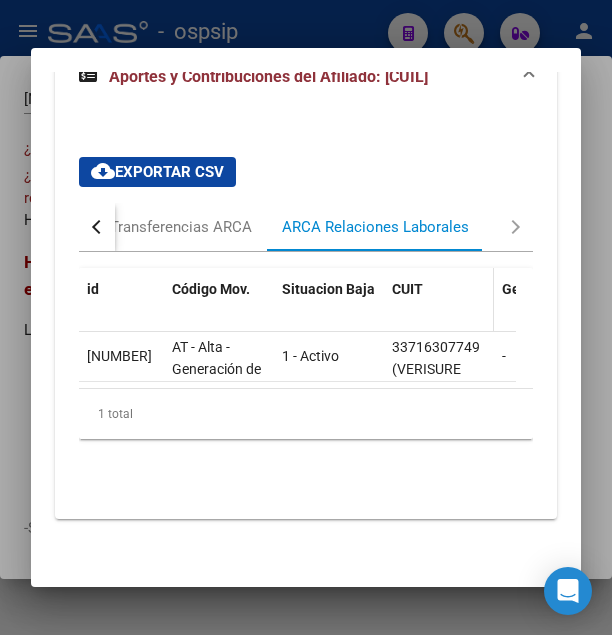 scroll, scrollTop: 934, scrollLeft: 0, axis: vertical 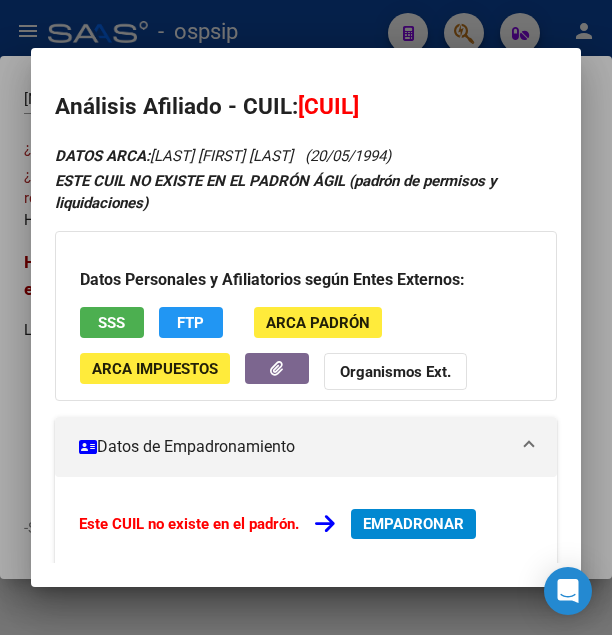 click on "EMPADRONAR" at bounding box center [413, 524] 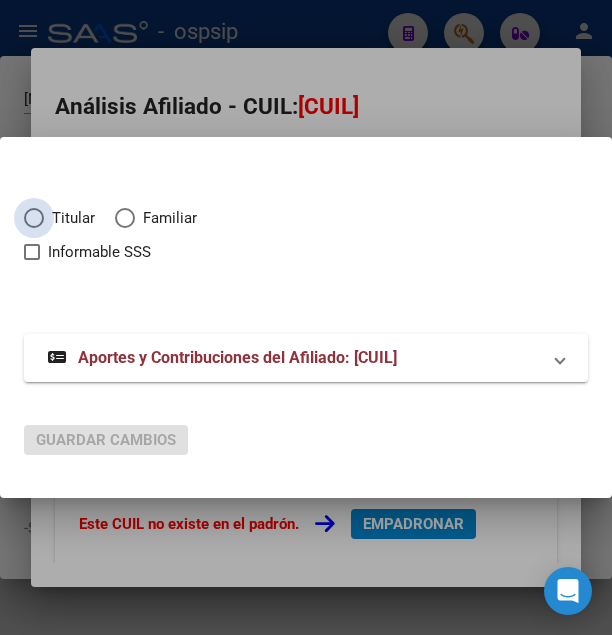 click at bounding box center (34, 218) 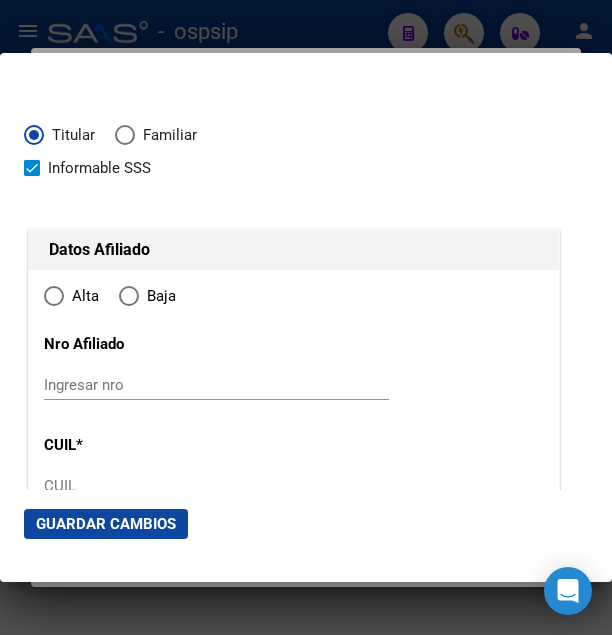type on "27-38391553-3" 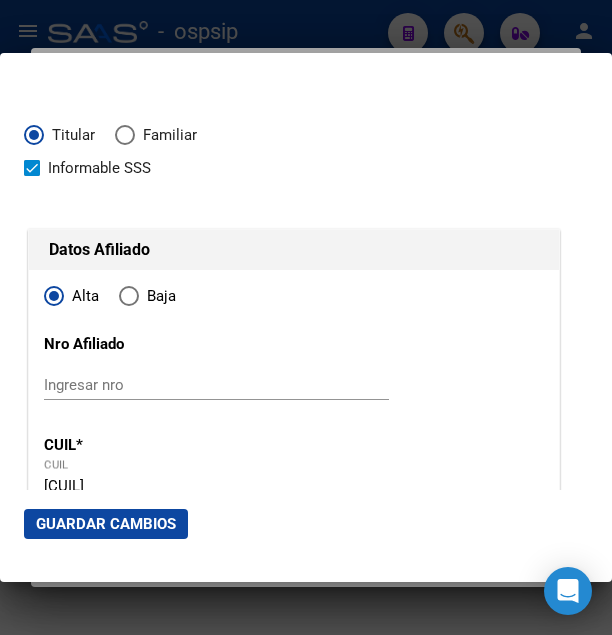 radio on "true" 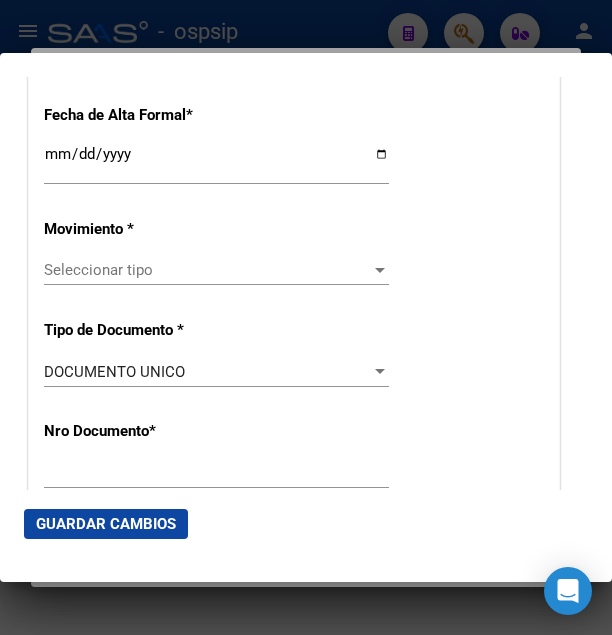 scroll, scrollTop: 432, scrollLeft: 0, axis: vertical 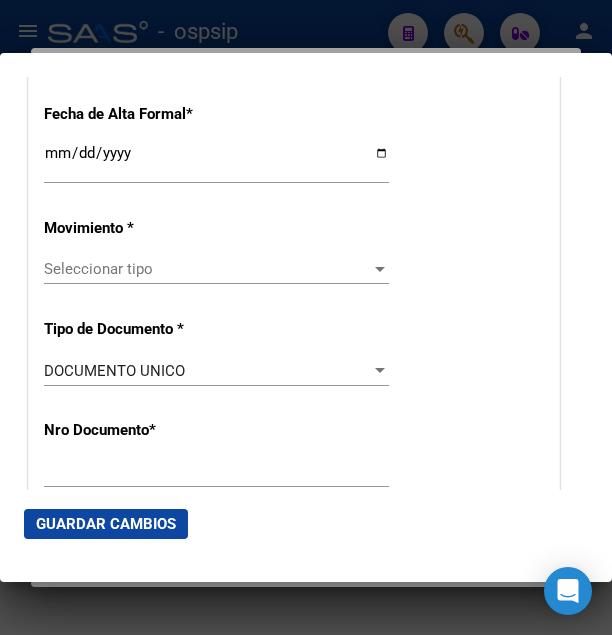 click on "Ingresar fecha" 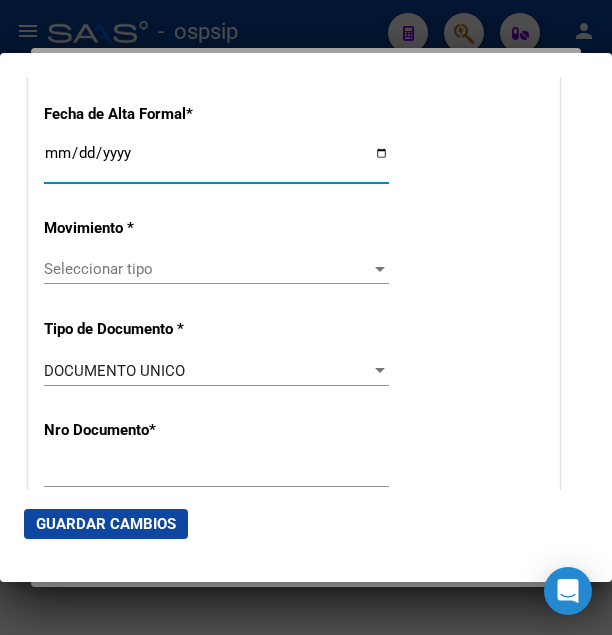 type on "2025-08-04" 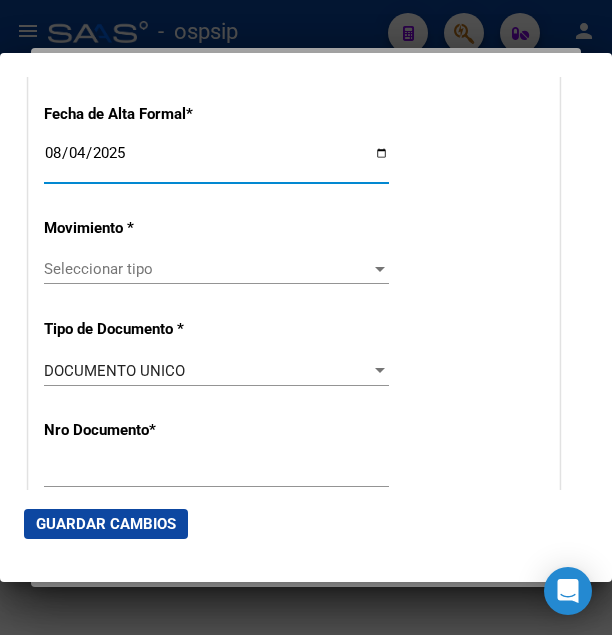click on "Seleccionar tipo Seleccionar tipo" 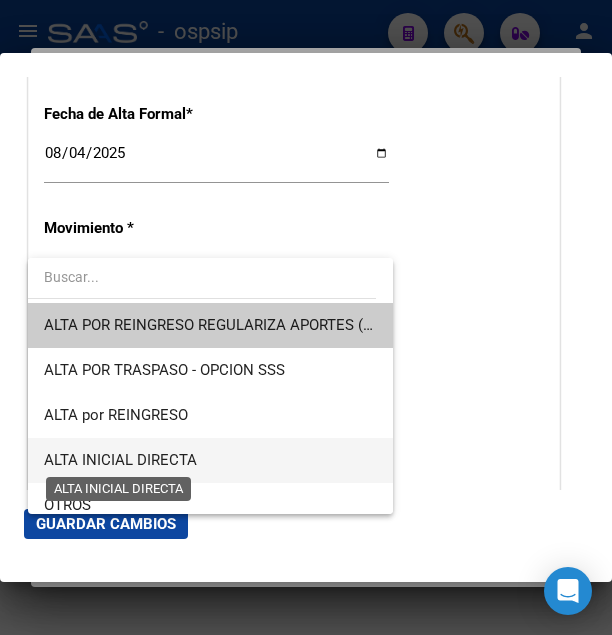 click on "ALTA INICIAL DIRECTA" at bounding box center (120, 460) 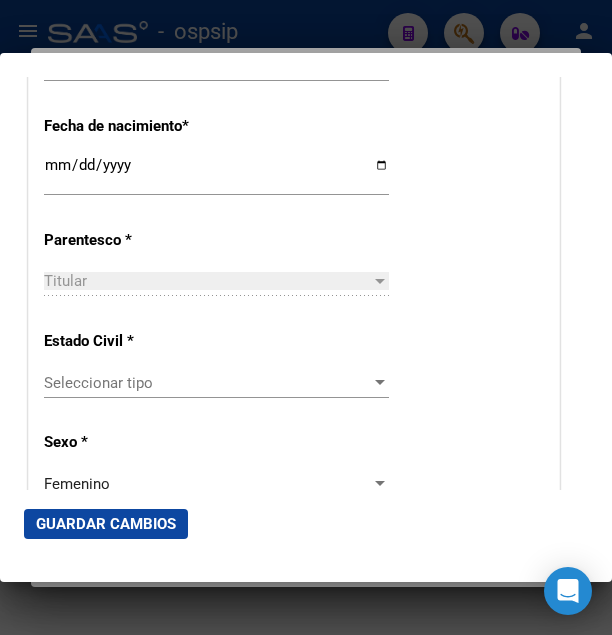 scroll, scrollTop: 1080, scrollLeft: 0, axis: vertical 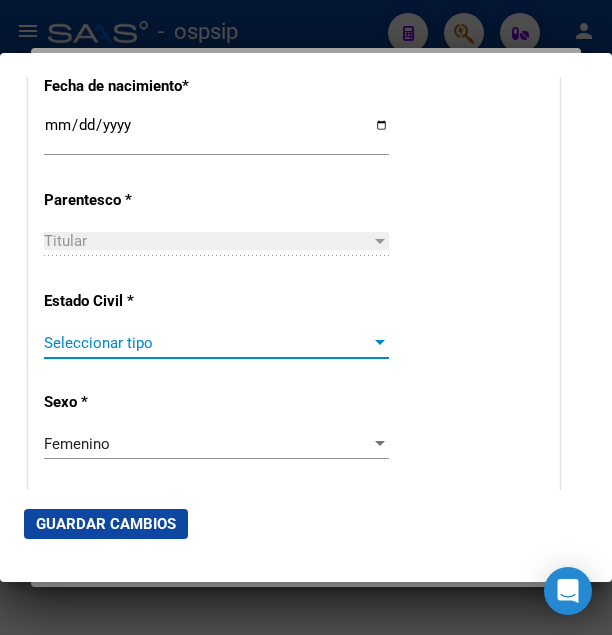 click on "Seleccionar tipo" at bounding box center [207, 343] 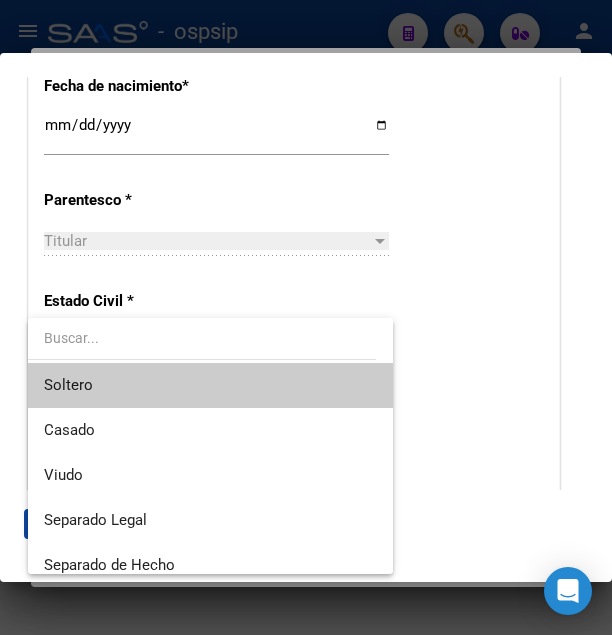 click on "Soltero" at bounding box center (210, 385) 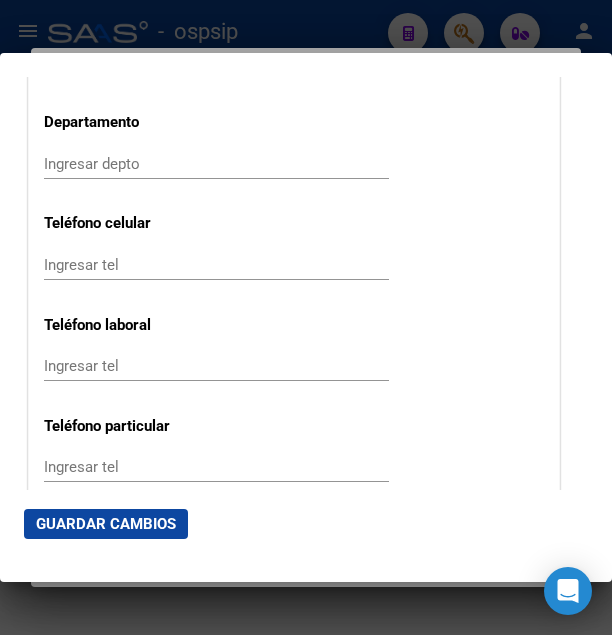scroll, scrollTop: 2592, scrollLeft: 0, axis: vertical 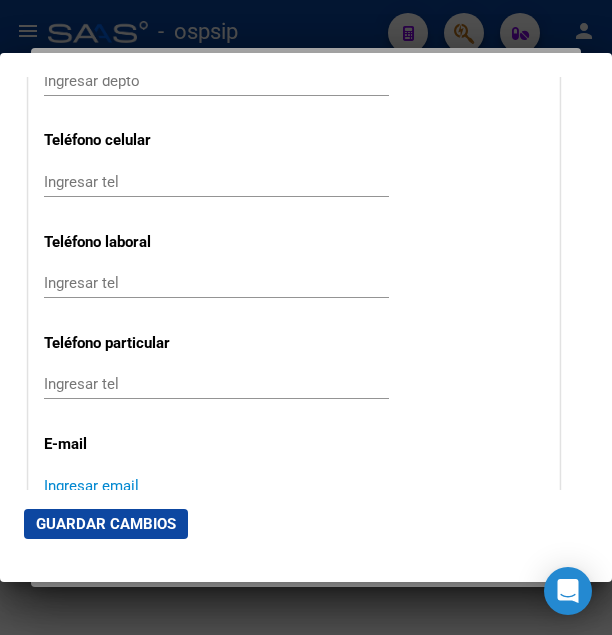 paste on "cintiasanmartin1@gmail.com" 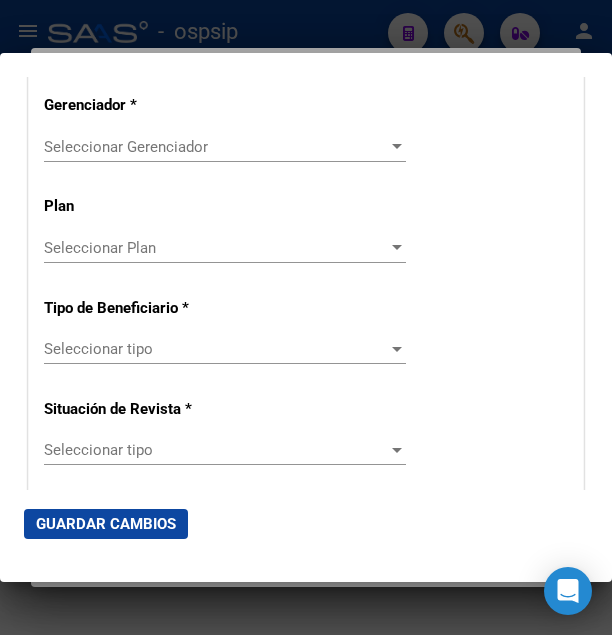 scroll, scrollTop: 3564, scrollLeft: 0, axis: vertical 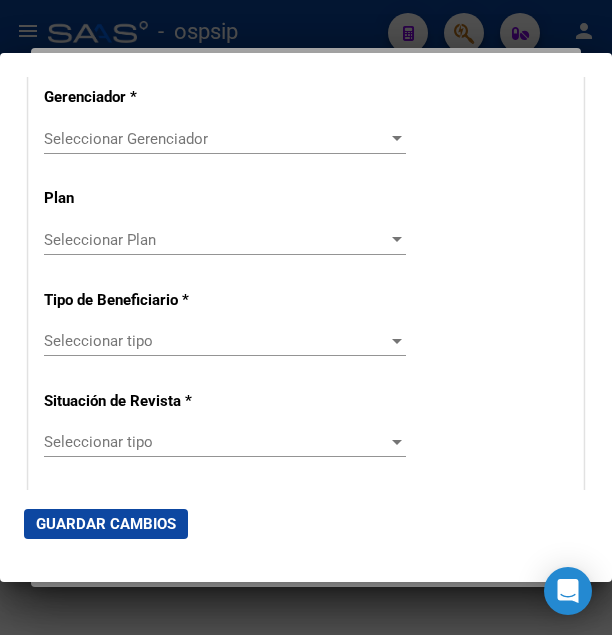 type on "cintiasanmartin1@gmail.com" 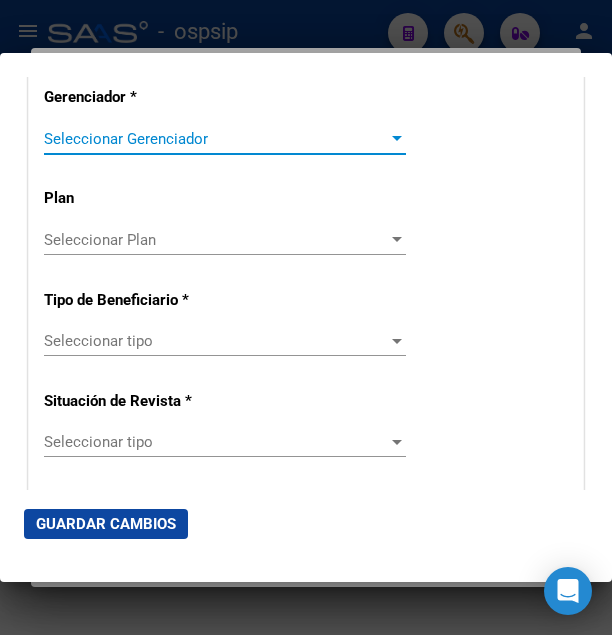 click on "Seleccionar Gerenciador" at bounding box center [216, 139] 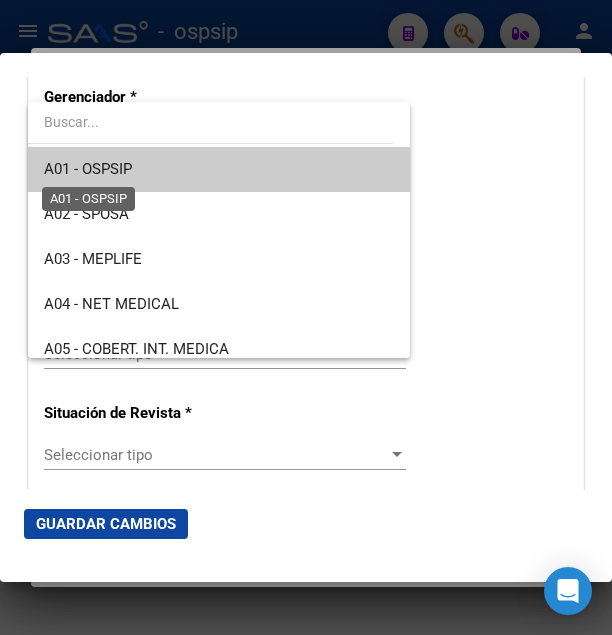 click on "A01 - OSPSIP" at bounding box center (88, 169) 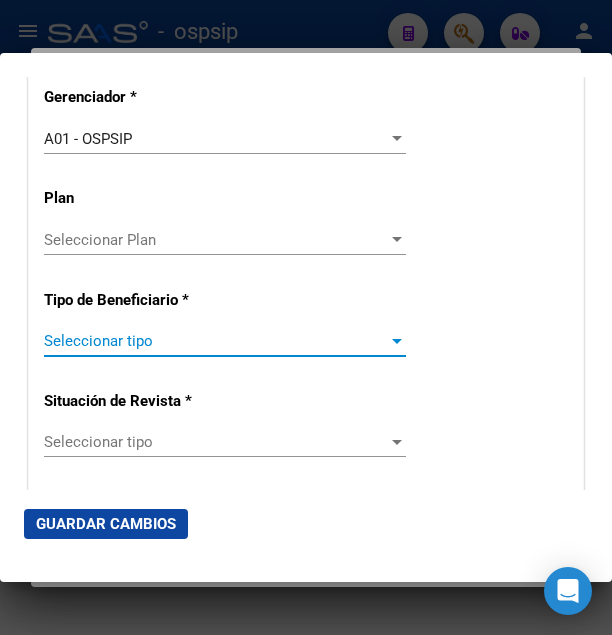 click on "Seleccionar tipo" at bounding box center (216, 341) 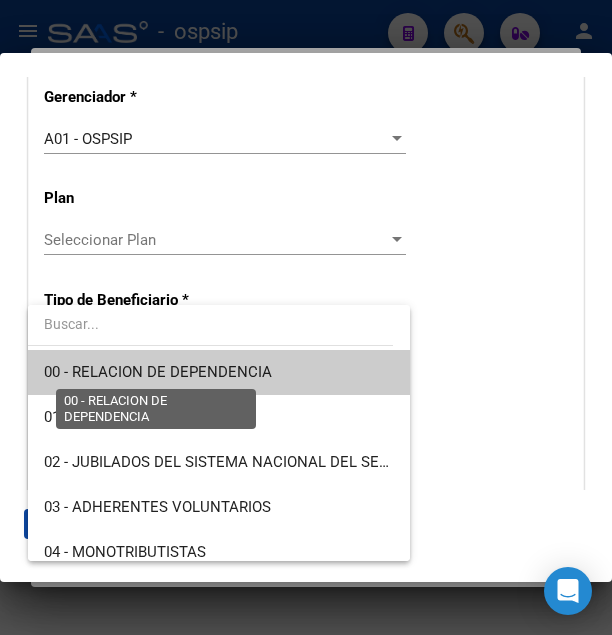 click on "00 - RELACION DE DEPENDENCIA" at bounding box center [158, 372] 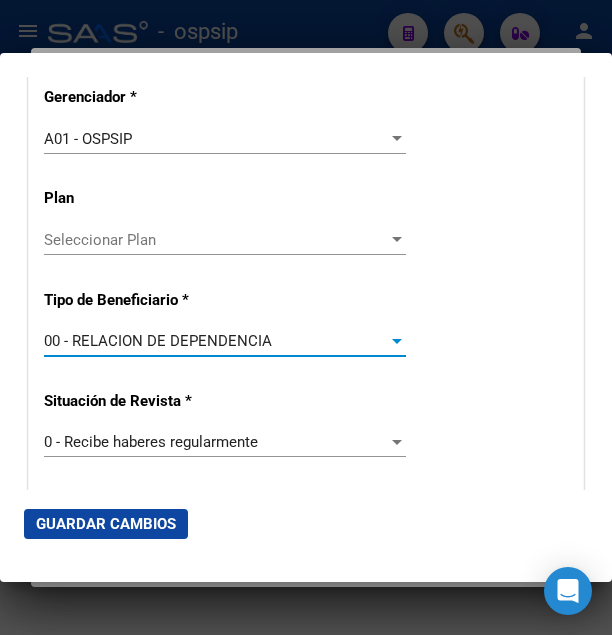 type on "33-71630774-9" 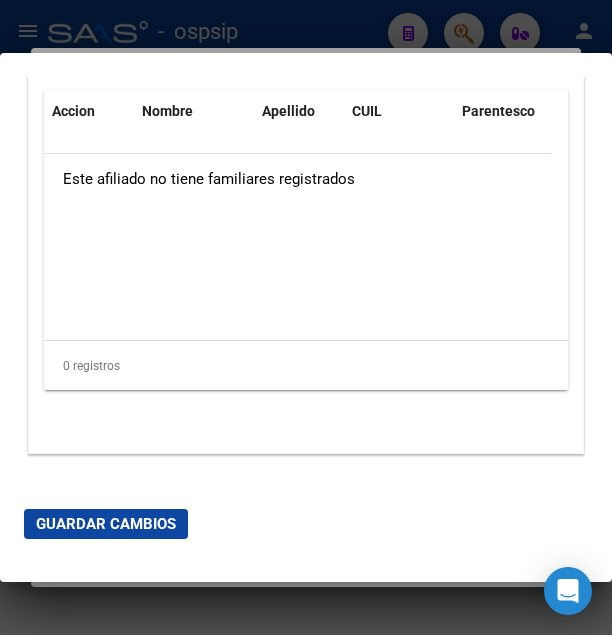scroll, scrollTop: 4308, scrollLeft: 0, axis: vertical 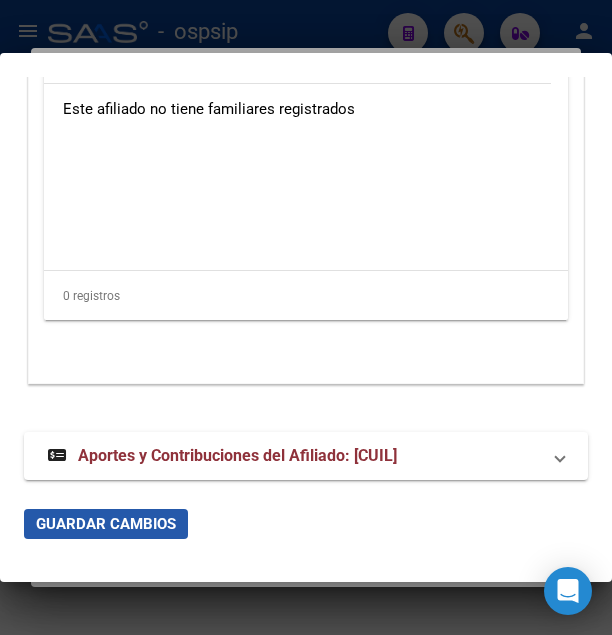 click on "Guardar Cambios" 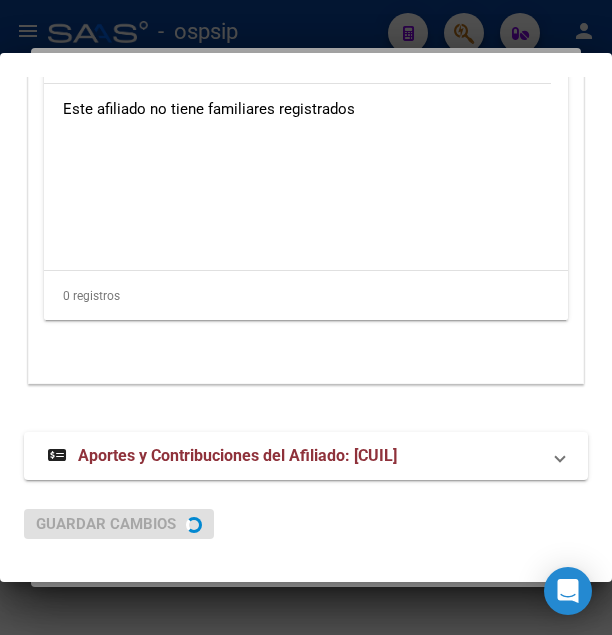 scroll, scrollTop: 0, scrollLeft: 0, axis: both 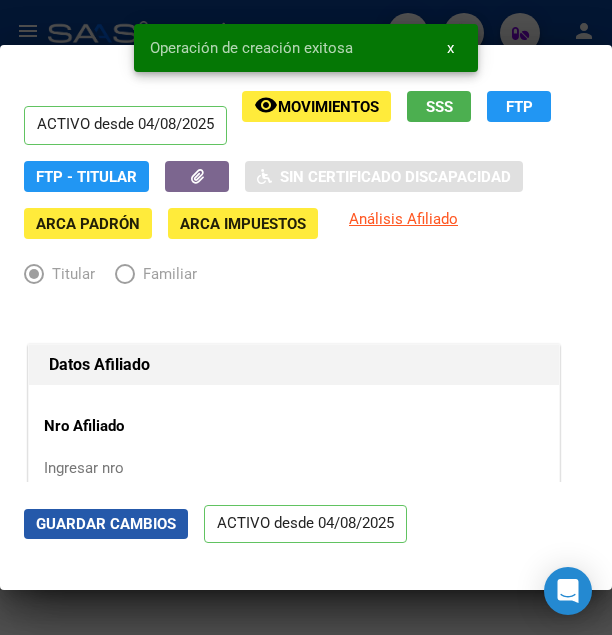 click on "Guardar Cambios" 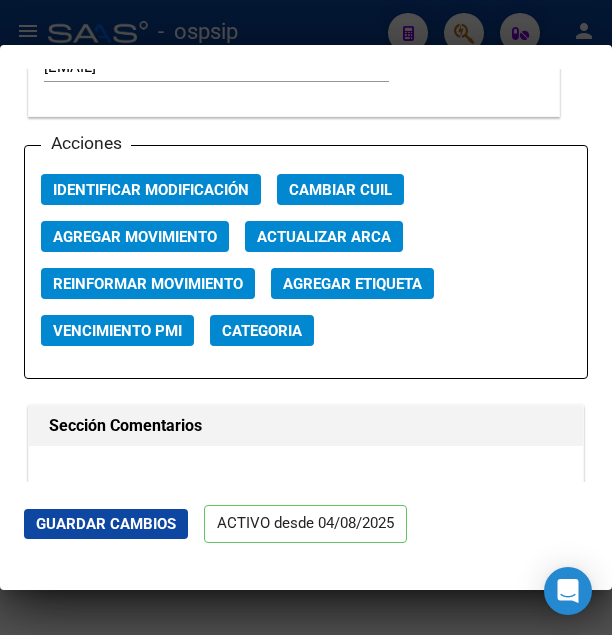 scroll, scrollTop: 2916, scrollLeft: 0, axis: vertical 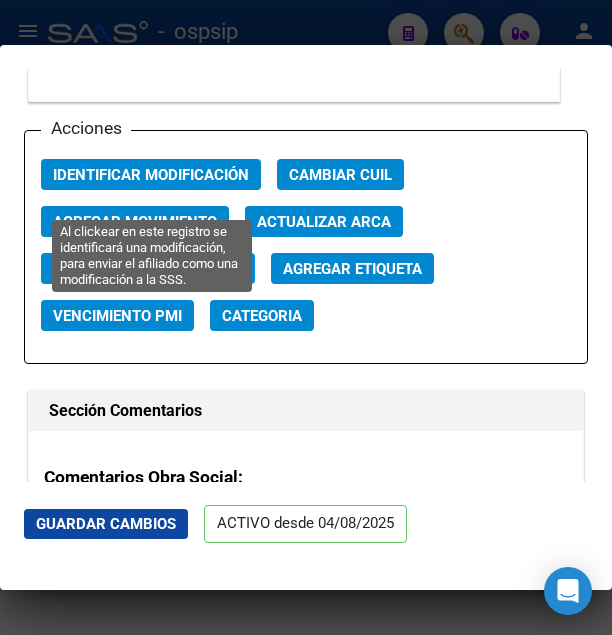 click on "Identificar Modificación" at bounding box center (151, 175) 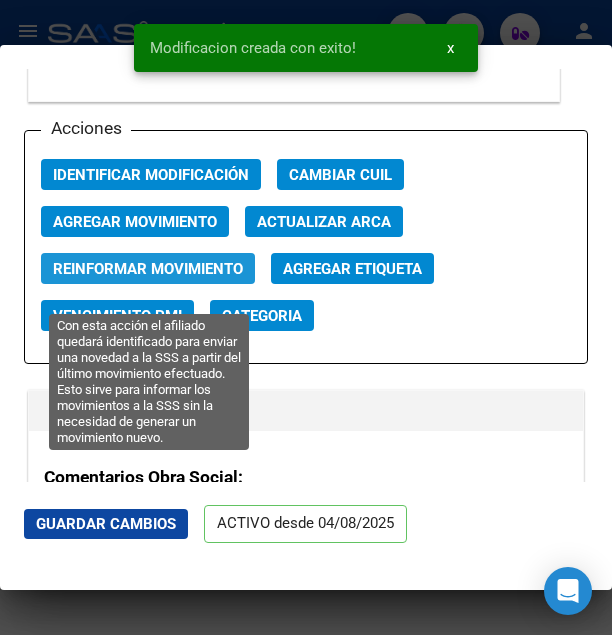 click on "Reinformar Movimiento" 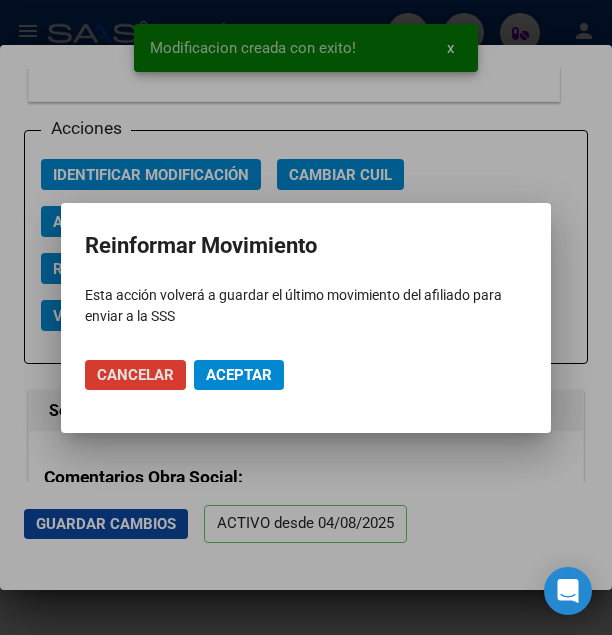 click on "Aceptar" at bounding box center [239, 375] 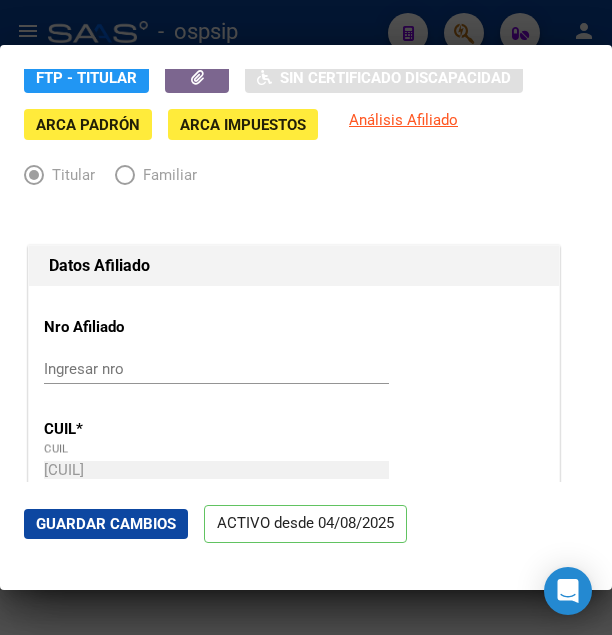 scroll, scrollTop: 0, scrollLeft: 0, axis: both 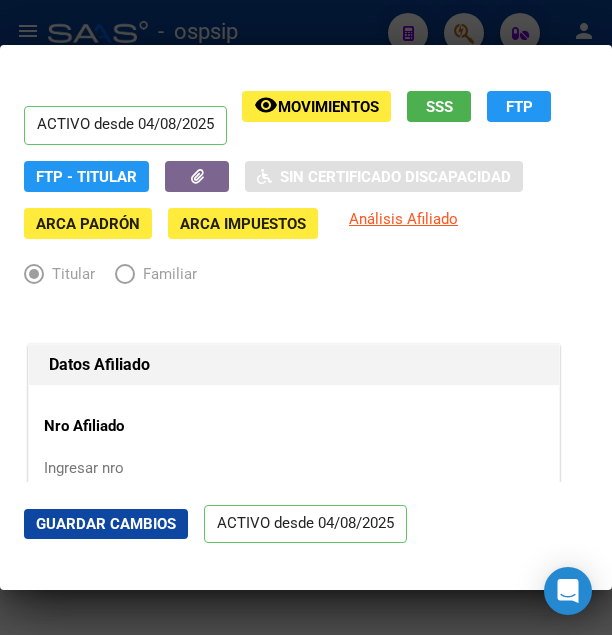 click at bounding box center [306, 317] 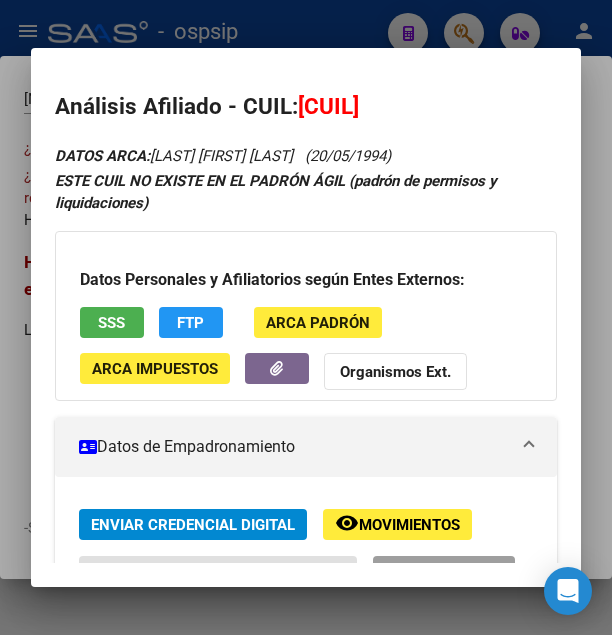 click at bounding box center (306, 317) 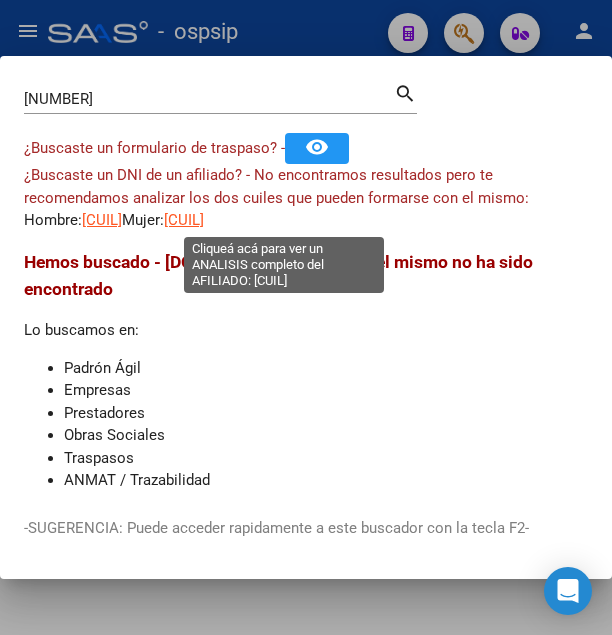 click on "27383915533" at bounding box center [184, 220] 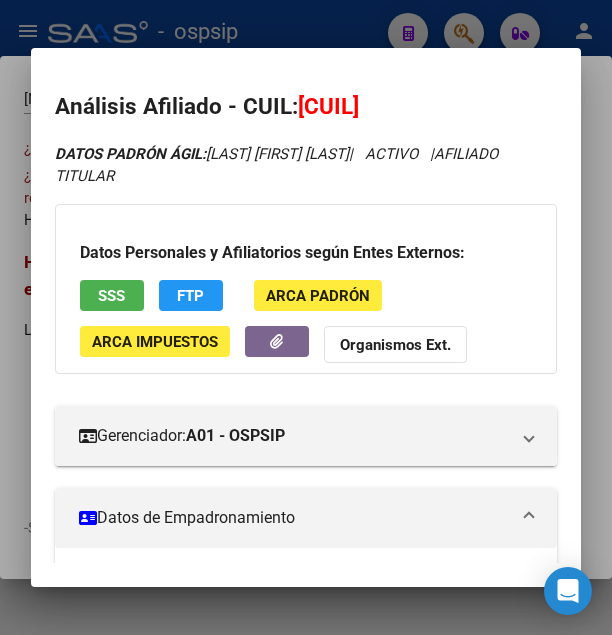 drag, startPoint x: 323, startPoint y: 106, endPoint x: 428, endPoint y: 94, distance: 105.68349 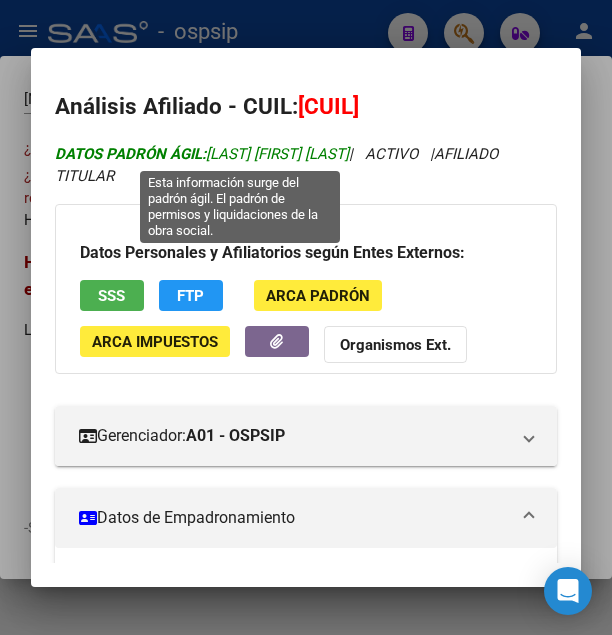 drag, startPoint x: 213, startPoint y: 152, endPoint x: 299, endPoint y: 152, distance: 86 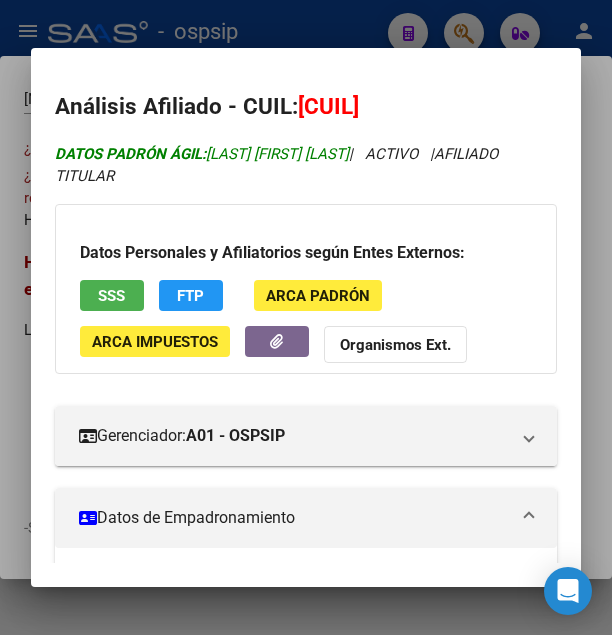 copy on "SAN MARTIN" 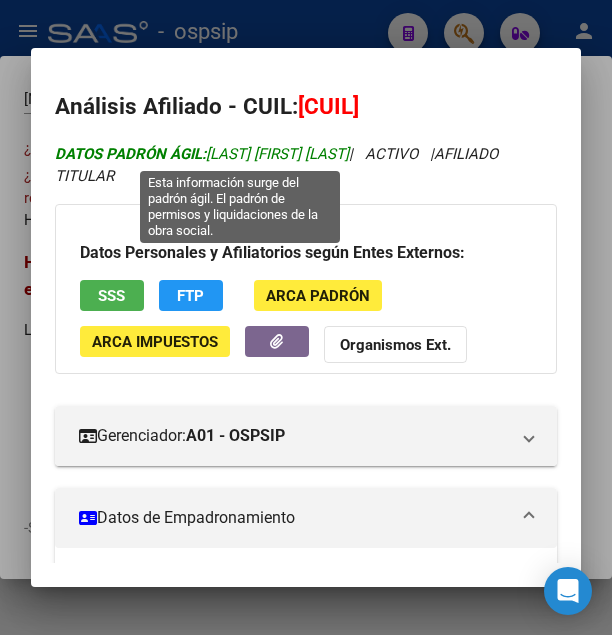 drag, startPoint x: 305, startPoint y: 151, endPoint x: 421, endPoint y: 157, distance: 116.15507 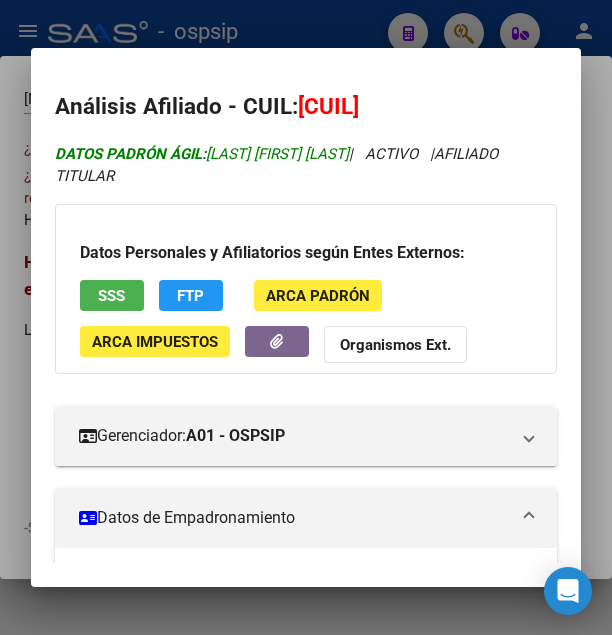 copy on "CYNTHIA VANINA" 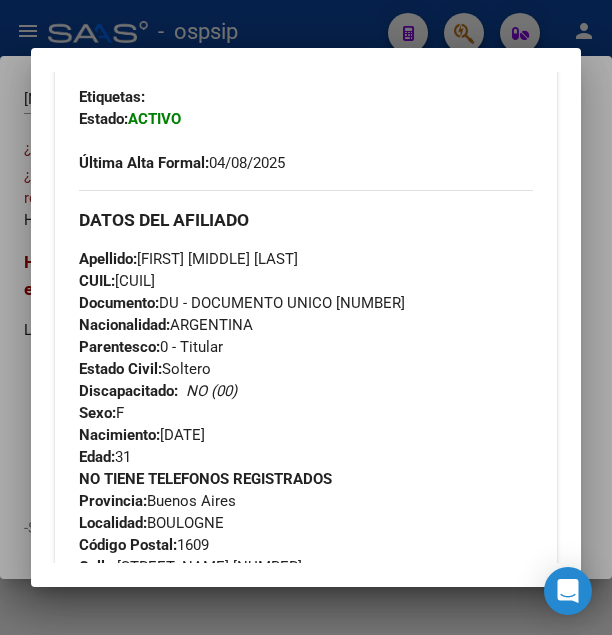 scroll, scrollTop: 756, scrollLeft: 0, axis: vertical 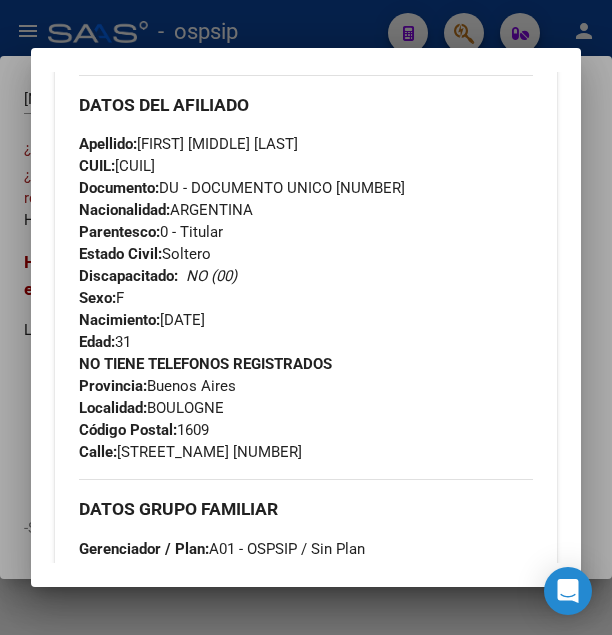 click on "Nacimiento:  20/05/1994" at bounding box center [142, 320] 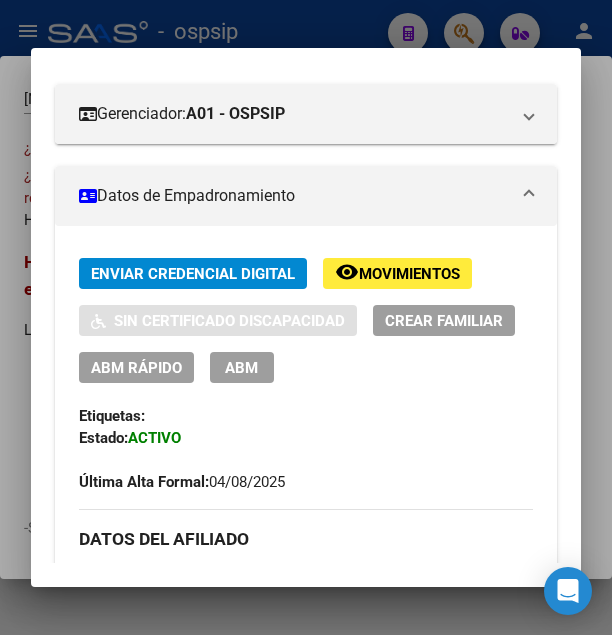 scroll, scrollTop: 216, scrollLeft: 0, axis: vertical 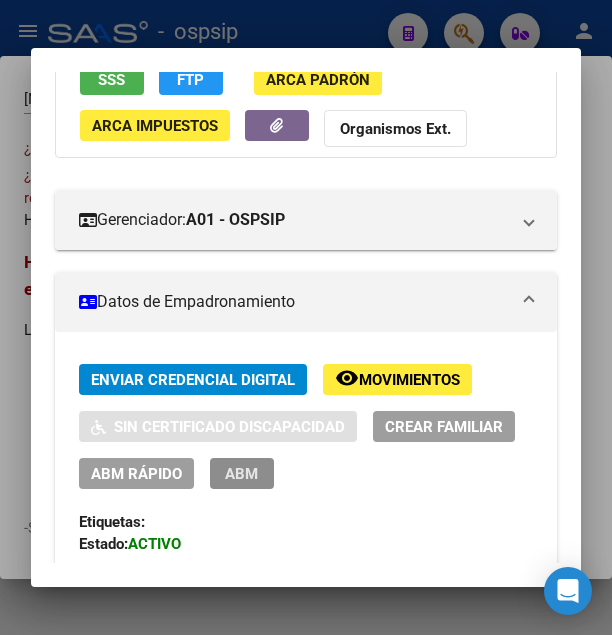 click on "ABM" at bounding box center (241, 474) 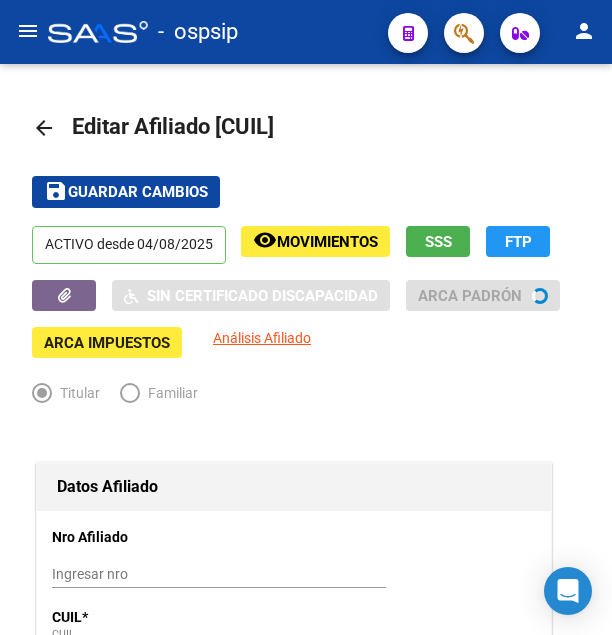 radio on "true" 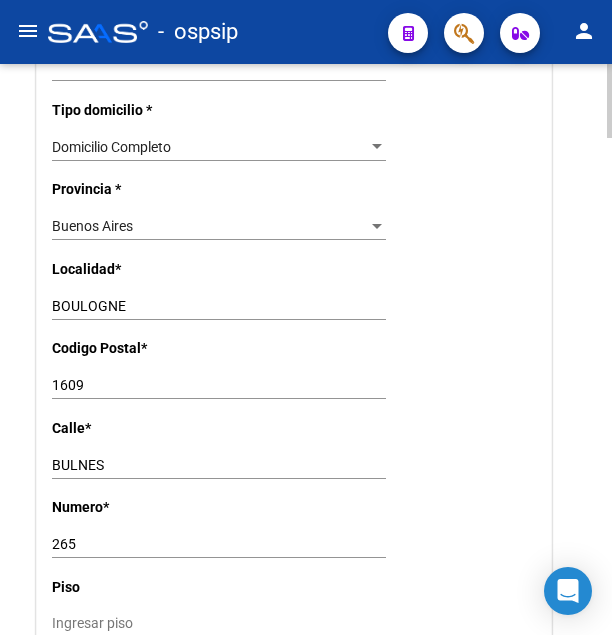 scroll, scrollTop: 1530, scrollLeft: 0, axis: vertical 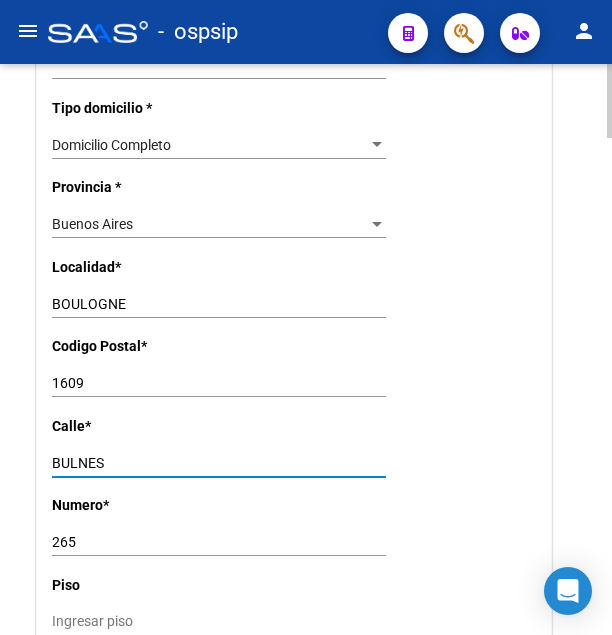 drag, startPoint x: 52, startPoint y: 435, endPoint x: 111, endPoint y: 436, distance: 59.008472 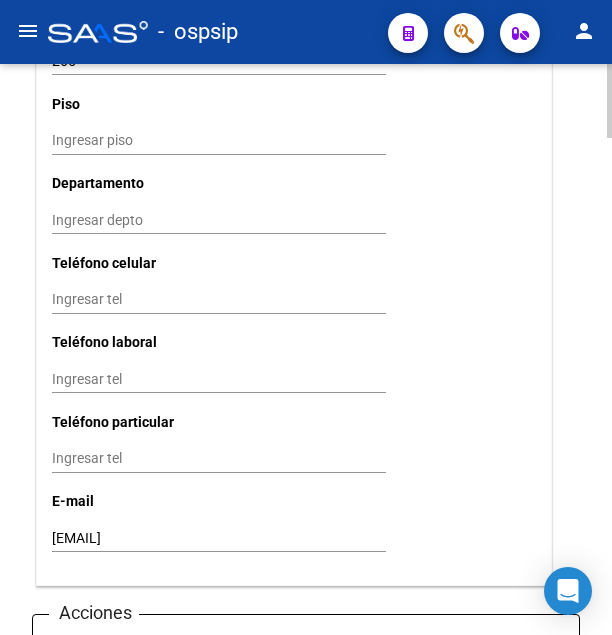 scroll, scrollTop: 2040, scrollLeft: 0, axis: vertical 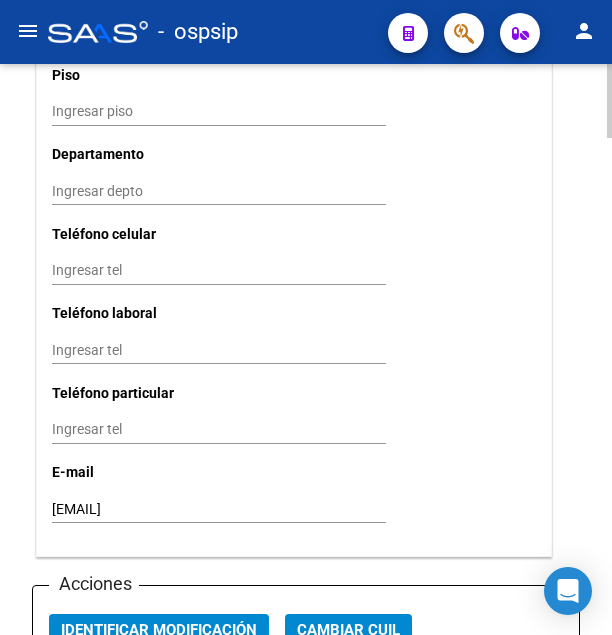 click on "cintiasanmartin1@gmail.com Ingresar email" 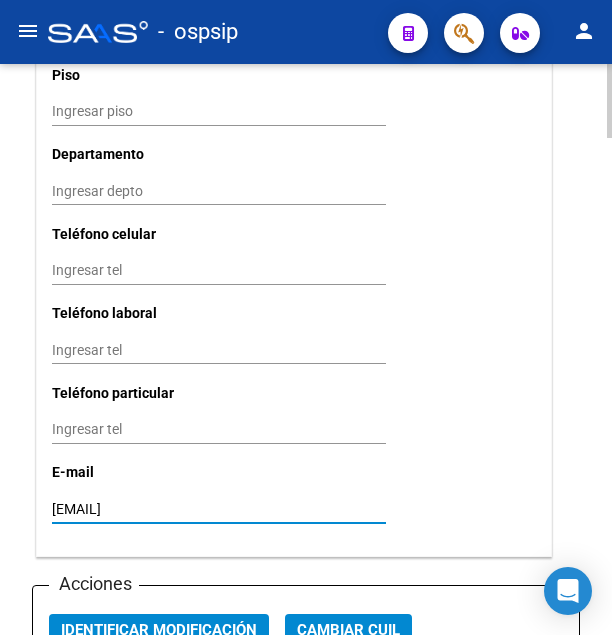 click on "cintiasanmartin1@gmail.com" at bounding box center (219, 509) 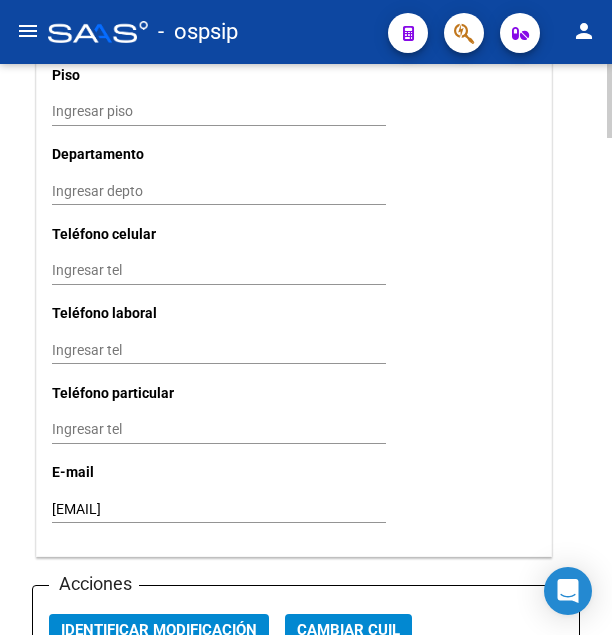 click on "Nro Afiliado    Ingresar nro  CUIL  *   27-38391553-3 CUIL  ARCA Padrón  Ult. Fecha Alta Formal: 04/08/2025  Tipo de Documento * DOCUMENTO UNICO Seleccionar tipo Nro Documento  *   38391553 Ingresar nro  Apellido  *   SAN MARTIN Ingresar apellido  Nombre  *   CYNTHIA VANINA Ingresar nombre  Fecha de nacimiento  *   1994-05-20 Ingresar fecha   Parentesco * Titular Seleccionar parentesco  Estado Civil * Soltero Seleccionar tipo  Sexo * Femenino Seleccionar sexo  Nacionalidad * ARGENTINA Seleccionar tipo  Discapacitado * No discapacitado Seleccionar tipo Vencimiento Certificado Estudio    Ingresar fecha   Tipo domicilio * Domicilio Completo Seleccionar tipo domicilio  Provincia * Buenos Aires Seleccionar provincia Localidad  *   BOULOGNE Ingresar el nombre  Codigo Postal  *   1609 Ingresar el codigo  Calle  *   BULNES Ingresar calle  Numero  *   265 Ingresar nro  Piso    Ingresar piso  Departamento    Ingresar depto  Teléfono celular    Ingresar tel  Teléfono laboral    Ingresar tel  Teléfono particular" 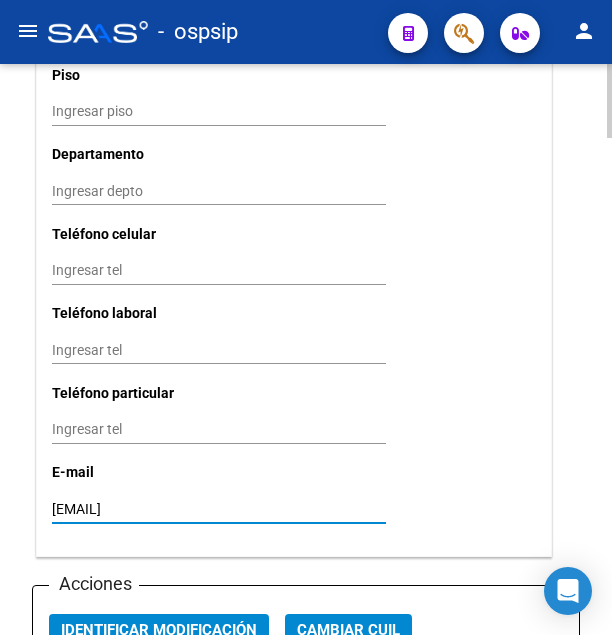 click on "cintiasanmartin1@gmail.com" at bounding box center (219, 509) 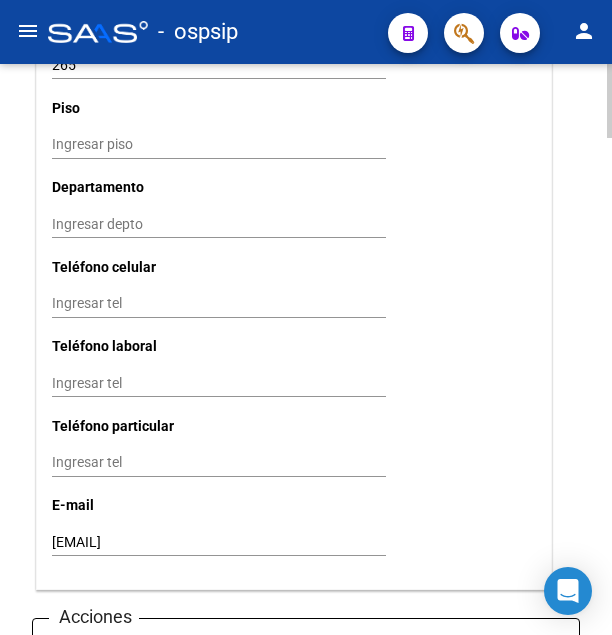scroll, scrollTop: 2040, scrollLeft: 0, axis: vertical 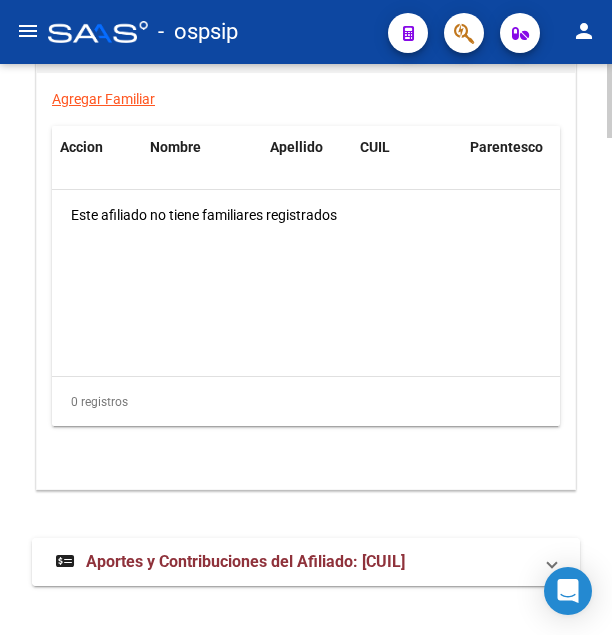 click on "Aportes y Contribuciones del Afiliado: 27383915533" at bounding box center [245, 561] 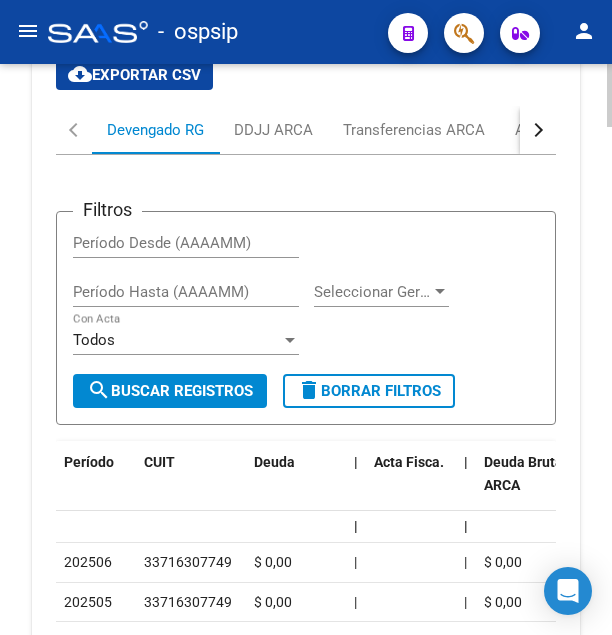 scroll, scrollTop: 4303, scrollLeft: 0, axis: vertical 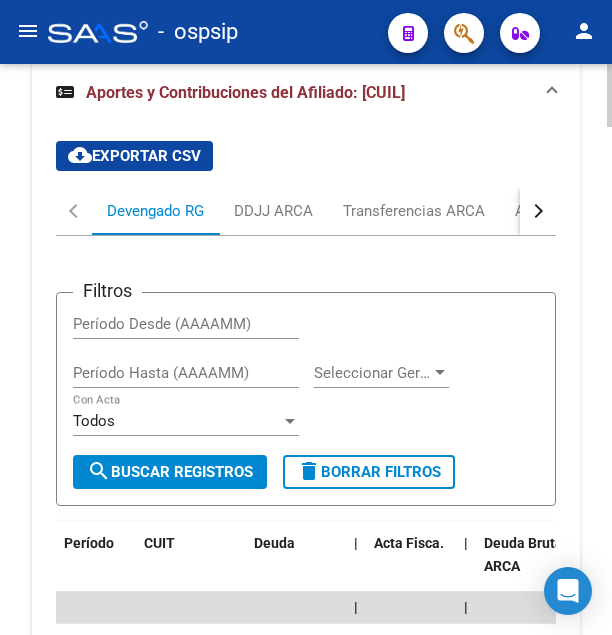 click at bounding box center [536, 211] 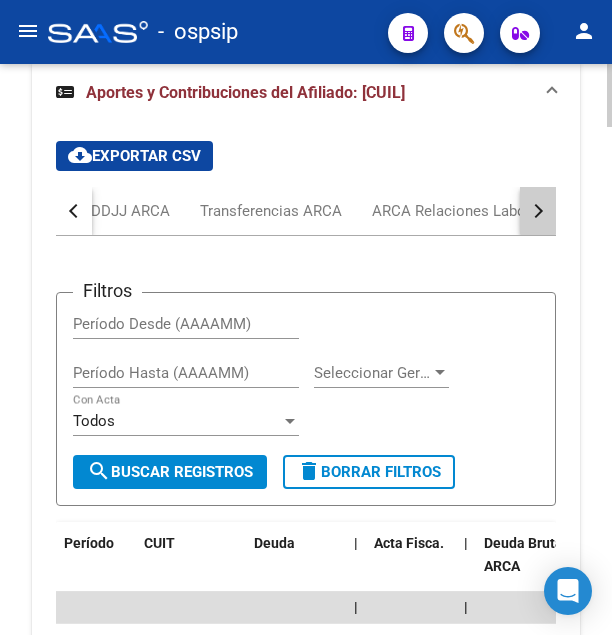click at bounding box center [536, 211] 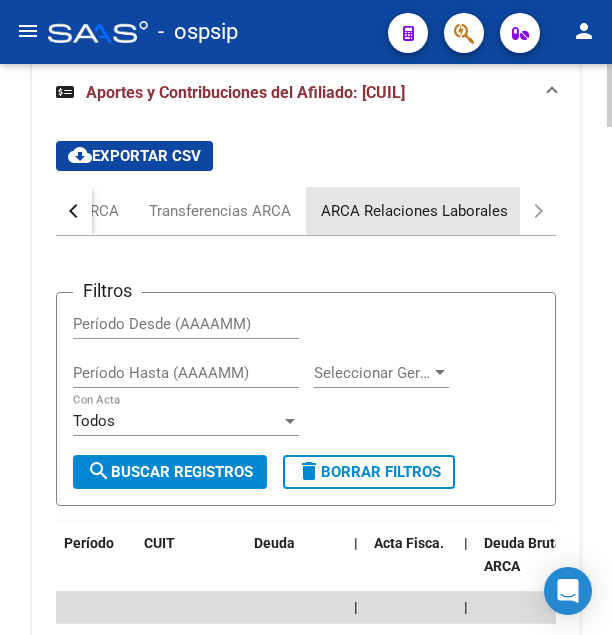 click on "ARCA Relaciones Laborales" at bounding box center [414, 211] 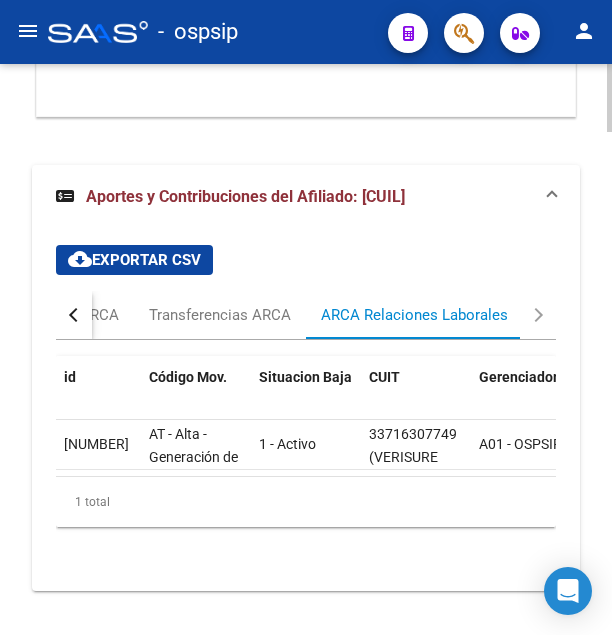 scroll, scrollTop: 4221, scrollLeft: 0, axis: vertical 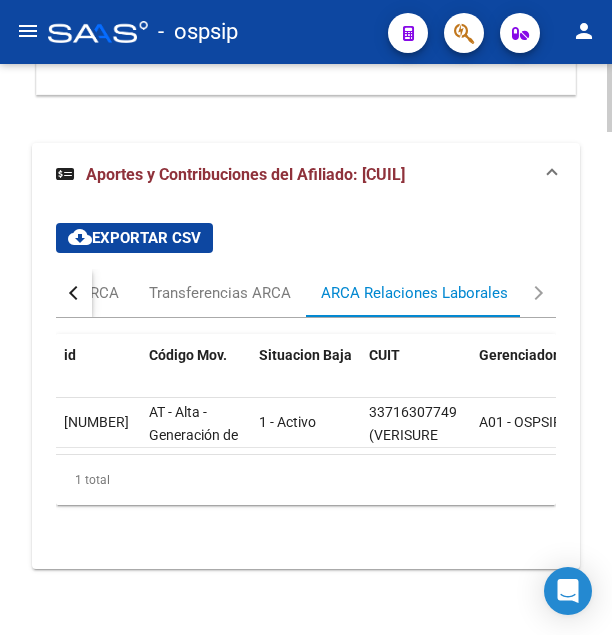 drag, startPoint x: 369, startPoint y: 391, endPoint x: 467, endPoint y: 388, distance: 98.045906 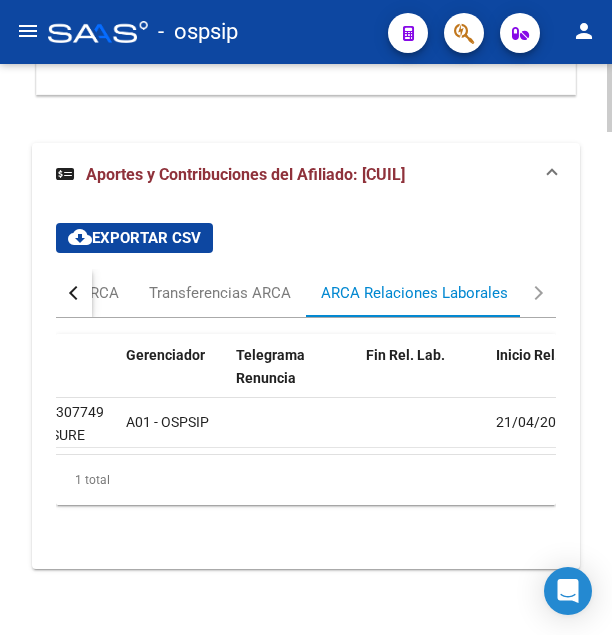 scroll, scrollTop: 0, scrollLeft: 414, axis: horizontal 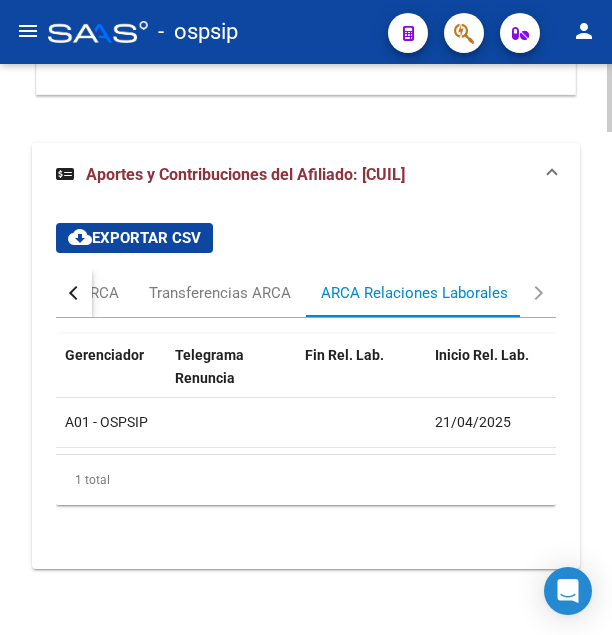 click on "21/04/2025" 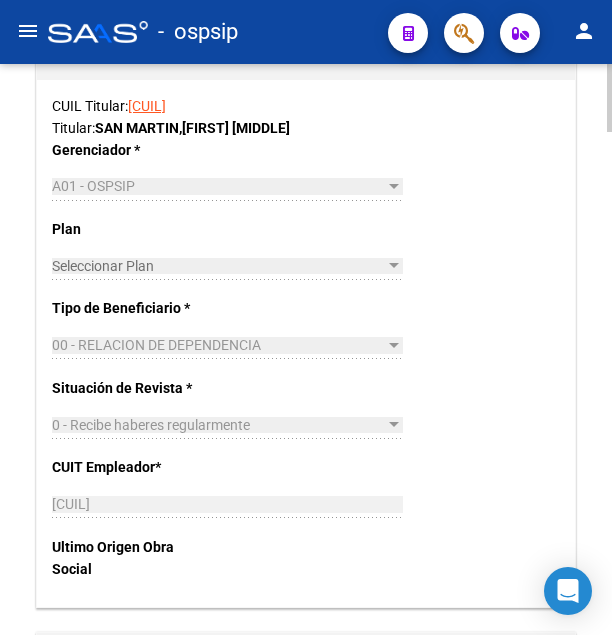 scroll, scrollTop: 3099, scrollLeft: 0, axis: vertical 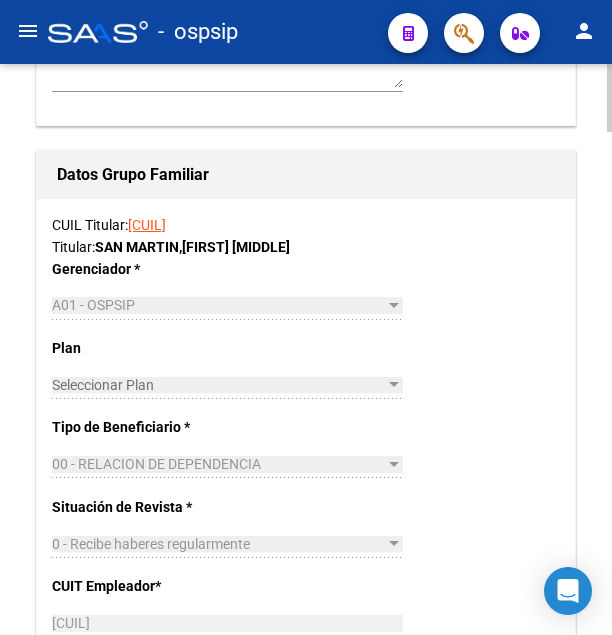 click on "arrow_back Editar Afiliado 27383915533    save Guardar cambios  ACTIVO desde 04/08/2025  remove_red_eye Movimientos SSS FTP    Sin Certificado Discapacidad ARCA Padrón ARCA Impuestos Análisis Afiliado   Titular   Familiar Datos Afiliado Nro Afiliado    Ingresar nro  CUIL  *   27-38391553-3 CUIL  ARCA Padrón  Ult. Fecha Alta Formal: 04/08/2025  Tipo de Documento * DOCUMENTO UNICO Seleccionar tipo Nro Documento  *   38391553 Ingresar nro  Apellido  *   SAN MARTIN Ingresar apellido  Nombre  *   CYNTHIA VANINA Ingresar nombre  Fecha de nacimiento  *   1994-05-20 Ingresar fecha   Parentesco * Titular Seleccionar parentesco  Estado Civil * Soltero Seleccionar tipo  Sexo * Femenino Seleccionar sexo  Nacionalidad * ARGENTINA Seleccionar tipo  Discapacitado * No discapacitado Seleccionar tipo Vencimiento Certificado Estudio    Ingresar fecha   Tipo domicilio * Domicilio Completo Seleccionar tipo domicilio  Provincia * Buenos Aires Seleccionar provincia Localidad  *   BOULOGNE Ingresar el nombre  Codigo Postal" 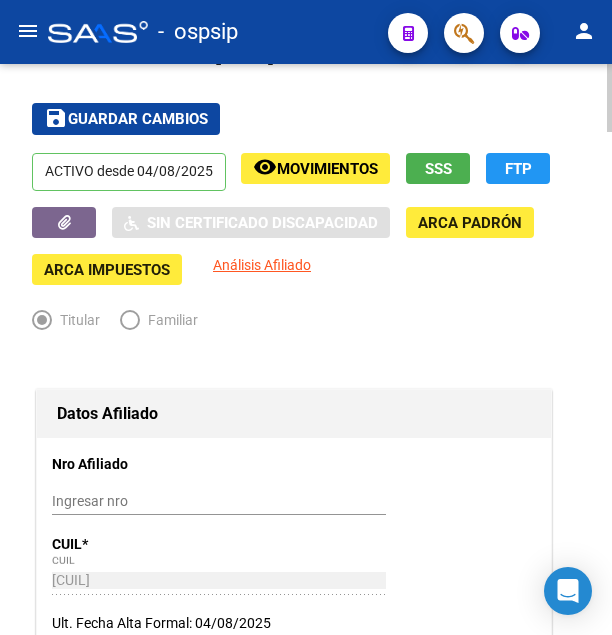scroll, scrollTop: 0, scrollLeft: 0, axis: both 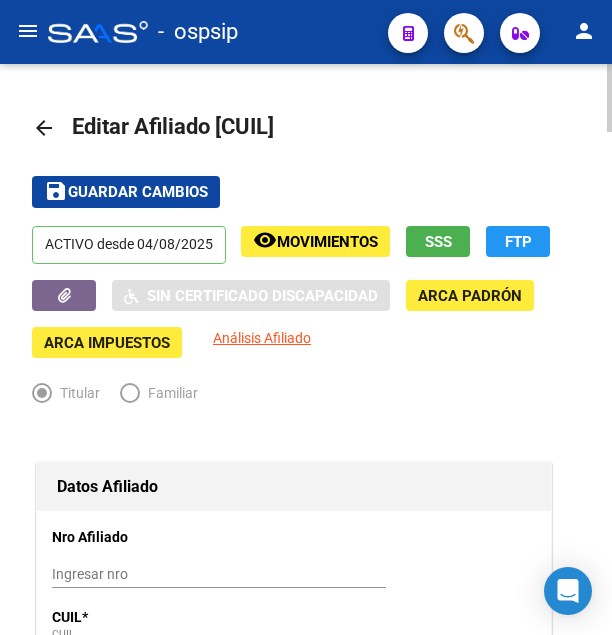 drag, startPoint x: 238, startPoint y: 130, endPoint x: 345, endPoint y: 119, distance: 107.563934 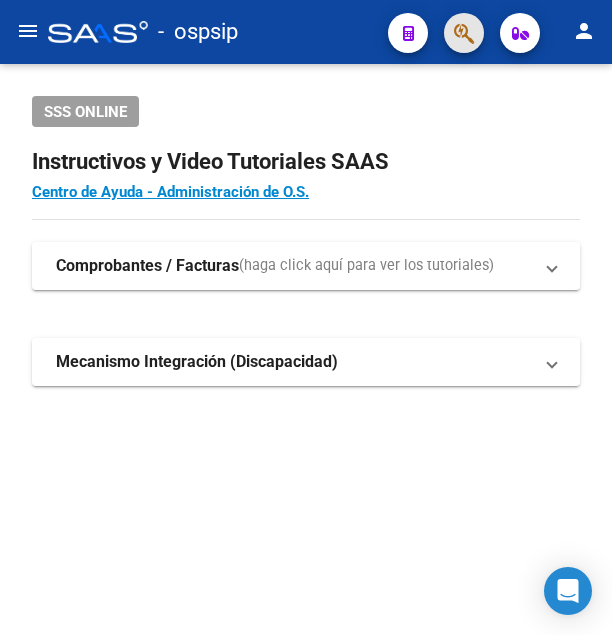 click 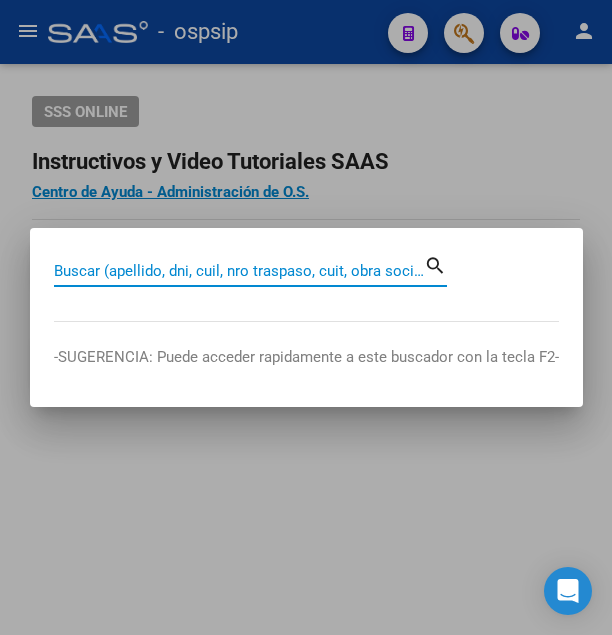 paste on "24756611" 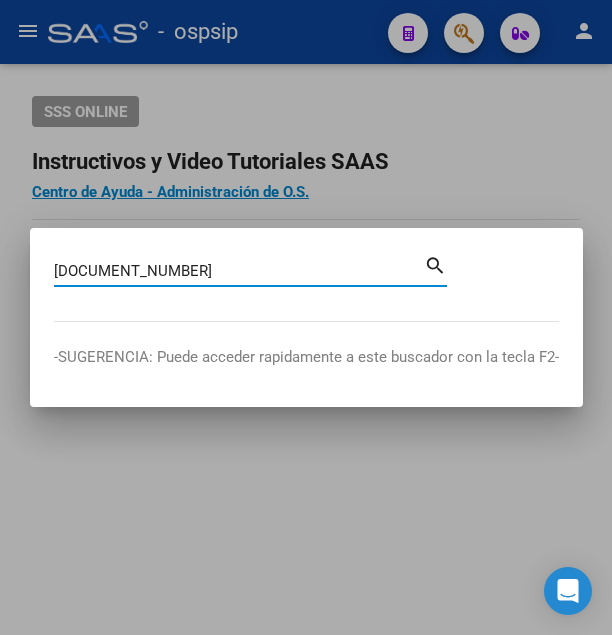 type on "24756611" 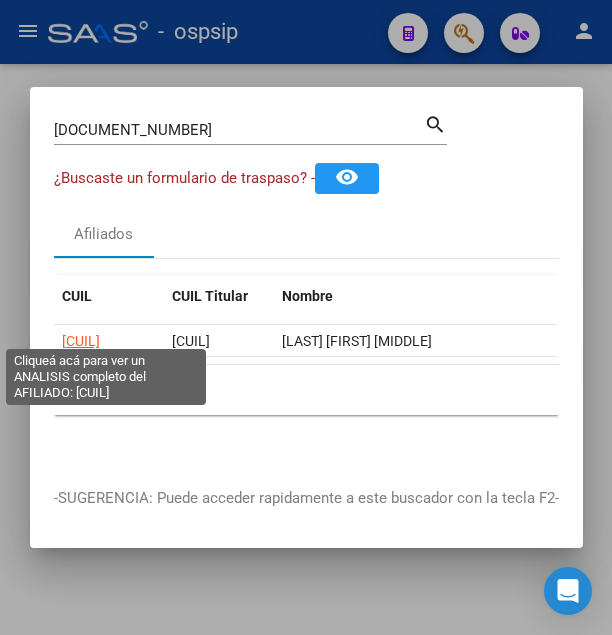 click on "[CUIL]" 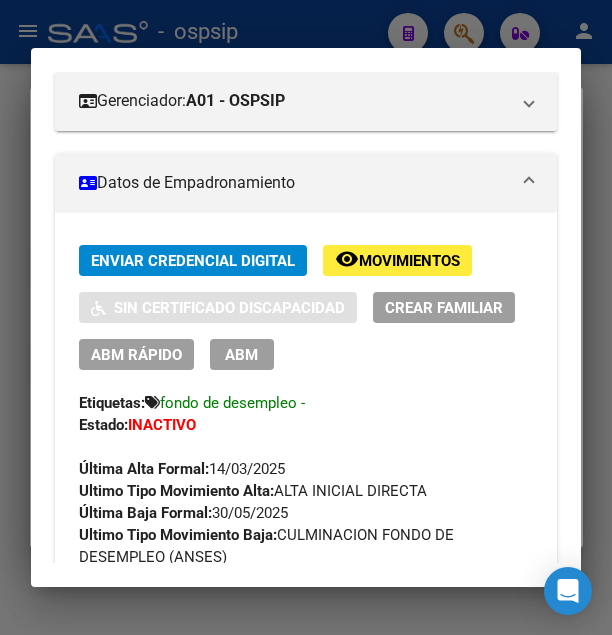 scroll, scrollTop: 324, scrollLeft: 0, axis: vertical 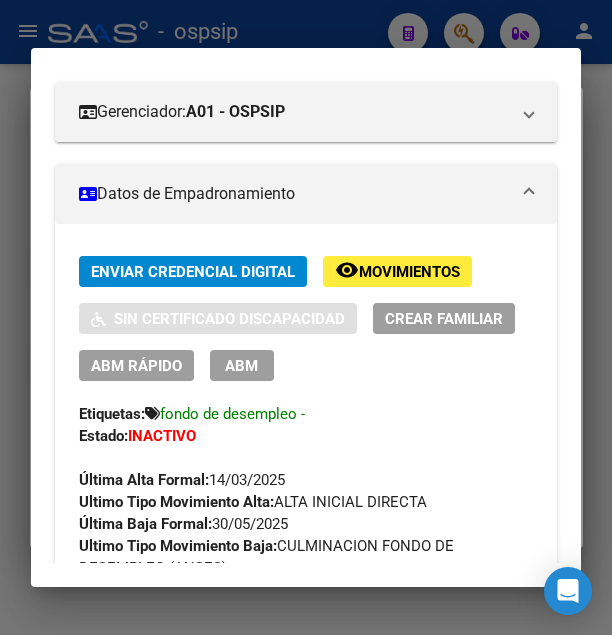 click at bounding box center [306, 317] 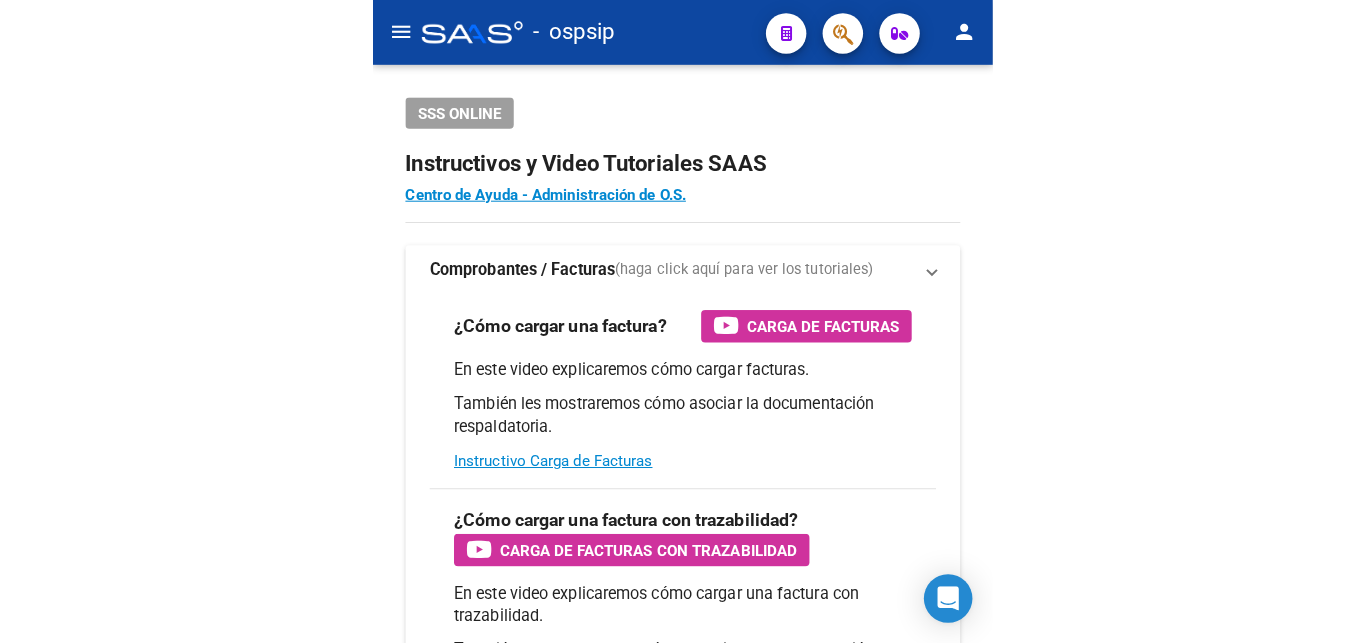 scroll, scrollTop: 0, scrollLeft: 0, axis: both 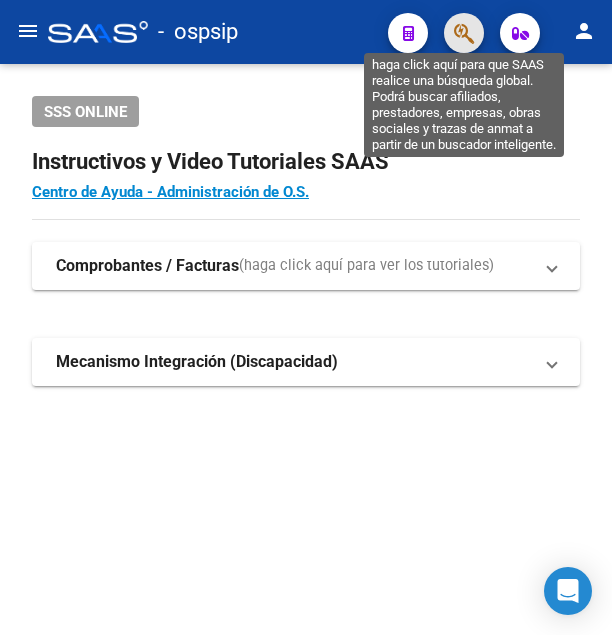 click 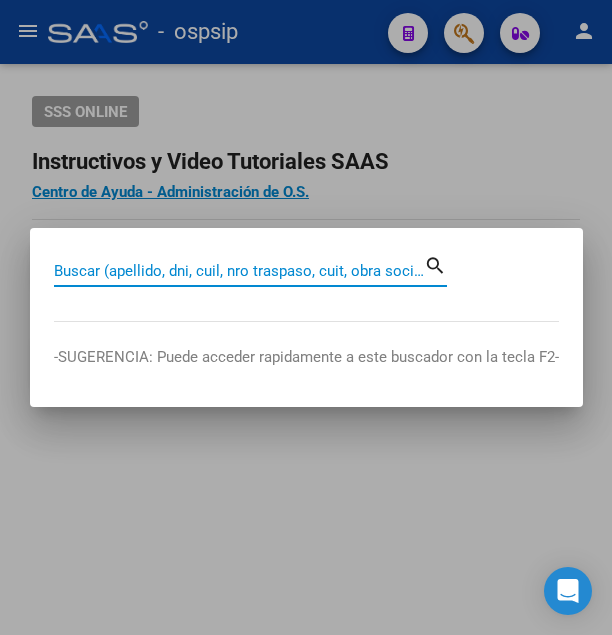 click on "Buscar (apellido, dni, cuil, nro traspaso, cuit, obra social)" at bounding box center [239, 271] 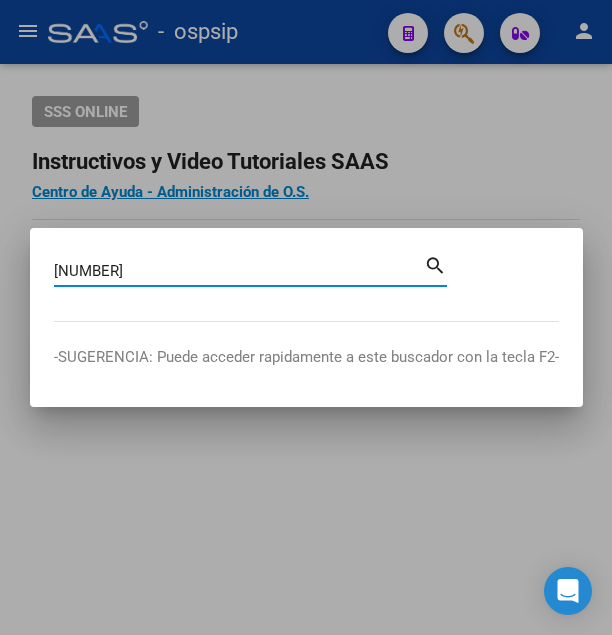 type on "[NUMBER]" 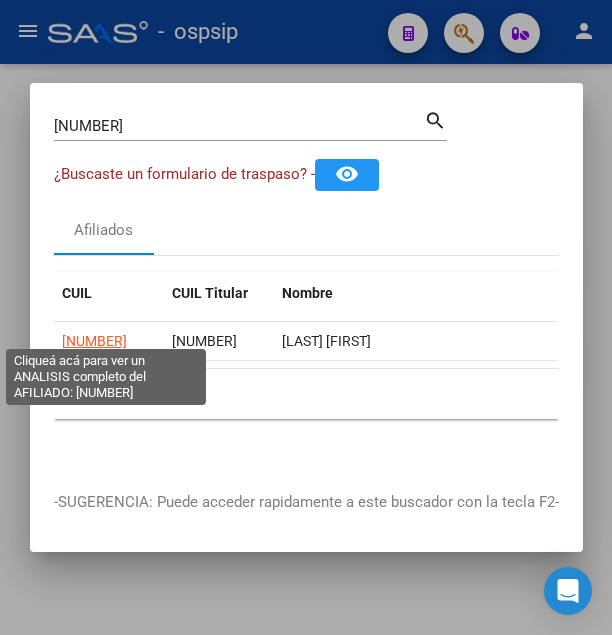 click on "[NUMBER]" 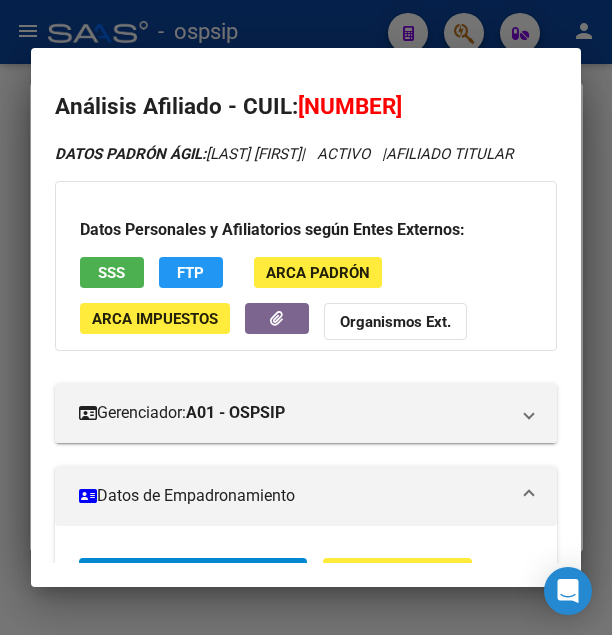 click on "SSS" at bounding box center (112, 272) 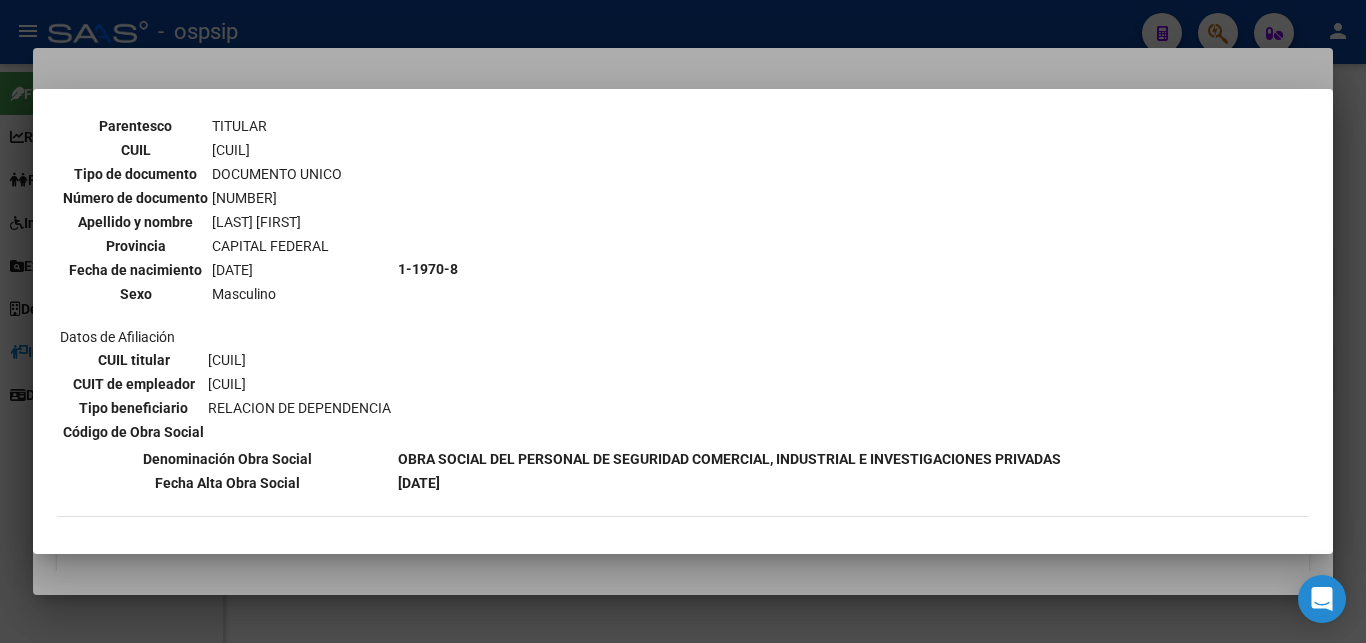 scroll, scrollTop: 0, scrollLeft: 0, axis: both 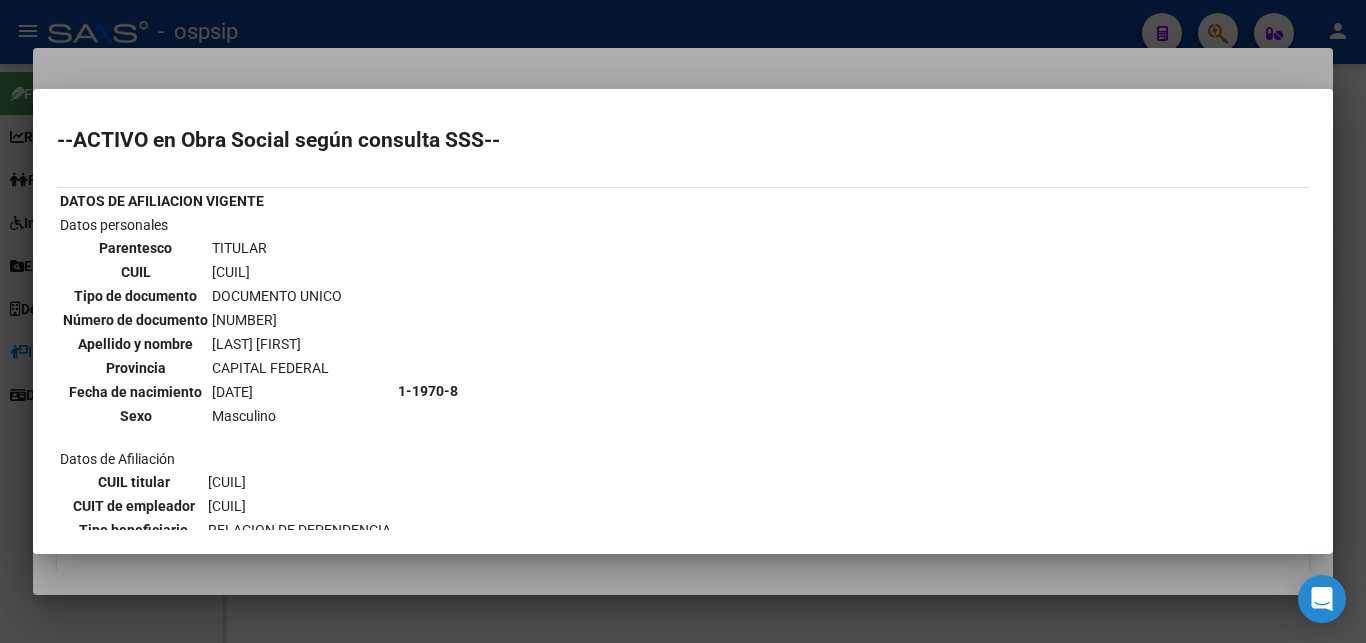 click at bounding box center (683, 321) 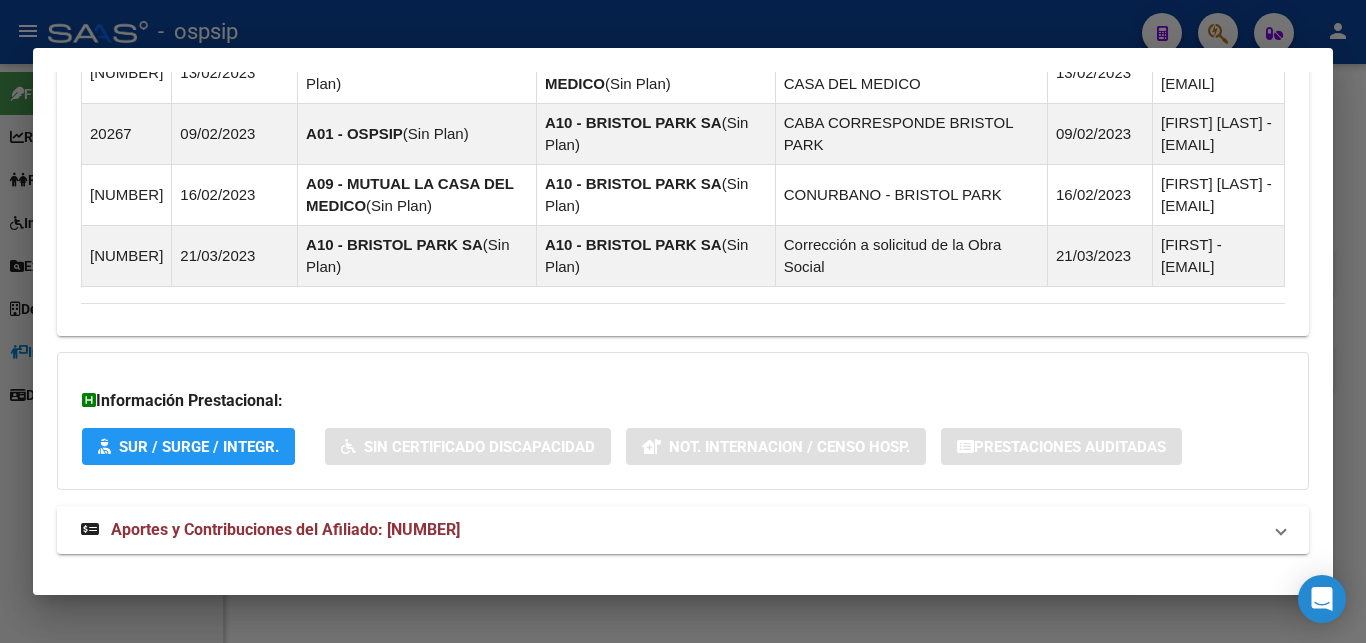 scroll, scrollTop: 1599, scrollLeft: 0, axis: vertical 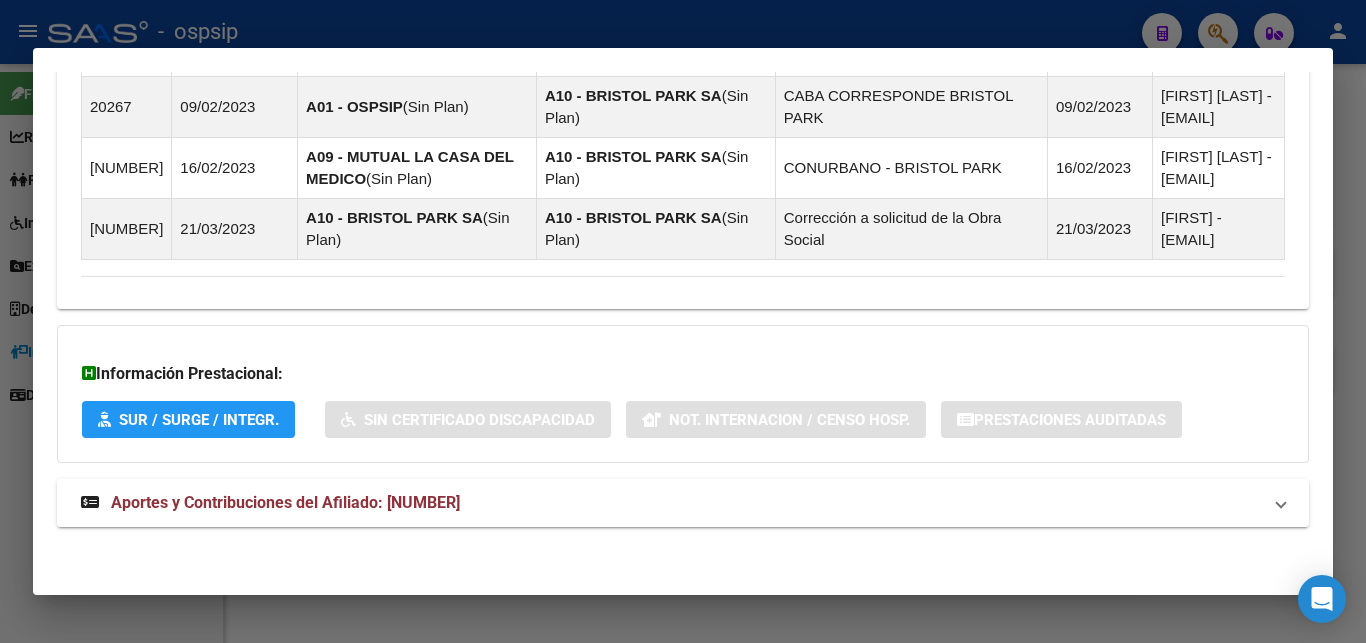click on "Aportes y Contribuciones del Afiliado: 23321124089" at bounding box center (285, 502) 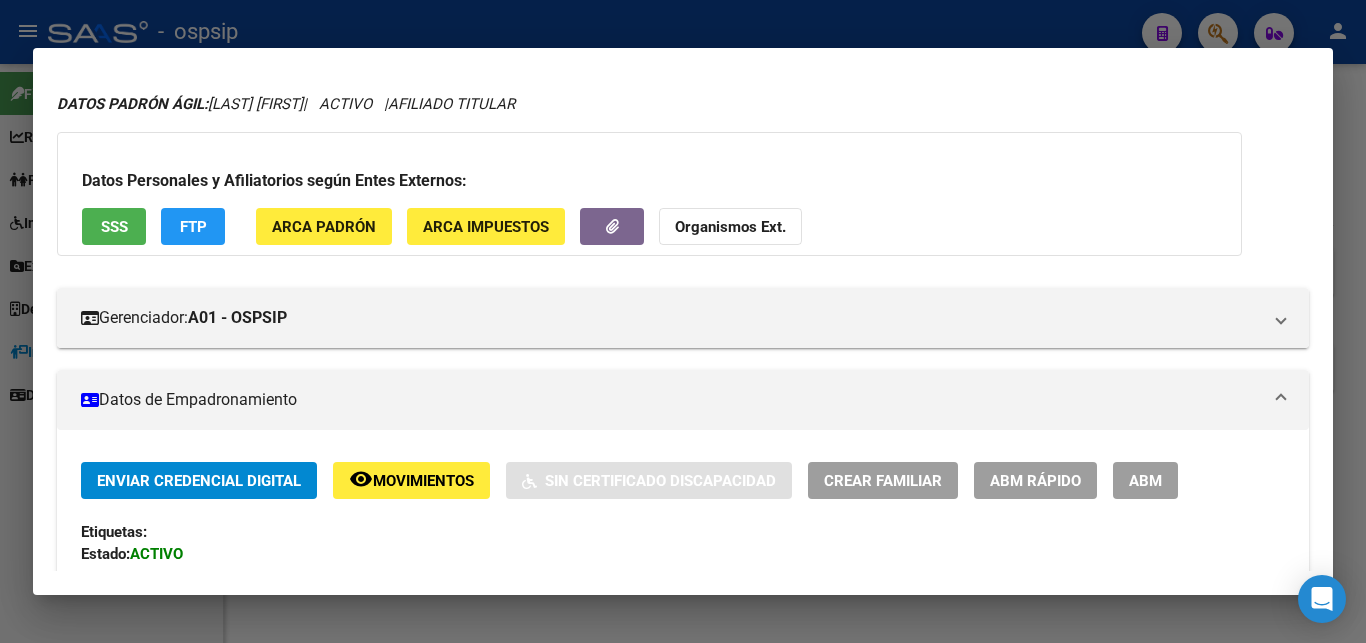 scroll, scrollTop: 0, scrollLeft: 0, axis: both 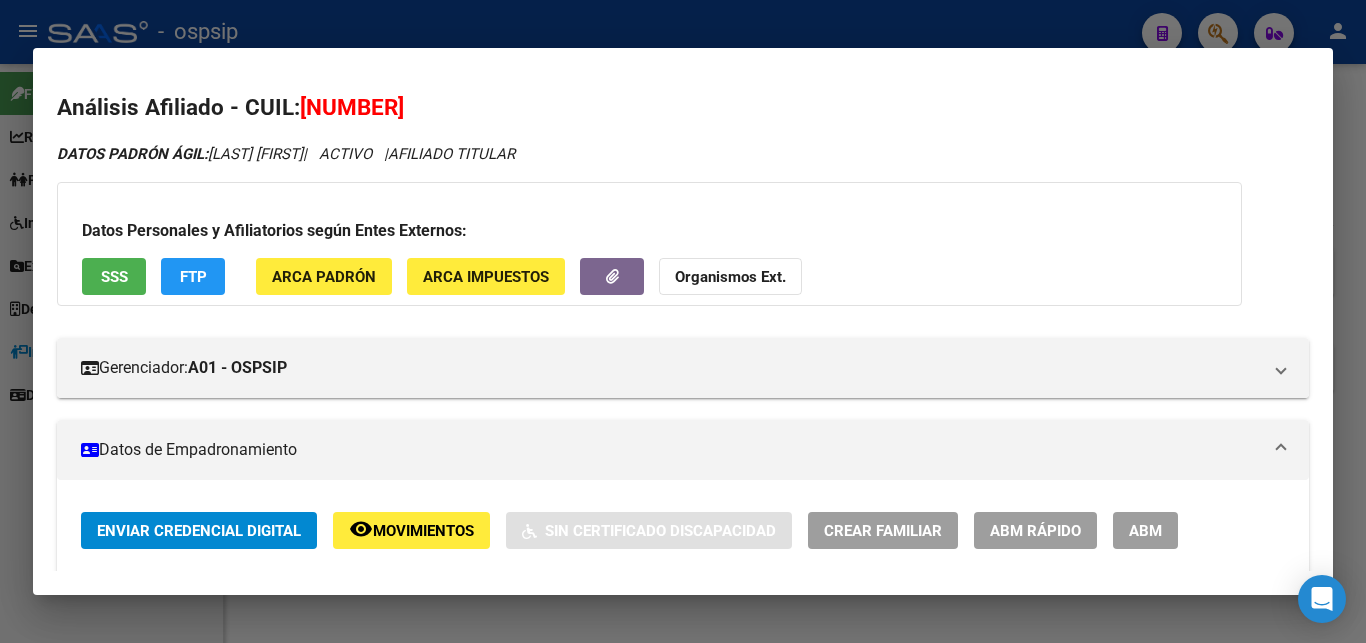 click at bounding box center (683, 321) 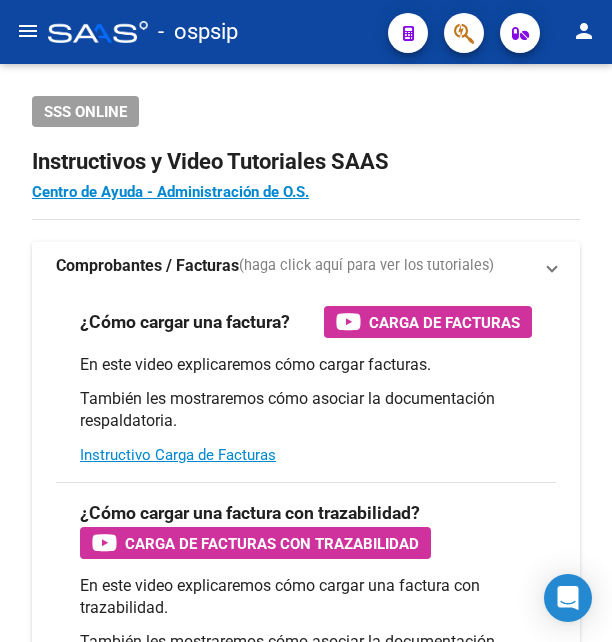 scroll, scrollTop: 0, scrollLeft: 0, axis: both 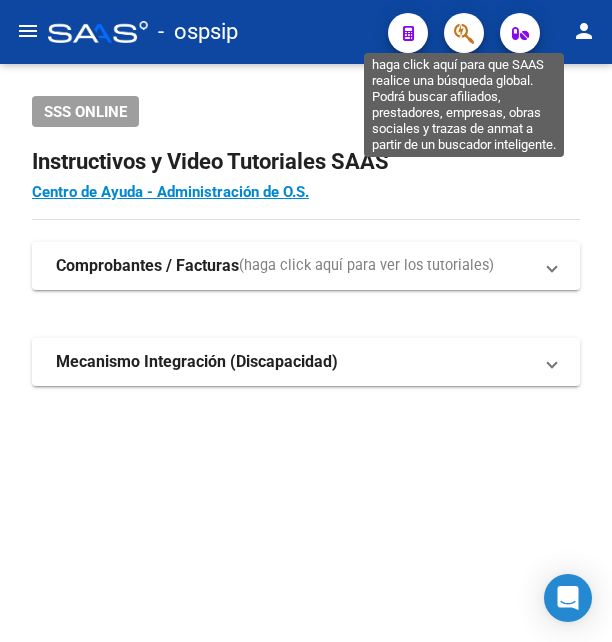 click 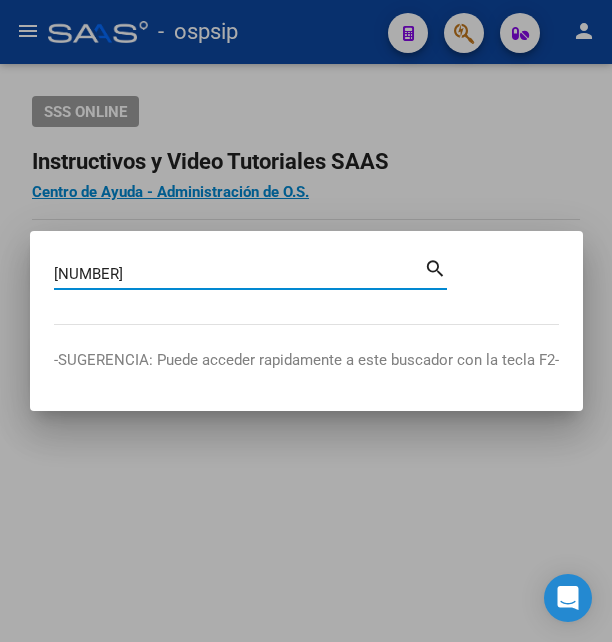 type on "[NUMBER]" 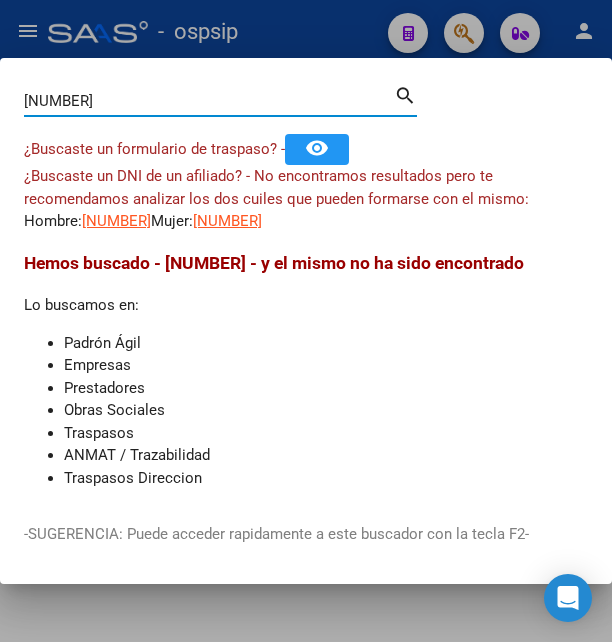 click on "22243035" at bounding box center [209, 101] 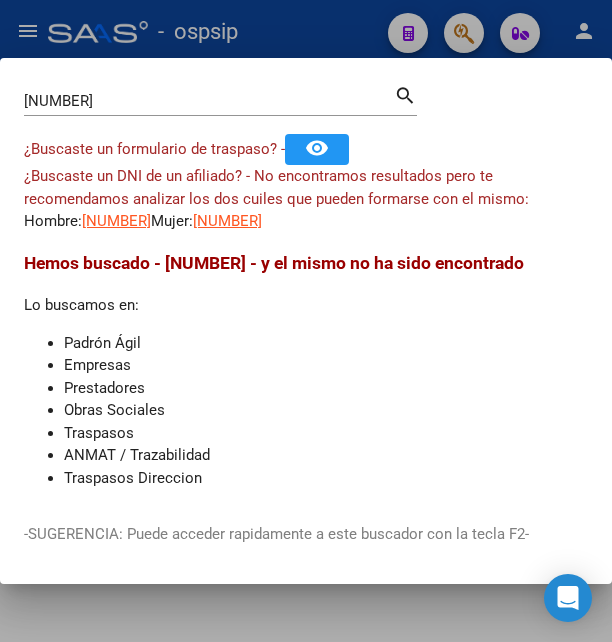 click on "27222430351" at bounding box center (227, 221) 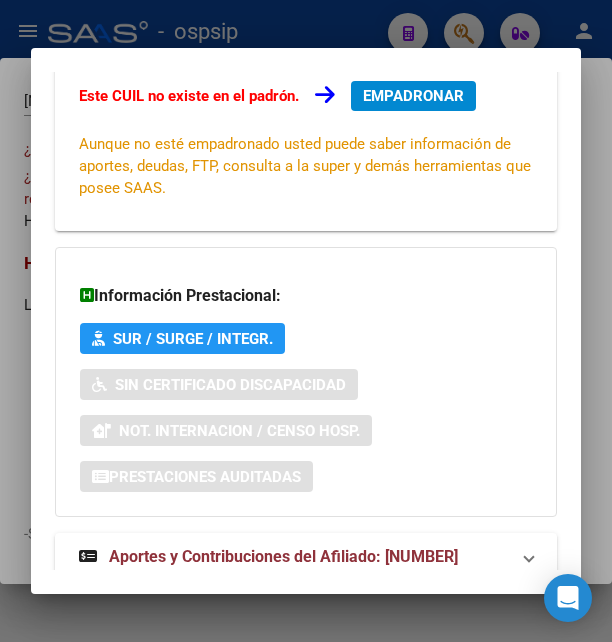 scroll, scrollTop: 432, scrollLeft: 0, axis: vertical 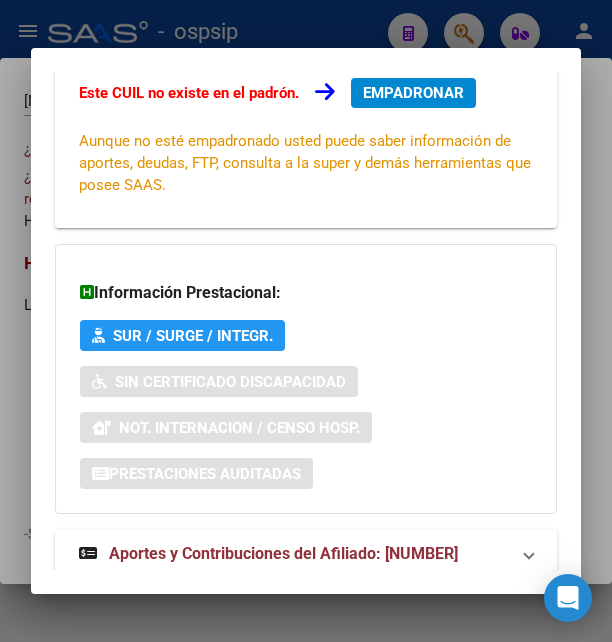 click on "Aportes y Contribuciones del Afiliado: 27222430351" at bounding box center (283, 553) 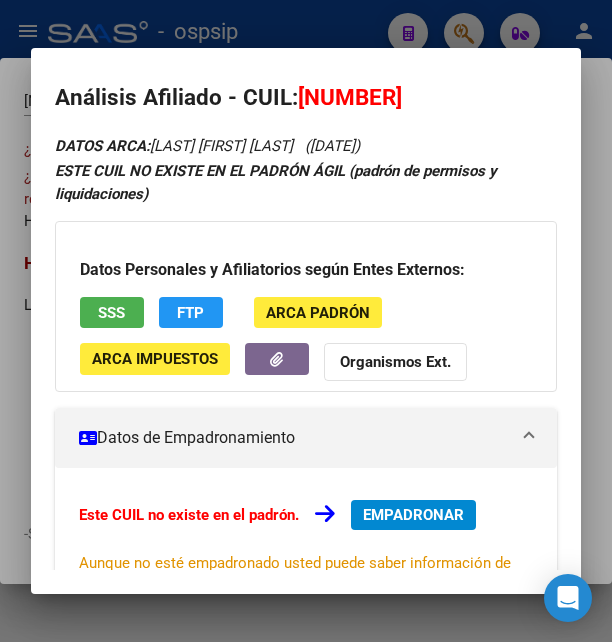 scroll, scrollTop: 0, scrollLeft: 0, axis: both 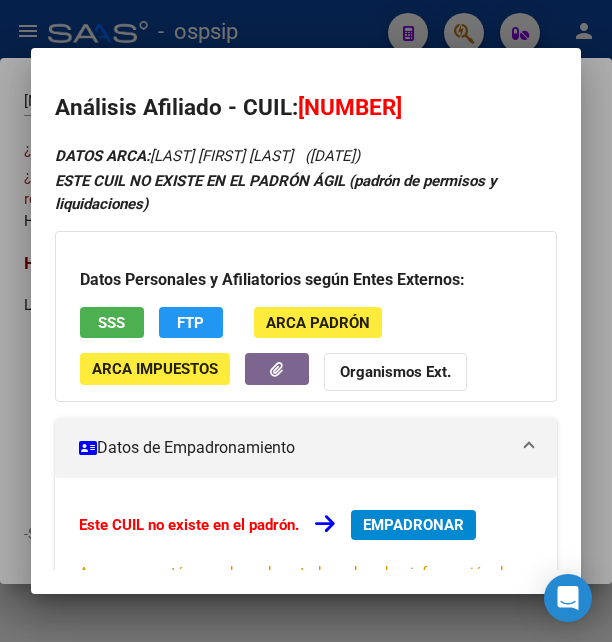 click on "SSS" at bounding box center [111, 323] 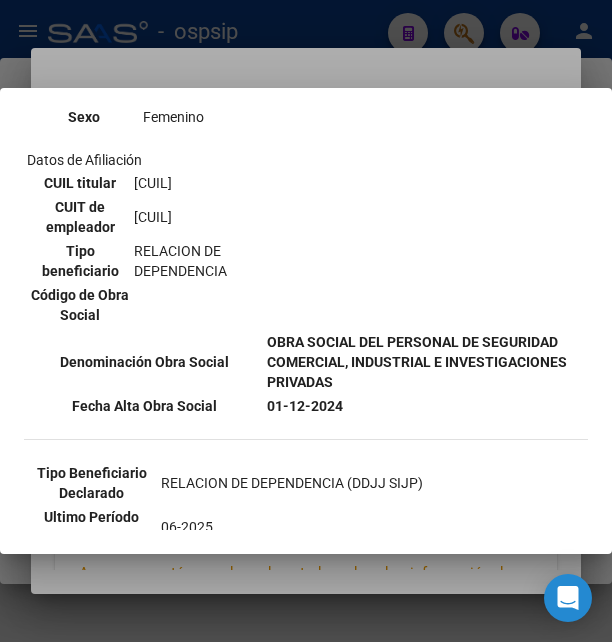 scroll, scrollTop: 0, scrollLeft: 0, axis: both 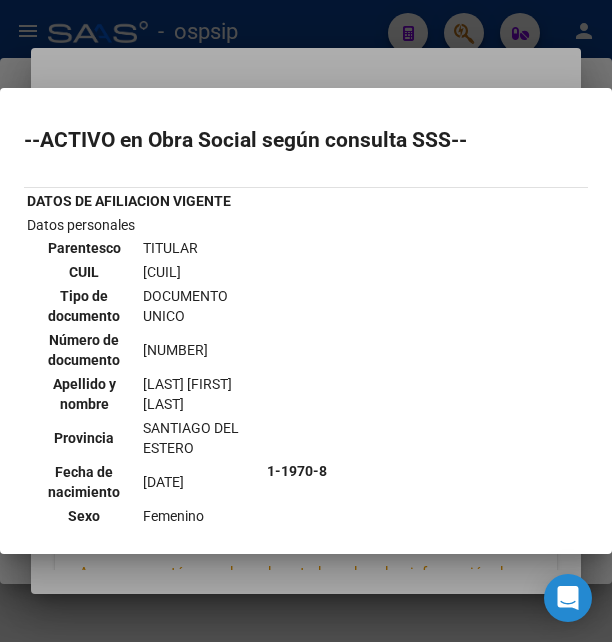 click at bounding box center [306, 321] 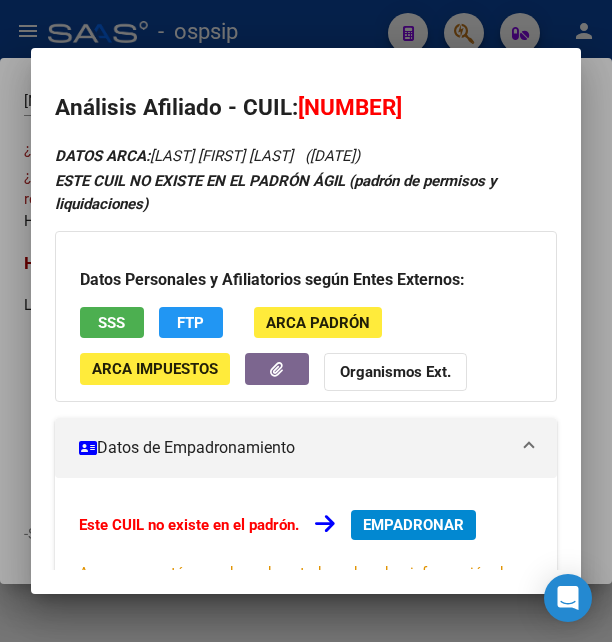 click at bounding box center (306, 321) 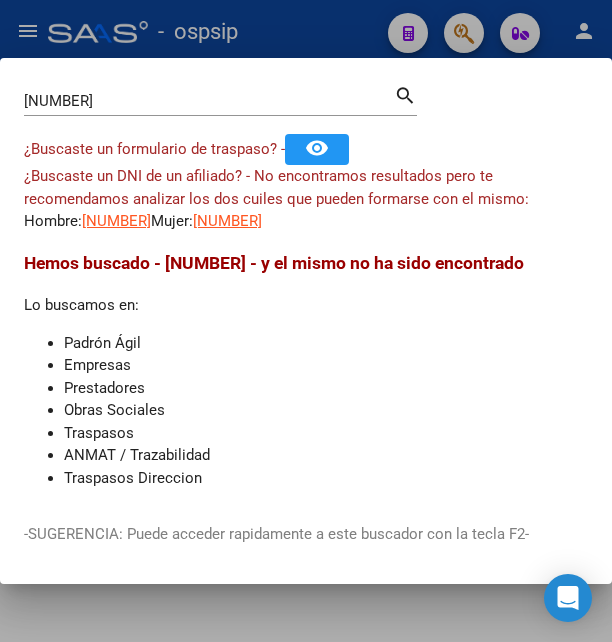 drag, startPoint x: 267, startPoint y: 58, endPoint x: 281, endPoint y: 49, distance: 16.643316 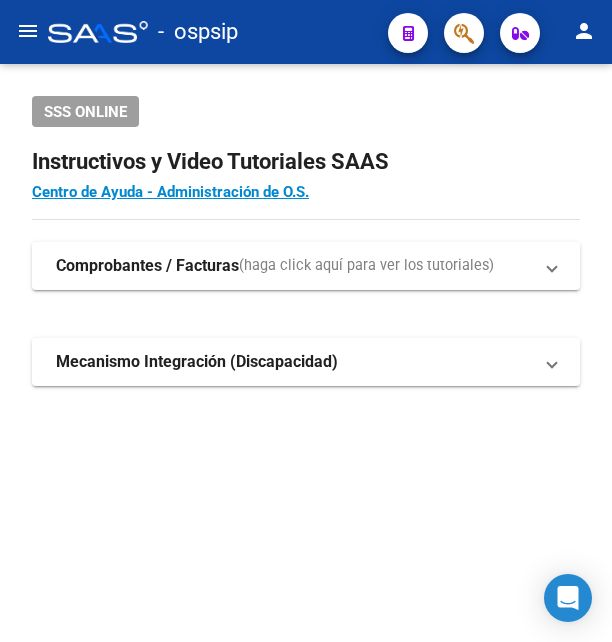 scroll, scrollTop: 0, scrollLeft: 0, axis: both 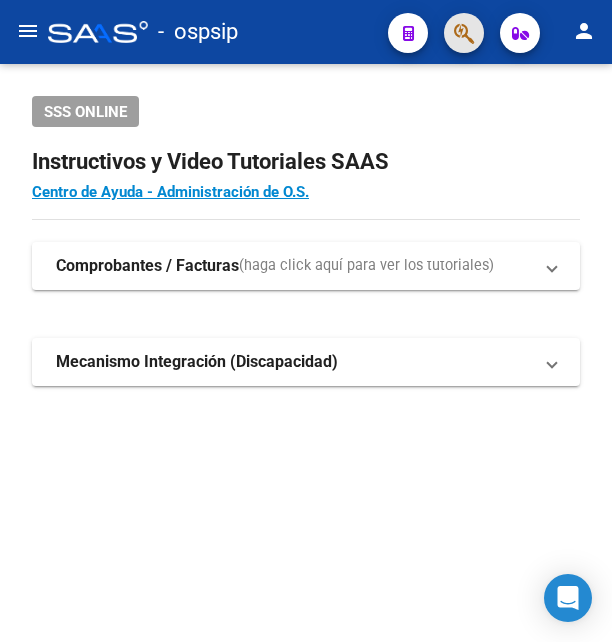 click 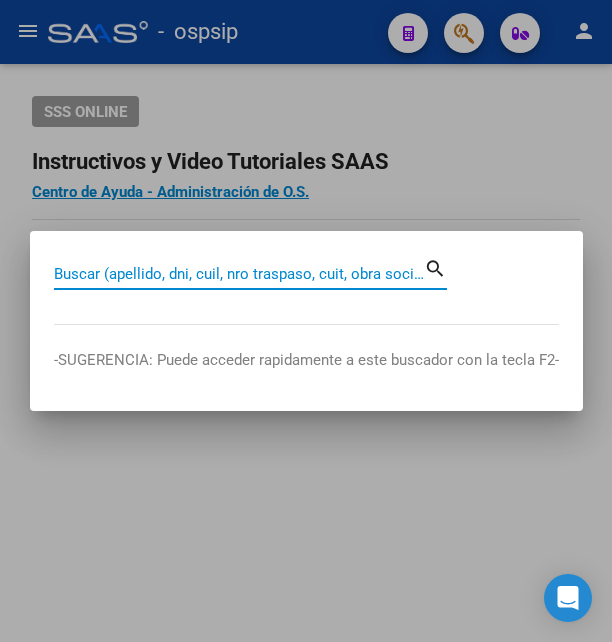 click on "Buscar (apellido, dni, cuil, nro traspaso, cuit, obra social)" at bounding box center [239, 274] 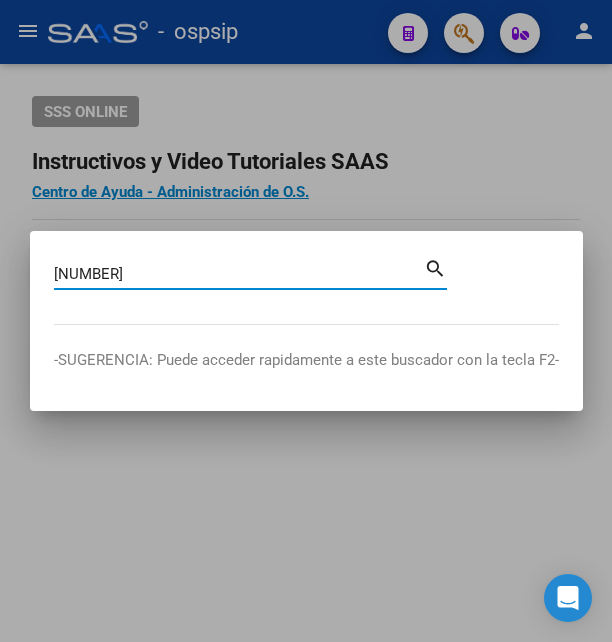 type on "96190584" 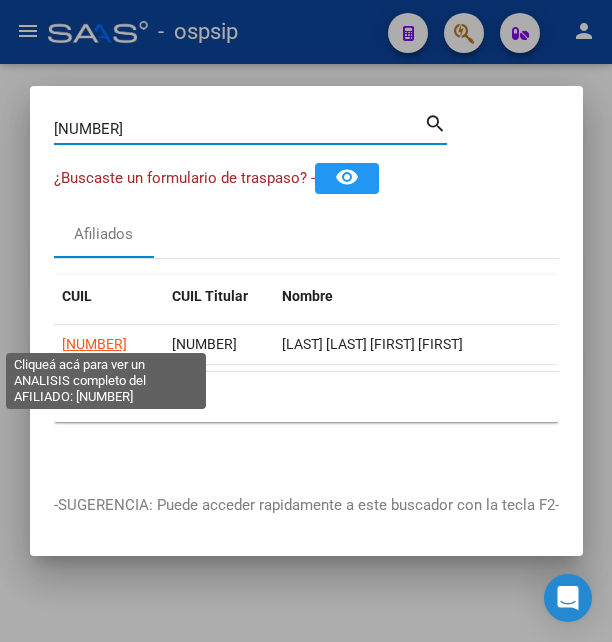 click on "20961905843" 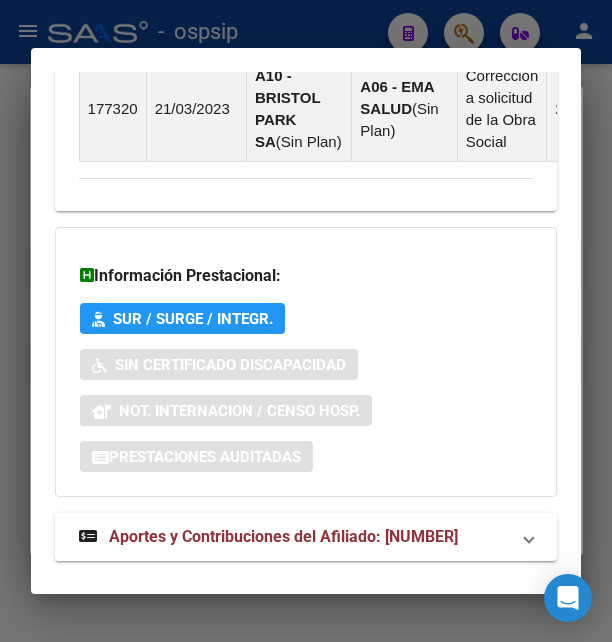 scroll, scrollTop: 1661, scrollLeft: 0, axis: vertical 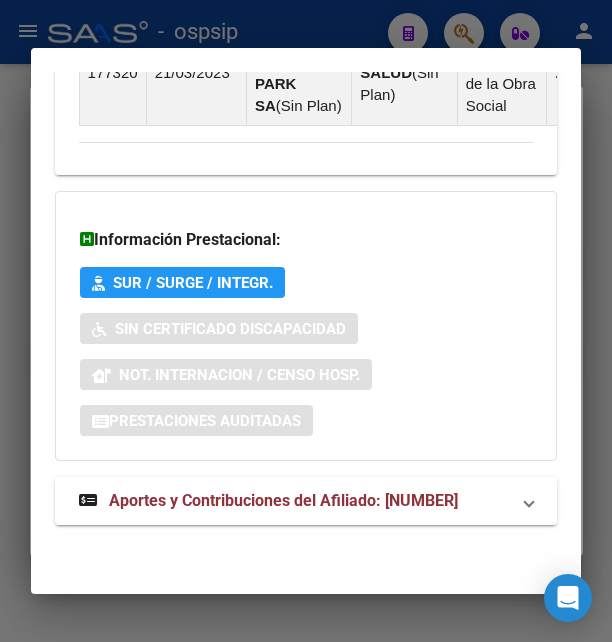 click on "Aportes y Contribuciones del Afiliado: 20961905843" at bounding box center [283, 500] 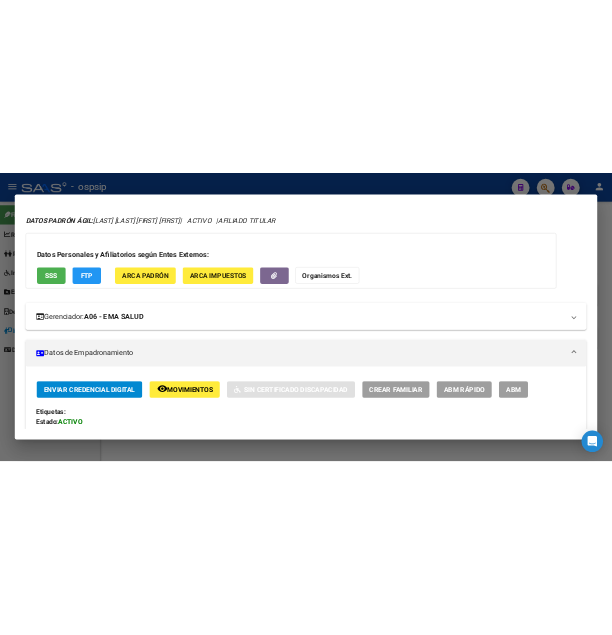 scroll, scrollTop: 0, scrollLeft: 0, axis: both 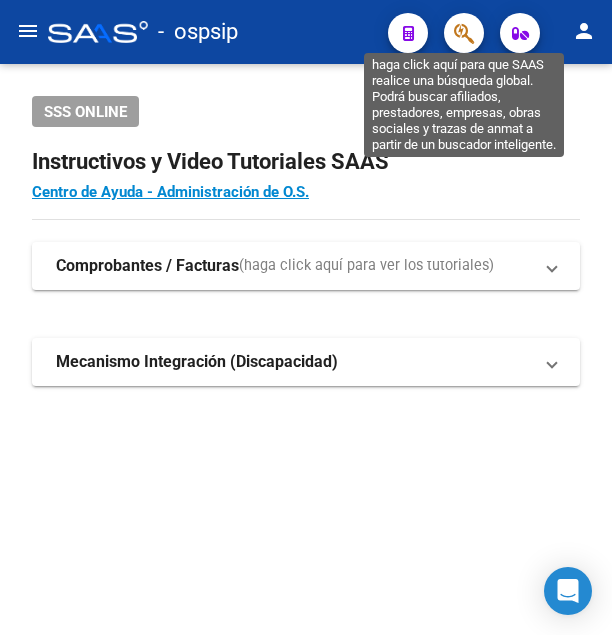 click 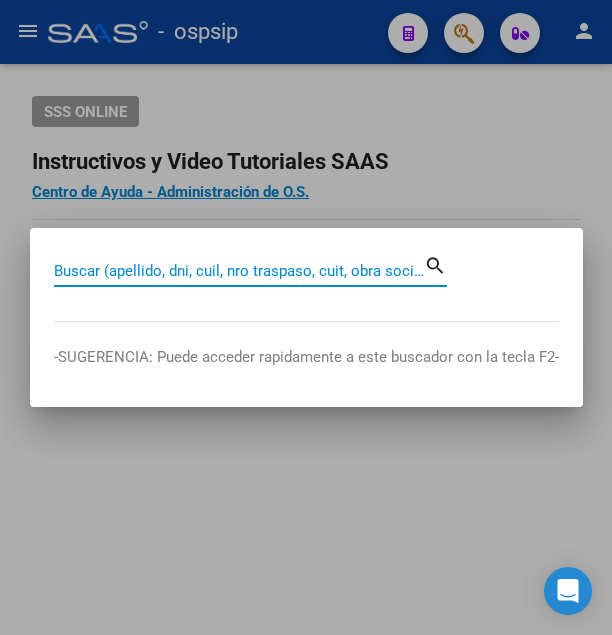 paste on "[NUMBER]" 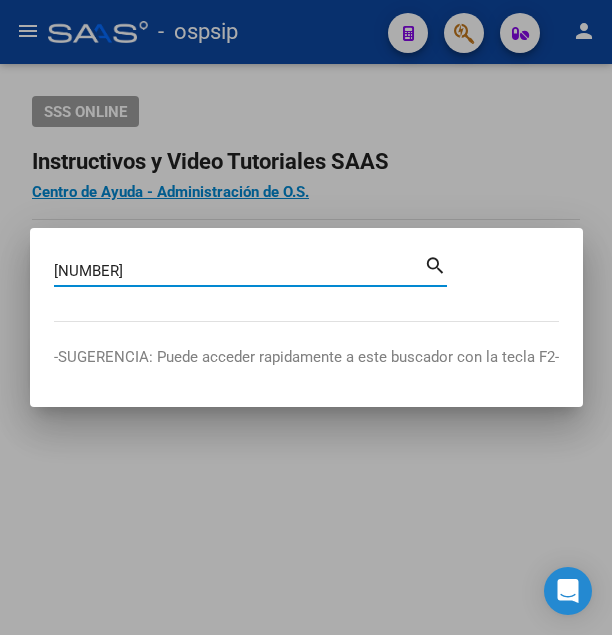 type on "[NUMBER]" 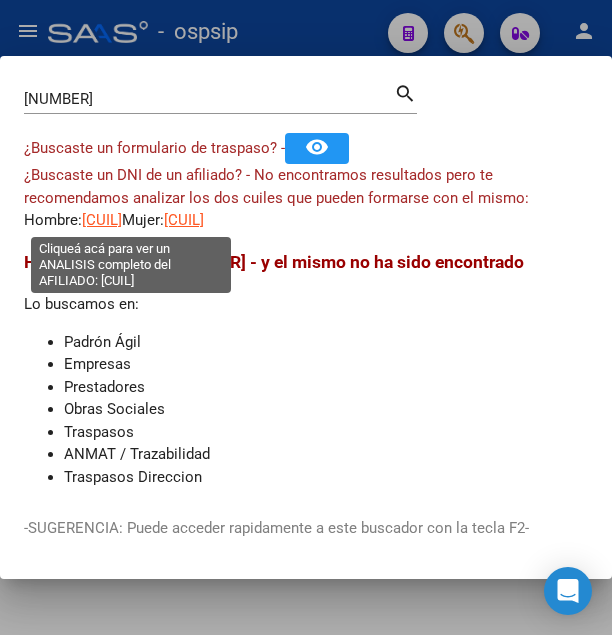 click on "[CUIL]" at bounding box center (102, 220) 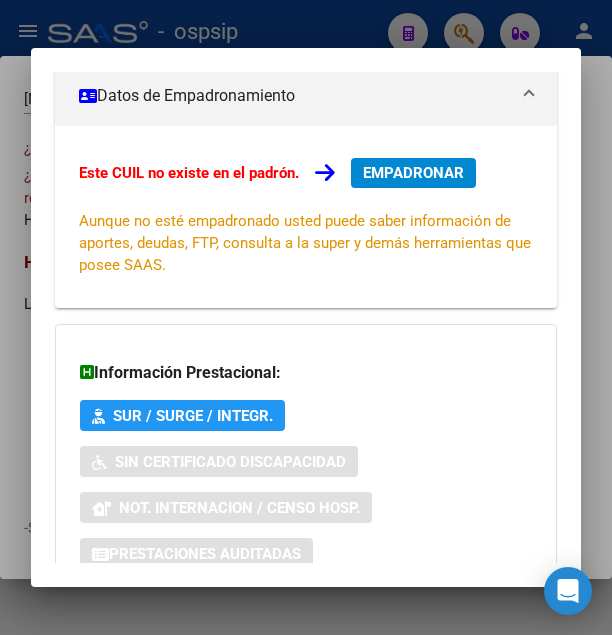 scroll, scrollTop: 135, scrollLeft: 0, axis: vertical 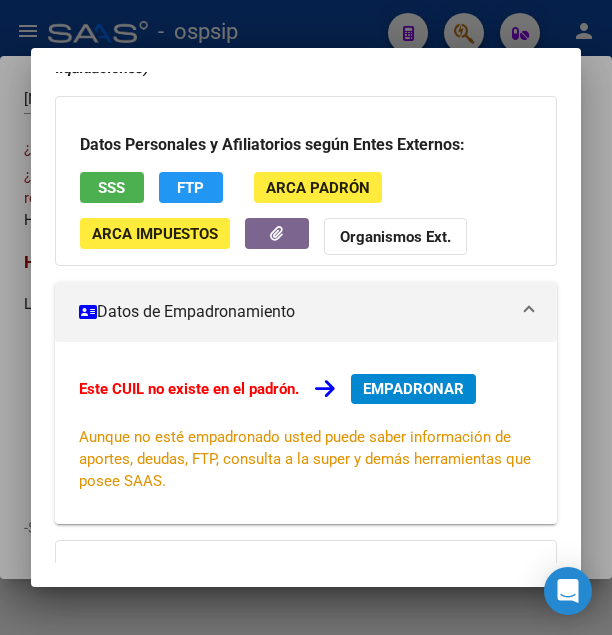click on "SSS" at bounding box center (112, 187) 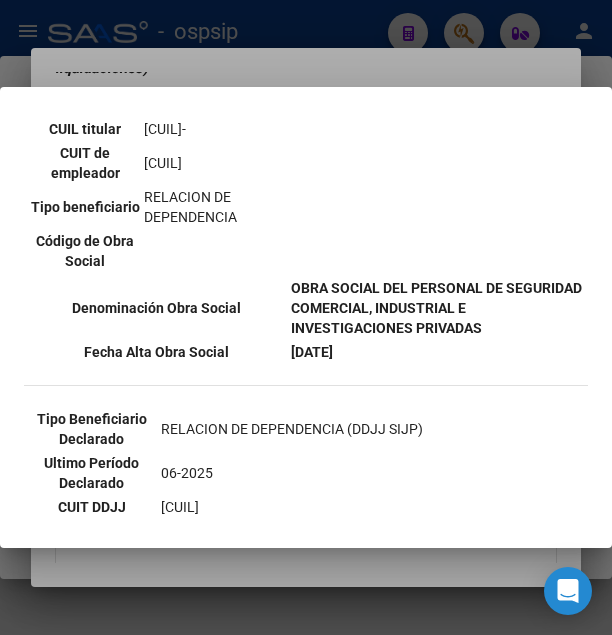 scroll, scrollTop: 513, scrollLeft: 0, axis: vertical 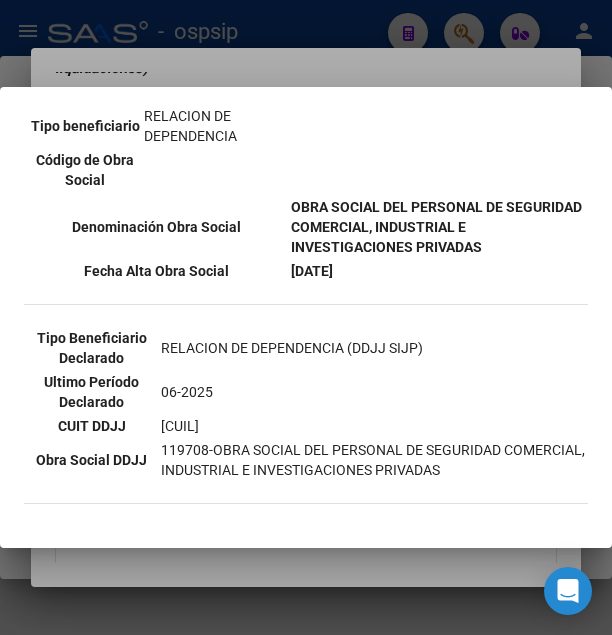 click at bounding box center (306, 317) 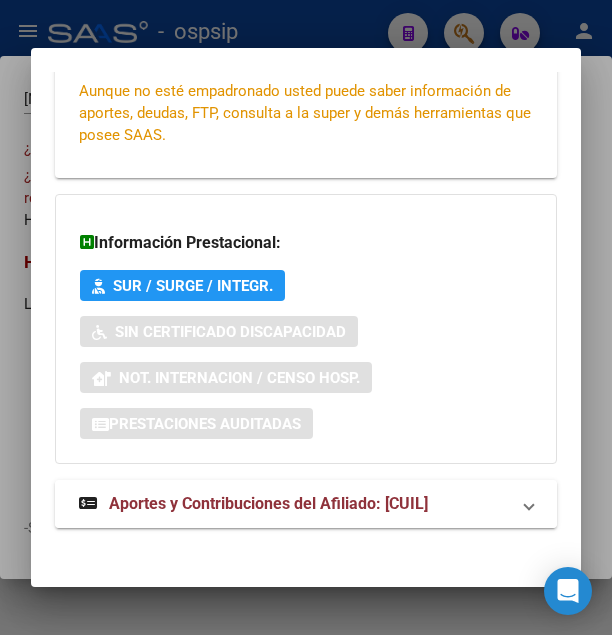 scroll, scrollTop: 491, scrollLeft: 0, axis: vertical 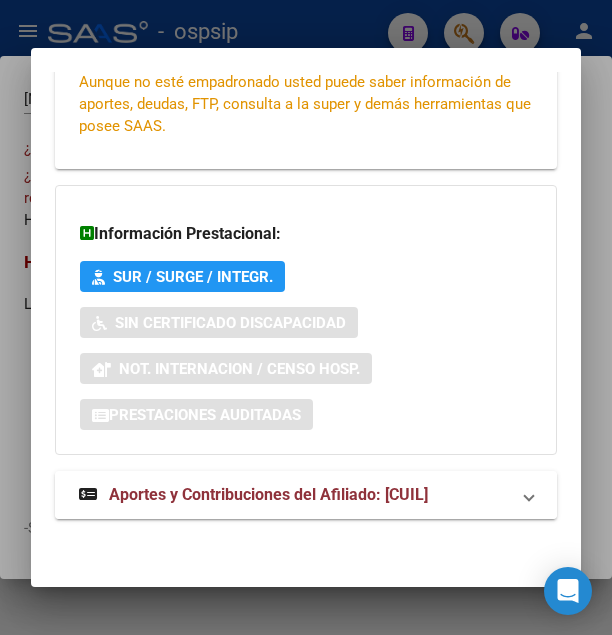 click on "Aportes y Contribuciones del Afiliado: [CUIL]" at bounding box center (268, 494) 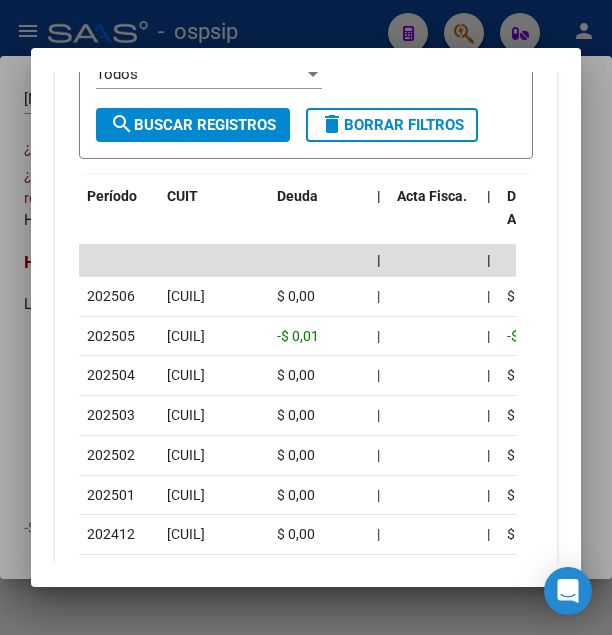 scroll, scrollTop: 1004, scrollLeft: 0, axis: vertical 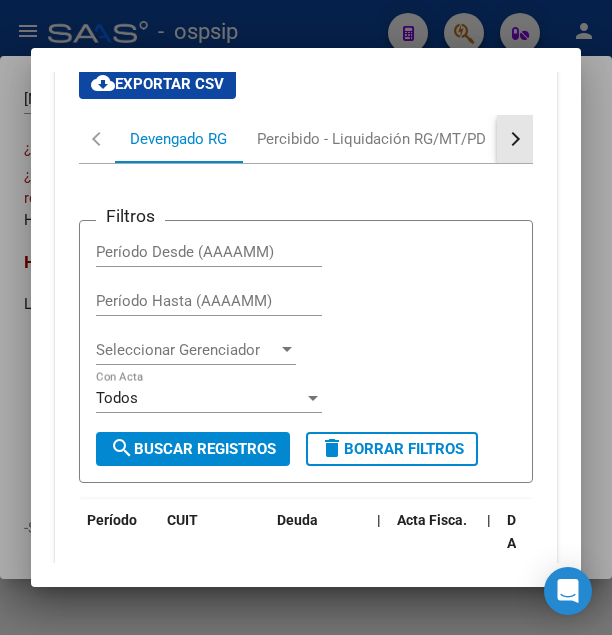 click at bounding box center (513, 139) 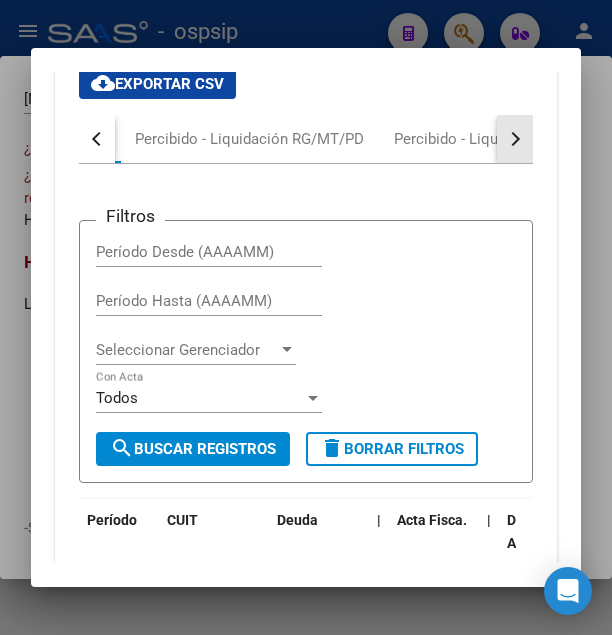 click at bounding box center (513, 139) 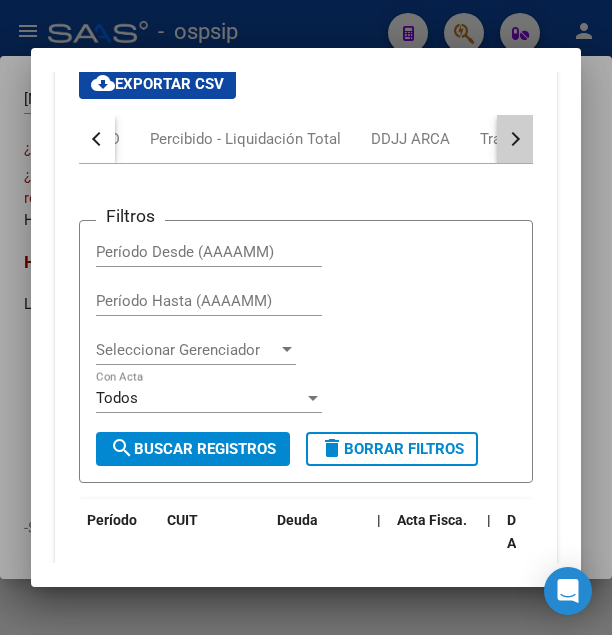 click at bounding box center (513, 139) 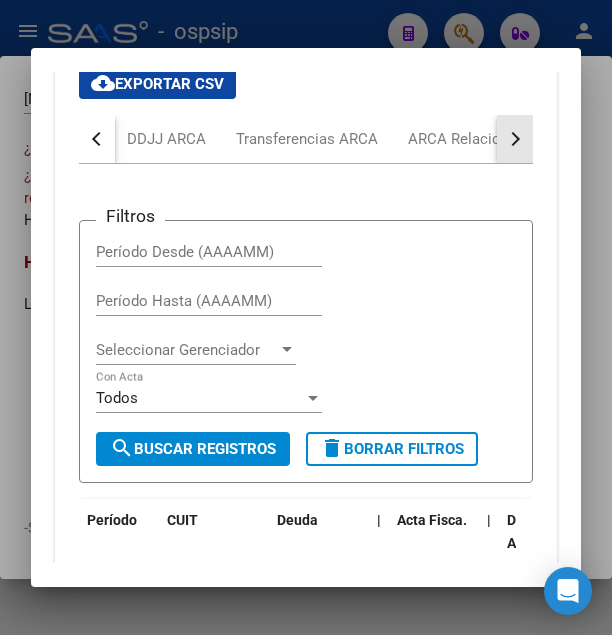 click at bounding box center [513, 139] 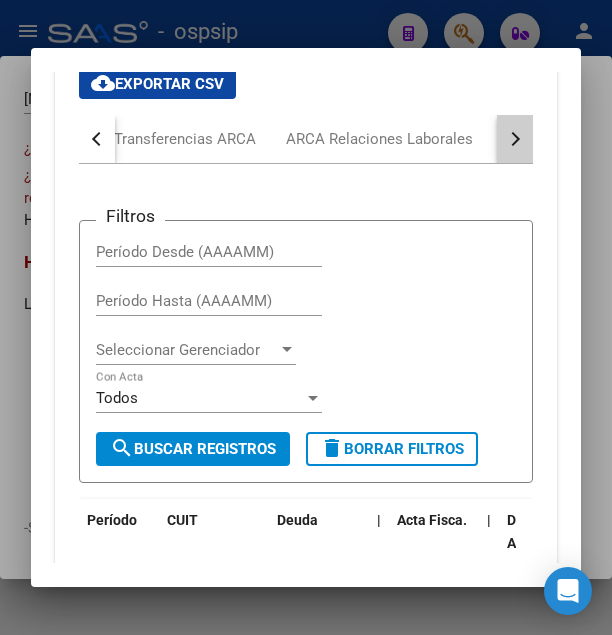 click at bounding box center (513, 139) 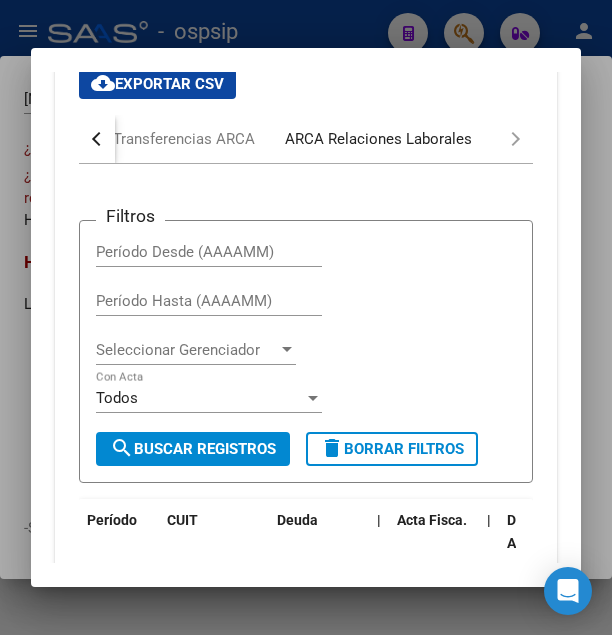 click on "ARCA Relaciones Laborales" at bounding box center (378, 139) 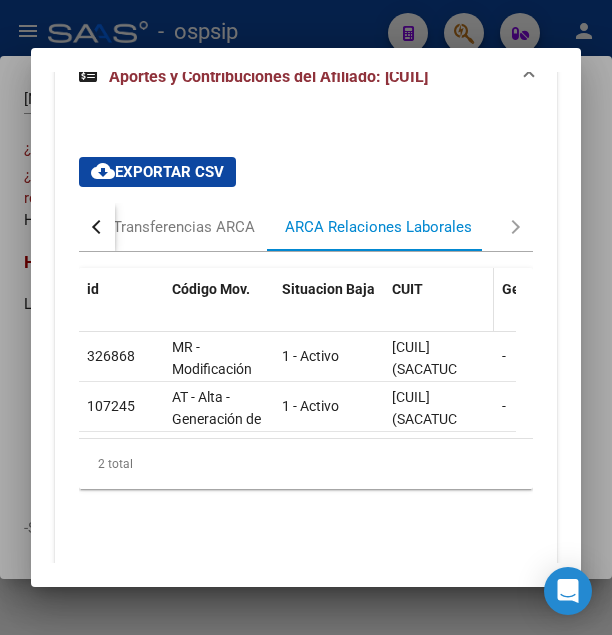 scroll, scrollTop: 984, scrollLeft: 0, axis: vertical 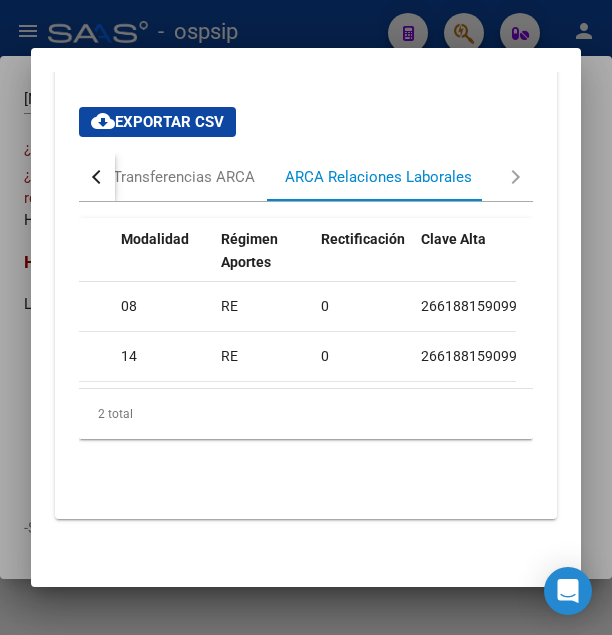 click at bounding box center [306, 317] 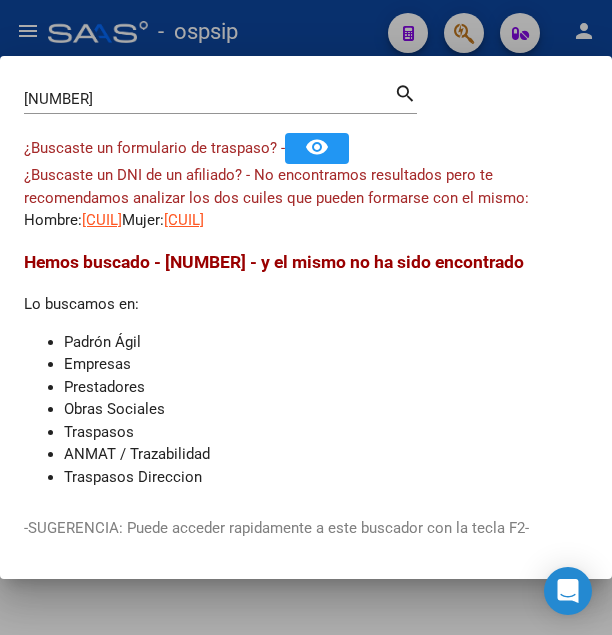 click at bounding box center (306, 317) 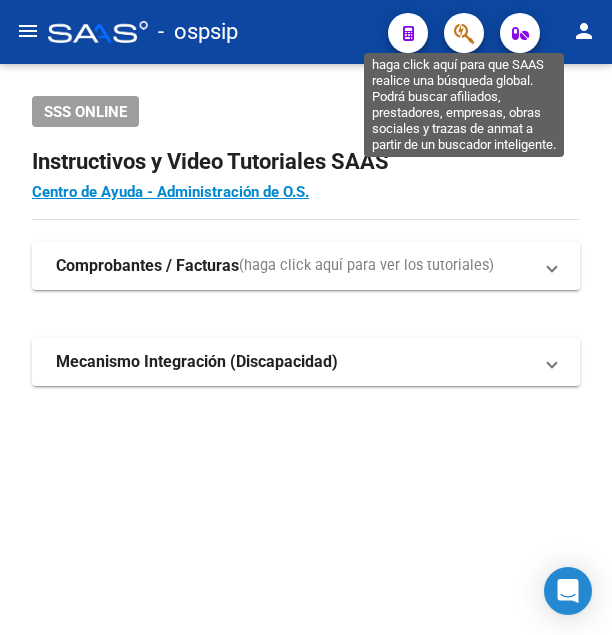 click 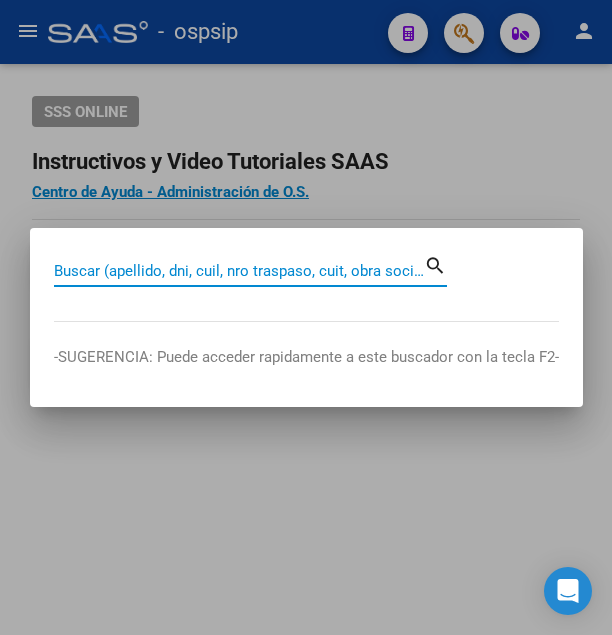 click on "Buscar (apellido, dni, cuil, nro traspaso, cuit, obra social)" at bounding box center [239, 271] 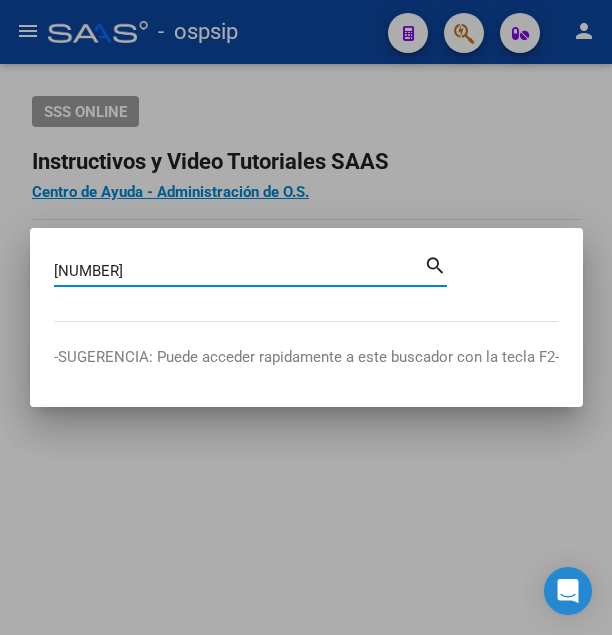 type on "[NUMBER]" 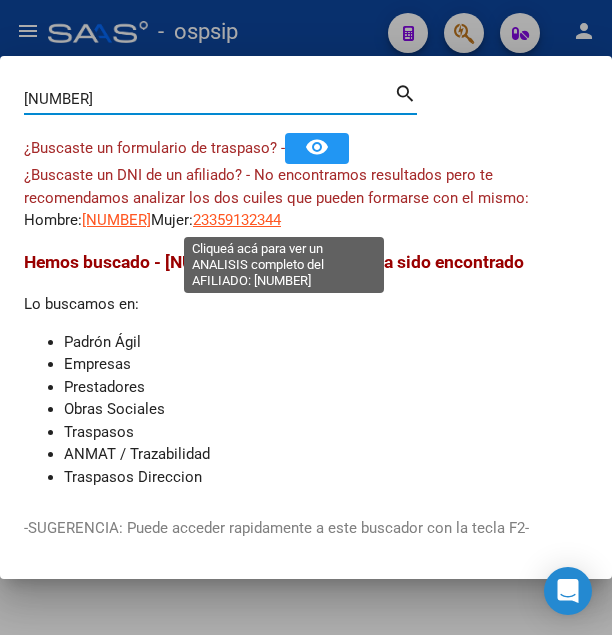 click on "23359132344" at bounding box center [237, 220] 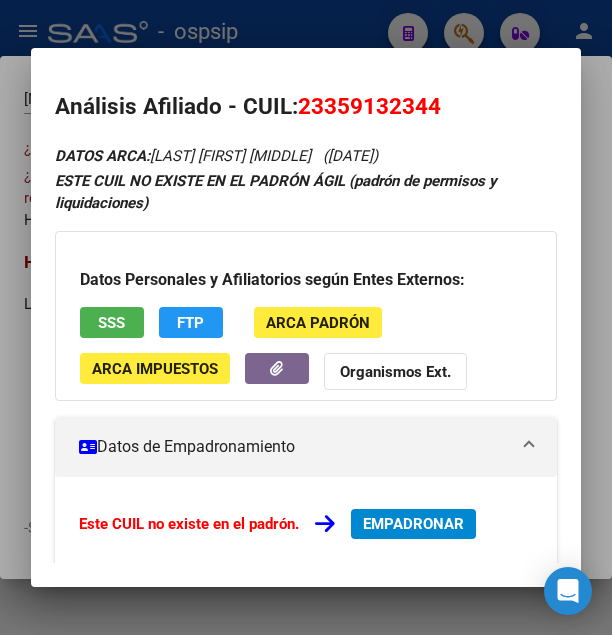 click on "SSS" at bounding box center [111, 323] 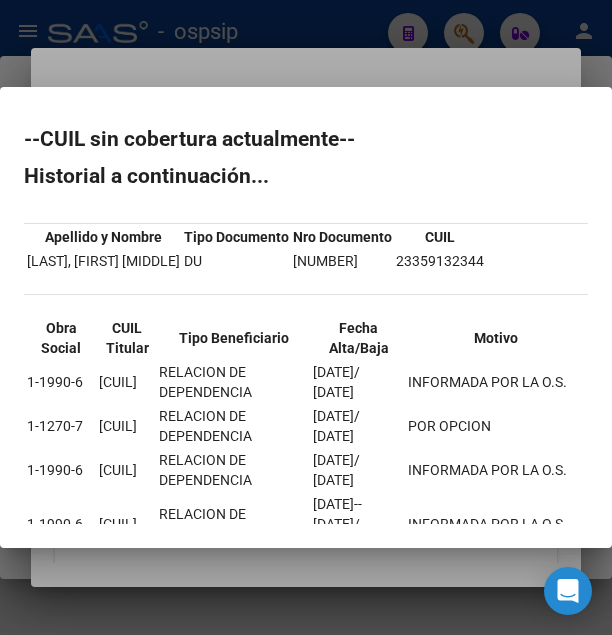click at bounding box center (306, 317) 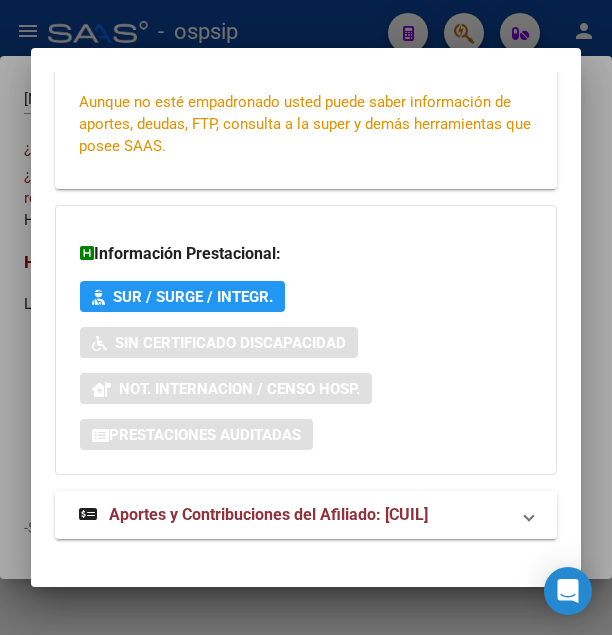 scroll, scrollTop: 491, scrollLeft: 0, axis: vertical 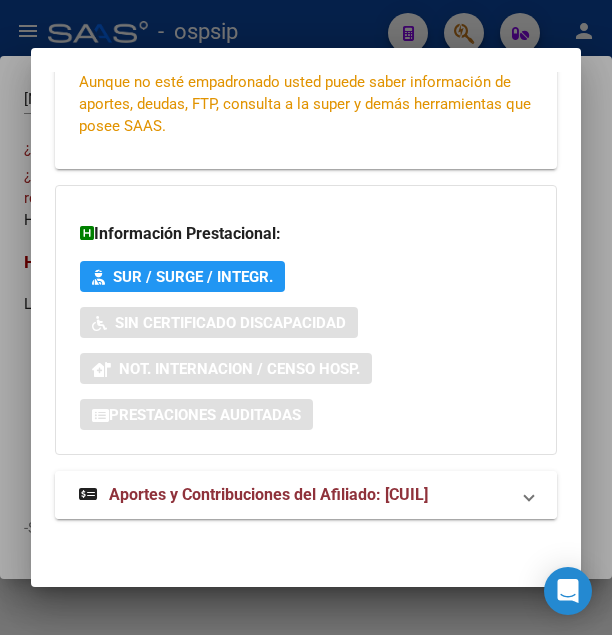 click on "Aportes y Contribuciones del Afiliado: [CUIL]" at bounding box center [268, 494] 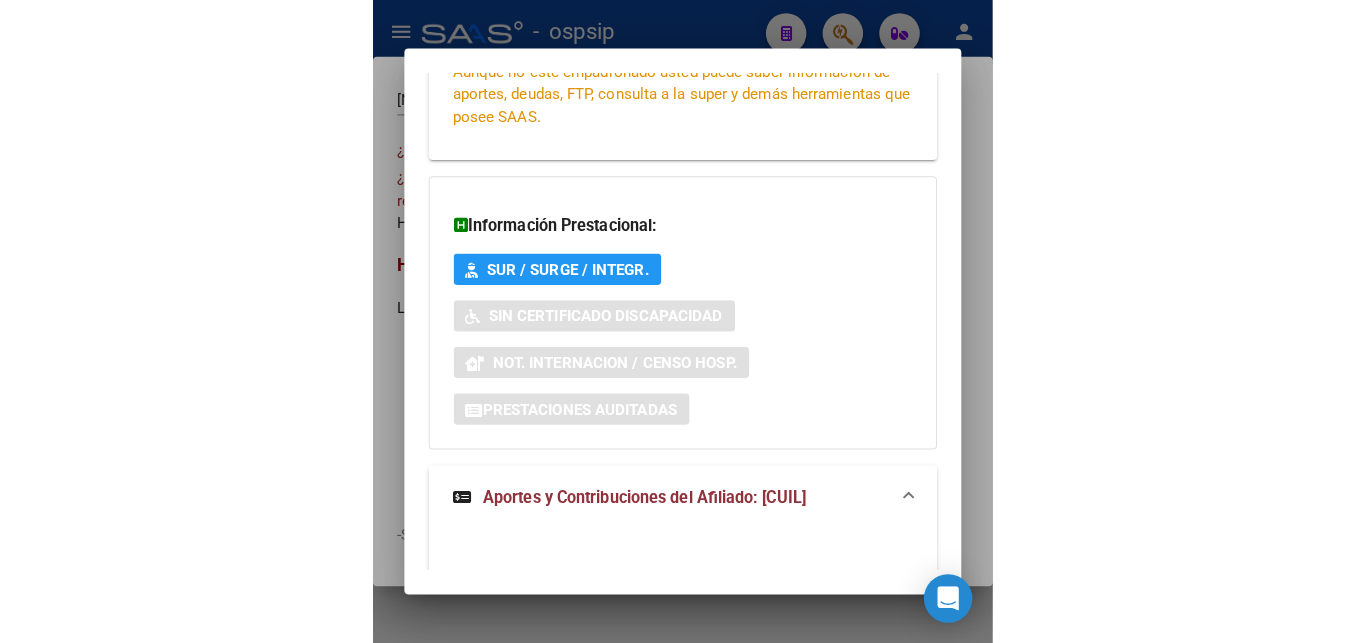 scroll, scrollTop: 482, scrollLeft: 0, axis: vertical 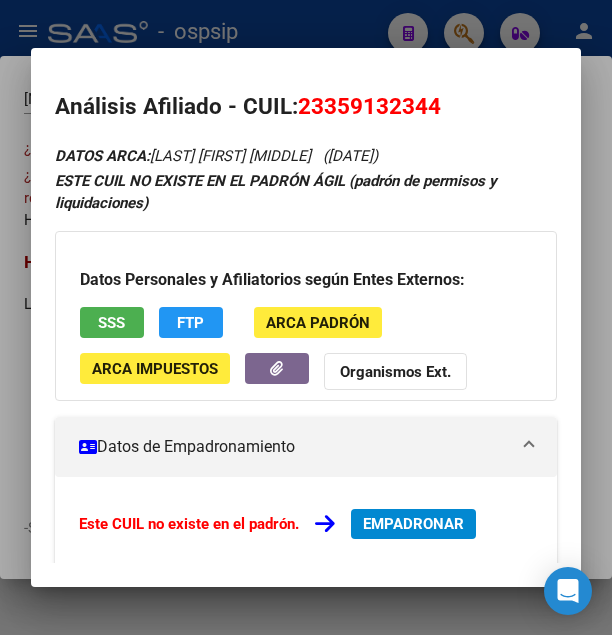 drag, startPoint x: 332, startPoint y: 104, endPoint x: 409, endPoint y: 102, distance: 77.02597 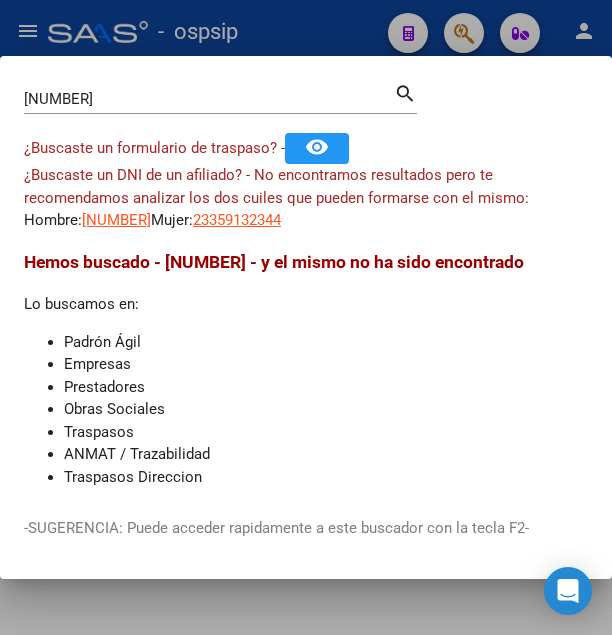 click at bounding box center (306, 317) 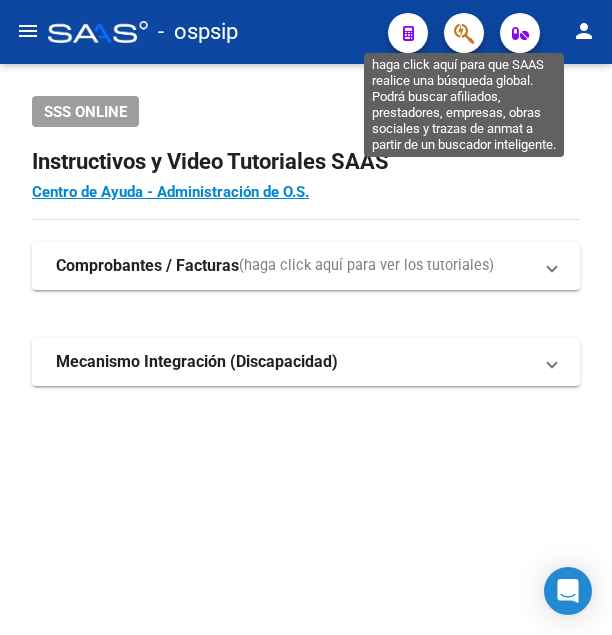 click 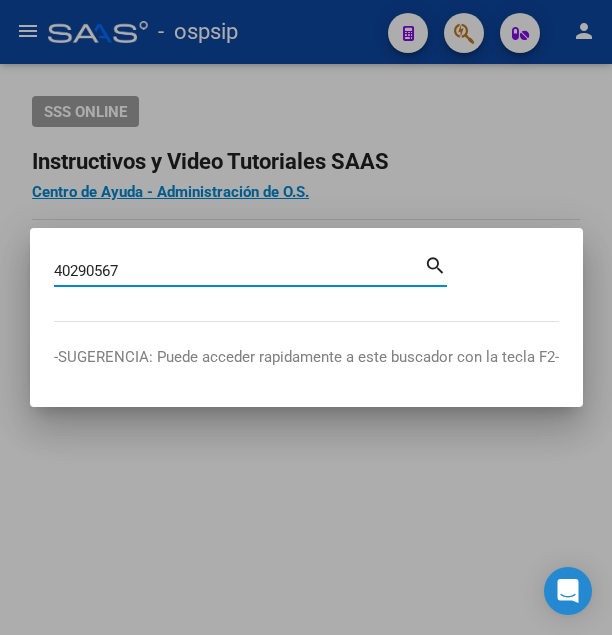 type on "40290567" 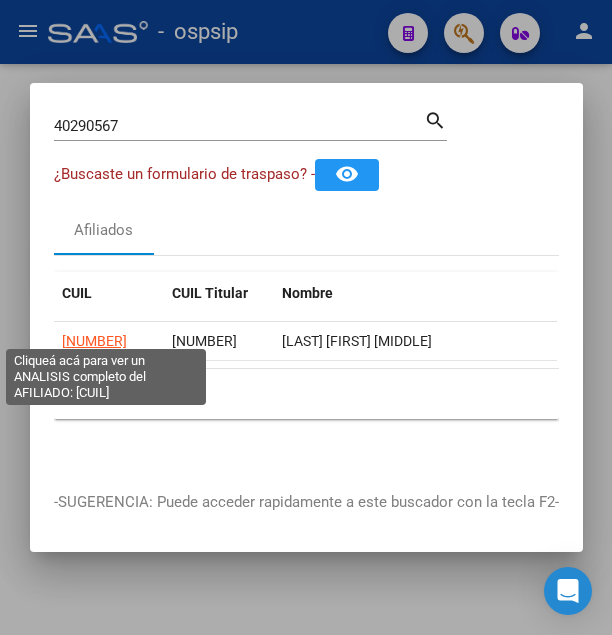 click on "[NUMBER]" 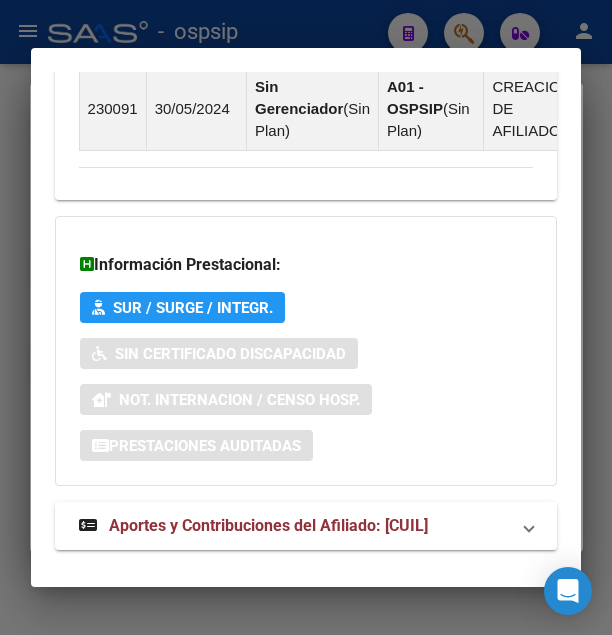 scroll, scrollTop: 1703, scrollLeft: 0, axis: vertical 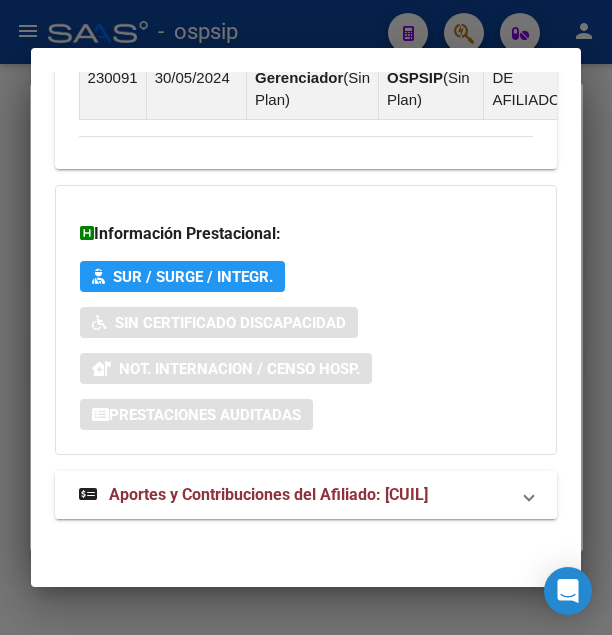 click on "Aportes y Contribuciones del Afiliado: [CUIL]" at bounding box center [268, 494] 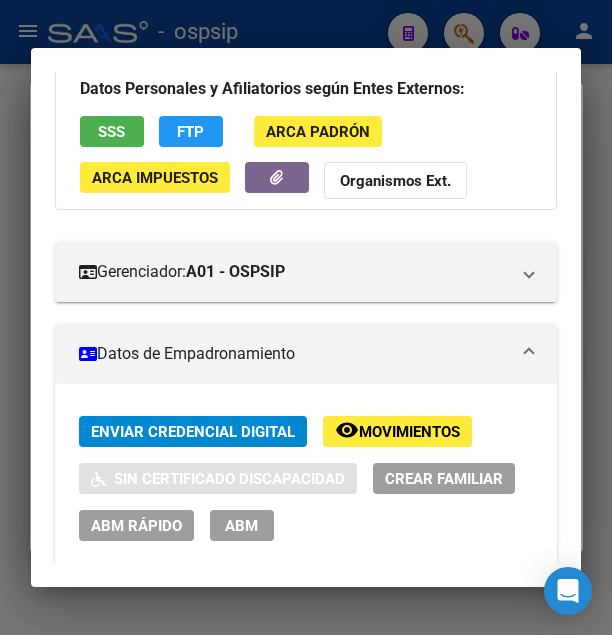 scroll, scrollTop: 0, scrollLeft: 0, axis: both 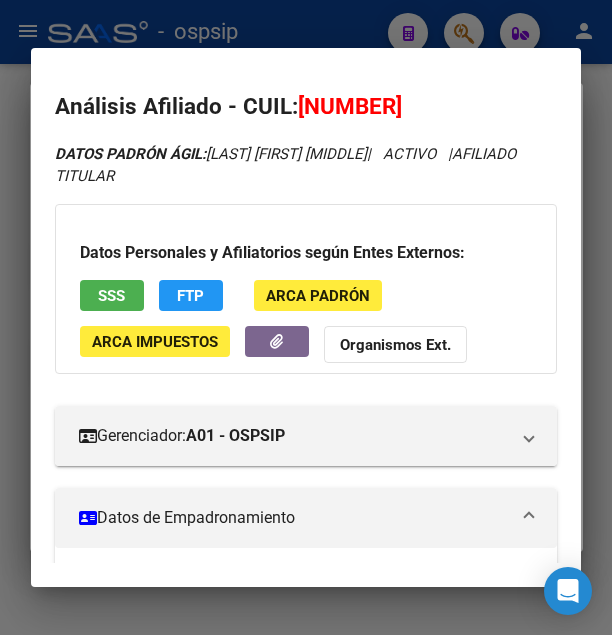 drag, startPoint x: 326, startPoint y: 109, endPoint x: 430, endPoint y: 100, distance: 104.388695 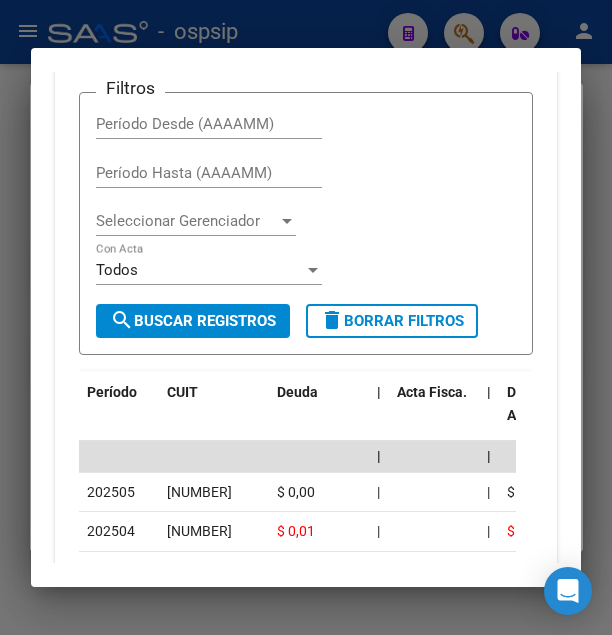 scroll, scrollTop: 2268, scrollLeft: 0, axis: vertical 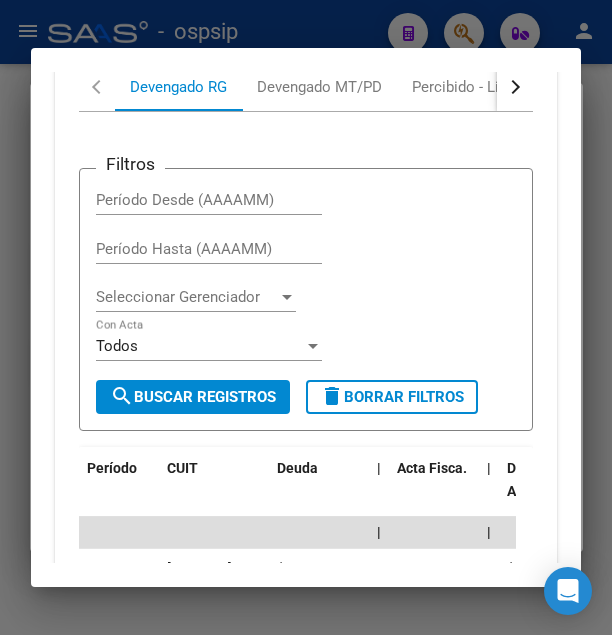 click at bounding box center (515, 87) 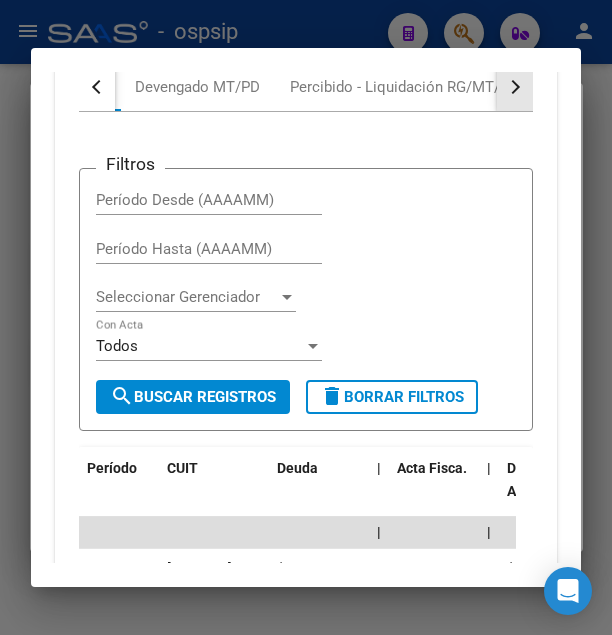 click at bounding box center [515, 87] 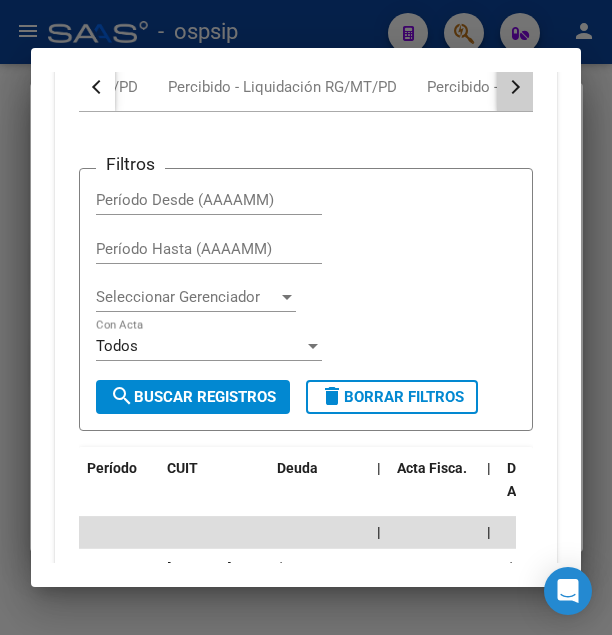 click at bounding box center [515, 87] 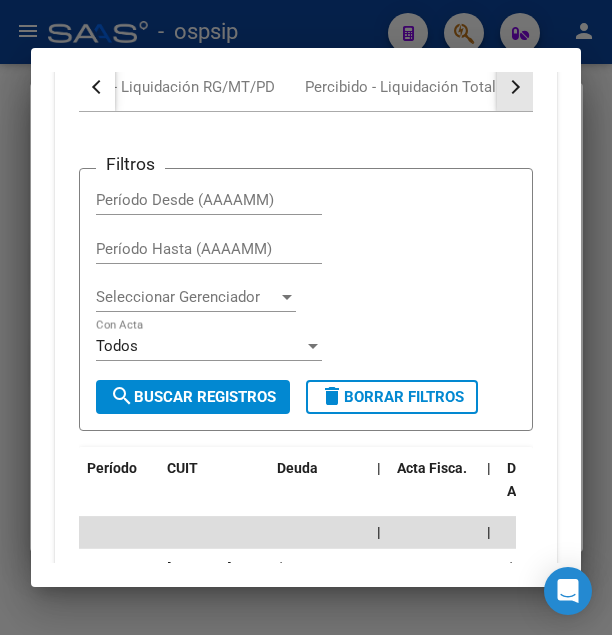 click at bounding box center (515, 87) 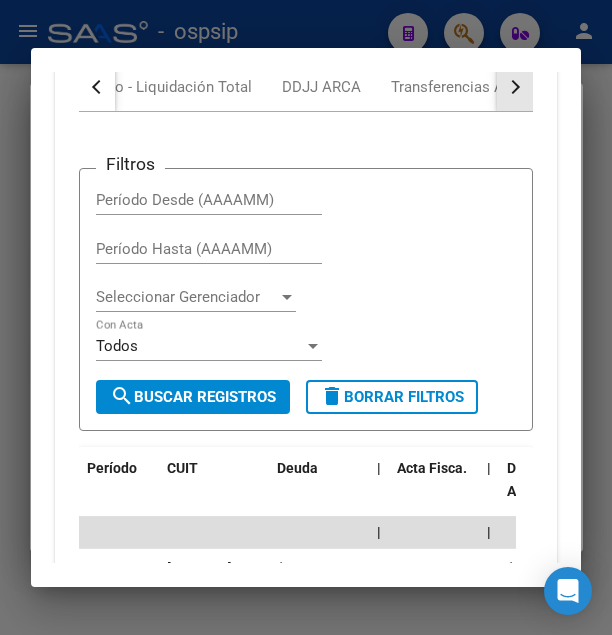 click at bounding box center [515, 87] 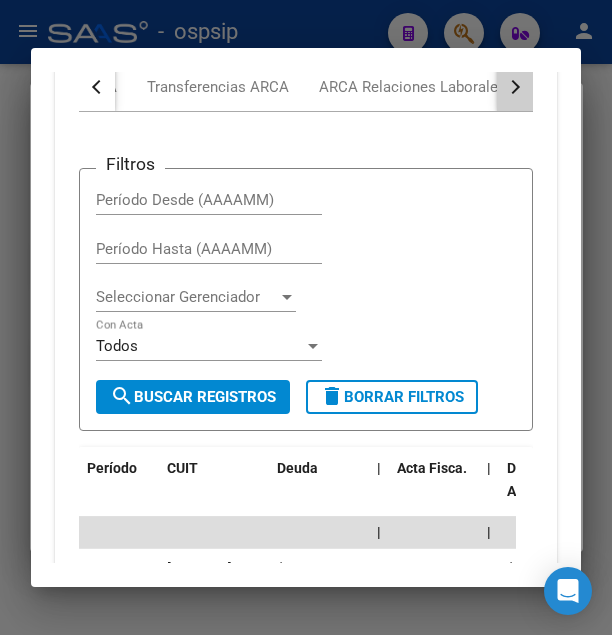 click at bounding box center (515, 87) 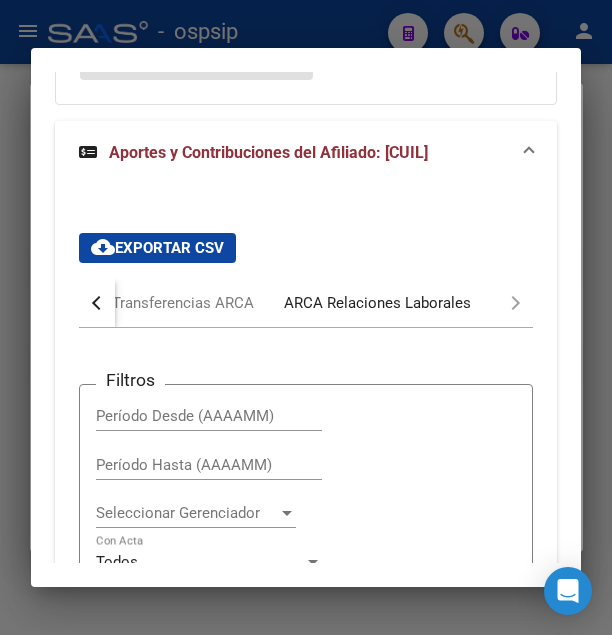 click on "ARCA Relaciones Laborales" at bounding box center (377, 303) 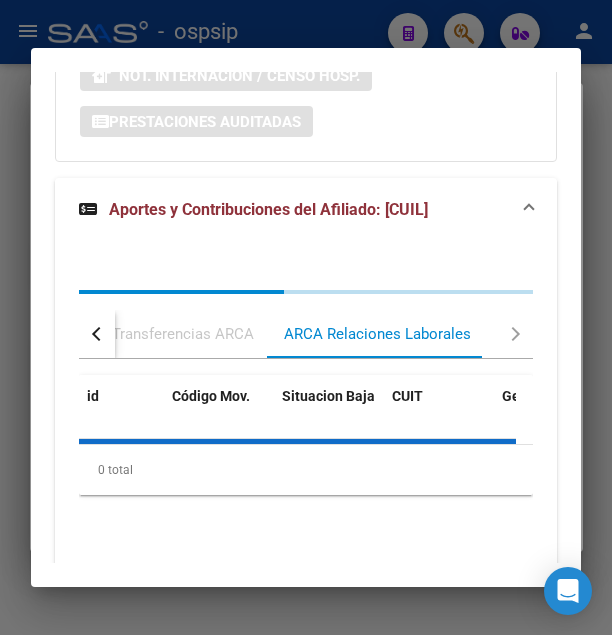 scroll, scrollTop: 2052, scrollLeft: 0, axis: vertical 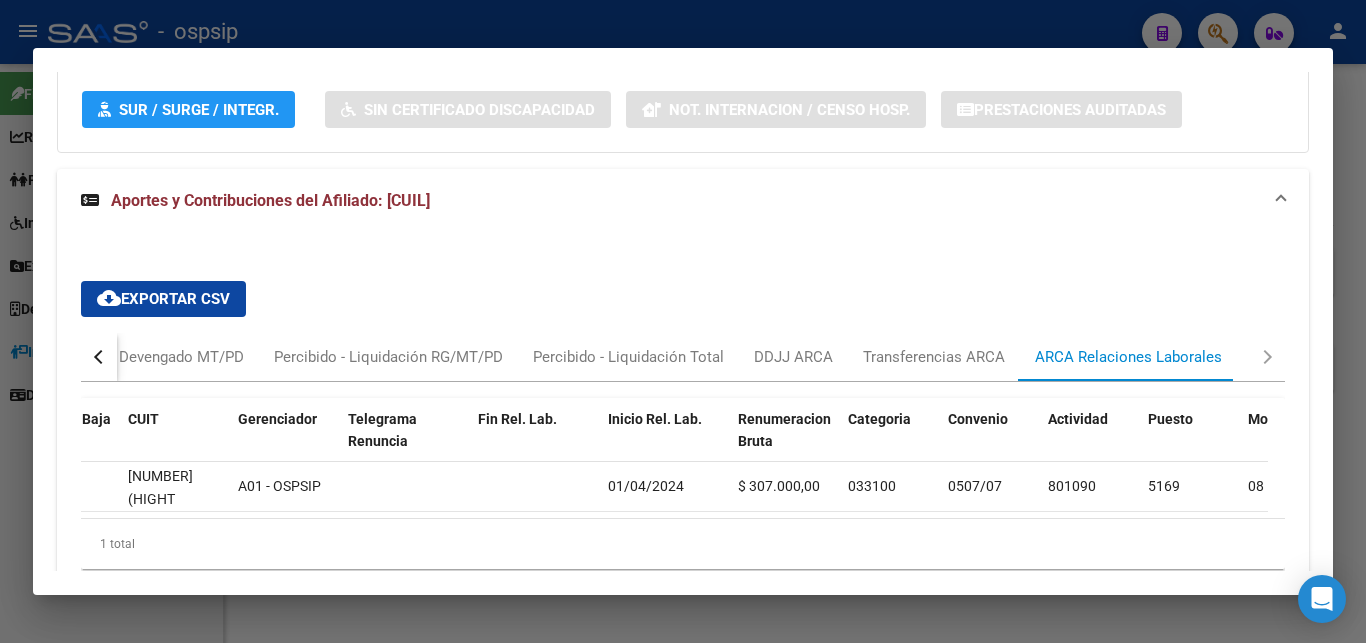 click at bounding box center [101, 357] 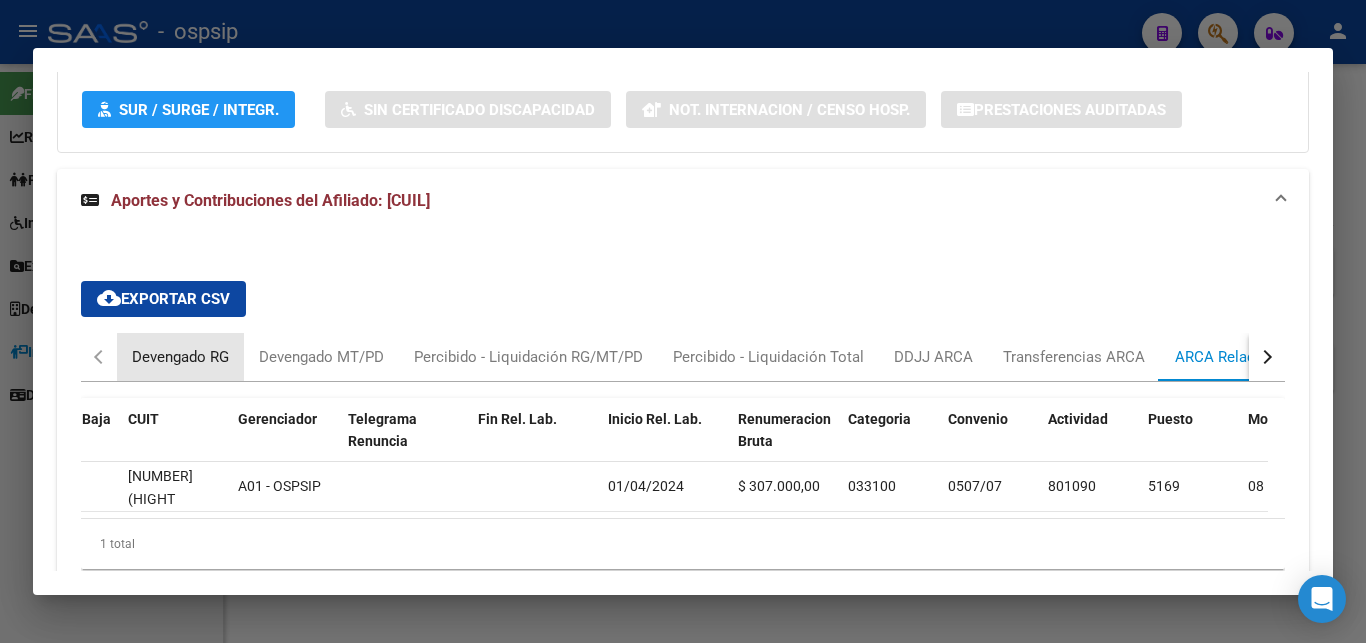 click on "Devengado RG" at bounding box center [180, 357] 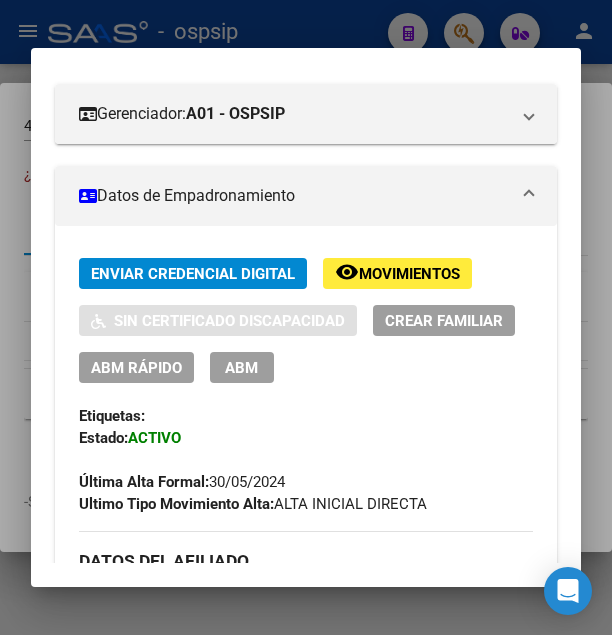 scroll, scrollTop: 0, scrollLeft: 0, axis: both 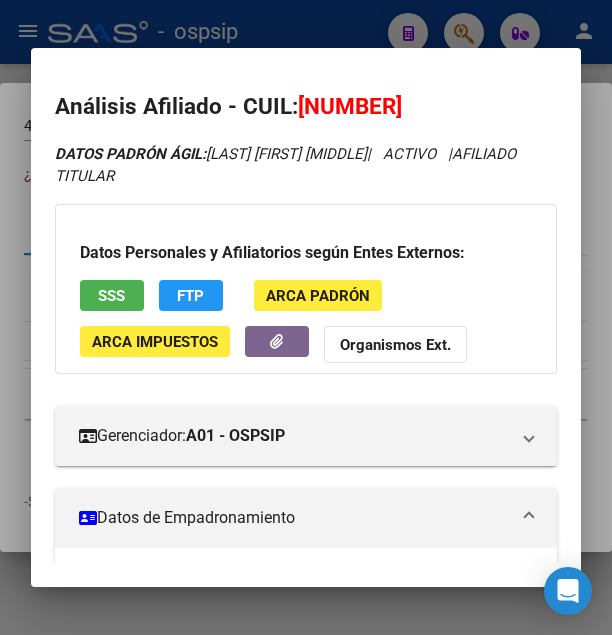 drag, startPoint x: 325, startPoint y: 107, endPoint x: 426, endPoint y: 97, distance: 101.49384 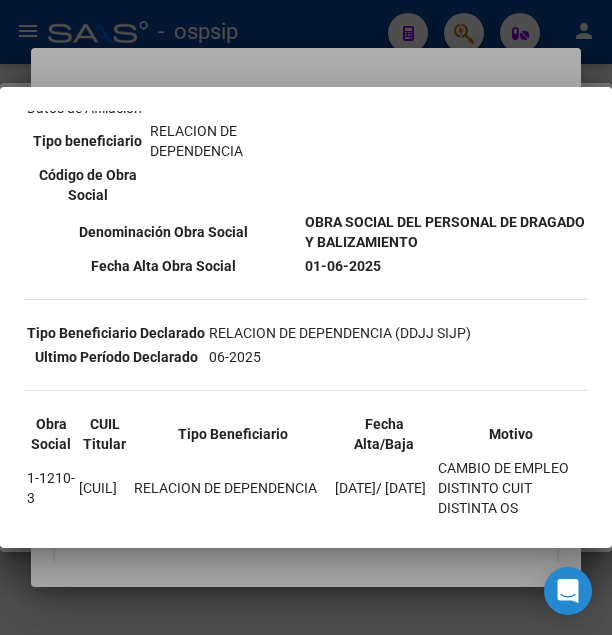scroll, scrollTop: 324, scrollLeft: 0, axis: vertical 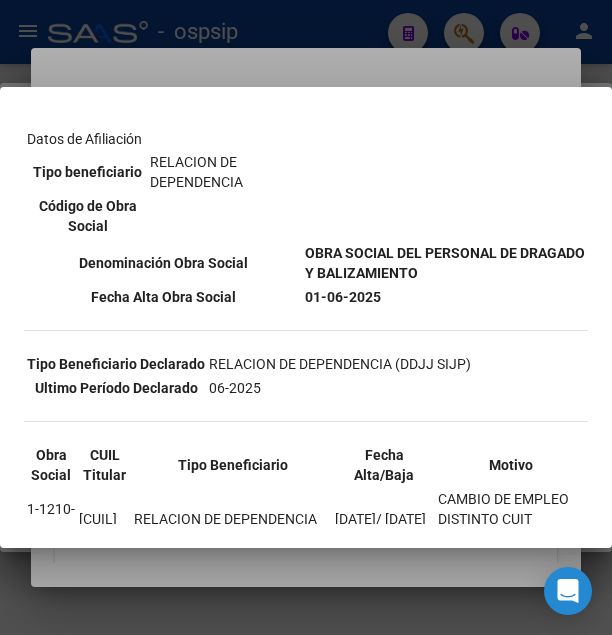 click at bounding box center [306, 317] 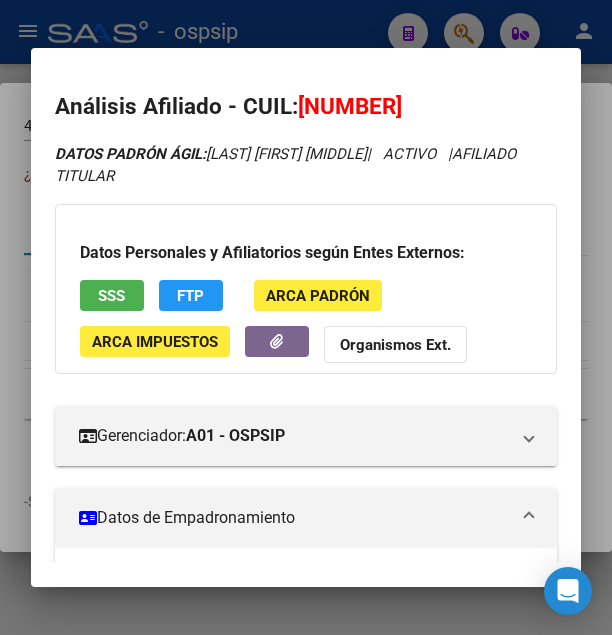 drag, startPoint x: 325, startPoint y: 108, endPoint x: 430, endPoint y: 95, distance: 105.801704 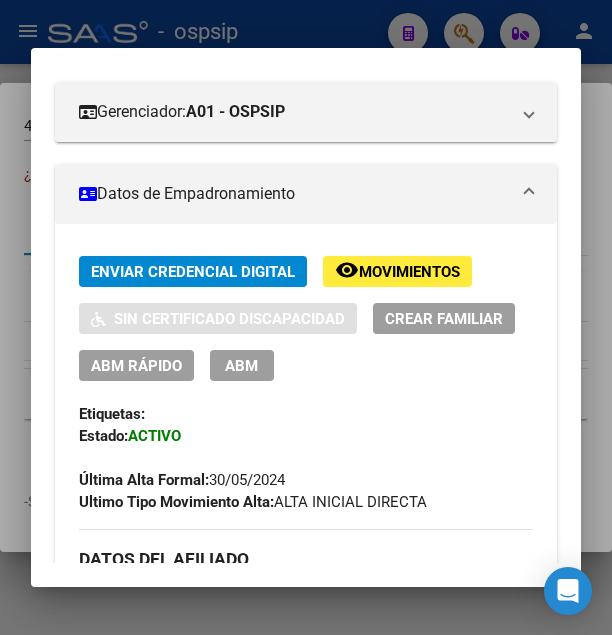 scroll, scrollTop: 432, scrollLeft: 0, axis: vertical 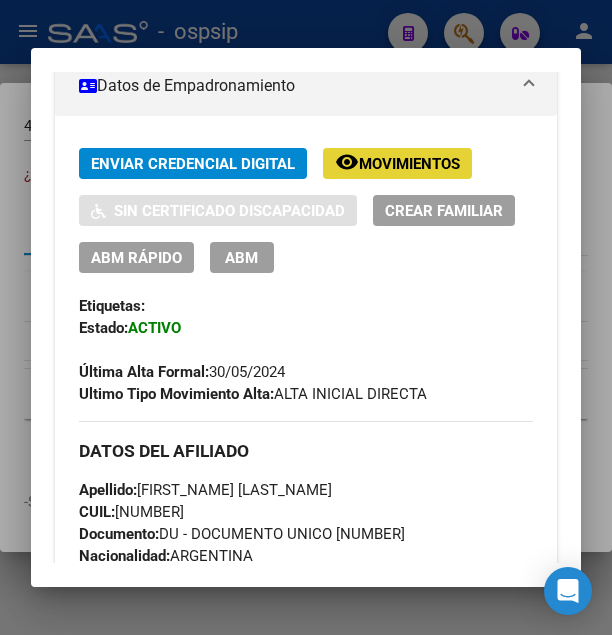 click on "Movimientos" 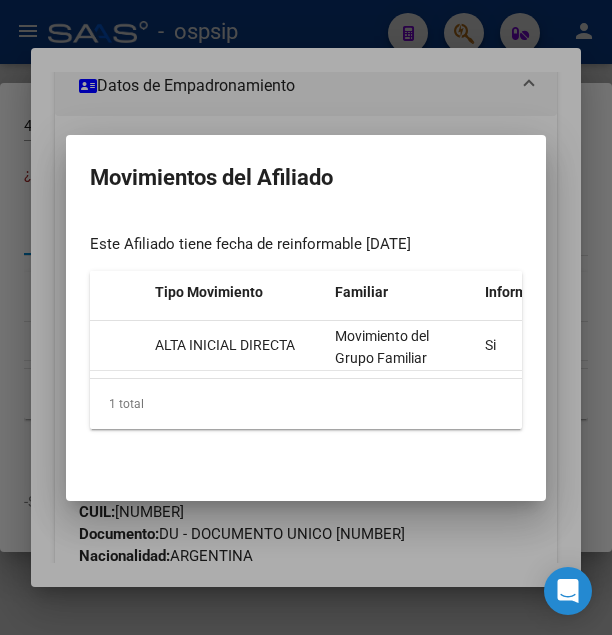 scroll, scrollTop: 0, scrollLeft: 848, axis: horizontal 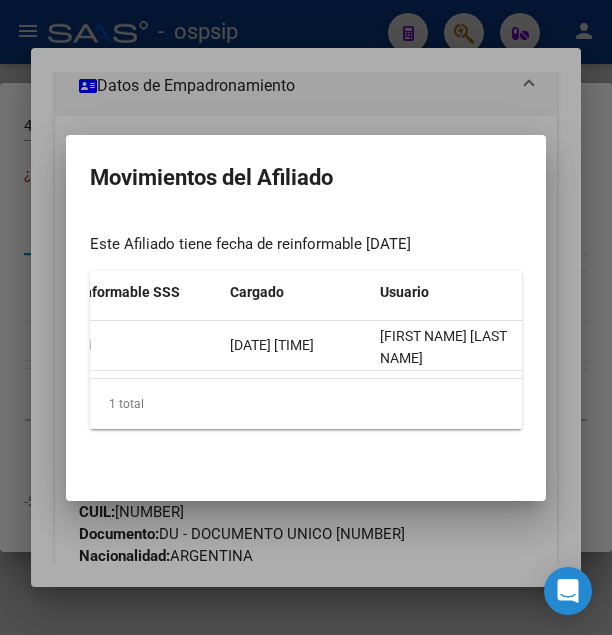 click at bounding box center [306, 317] 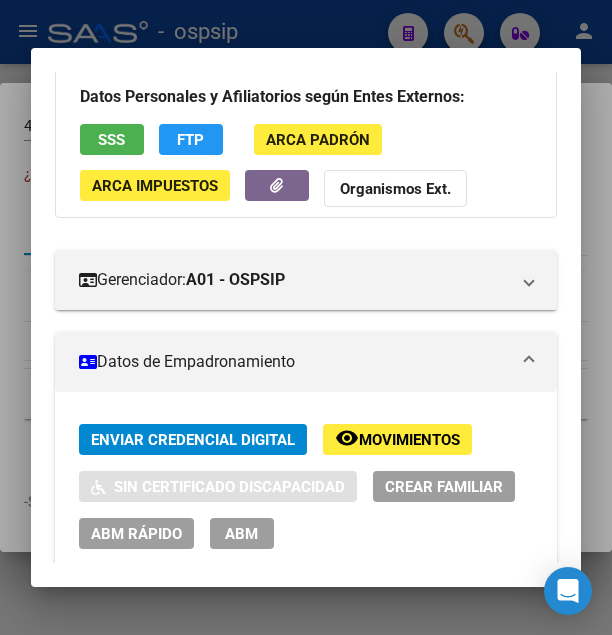 scroll, scrollTop: 108, scrollLeft: 0, axis: vertical 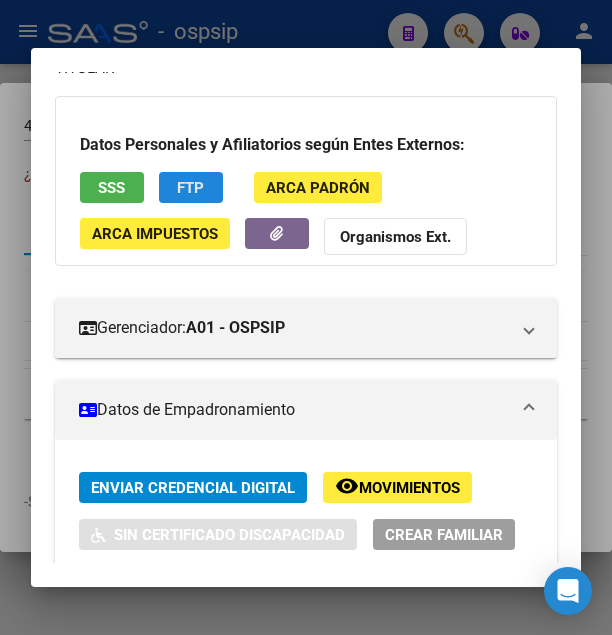 click on "FTP" 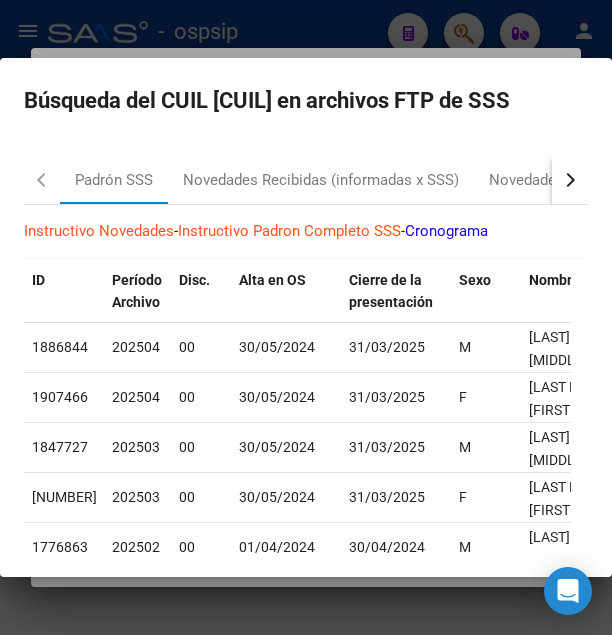 click at bounding box center [570, 180] 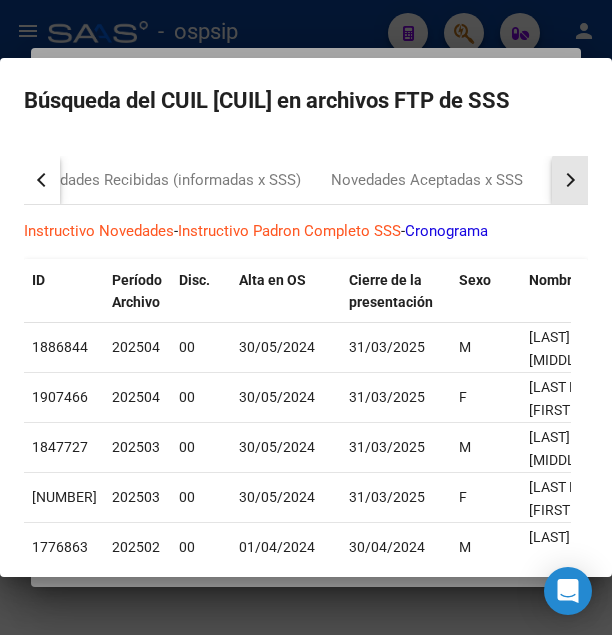 click at bounding box center [570, 180] 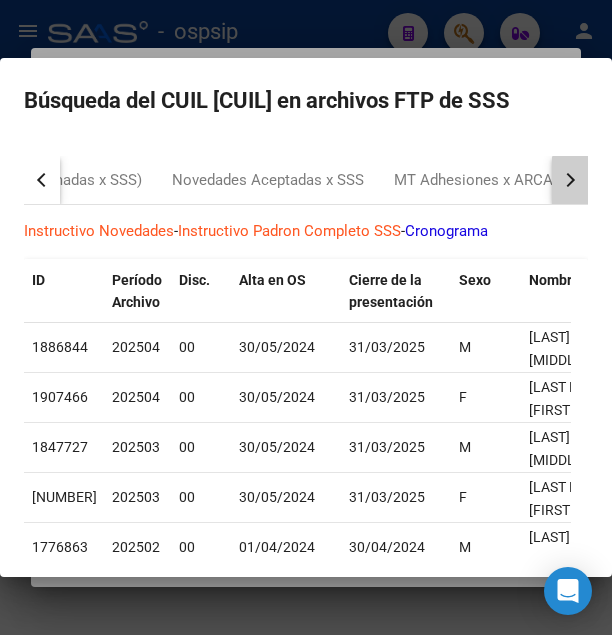 click at bounding box center (570, 180) 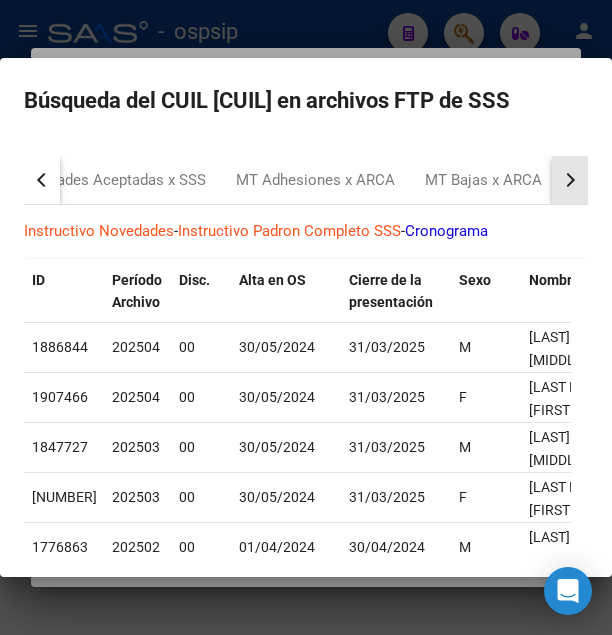 click at bounding box center [570, 180] 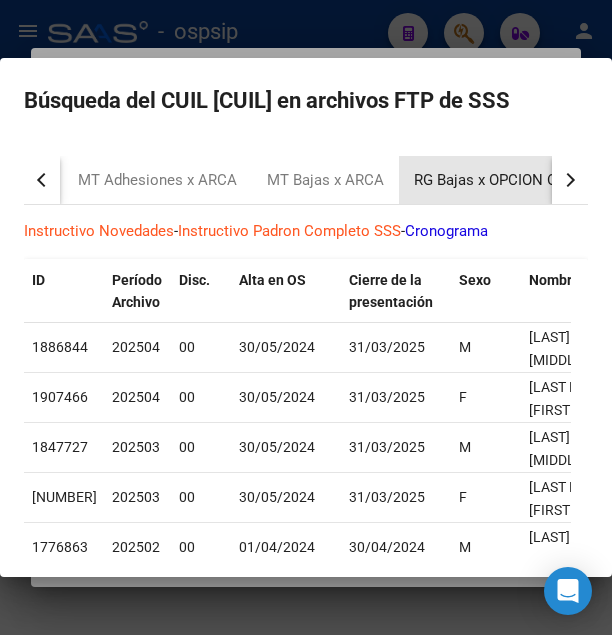 click on "RG Bajas x OPCION ONLINE (ARCA)" at bounding box center (533, 180) 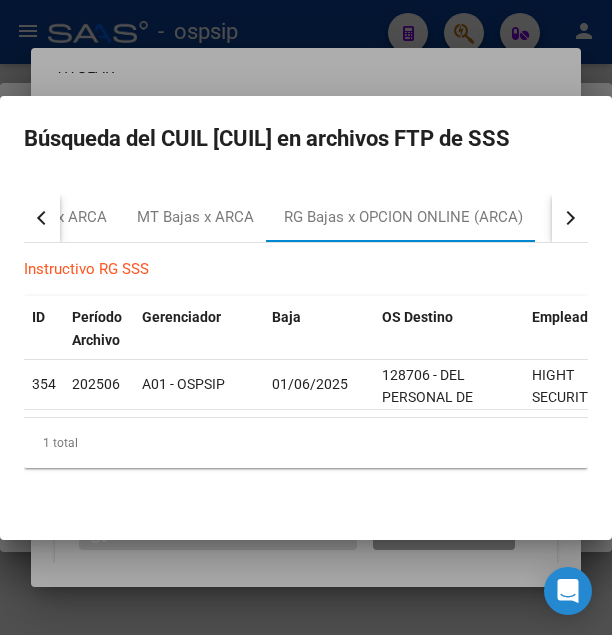 click at bounding box center (306, 317) 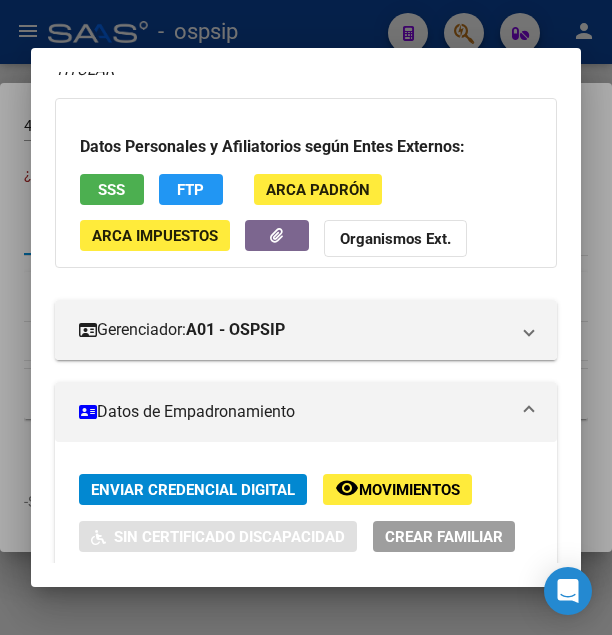scroll, scrollTop: 0, scrollLeft: 0, axis: both 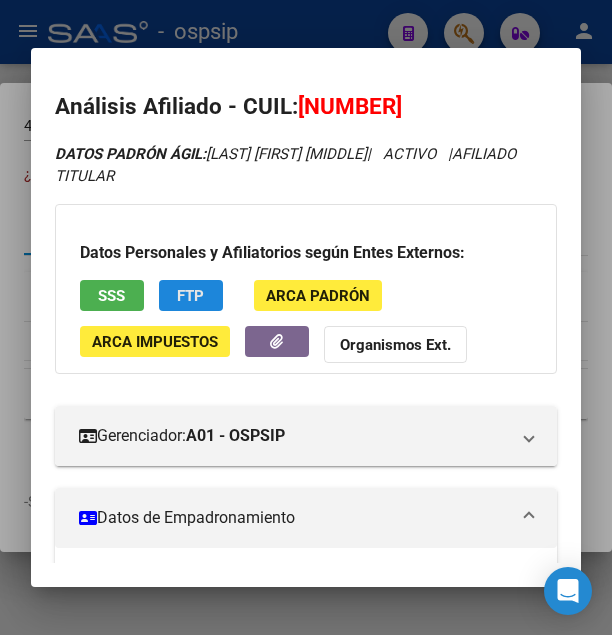 click on "FTP" 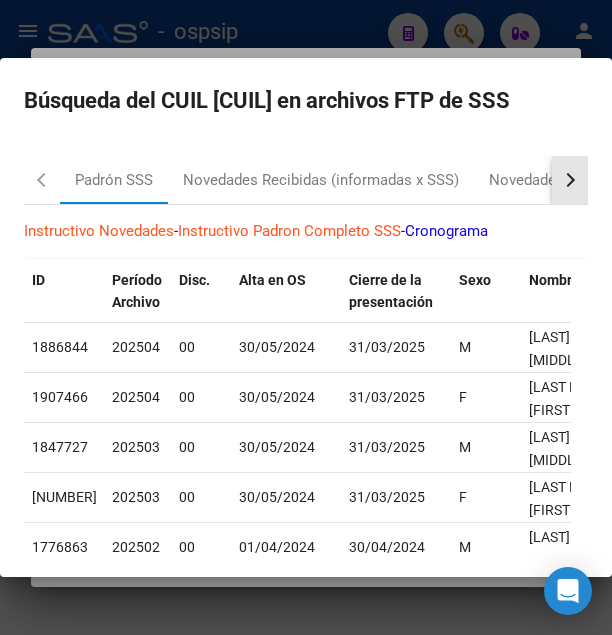 click at bounding box center [568, 180] 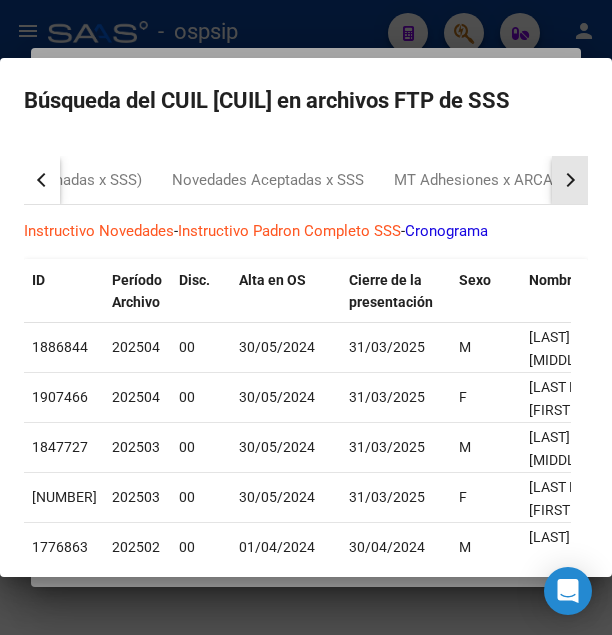 click at bounding box center [568, 180] 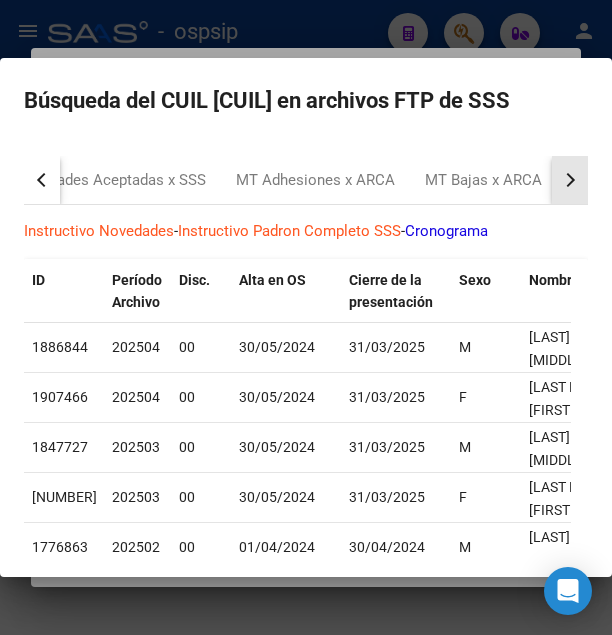 click at bounding box center (568, 180) 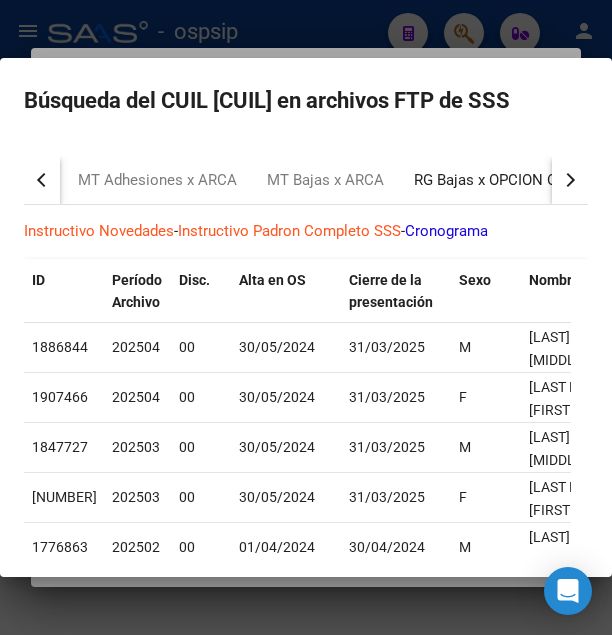 click on "RG Bajas x OPCION ONLINE (ARCA)" at bounding box center [533, 180] 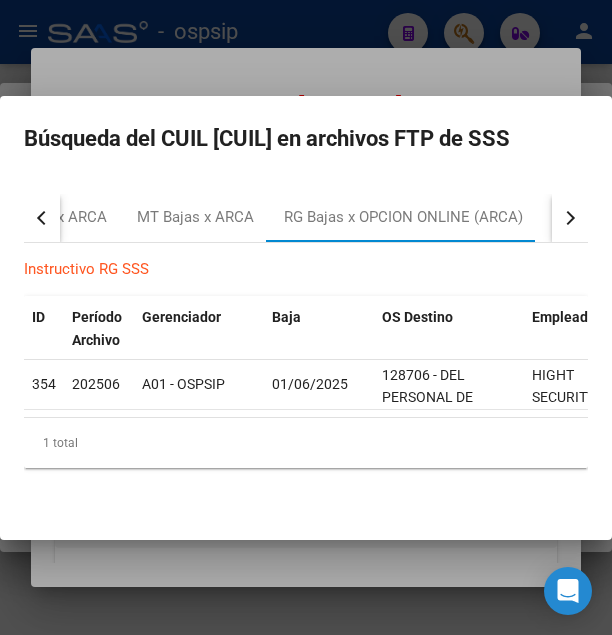 drag, startPoint x: 274, startPoint y: 396, endPoint x: 359, endPoint y: 396, distance: 85 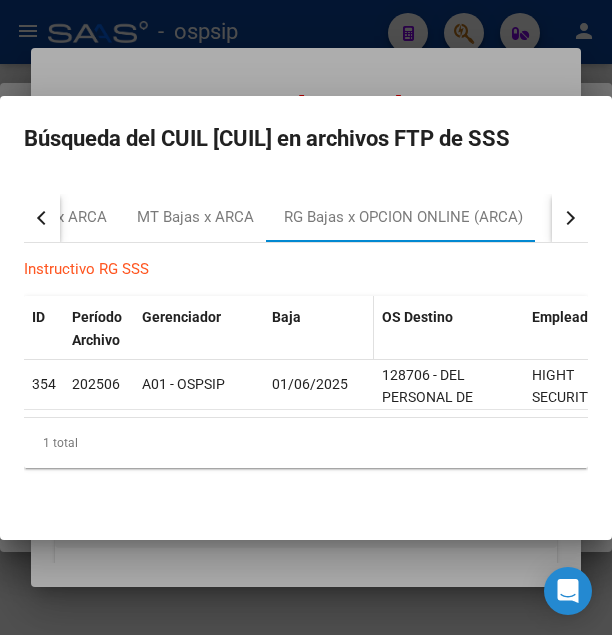 copy on "01/06/2025" 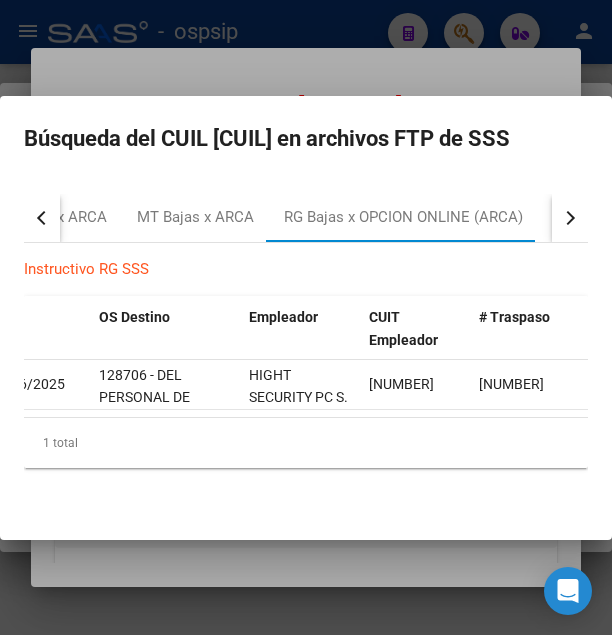 scroll, scrollTop: 0, scrollLeft: 299, axis: horizontal 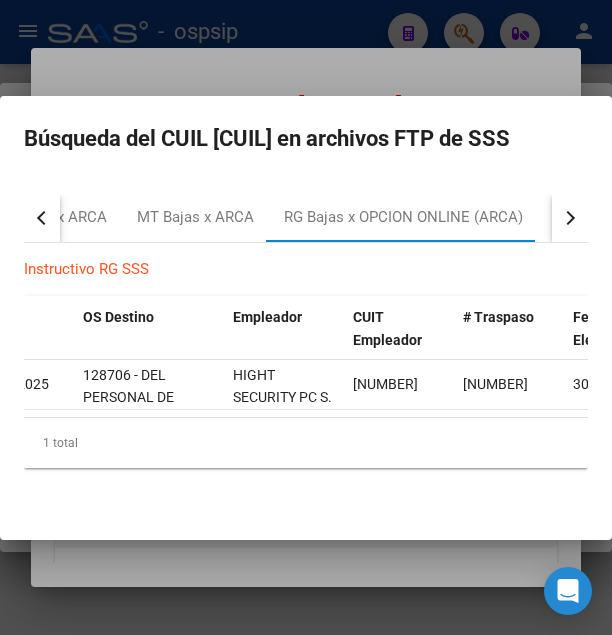 click at bounding box center (306, 317) 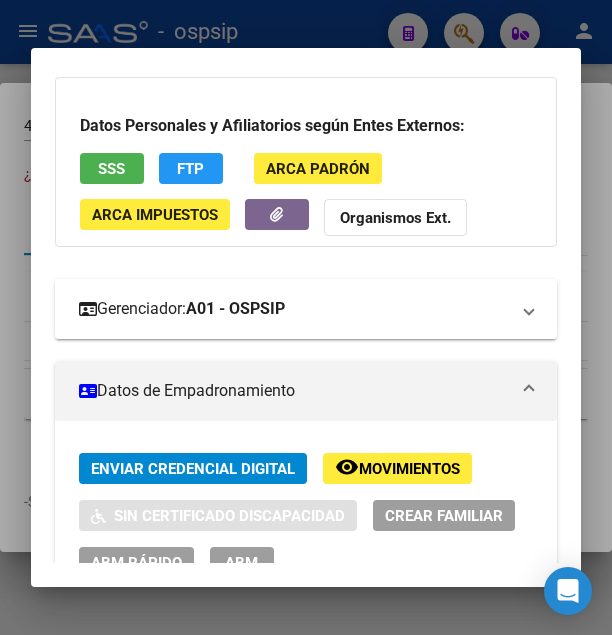 scroll, scrollTop: 216, scrollLeft: 0, axis: vertical 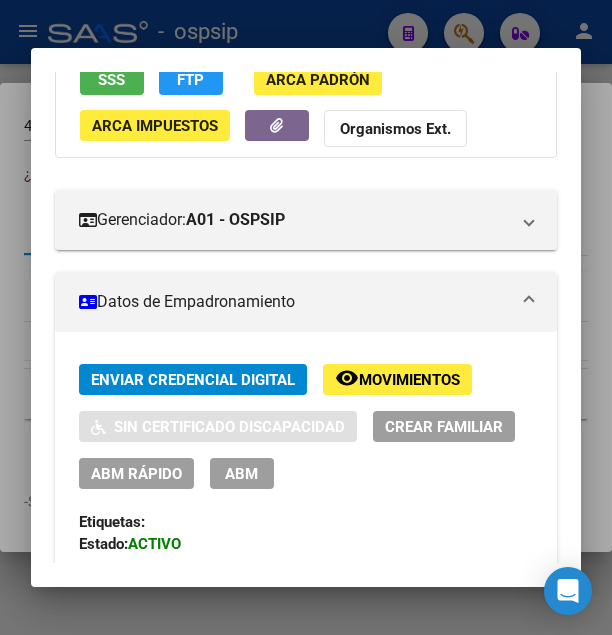 click on "ABM" at bounding box center [242, 473] 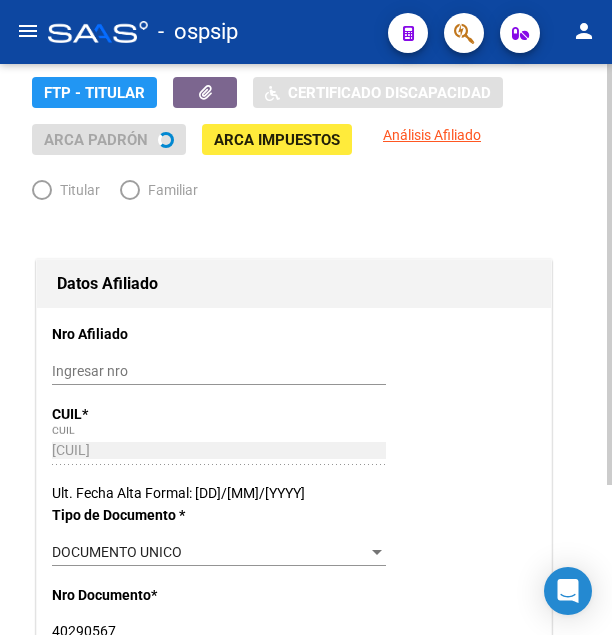 radio on "true" 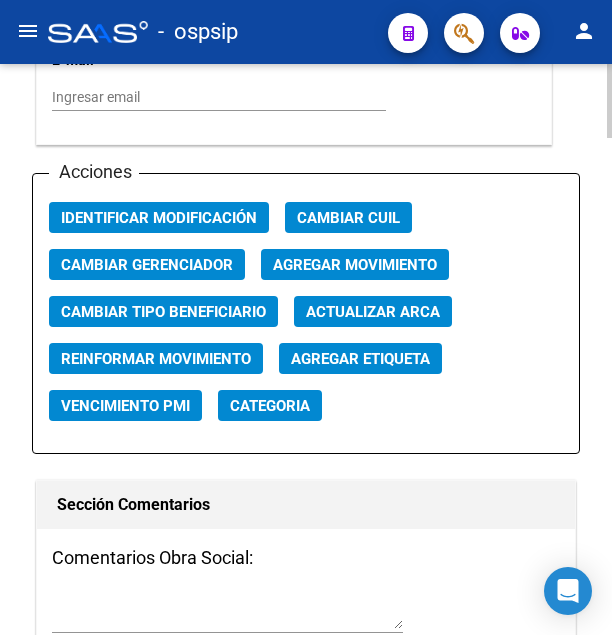 scroll, scrollTop: 2345, scrollLeft: 0, axis: vertical 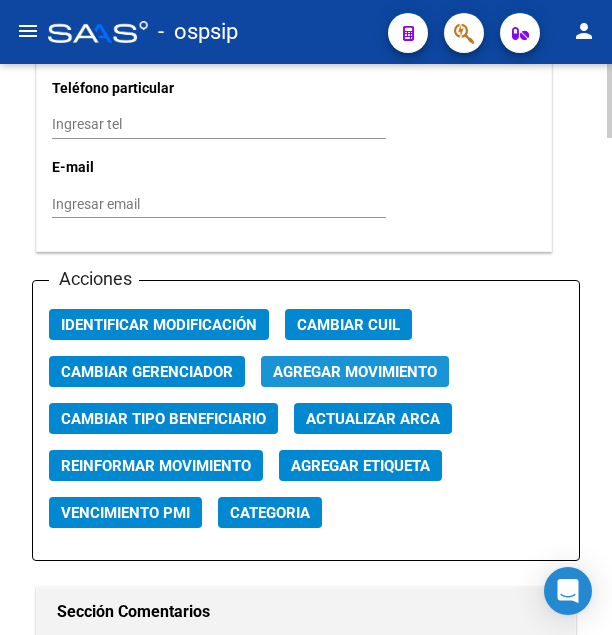 click on "Agregar Movimiento" 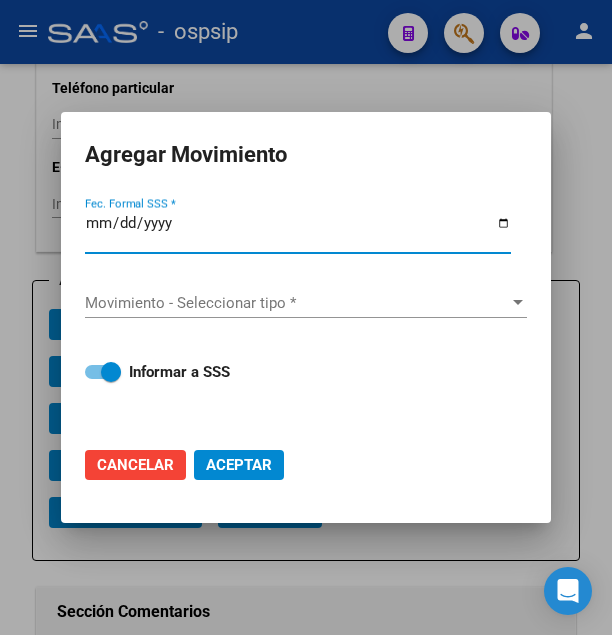 type on "2025-06-01" 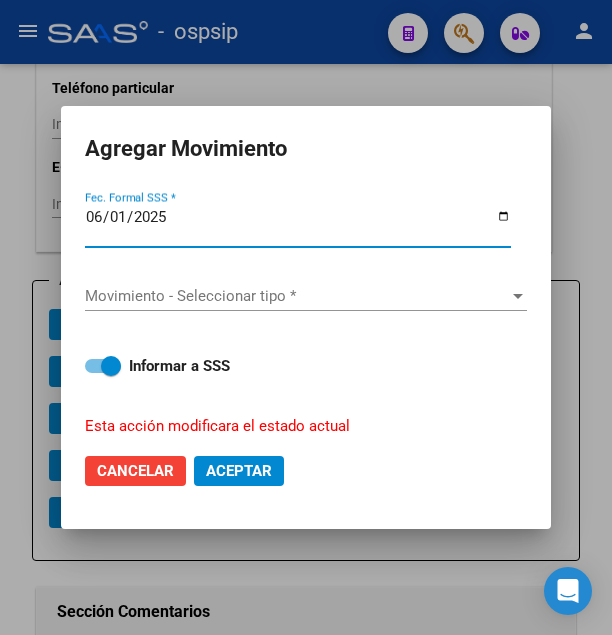 click on "Movimiento - Seleccionar tipo *" at bounding box center [297, 296] 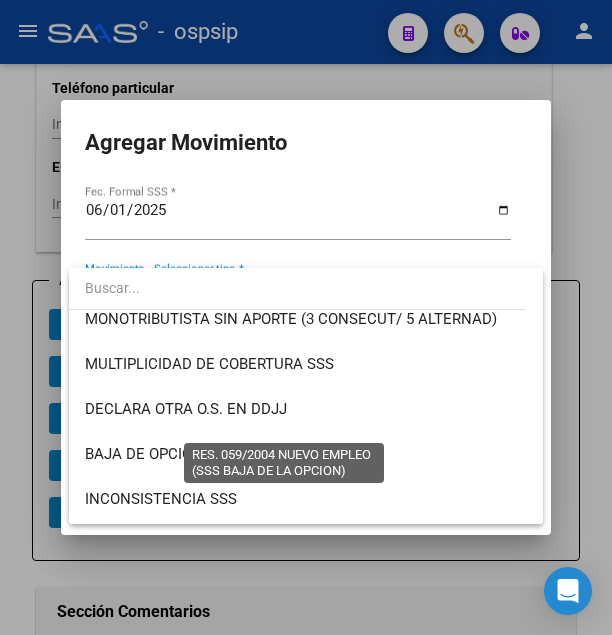 scroll, scrollTop: 756, scrollLeft: 0, axis: vertical 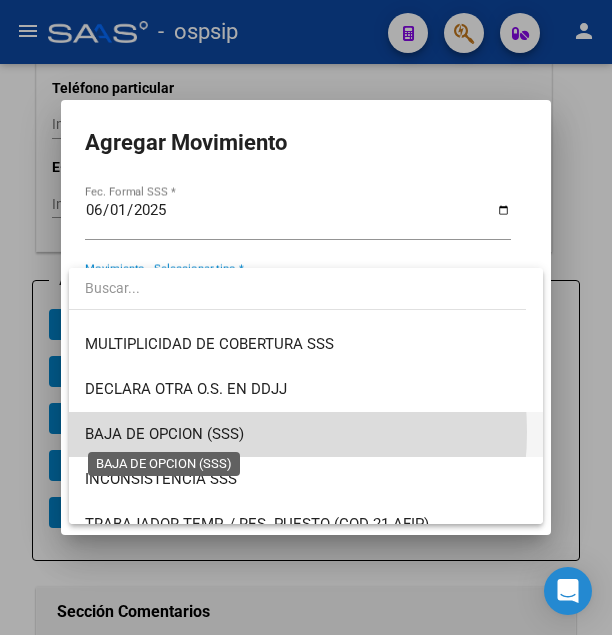 click on "BAJA DE OPCION (SSS)" at bounding box center [164, 434] 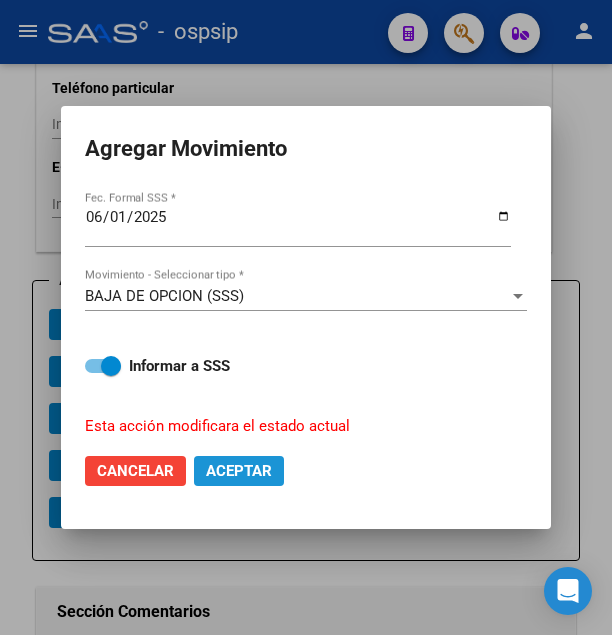 click on "Aceptar" 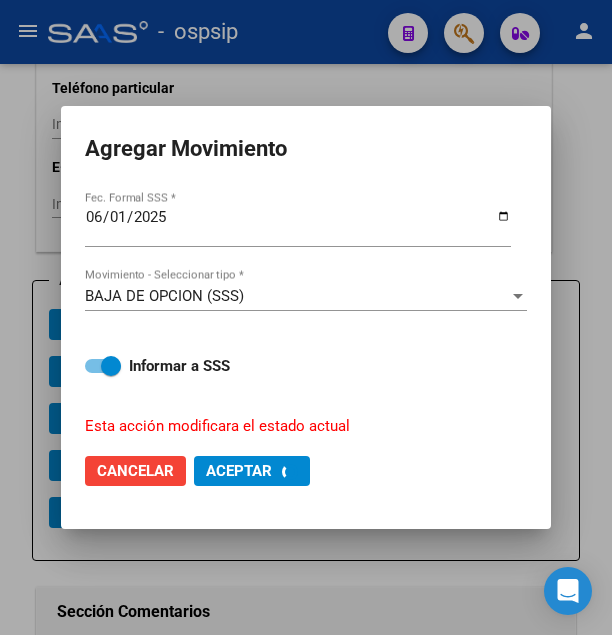 checkbox on "false" 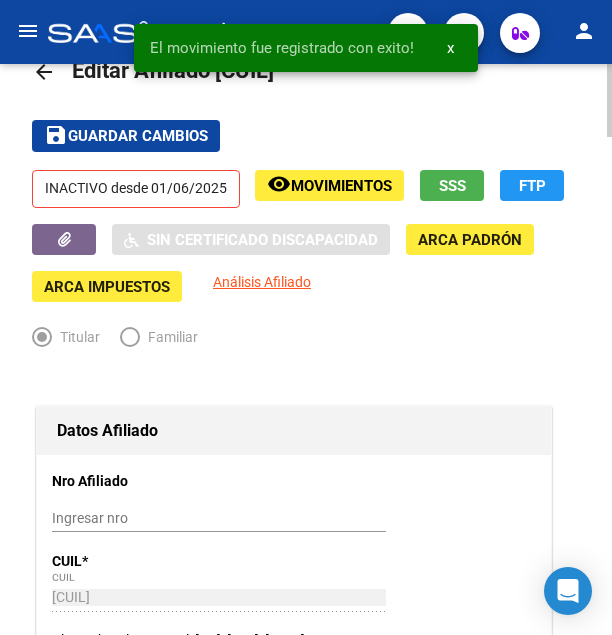 scroll, scrollTop: 0, scrollLeft: 0, axis: both 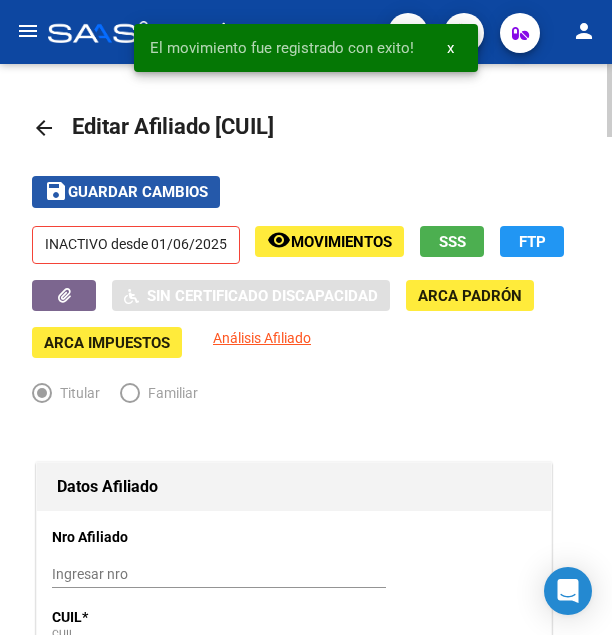 click on "Guardar cambios" 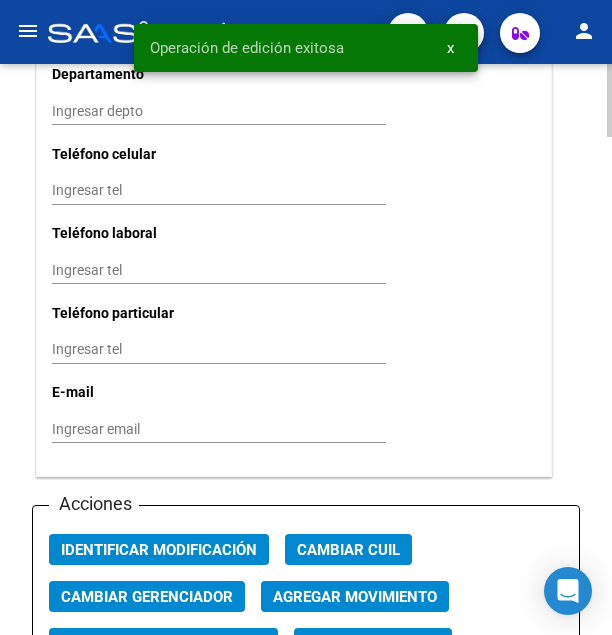 scroll, scrollTop: 2346, scrollLeft: 0, axis: vertical 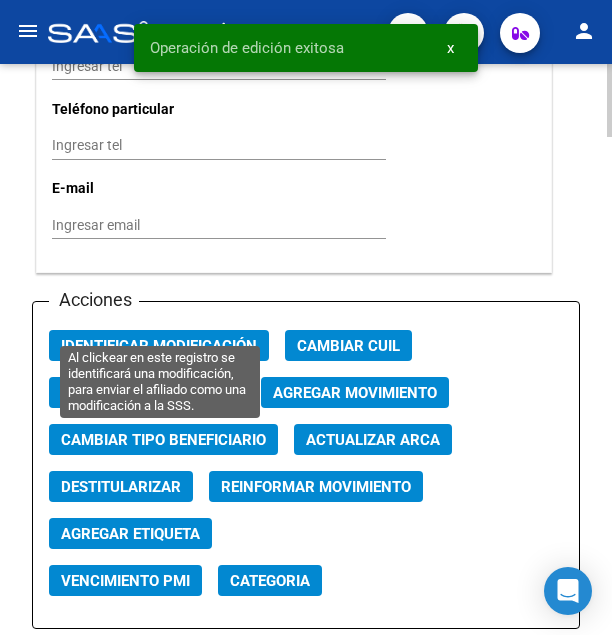 click on "Identificar Modificación" 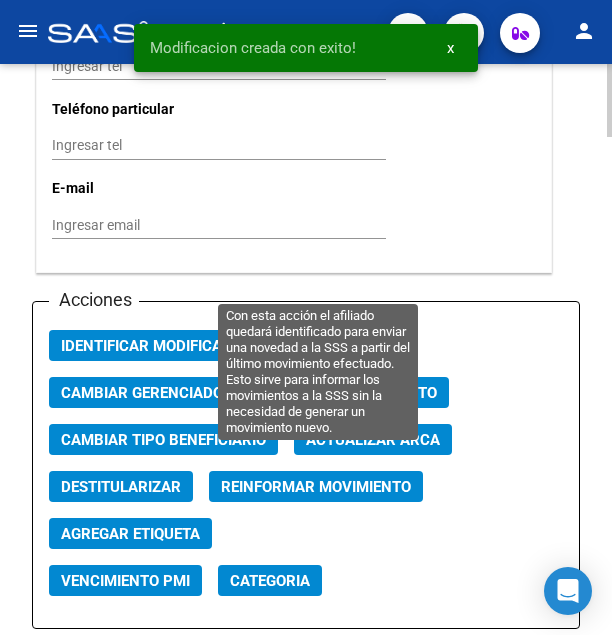 click on "Reinformar Movimiento" 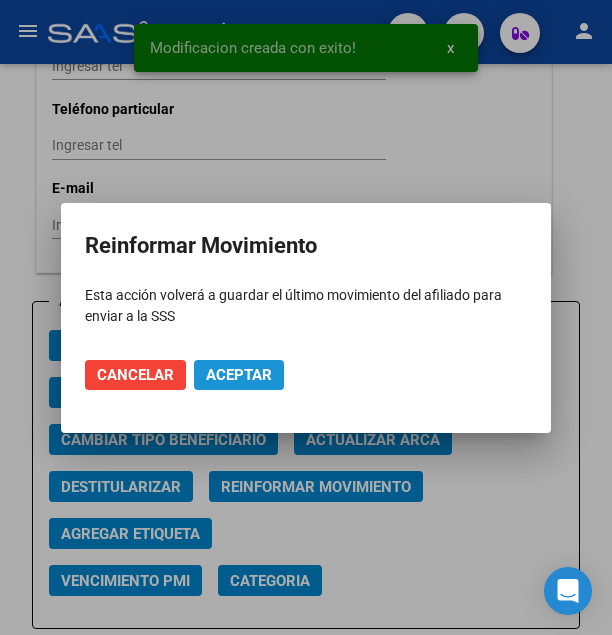 click on "Aceptar" at bounding box center [239, 375] 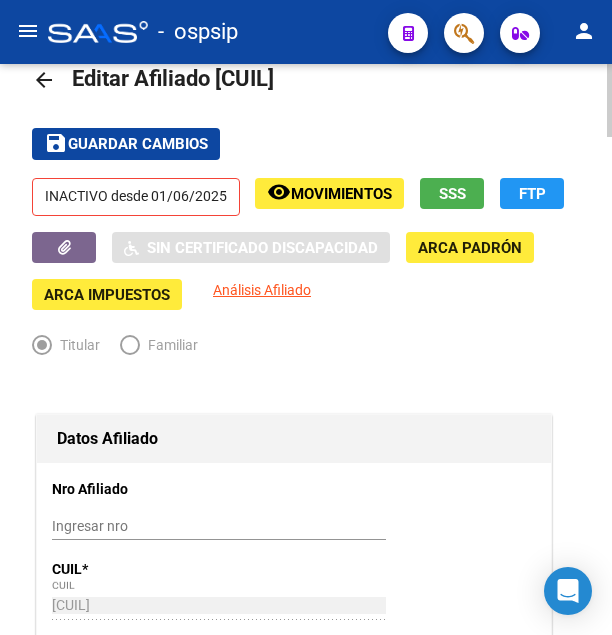 scroll, scrollTop: 0, scrollLeft: 0, axis: both 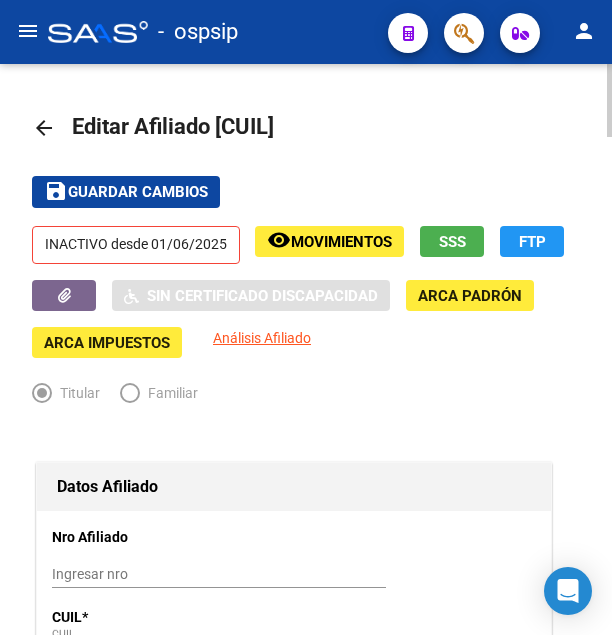 drag, startPoint x: 241, startPoint y: 123, endPoint x: 345, endPoint y: 119, distance: 104.0769 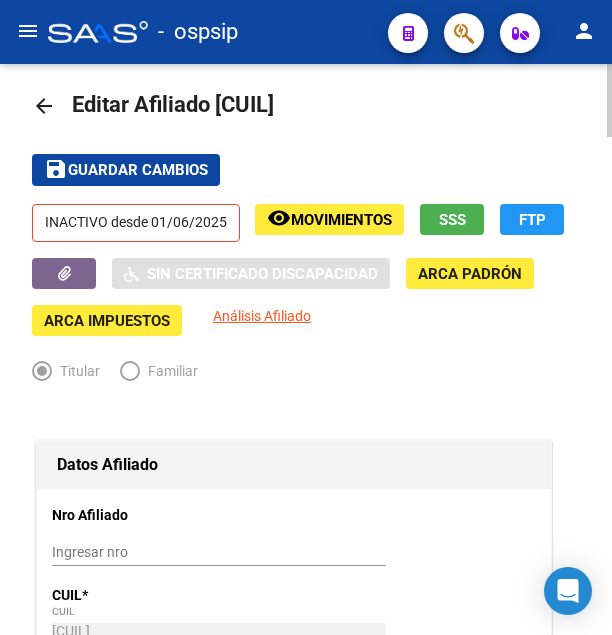 scroll, scrollTop: 0, scrollLeft: 0, axis: both 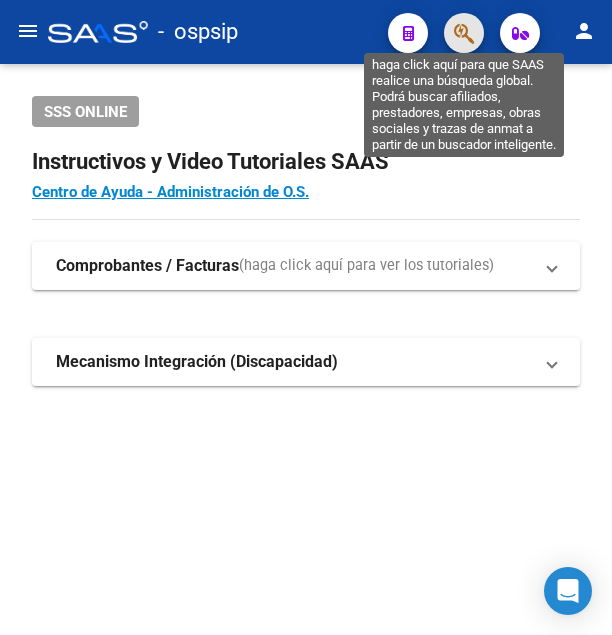 click 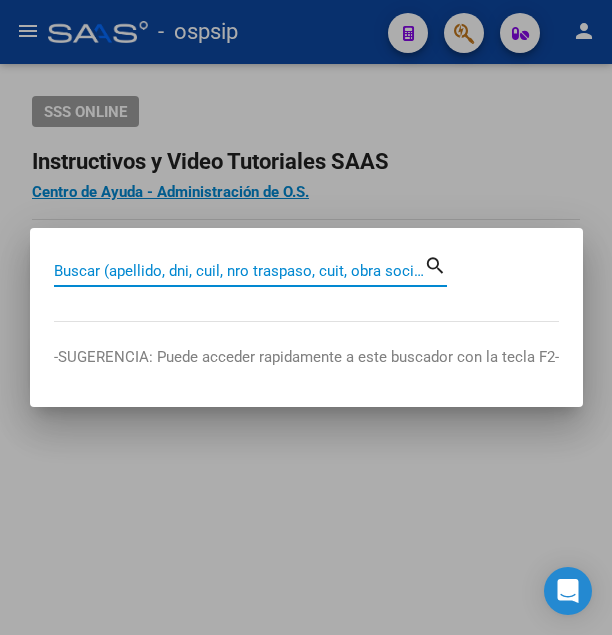 click on "Buscar (apellido, dni, cuil, nro traspaso, cuit, obra social)" at bounding box center [239, 271] 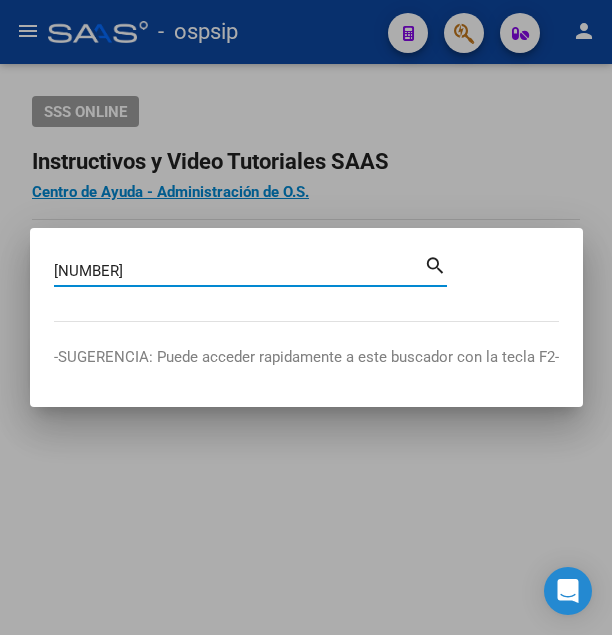type on "[NUMBER]" 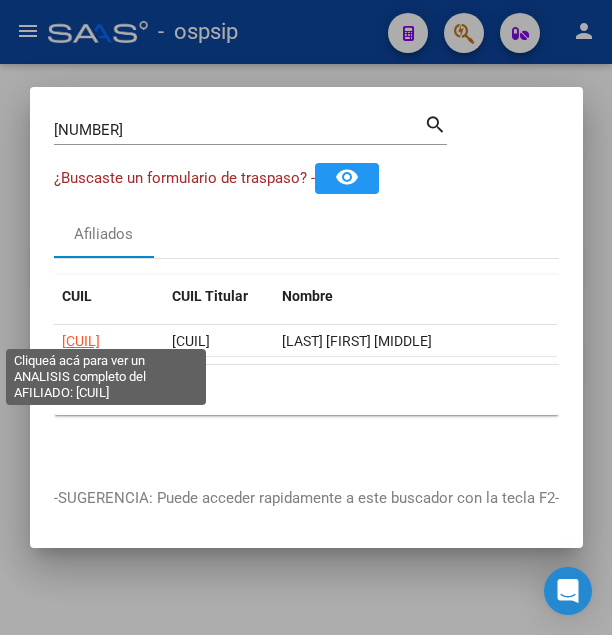 click on "[CUIL]" 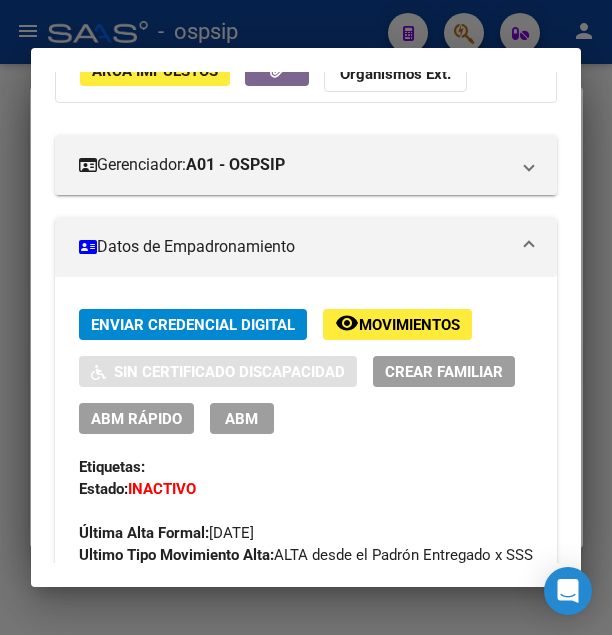 scroll, scrollTop: 324, scrollLeft: 0, axis: vertical 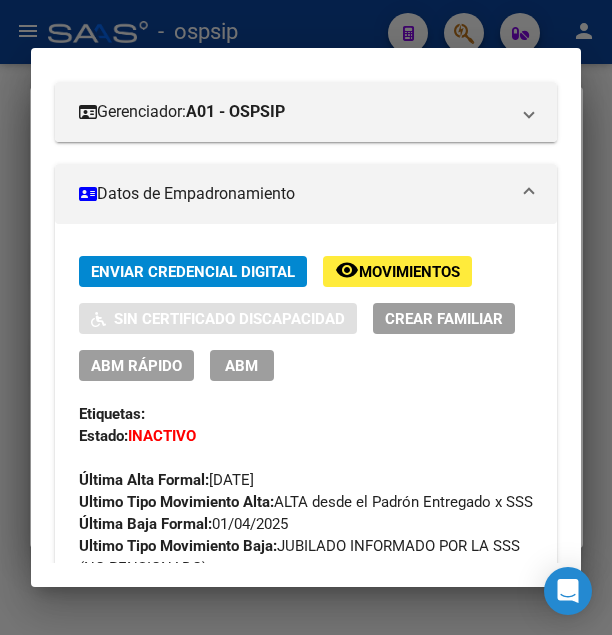 click on "Movimientos" 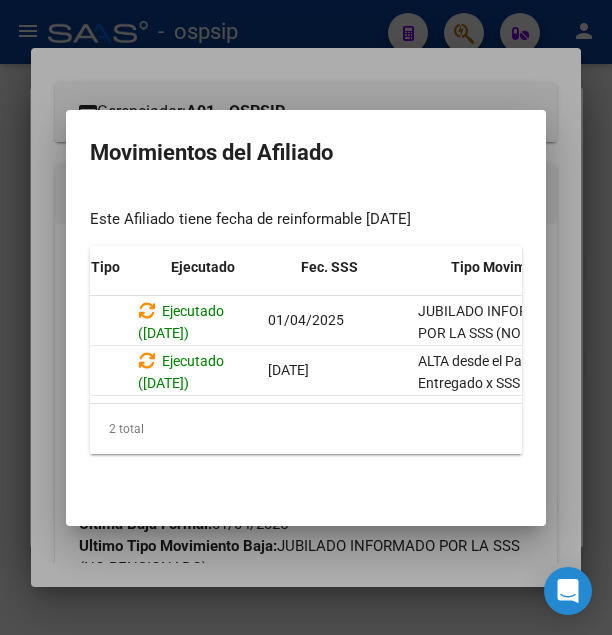 scroll, scrollTop: 0, scrollLeft: 0, axis: both 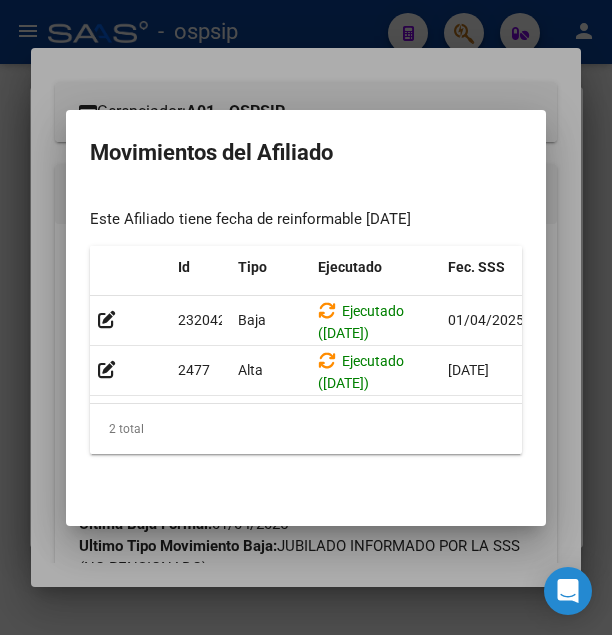 click at bounding box center [306, 317] 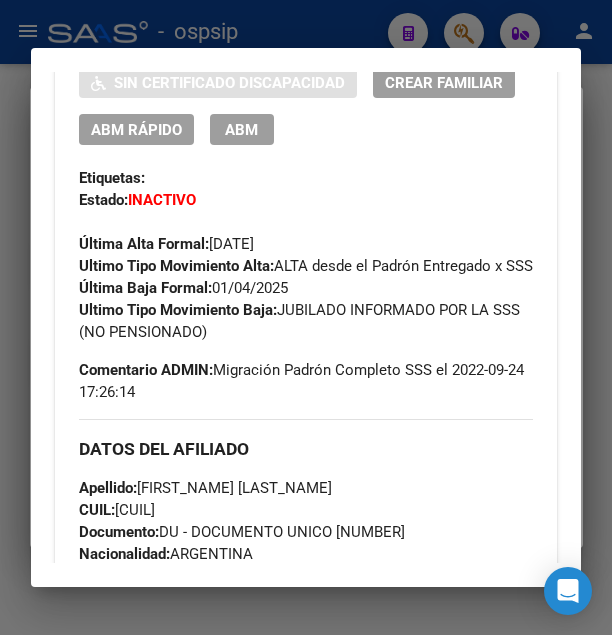 scroll, scrollTop: 540, scrollLeft: 0, axis: vertical 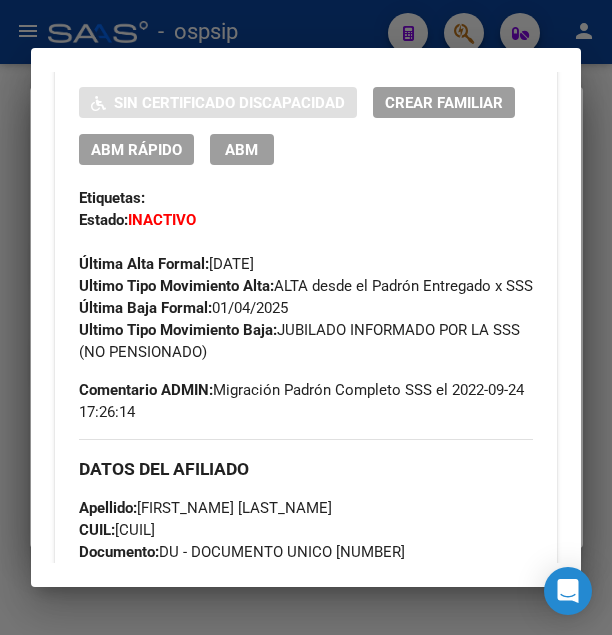 click on "ABM" at bounding box center [241, 150] 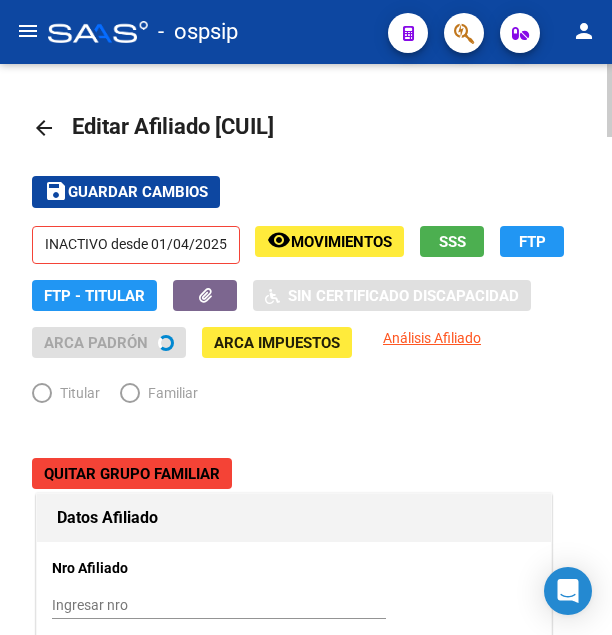 radio on "true" 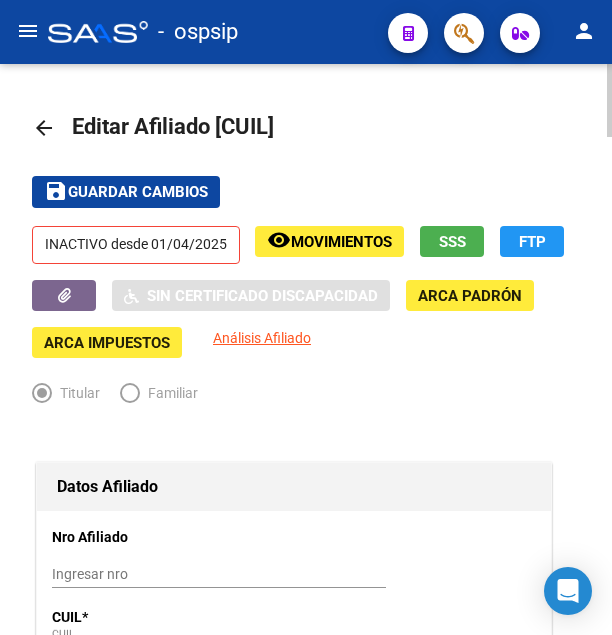 click on "Movimientos" 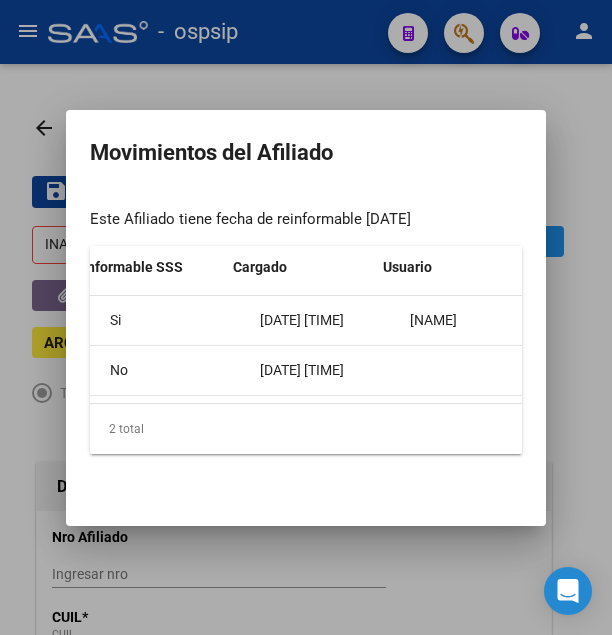 scroll, scrollTop: 0, scrollLeft: 848, axis: horizontal 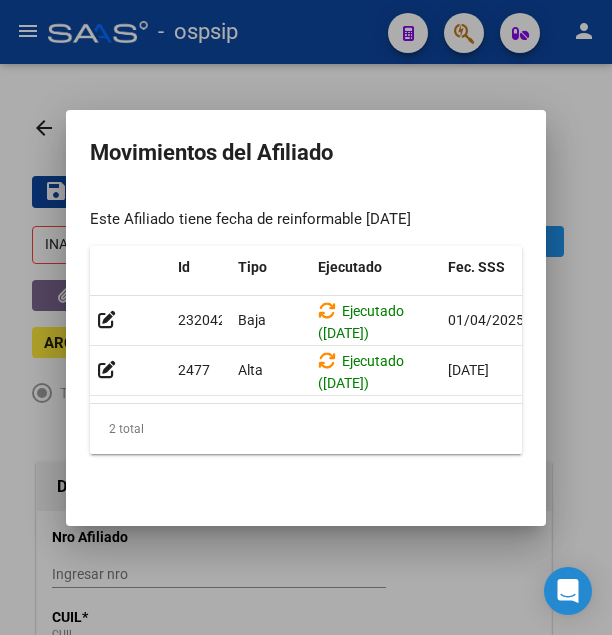 click at bounding box center (306, 317) 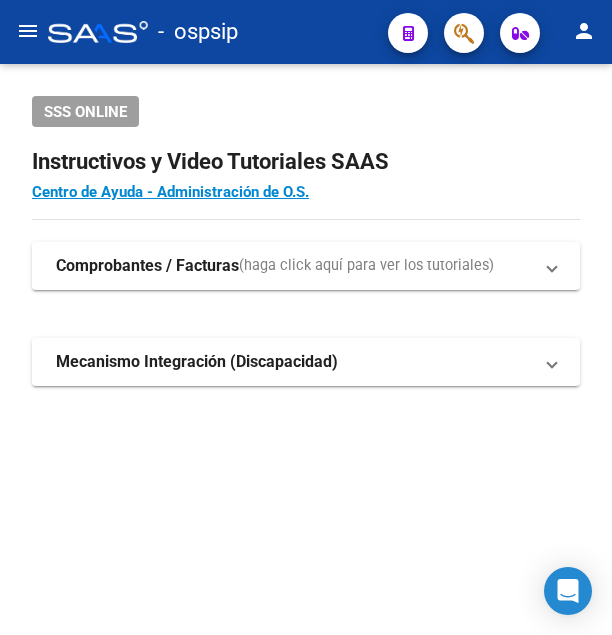 click 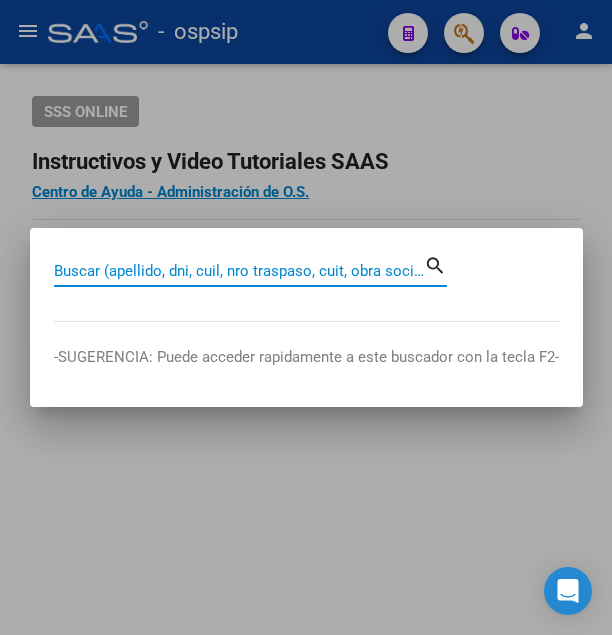 paste on "[NUMBER]" 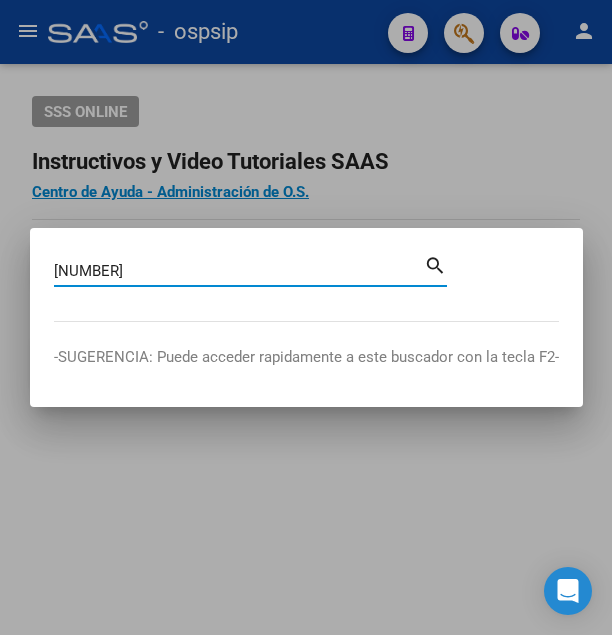 type on "[NUMBER]" 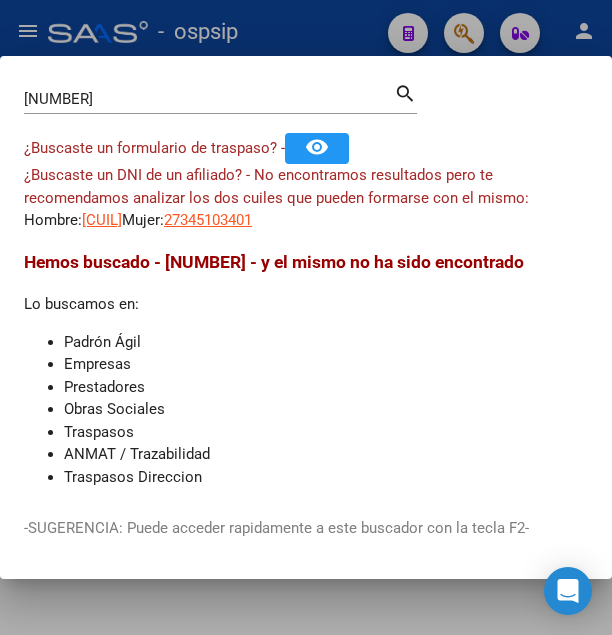 click at bounding box center (306, 317) 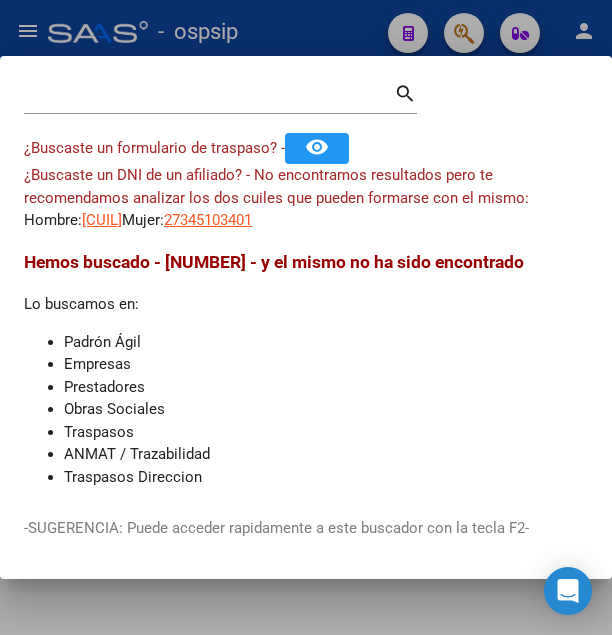 click on "-   ospsip" 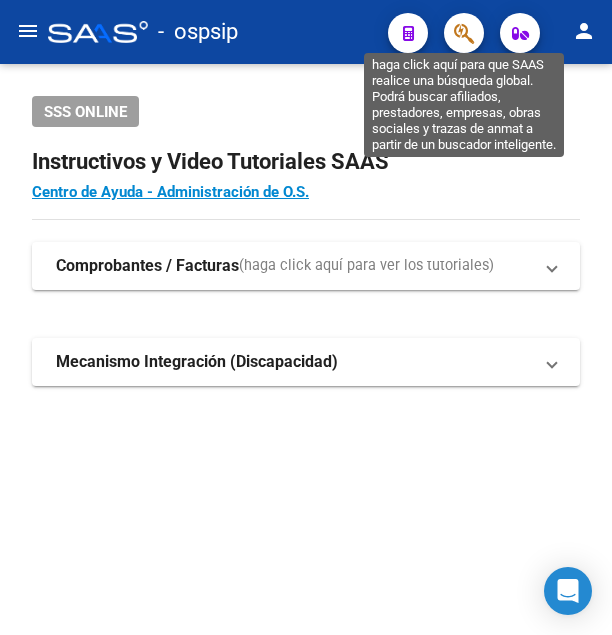 click 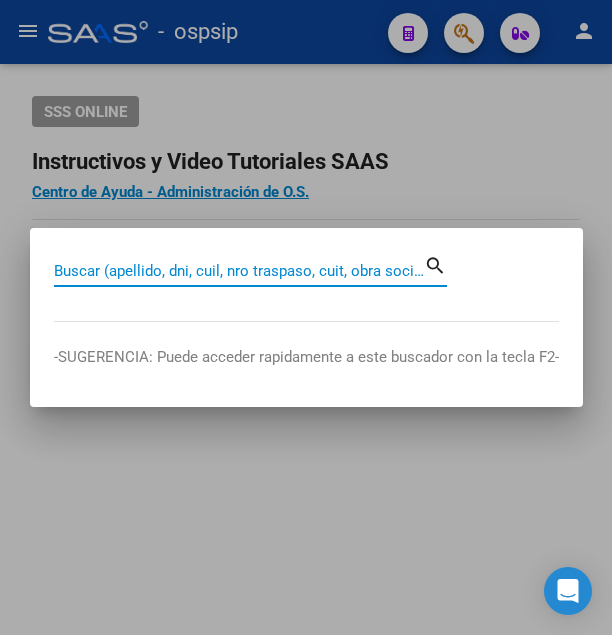 click on "Buscar (apellido, dni, cuil, nro traspaso, cuit, obra social)" at bounding box center [239, 271] 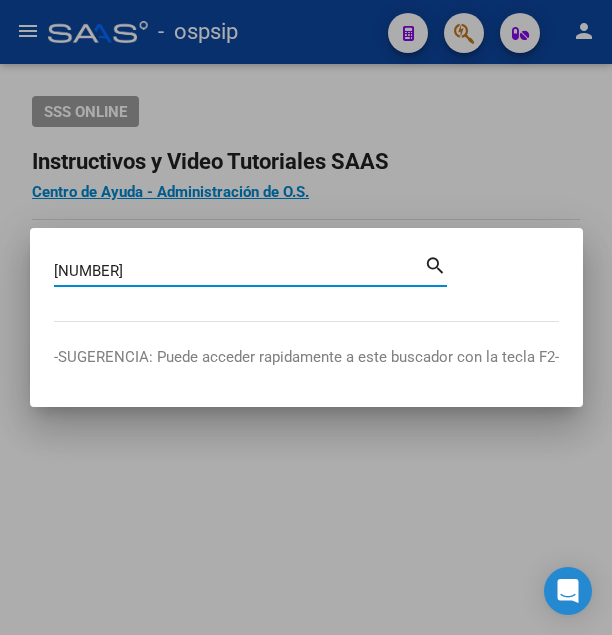 type on "[NUMBER]" 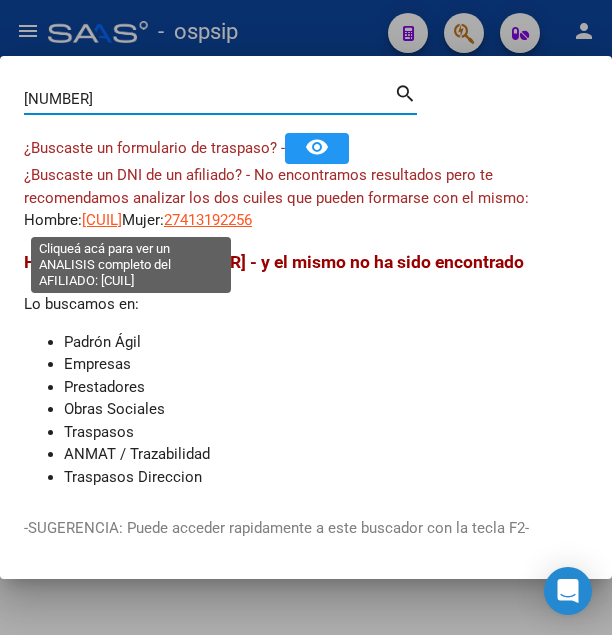 click on "[CUIL]" at bounding box center [102, 220] 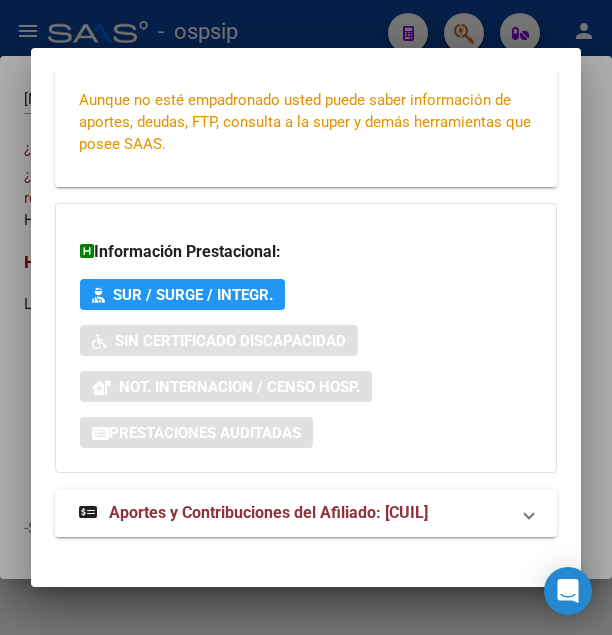scroll, scrollTop: 491, scrollLeft: 0, axis: vertical 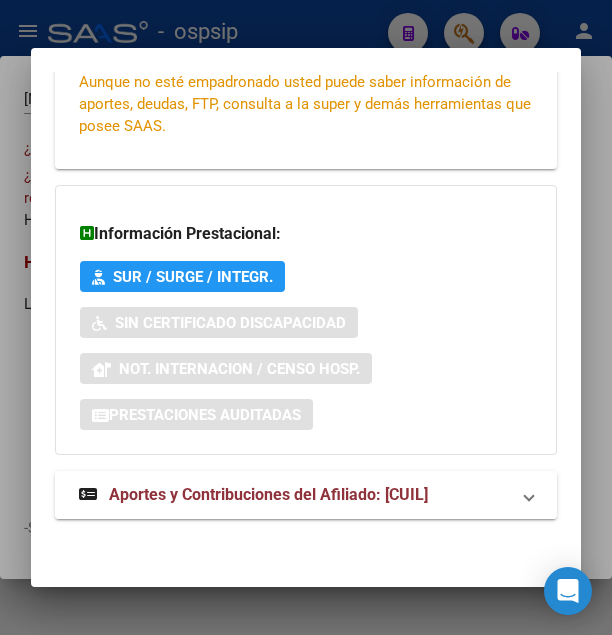 click on "Aportes y Contribuciones del Afiliado: [CUIL]" at bounding box center (268, 494) 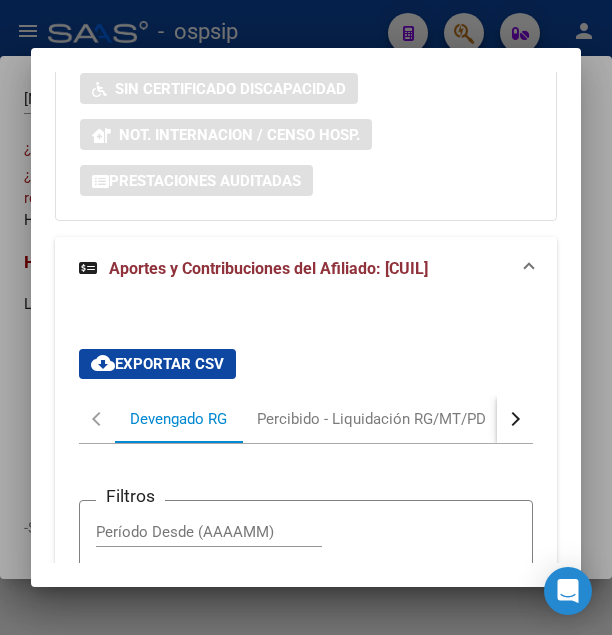 scroll, scrollTop: 716, scrollLeft: 0, axis: vertical 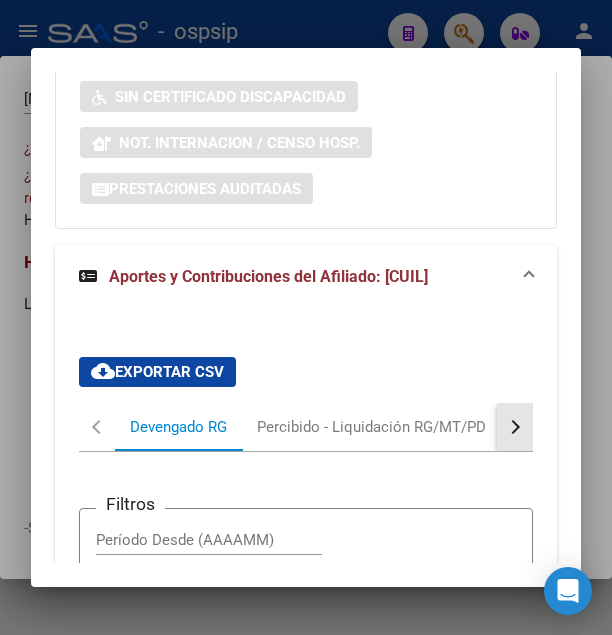 click at bounding box center (515, 427) 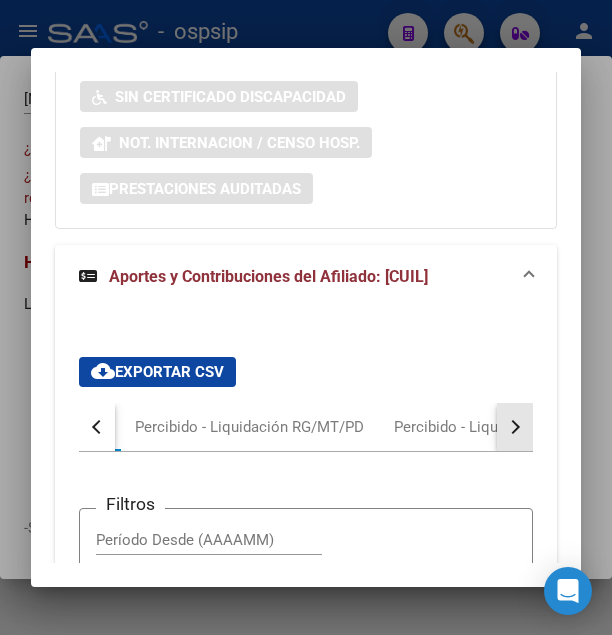 click at bounding box center [515, 427] 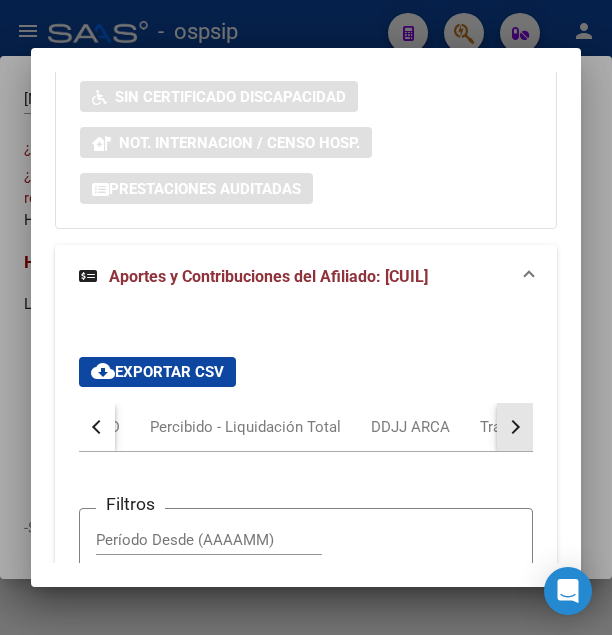 click at bounding box center (515, 427) 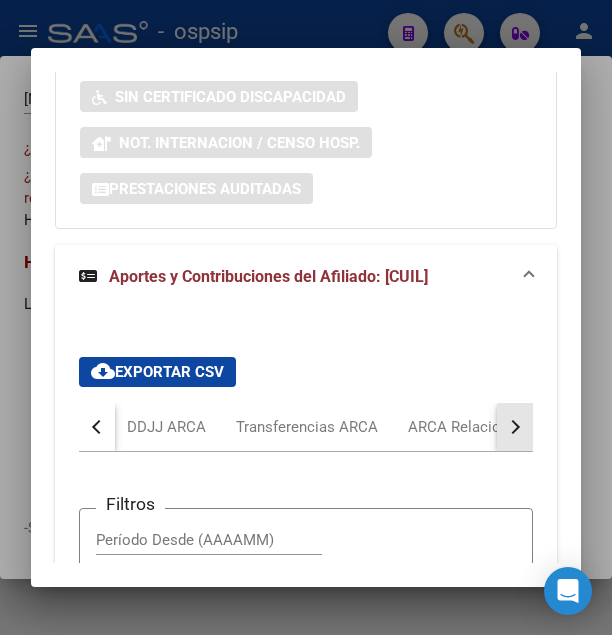 click at bounding box center (515, 427) 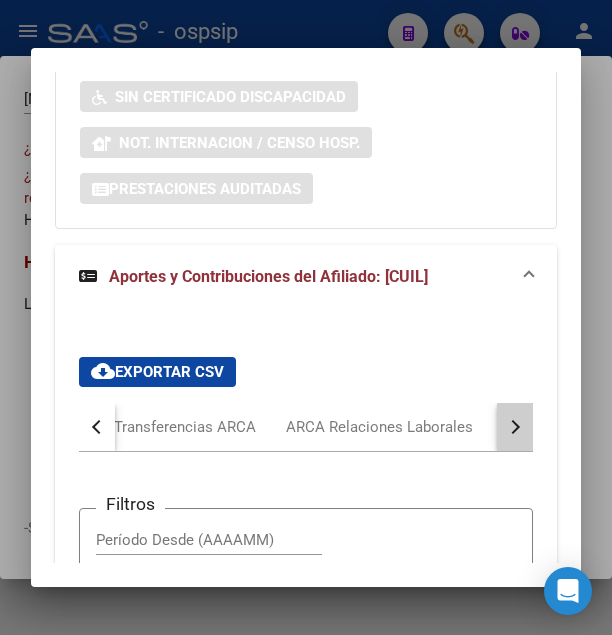 click at bounding box center [515, 427] 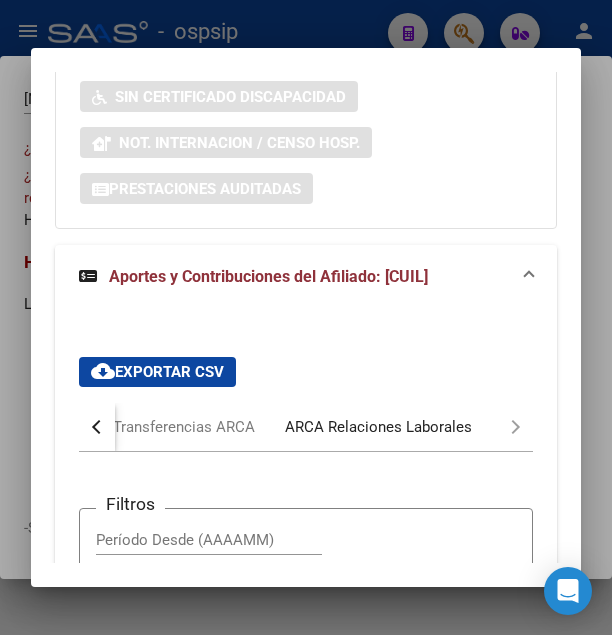 click on "ARCA Relaciones Laborales" at bounding box center (378, 427) 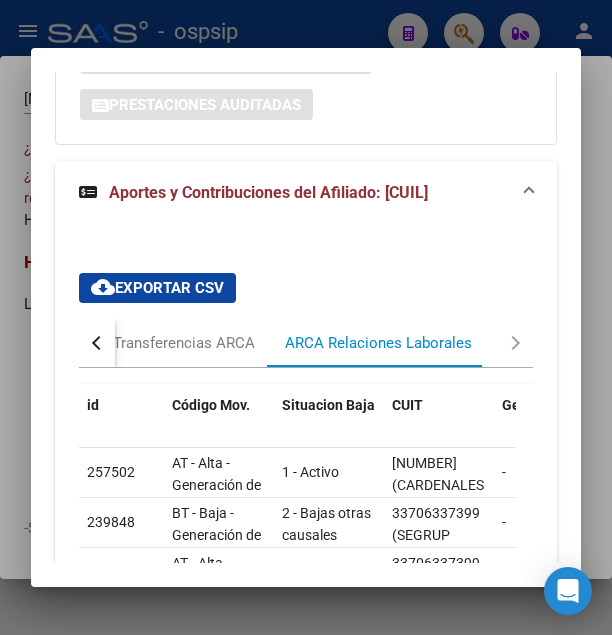 scroll, scrollTop: 840, scrollLeft: 0, axis: vertical 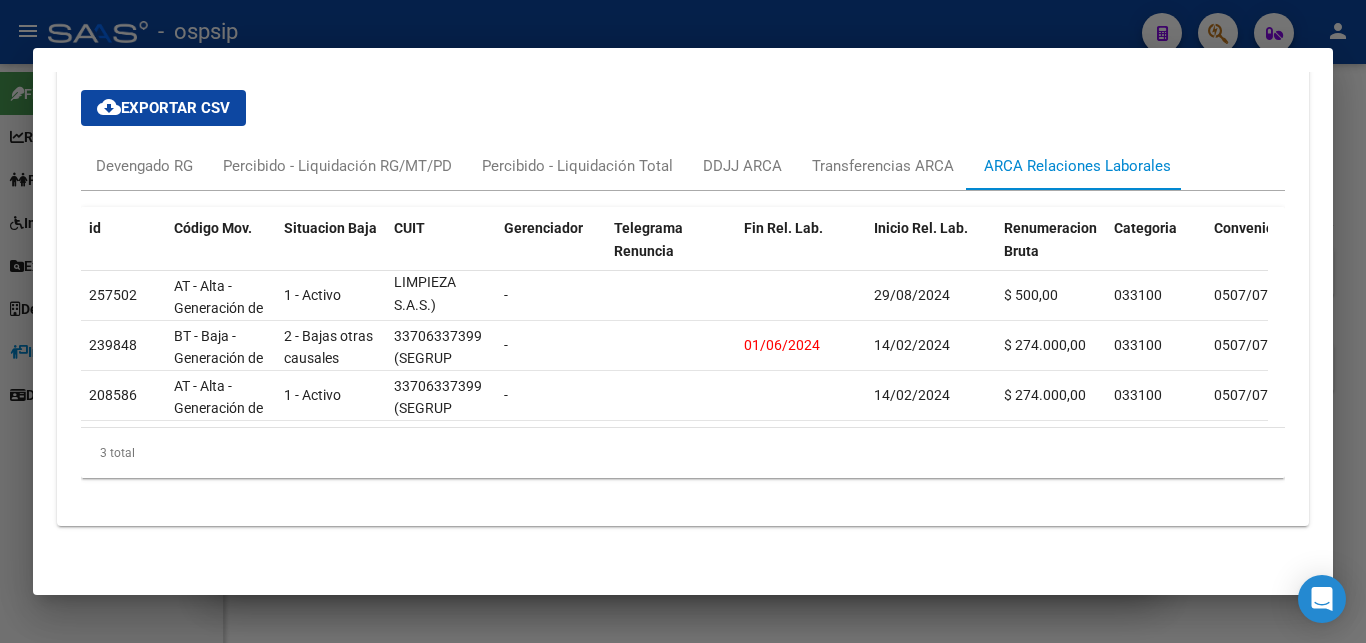 click at bounding box center [683, 321] 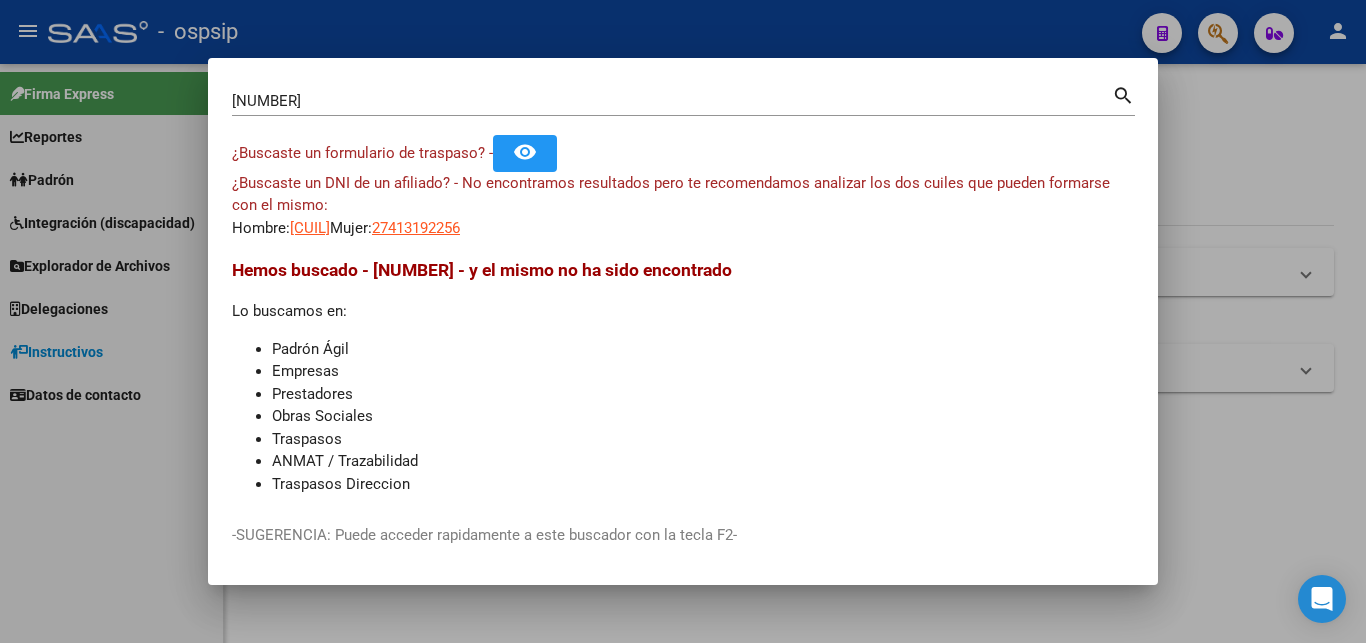 click at bounding box center [683, 321] 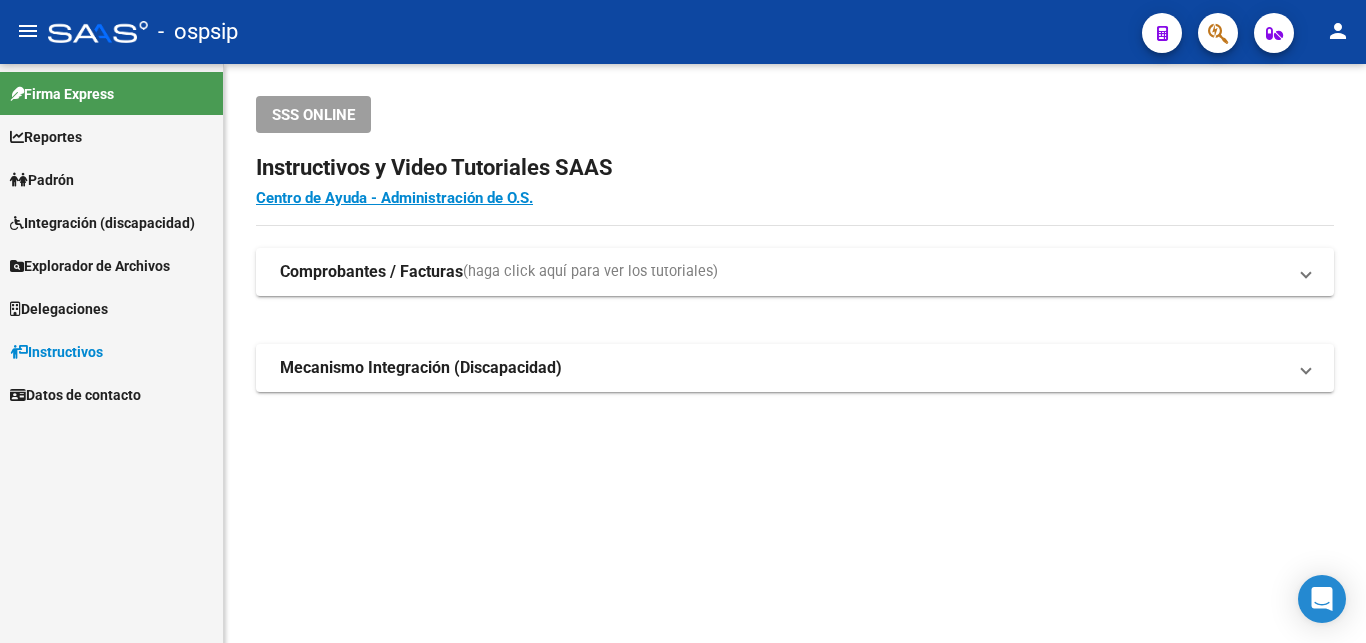 click 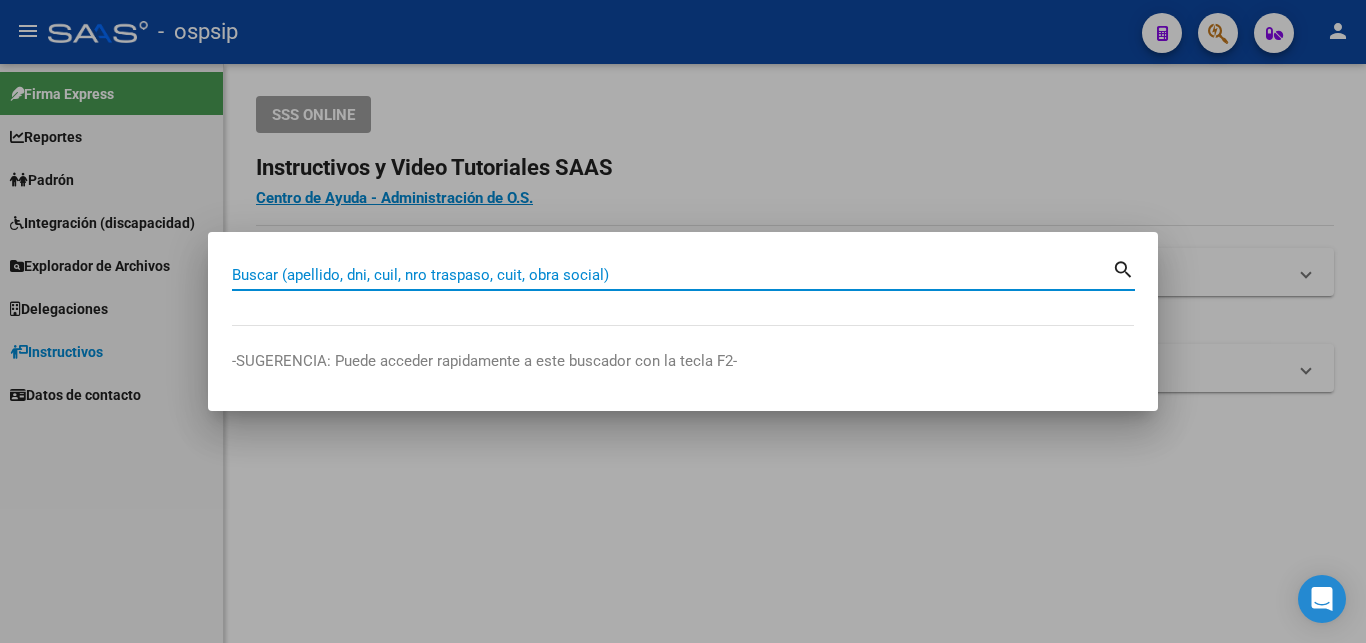 paste on "[CUIL]" 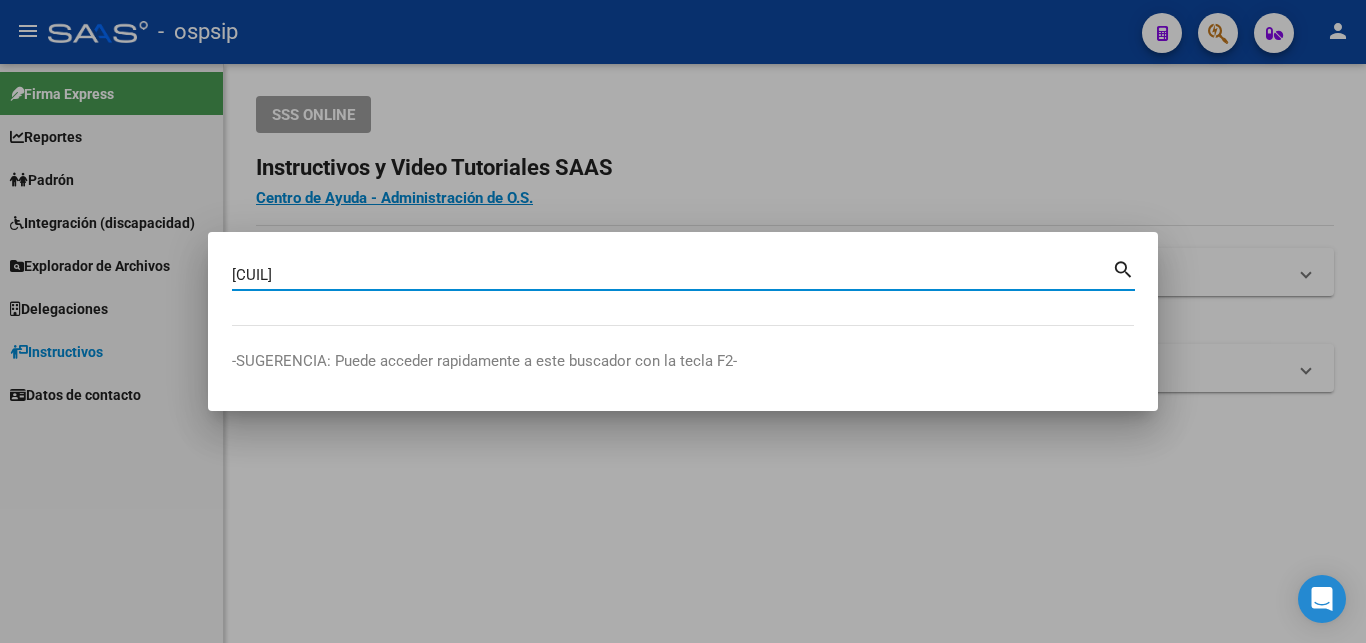 type on "[CUIL]" 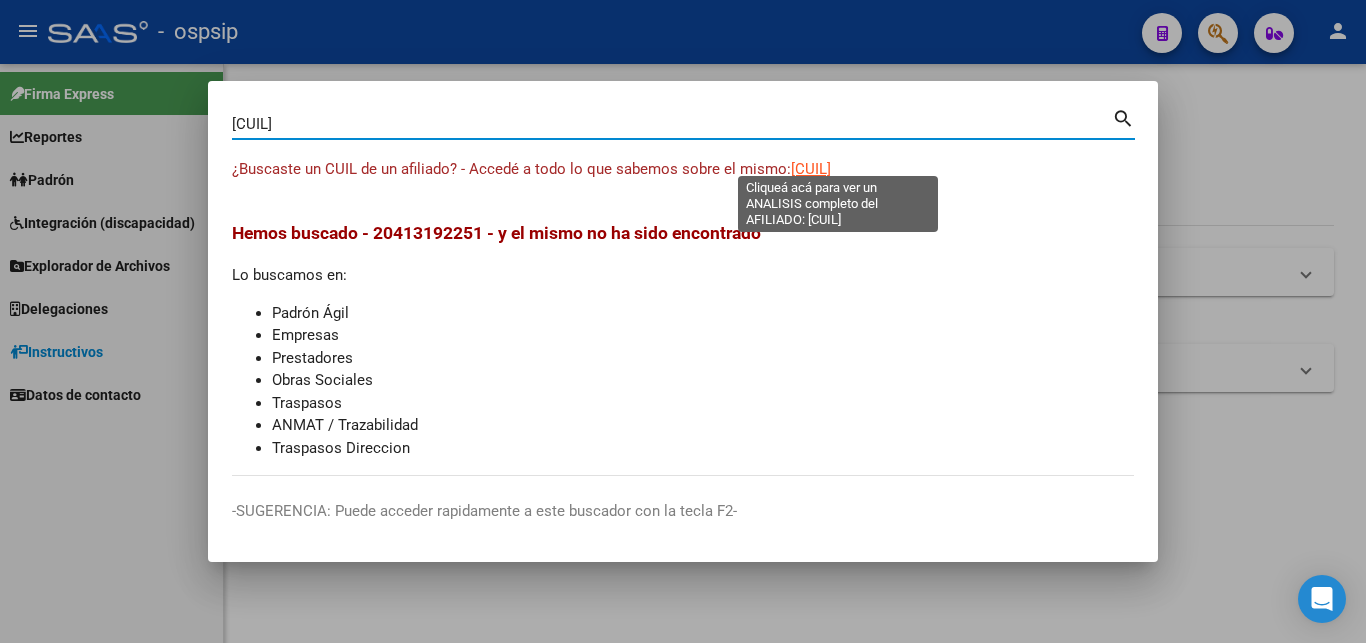 click on "[CUIL]" at bounding box center (811, 169) 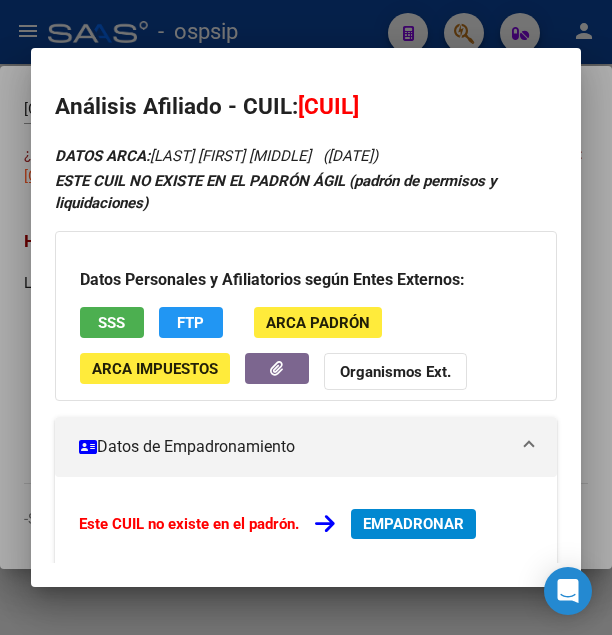drag, startPoint x: 324, startPoint y: 106, endPoint x: 422, endPoint y: 101, distance: 98.12747 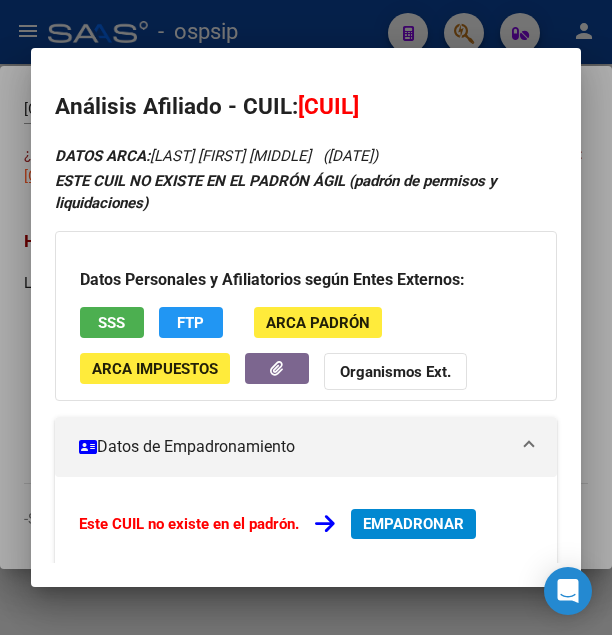 copy on "[NUMBER]" 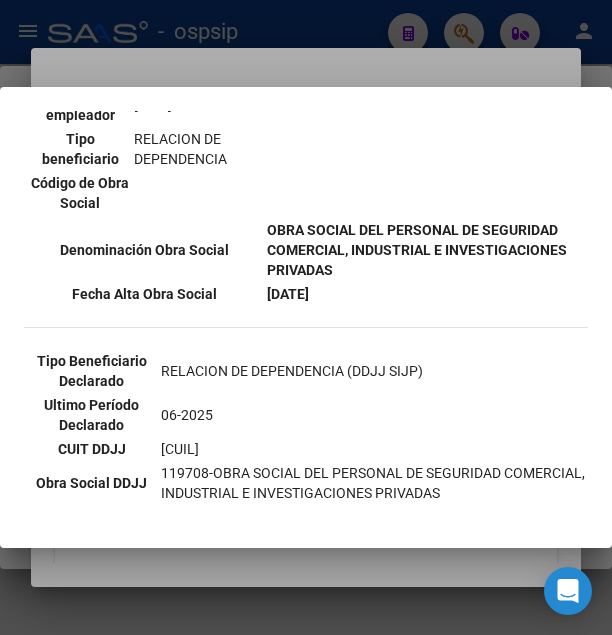 scroll, scrollTop: 540, scrollLeft: 0, axis: vertical 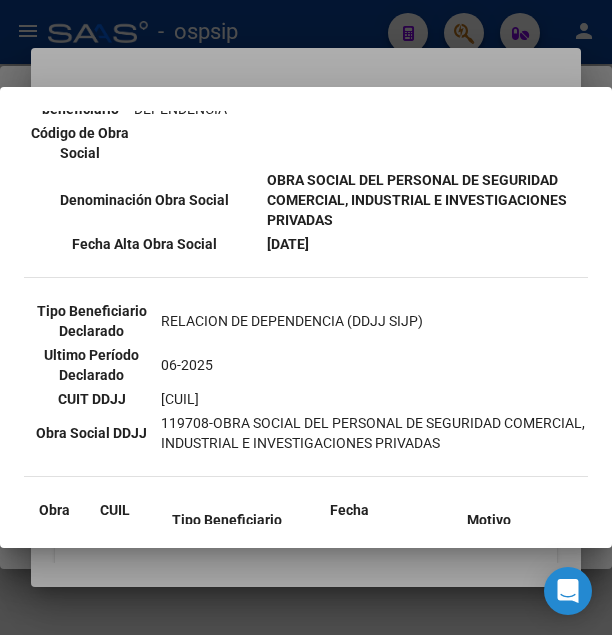click at bounding box center [306, 317] 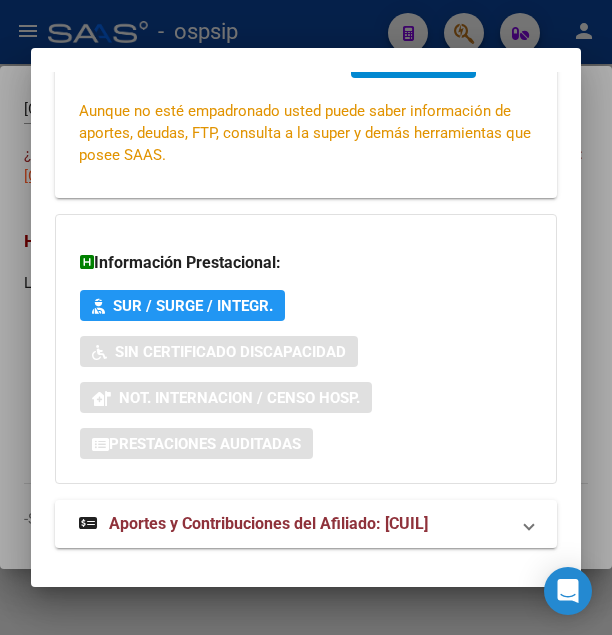 scroll, scrollTop: 491, scrollLeft: 0, axis: vertical 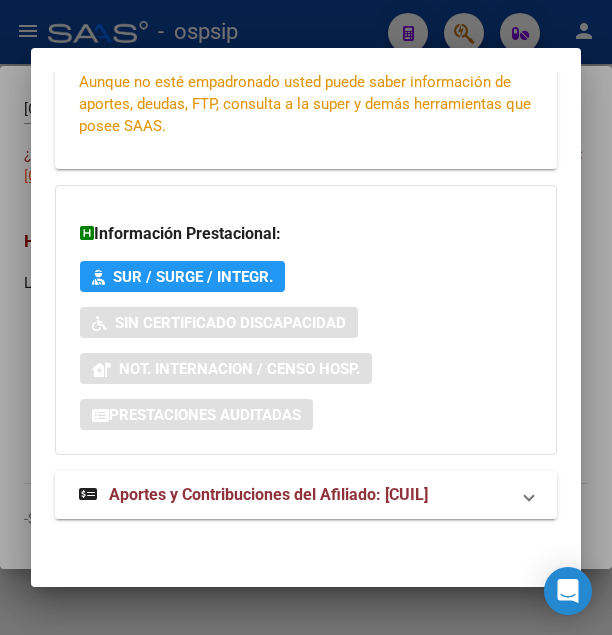 click on "Aportes y Contribuciones del Afiliado: [CUIL]" at bounding box center [268, 494] 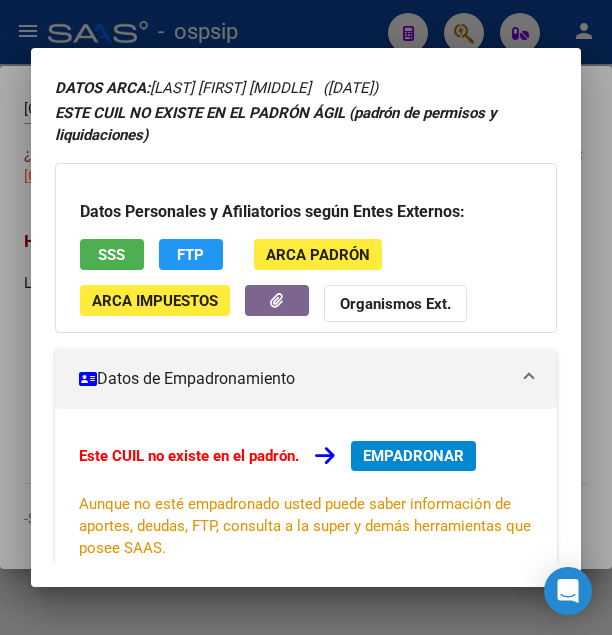scroll, scrollTop: 0, scrollLeft: 0, axis: both 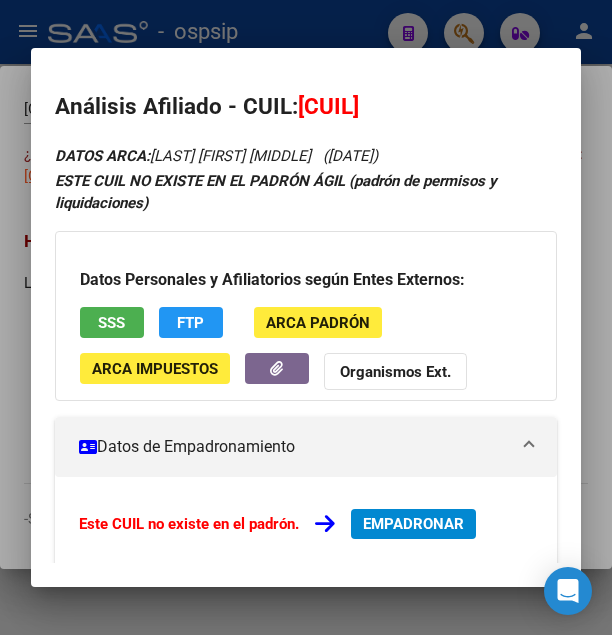 click at bounding box center (306, 317) 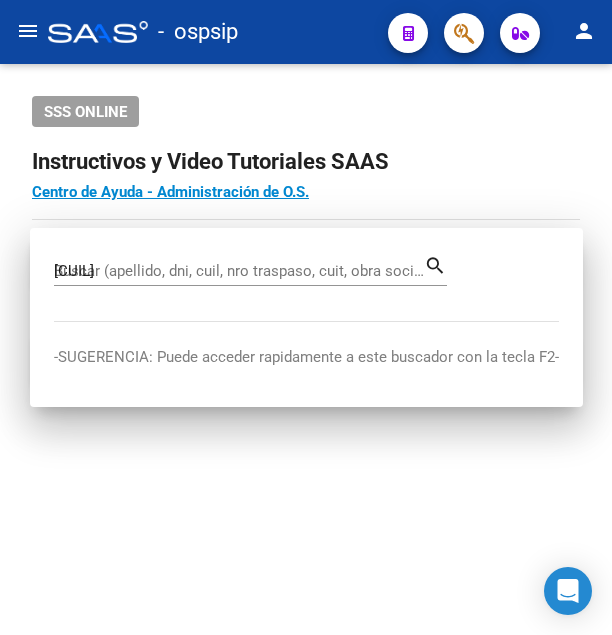 type 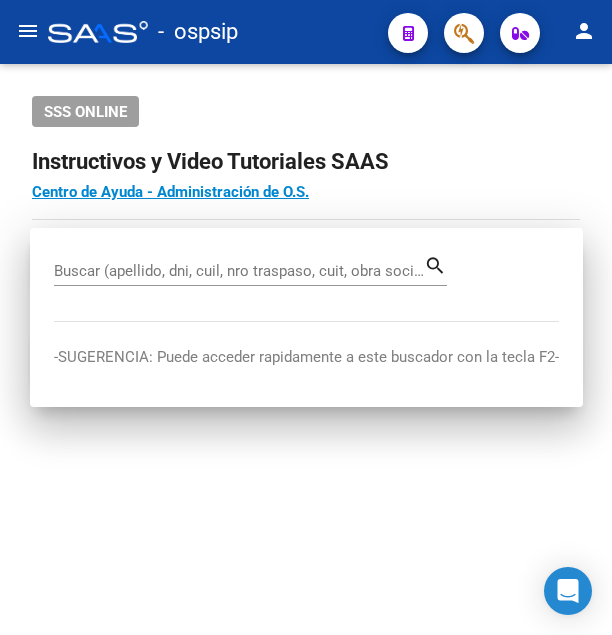 click on "-   ospsip" 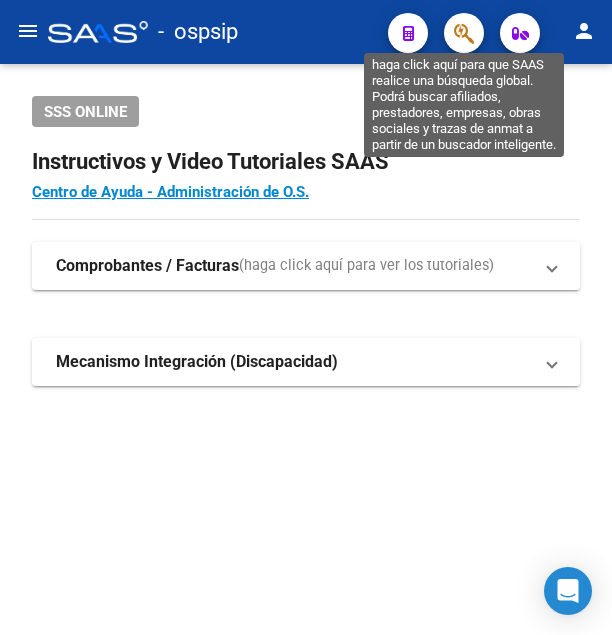 click 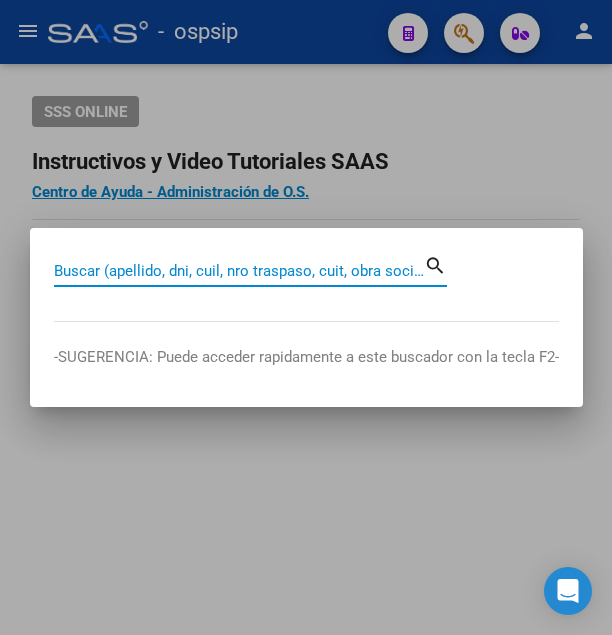 paste on "[NUMBER]" 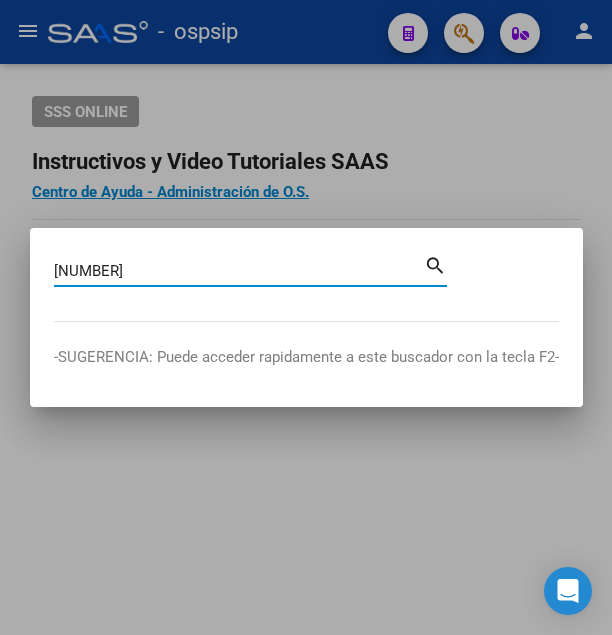 type on "[NUMBER]" 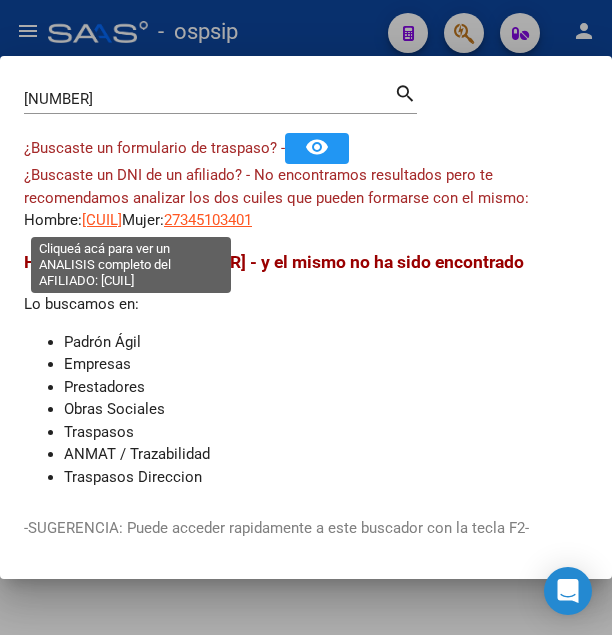 click on "[CUIL]" at bounding box center (102, 220) 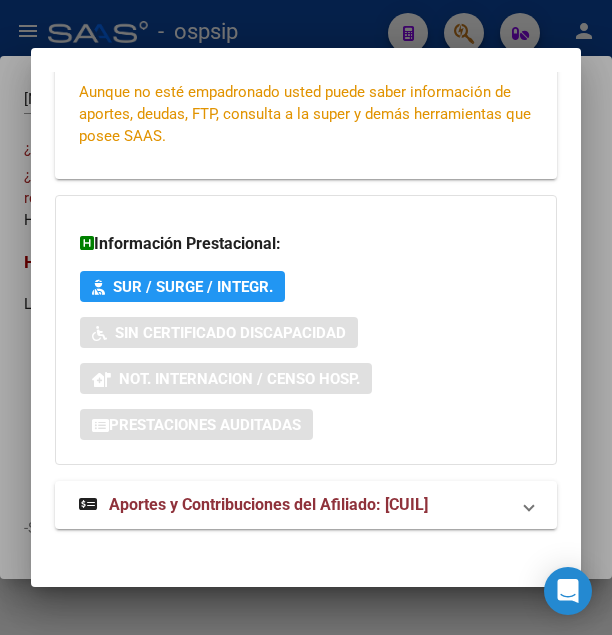 scroll, scrollTop: 491, scrollLeft: 0, axis: vertical 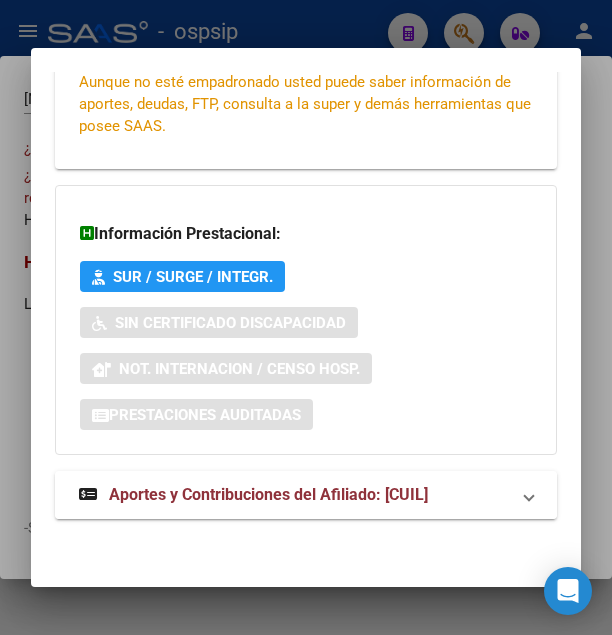 click on "Aportes y Contribuciones del Afiliado: [CUIL]" at bounding box center [268, 494] 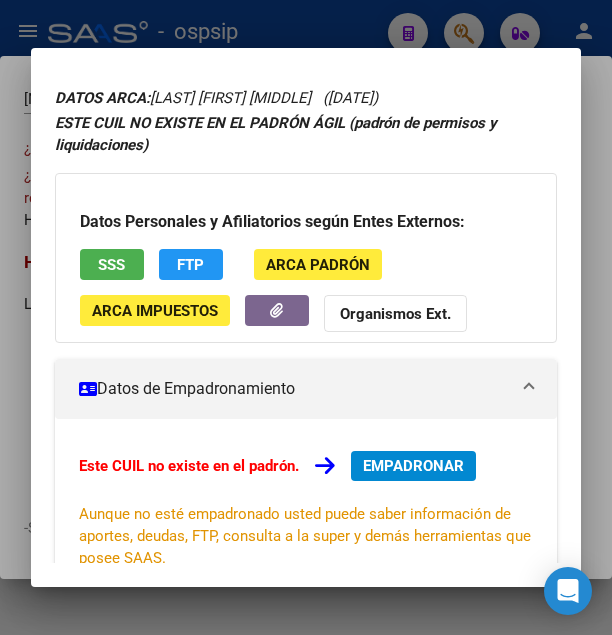 scroll, scrollTop: 0, scrollLeft: 0, axis: both 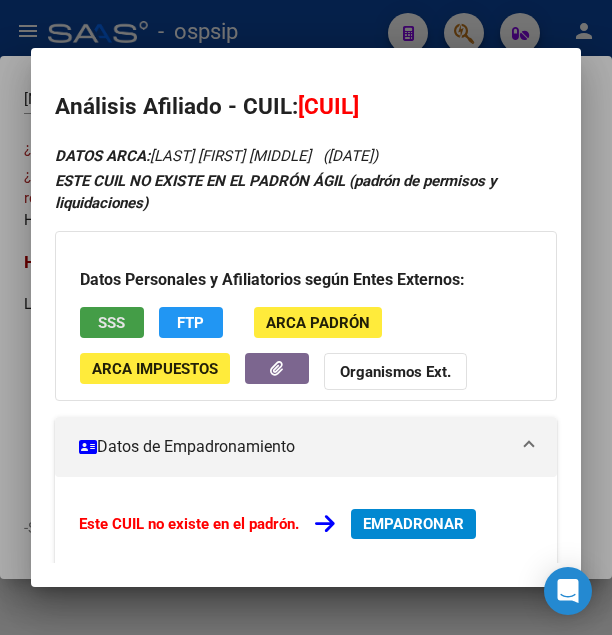 click on "SSS" at bounding box center [112, 322] 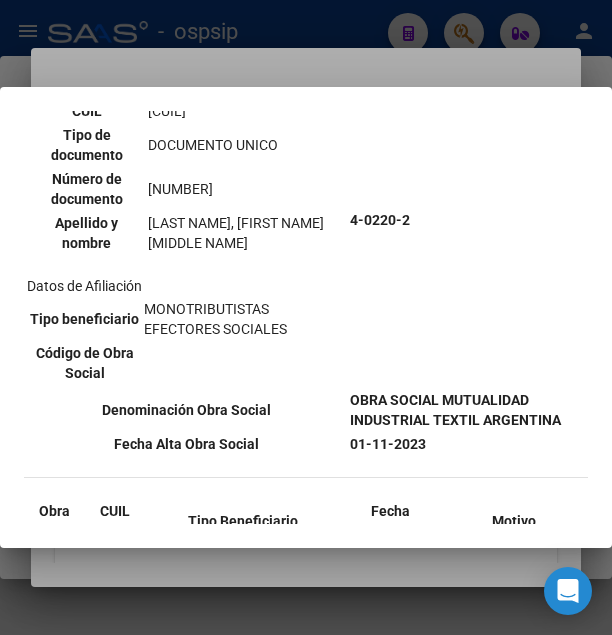 scroll, scrollTop: 108, scrollLeft: 0, axis: vertical 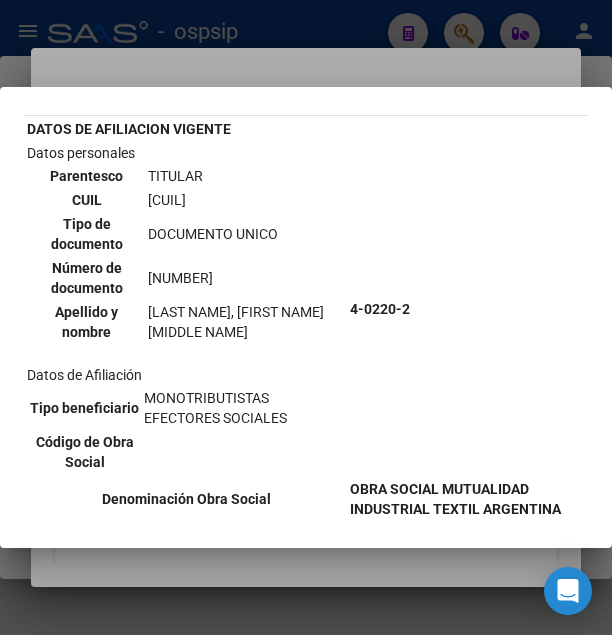 click at bounding box center [306, 317] 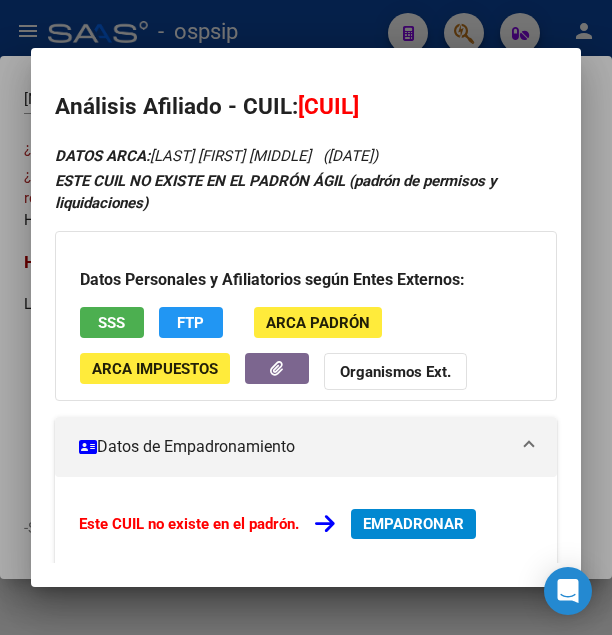 click at bounding box center (306, 317) 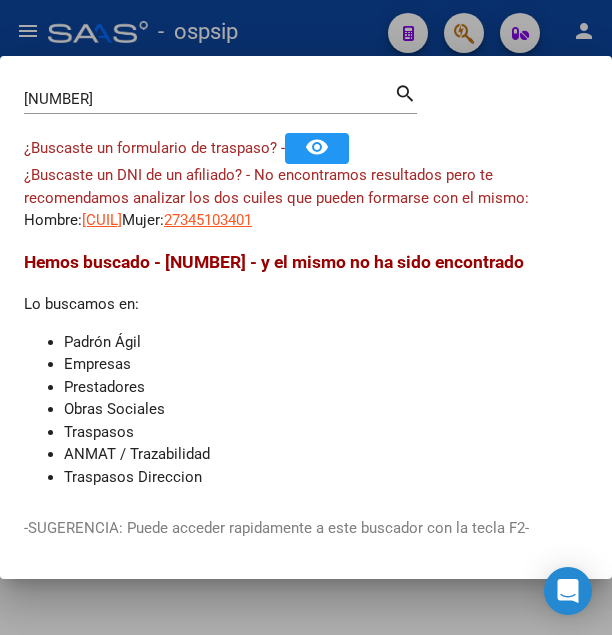 click at bounding box center [306, 317] 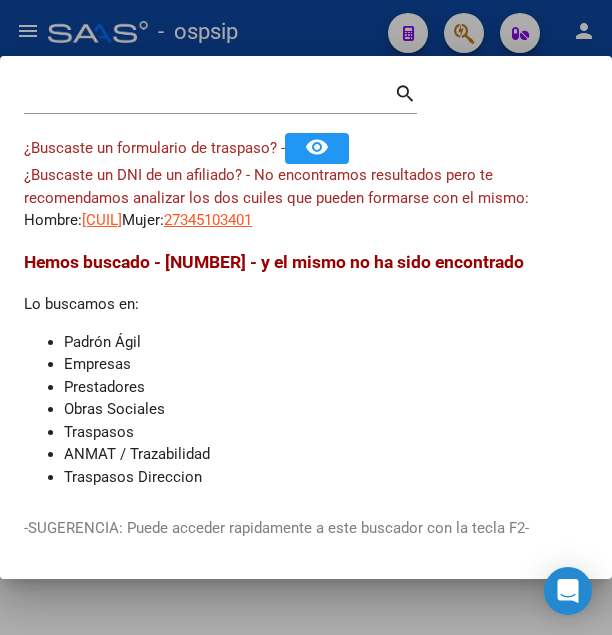 click on "-   ospsip" 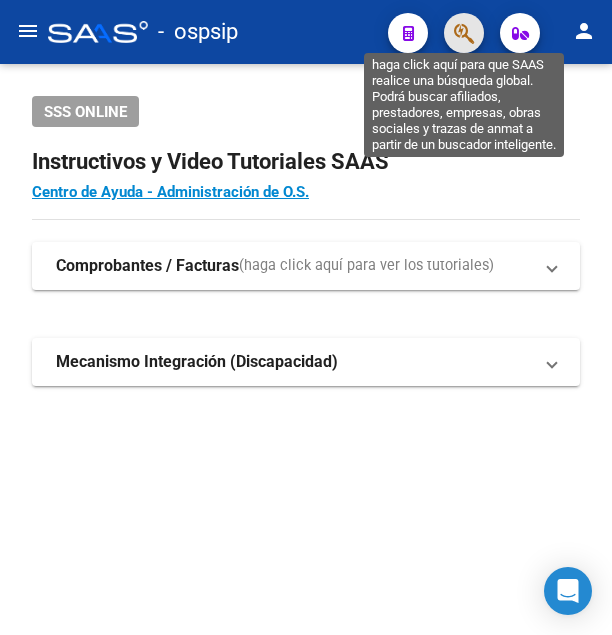 click 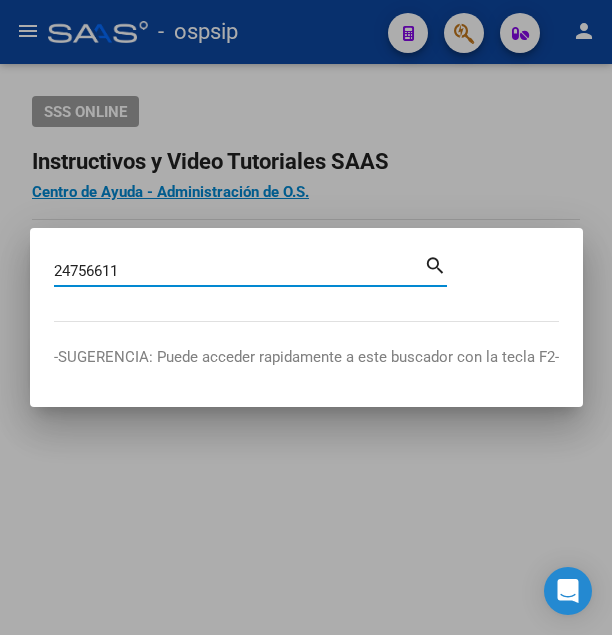 type on "24756611" 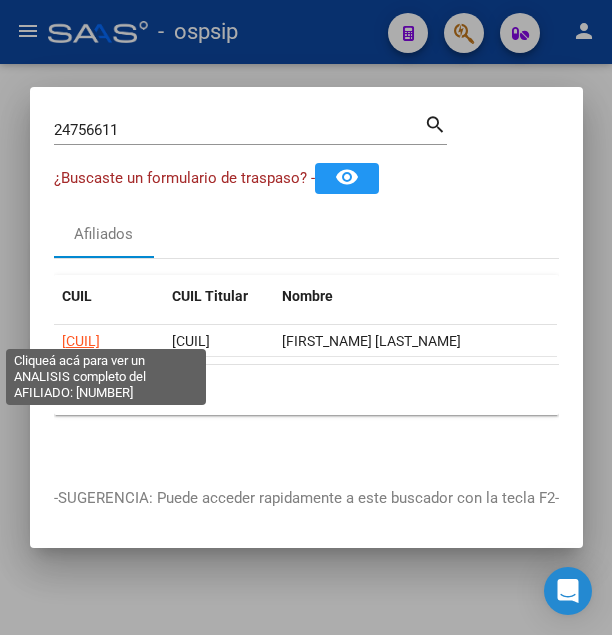 click on "[CUIL]" 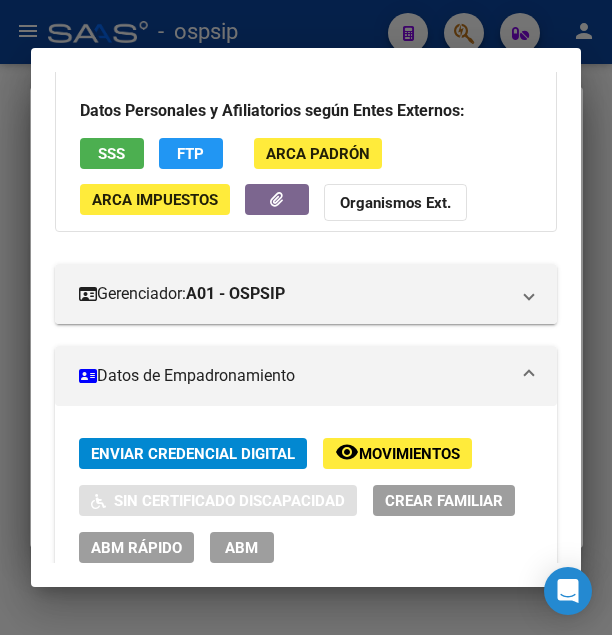 scroll, scrollTop: 108, scrollLeft: 0, axis: vertical 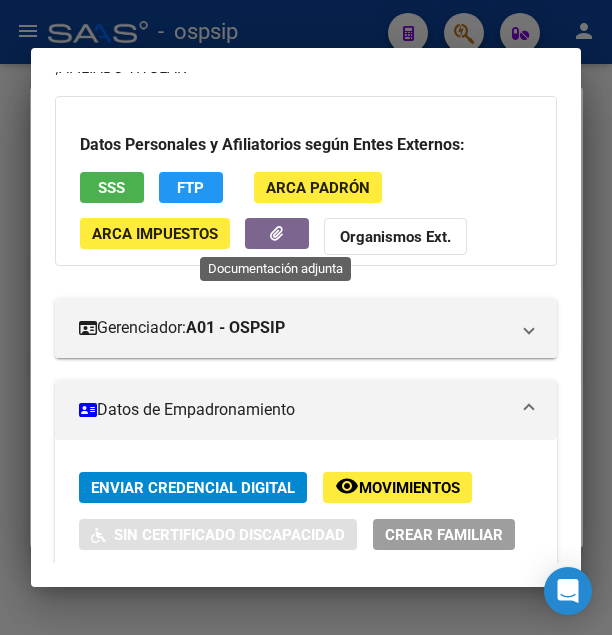 click 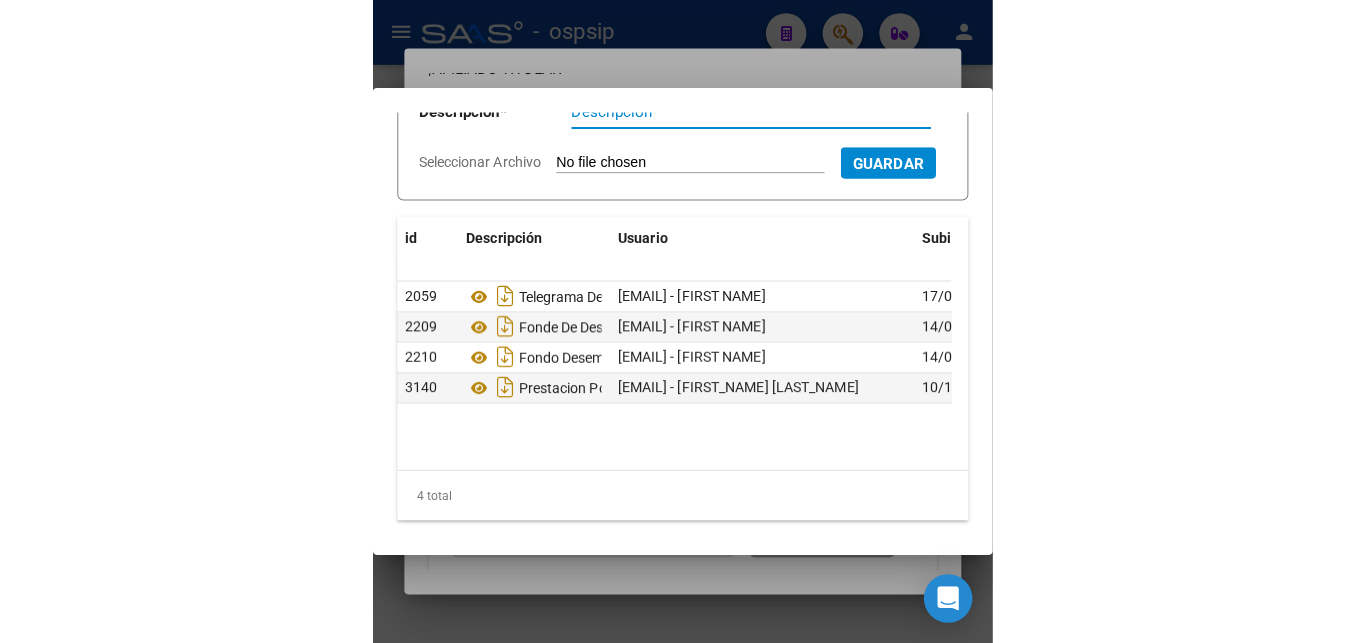 scroll, scrollTop: 213, scrollLeft: 0, axis: vertical 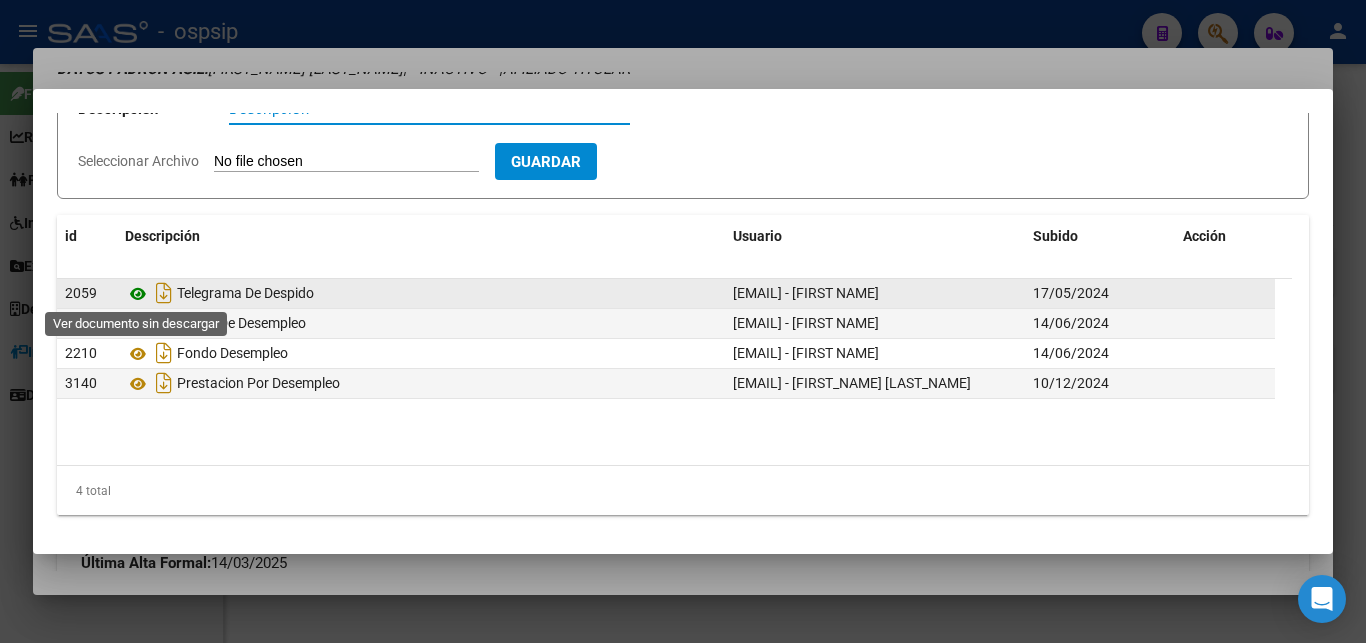 click 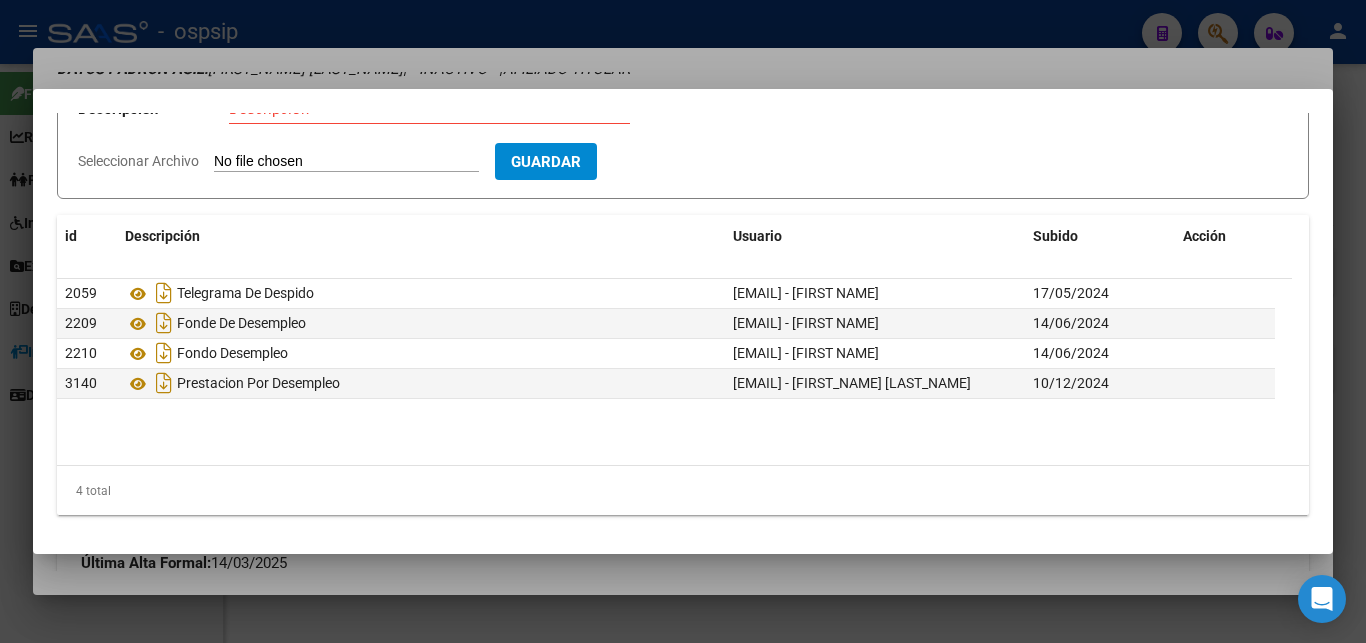 scroll, scrollTop: 24, scrollLeft: 0, axis: vertical 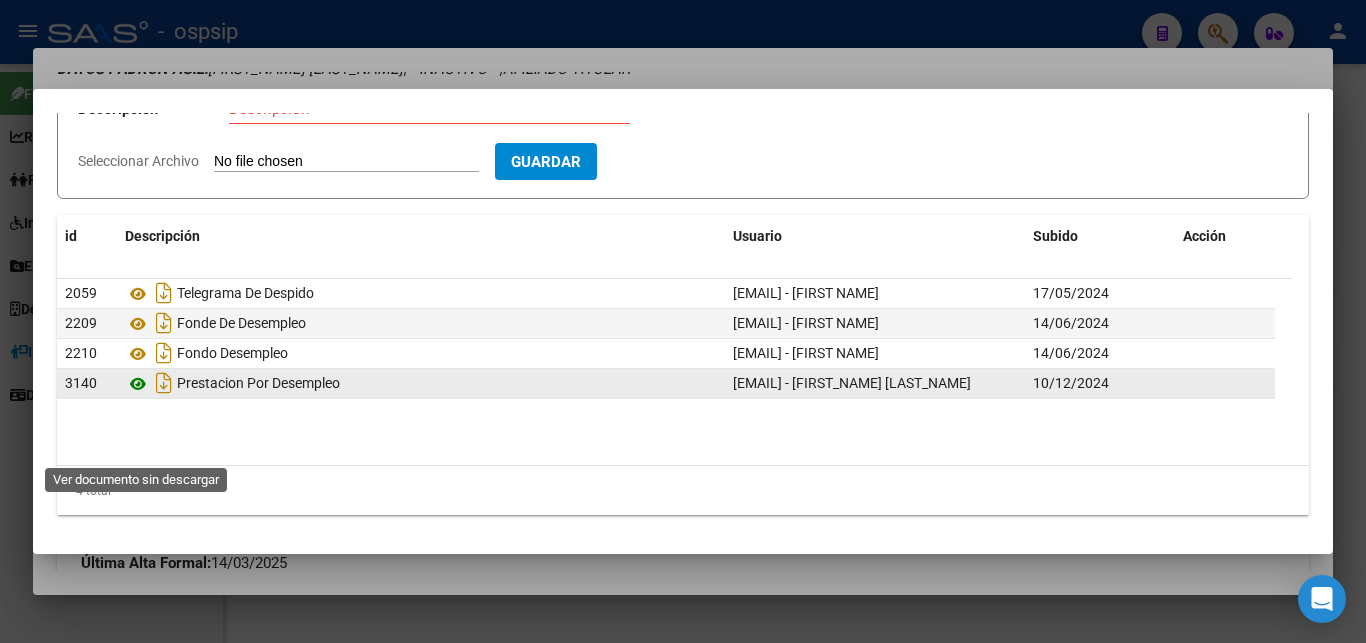 click 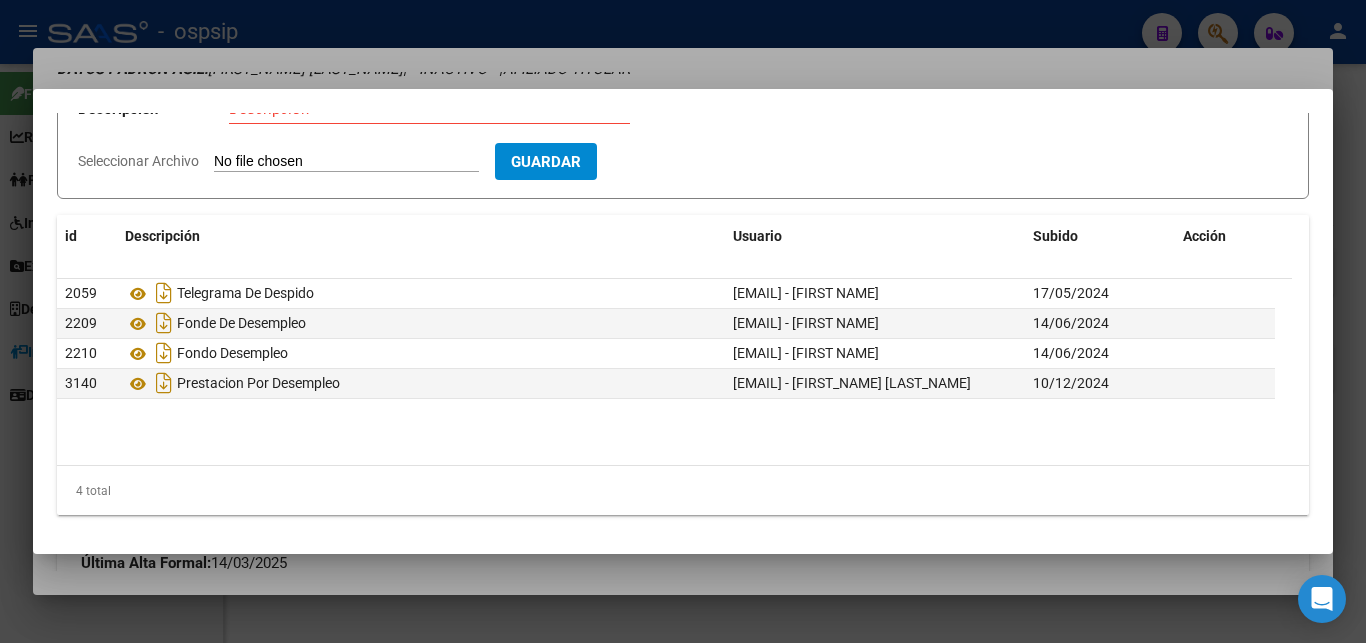 click at bounding box center [683, 321] 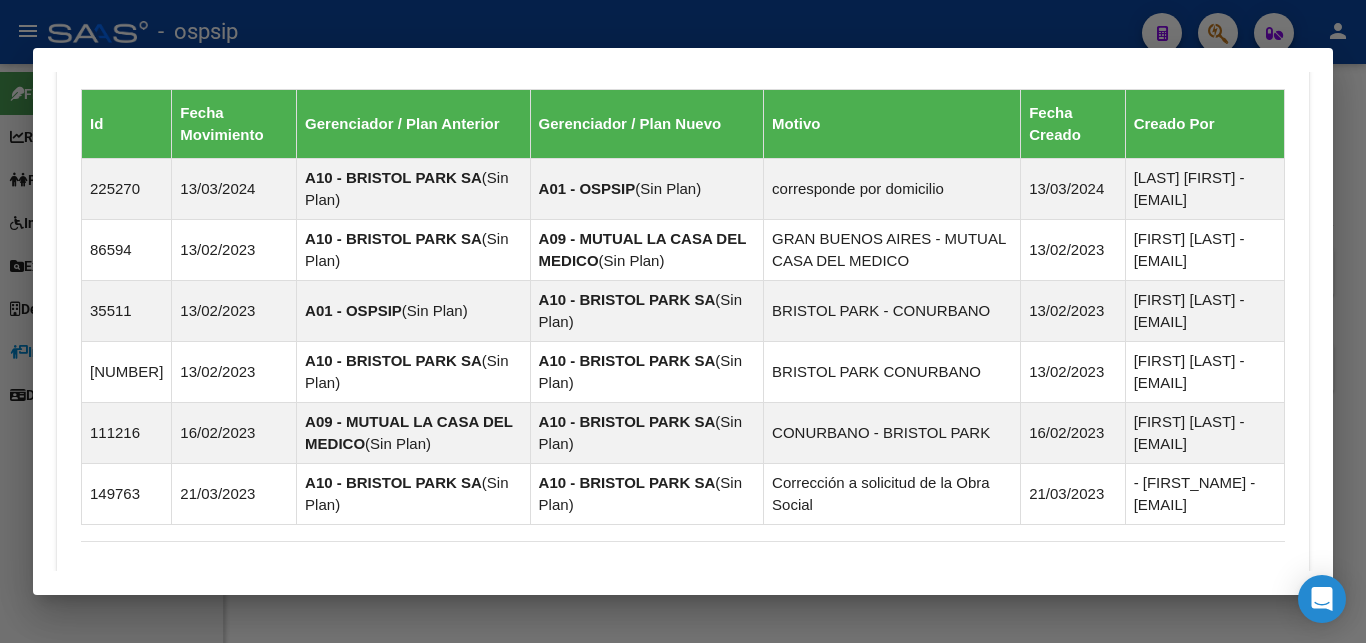 scroll, scrollTop: 1539, scrollLeft: 0, axis: vertical 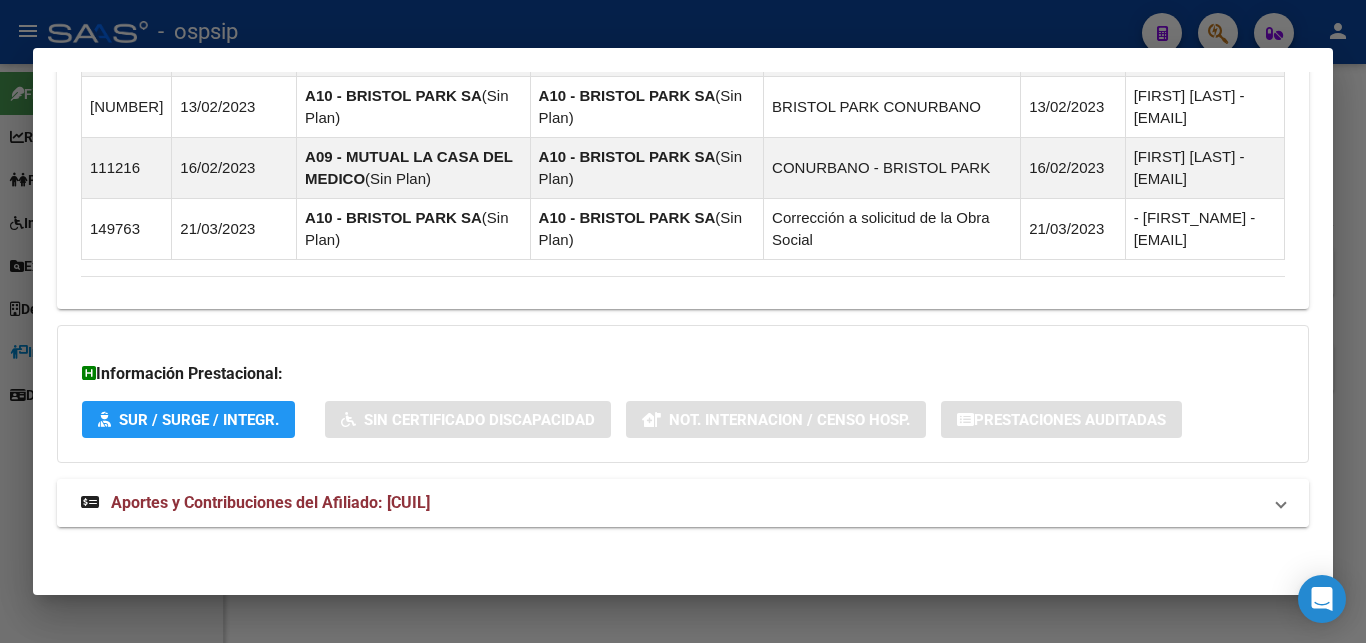 click on "Aportes y Contribuciones del Afiliado: [CUIL]" at bounding box center (270, 502) 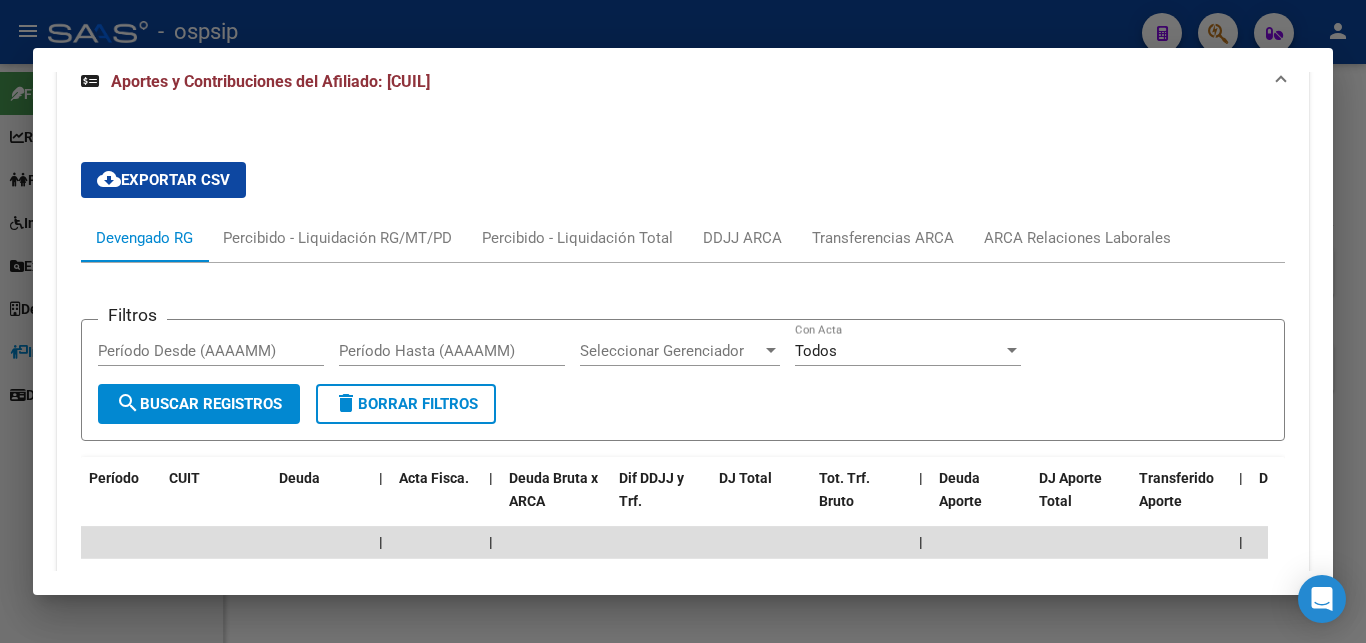 scroll, scrollTop: 1916, scrollLeft: 0, axis: vertical 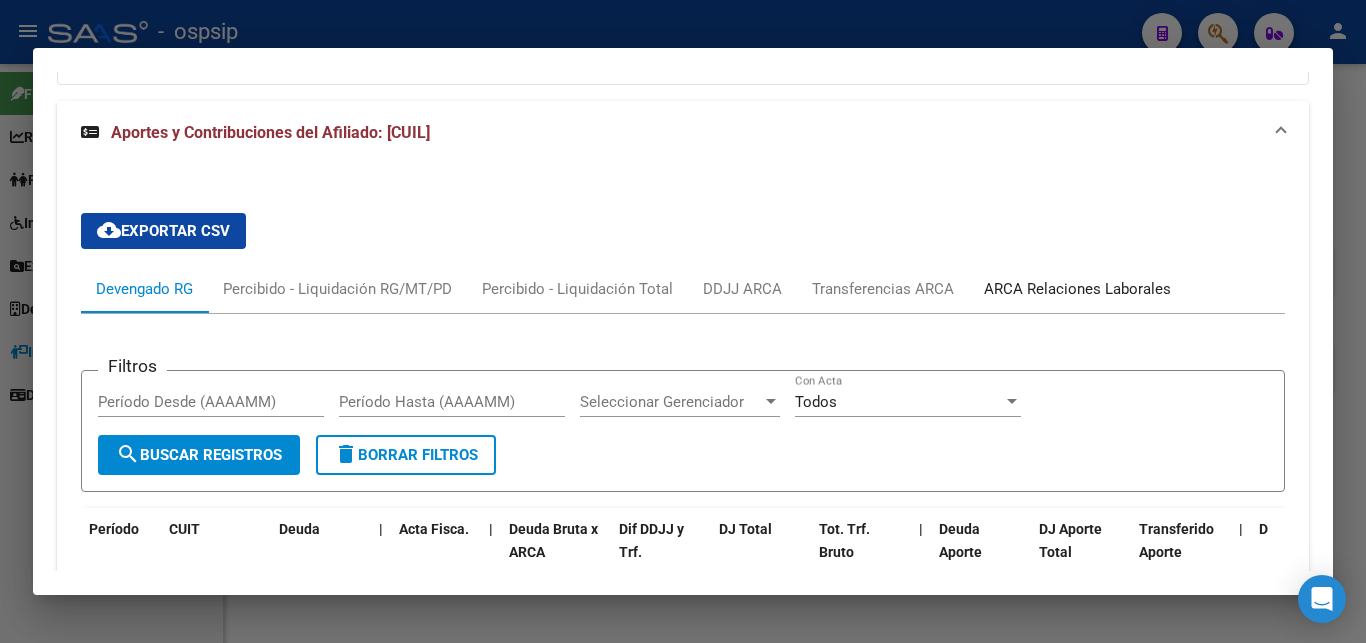 click on "ARCA Relaciones Laborales" at bounding box center [1077, 289] 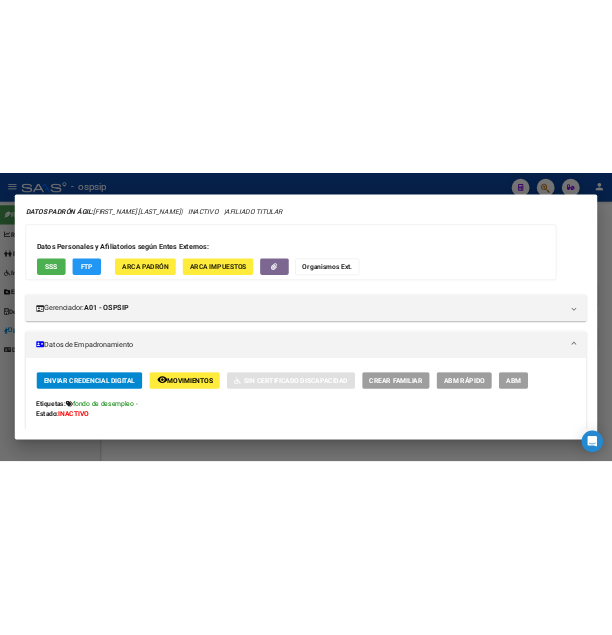 scroll, scrollTop: 0, scrollLeft: 0, axis: both 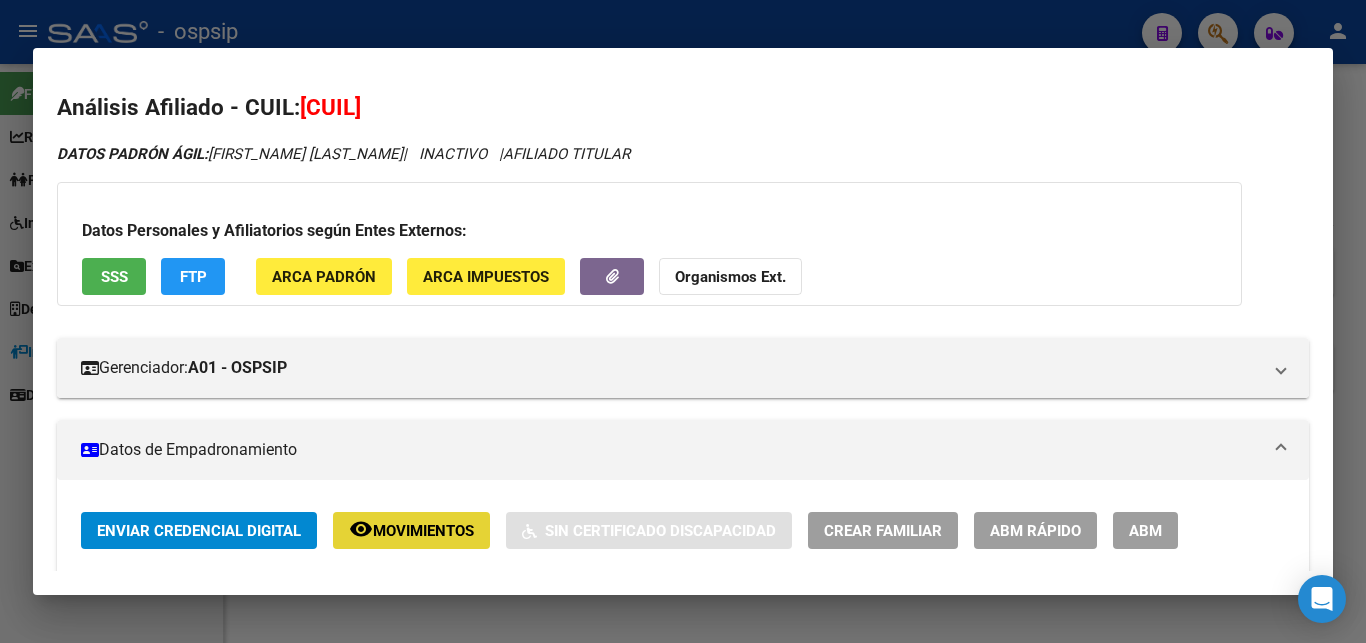 click on "remove_red_eye Movimientos" 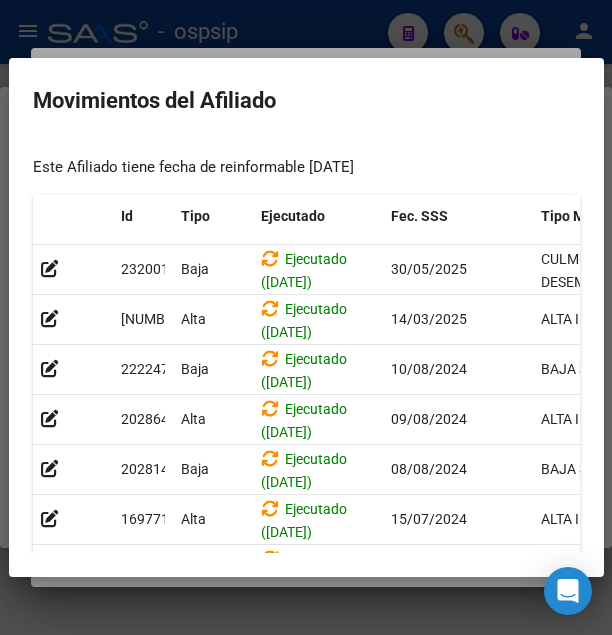 click at bounding box center (306, 317) 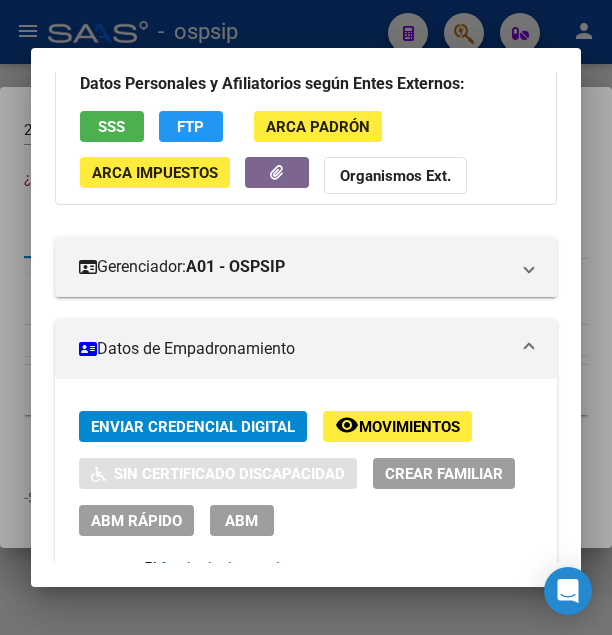 scroll, scrollTop: 0, scrollLeft: 0, axis: both 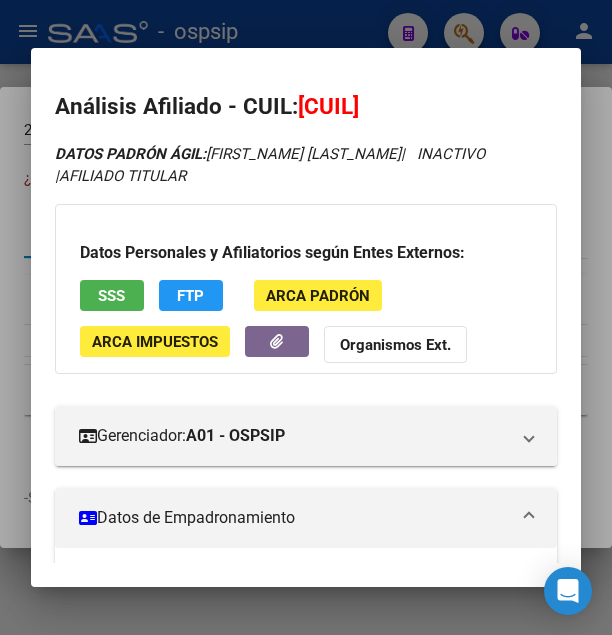 drag, startPoint x: 324, startPoint y: 102, endPoint x: 433, endPoint y: 102, distance: 109 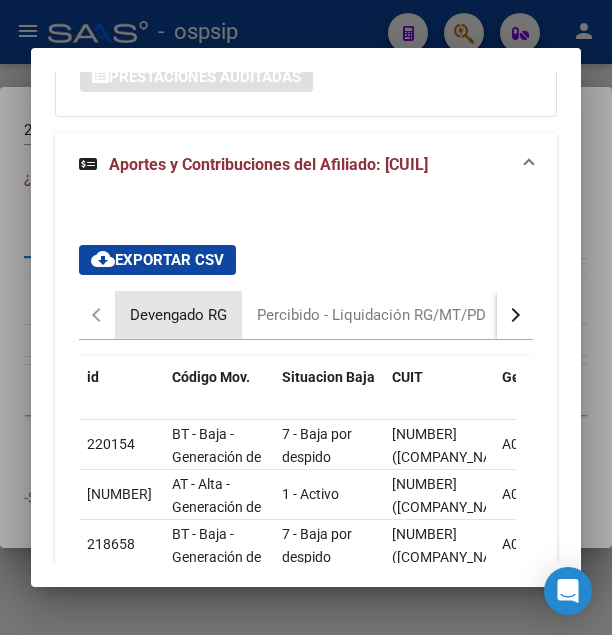 click on "Devengado RG" at bounding box center [178, 315] 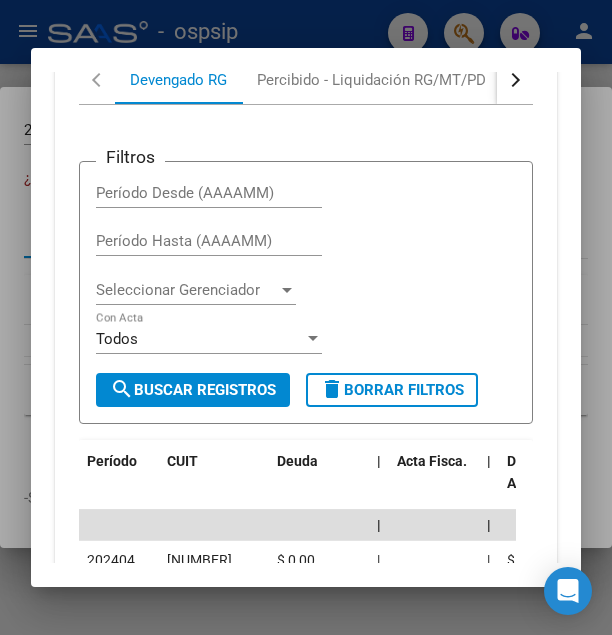 scroll, scrollTop: 2792, scrollLeft: 0, axis: vertical 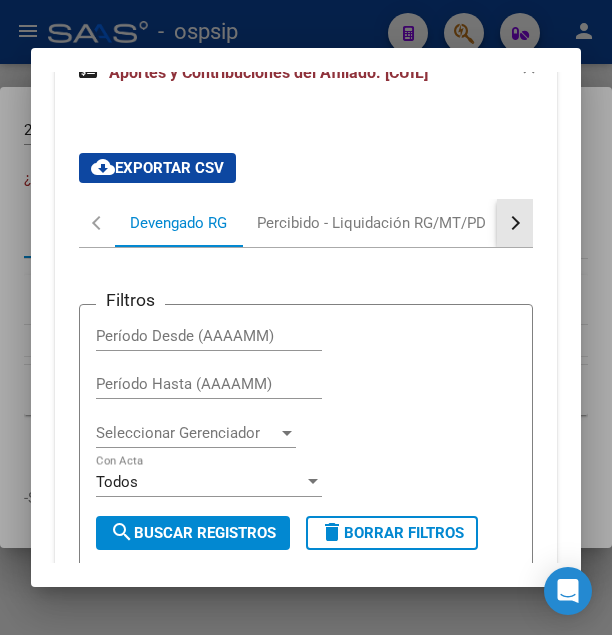 click at bounding box center [513, 223] 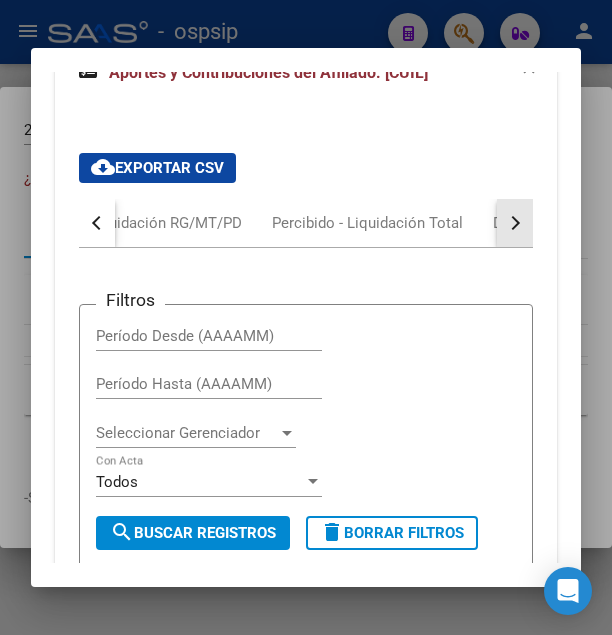 click at bounding box center (513, 223) 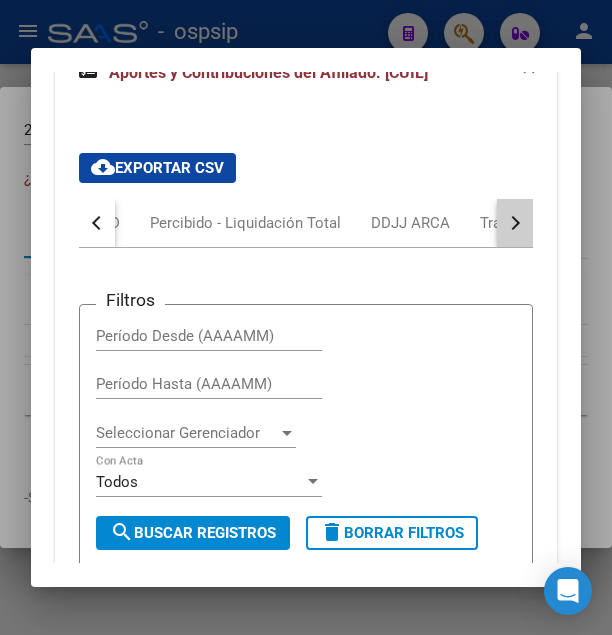 click at bounding box center (513, 223) 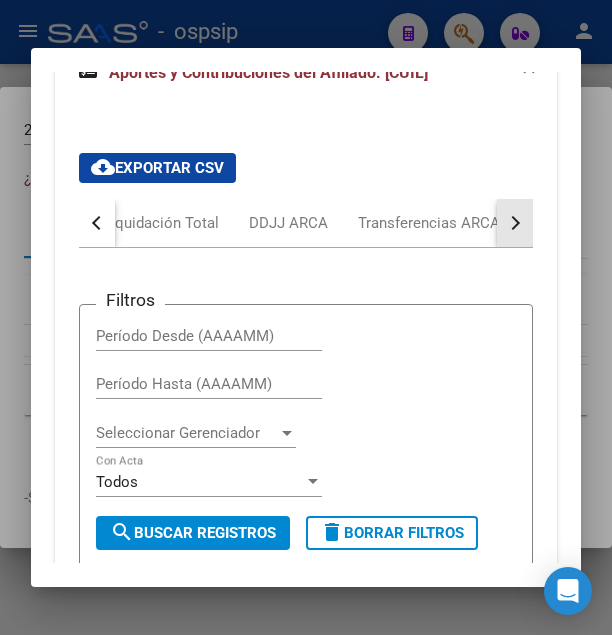 click at bounding box center [513, 223] 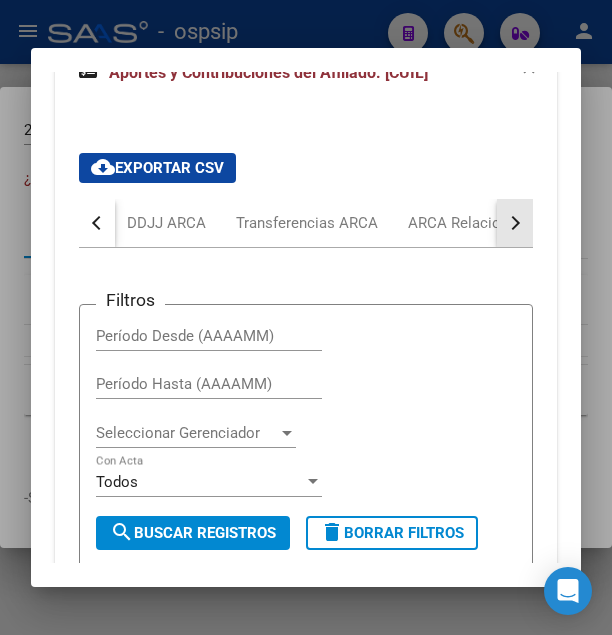 click at bounding box center (513, 223) 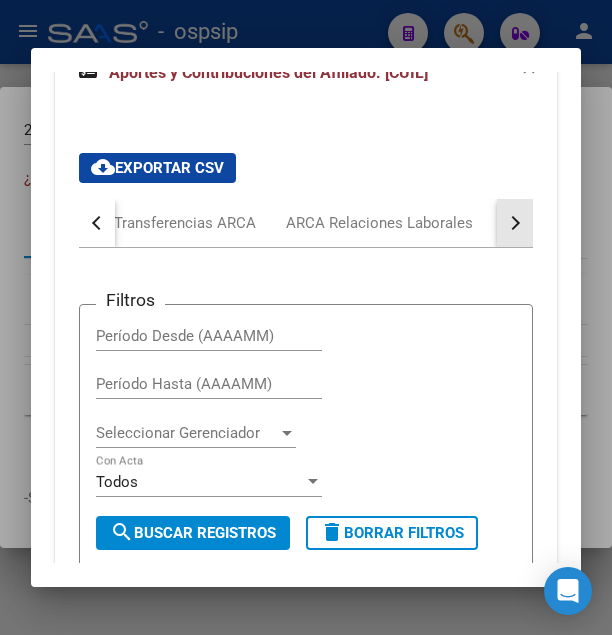 click at bounding box center [513, 223] 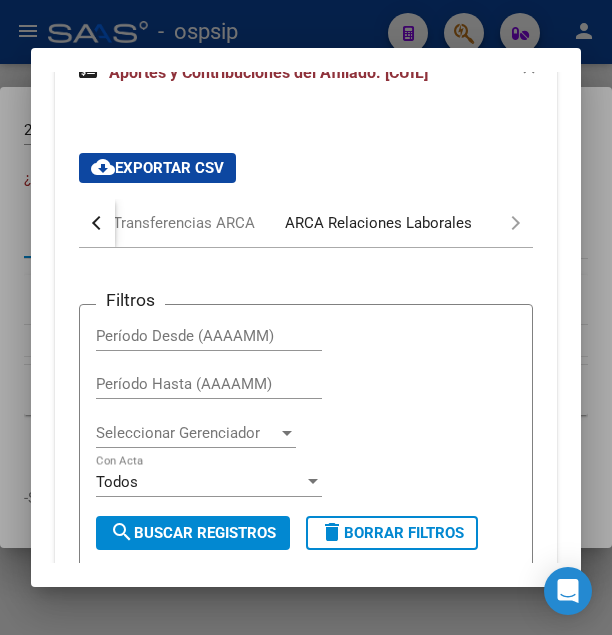 click on "ARCA Relaciones Laborales" at bounding box center (378, 223) 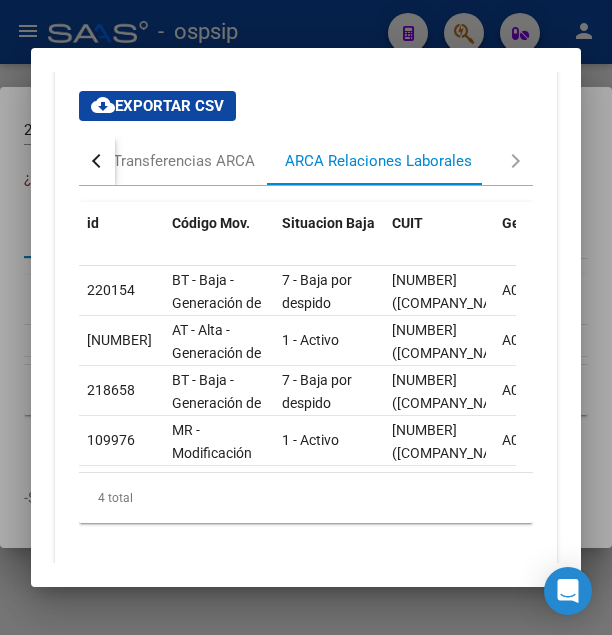 scroll, scrollTop: 2900, scrollLeft: 0, axis: vertical 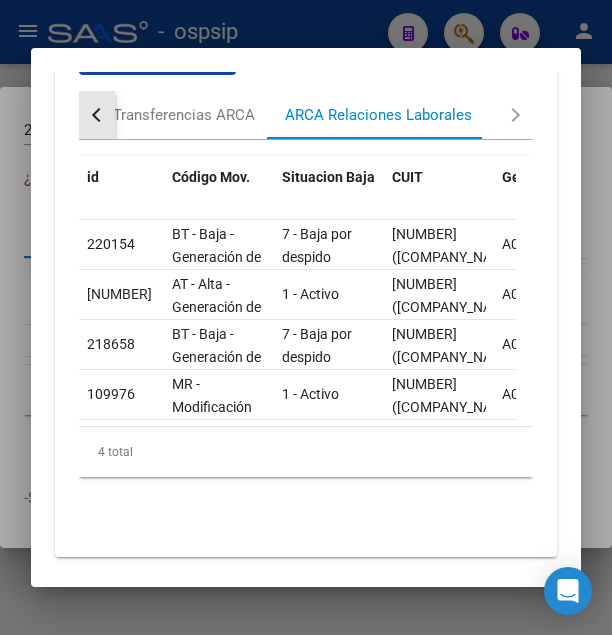 click at bounding box center [97, 115] 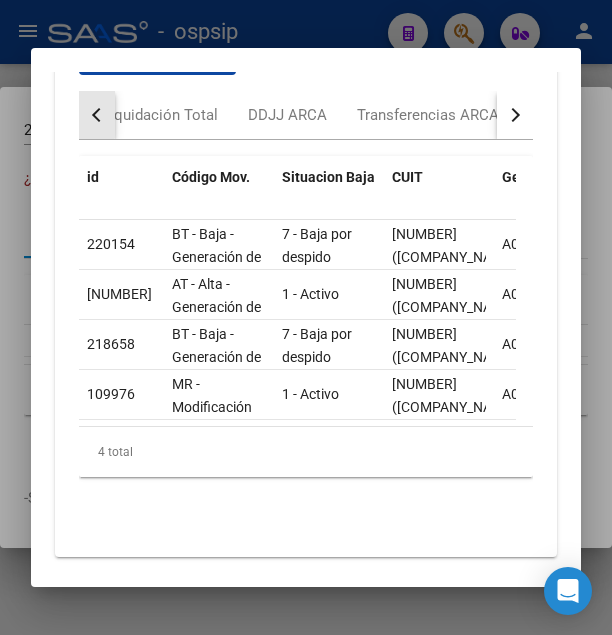 click at bounding box center (97, 115) 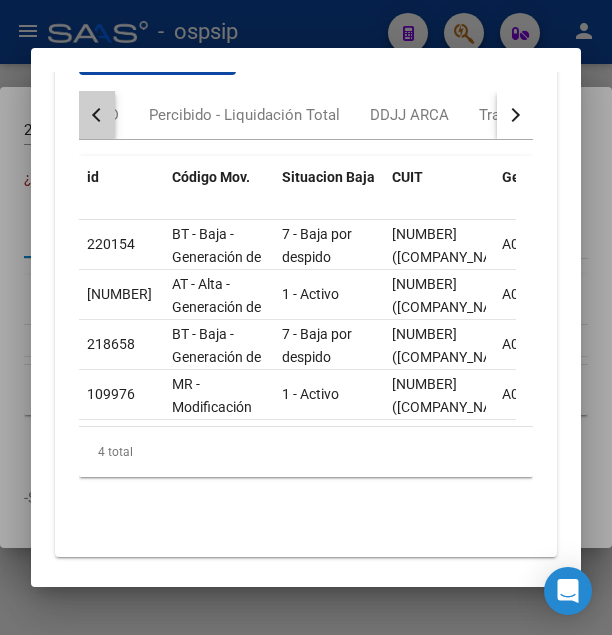 click at bounding box center (99, 115) 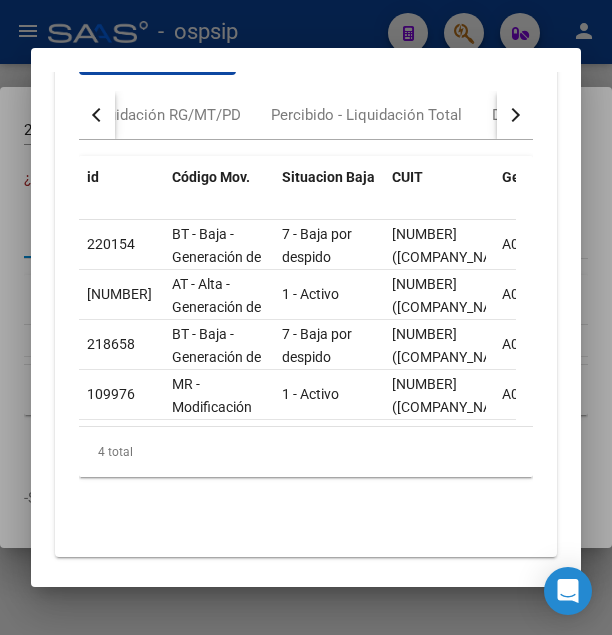 click at bounding box center [97, 115] 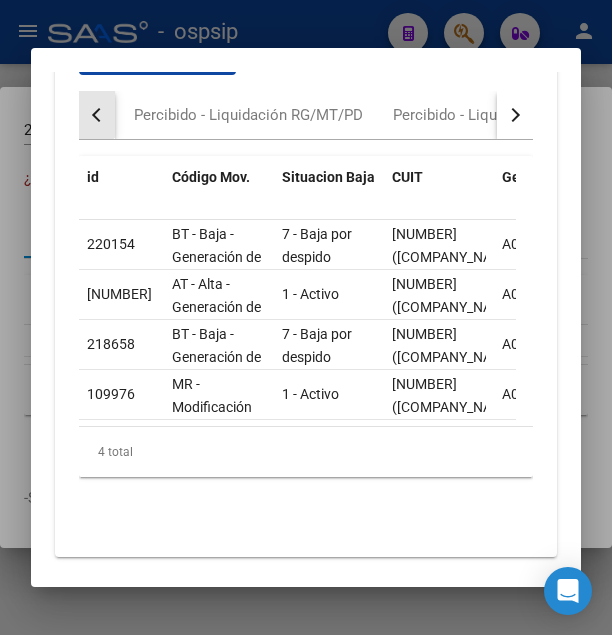 click at bounding box center (97, 115) 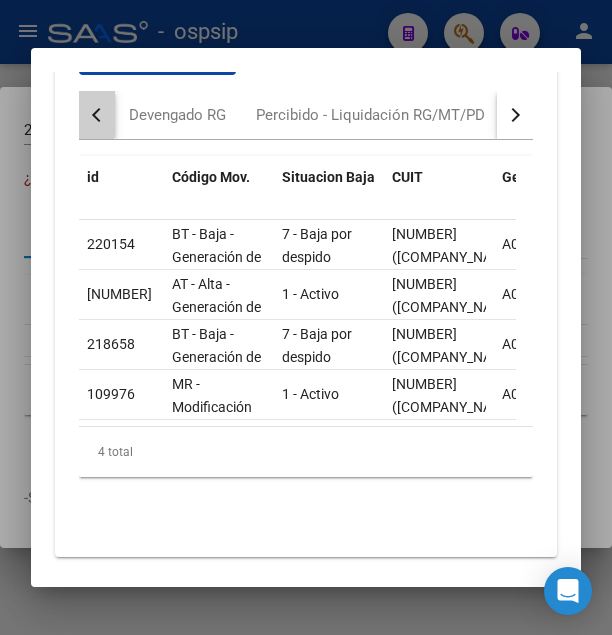 click at bounding box center [97, 115] 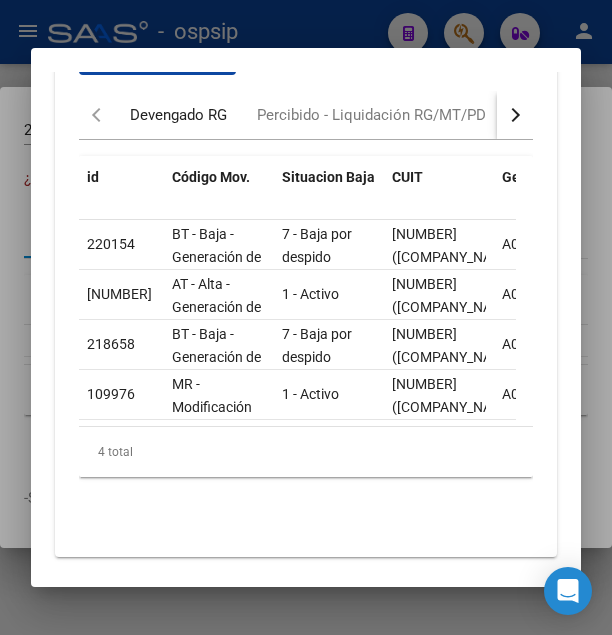 click on "Devengado RG" at bounding box center (178, 115) 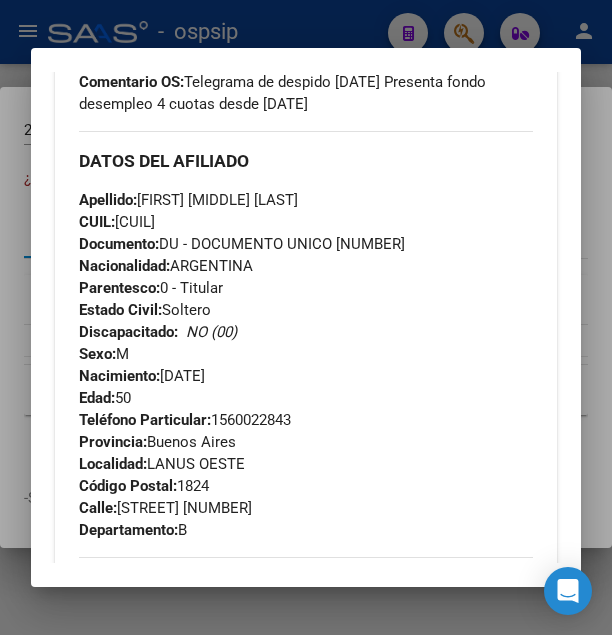scroll, scrollTop: 416, scrollLeft: 0, axis: vertical 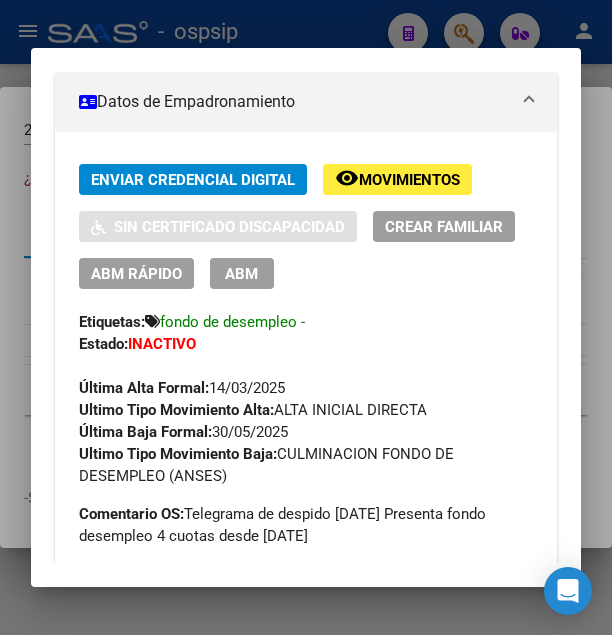 click on "remove_red_eye Movimientos" 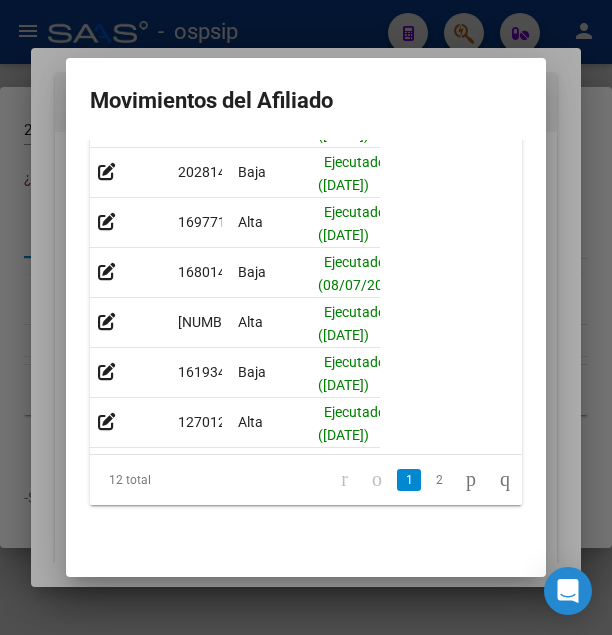 scroll, scrollTop: 314, scrollLeft: 0, axis: vertical 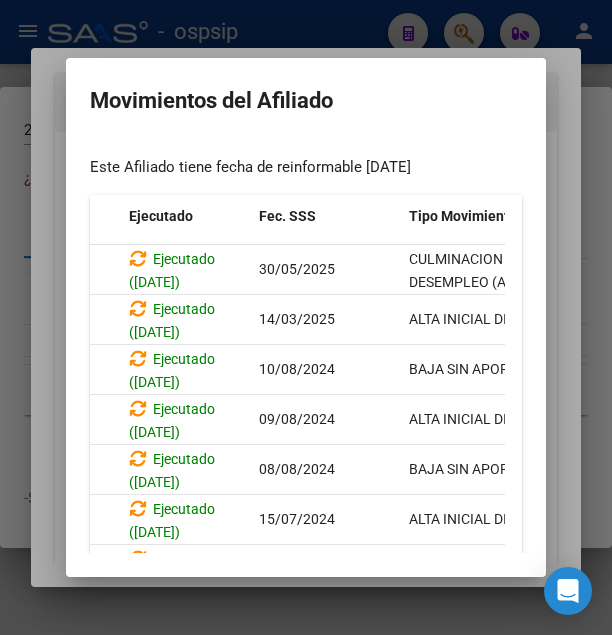 click at bounding box center [306, 317] 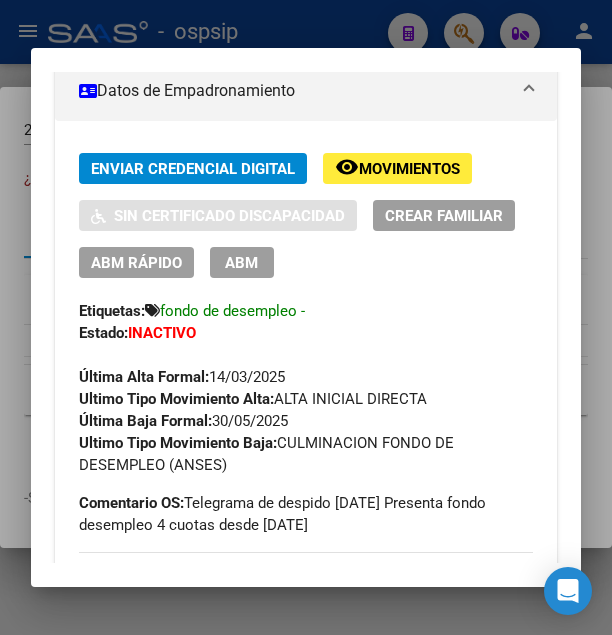 scroll, scrollTop: 432, scrollLeft: 0, axis: vertical 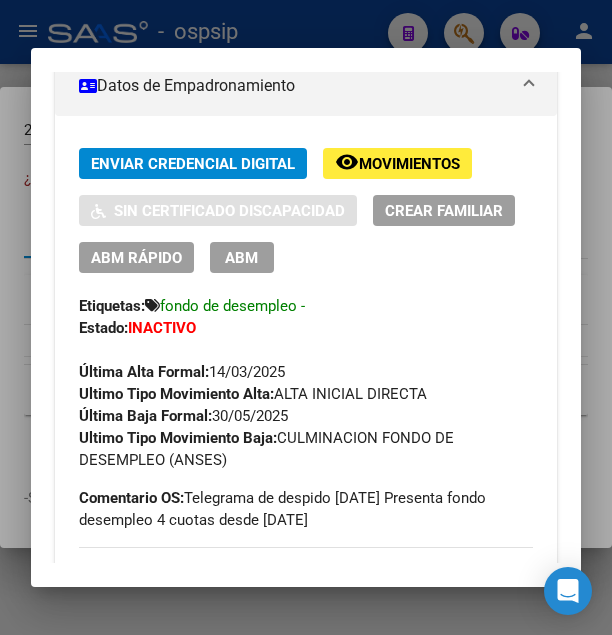 click on "ABM" at bounding box center [242, 257] 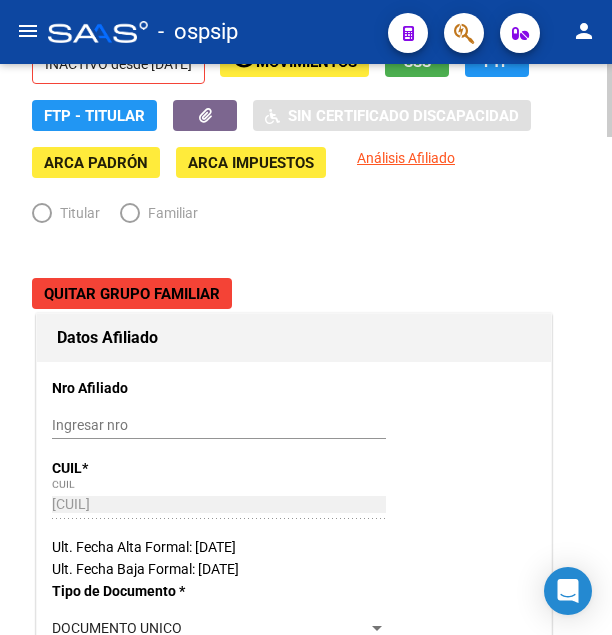 radio on "true" 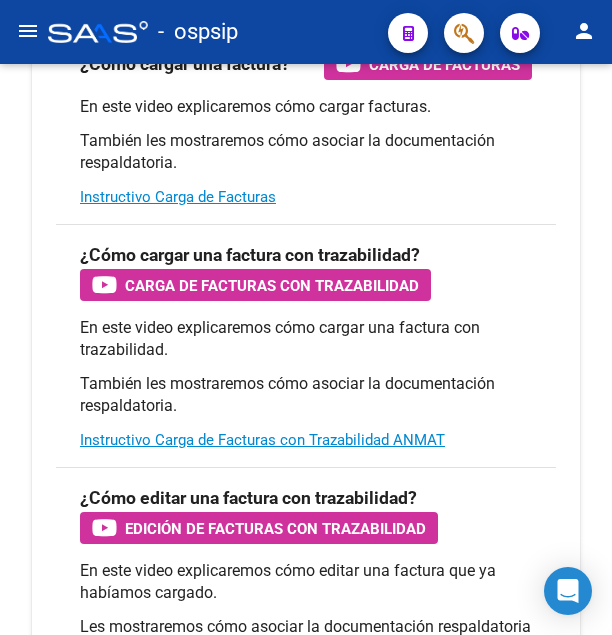 scroll, scrollTop: 0, scrollLeft: 0, axis: both 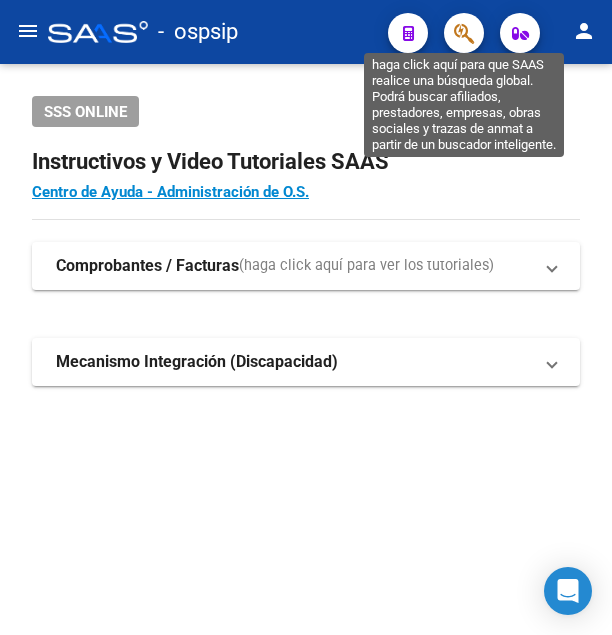 click 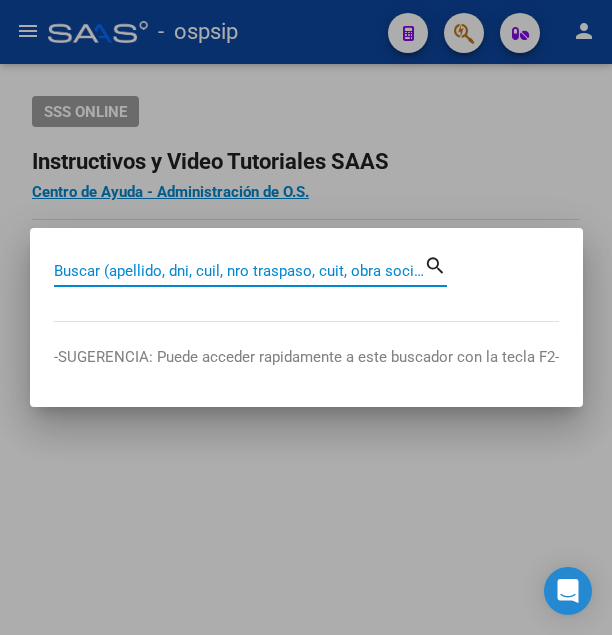 click on "Buscar (apellido, dni, cuil, nro traspaso, cuit, obra social)" at bounding box center (239, 271) 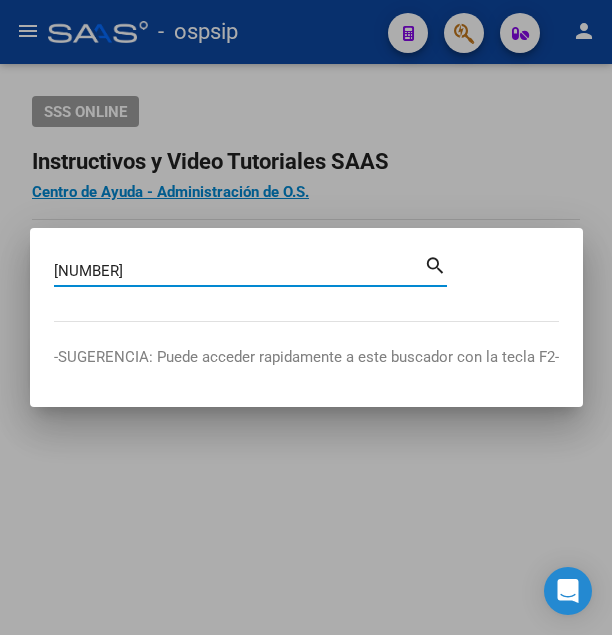 type on "[NUMBER]" 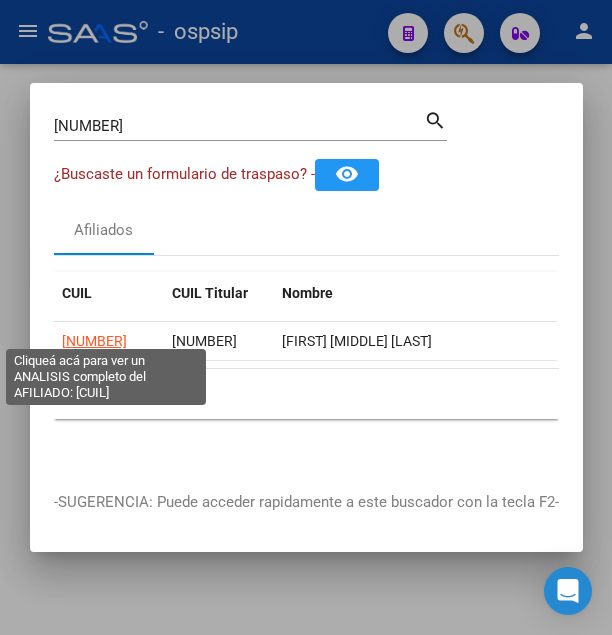 click on "[NUMBER]" 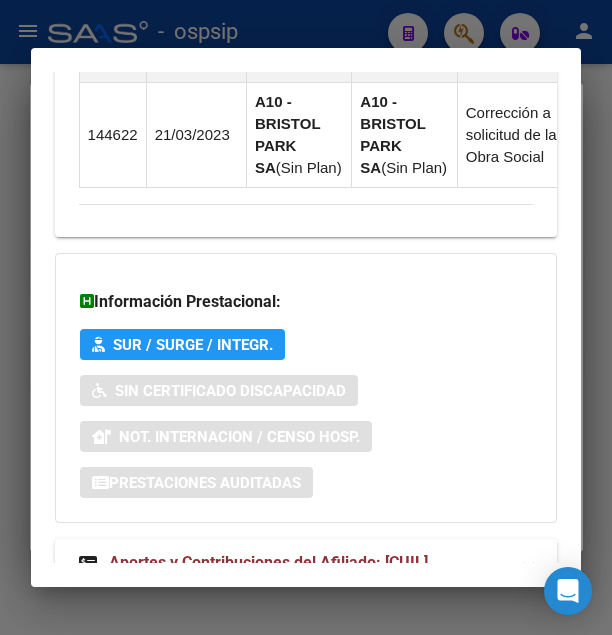 scroll, scrollTop: 2316, scrollLeft: 0, axis: vertical 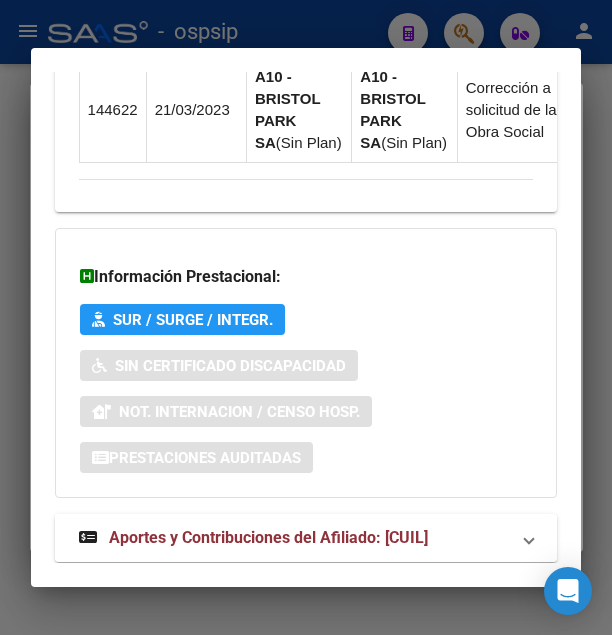 click on "Aportes y Contribuciones del Afiliado: [CUIL]" at bounding box center [268, 537] 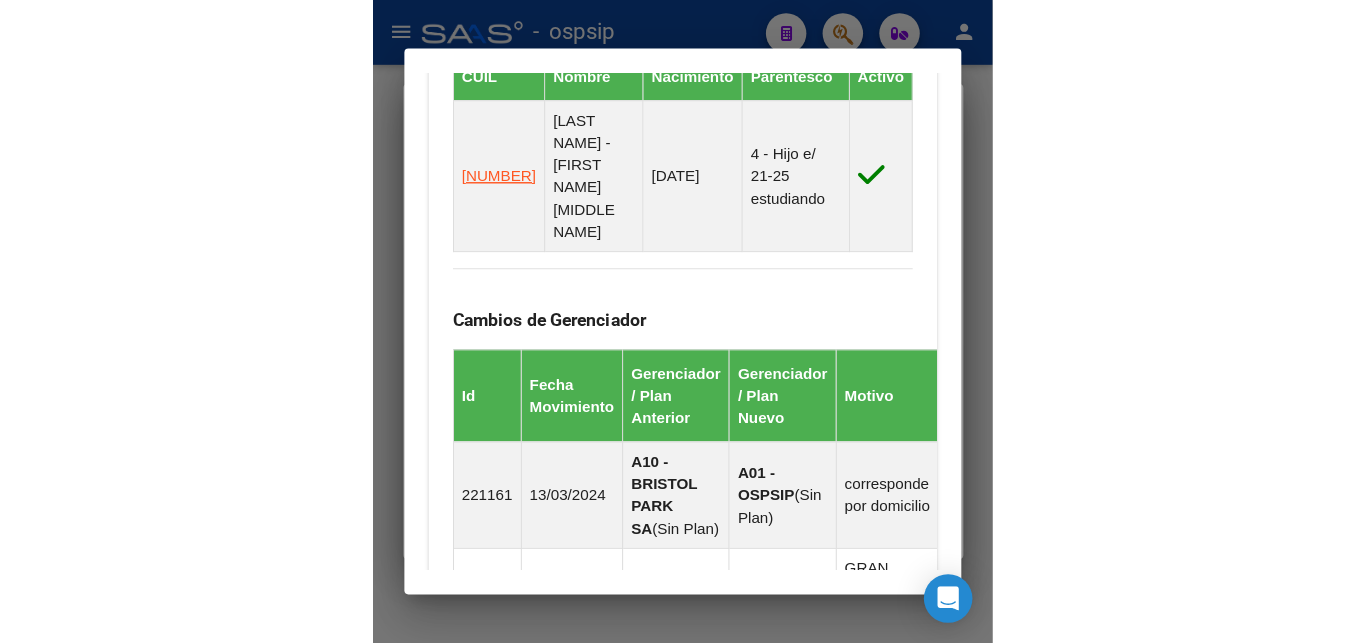 scroll, scrollTop: 1238, scrollLeft: 0, axis: vertical 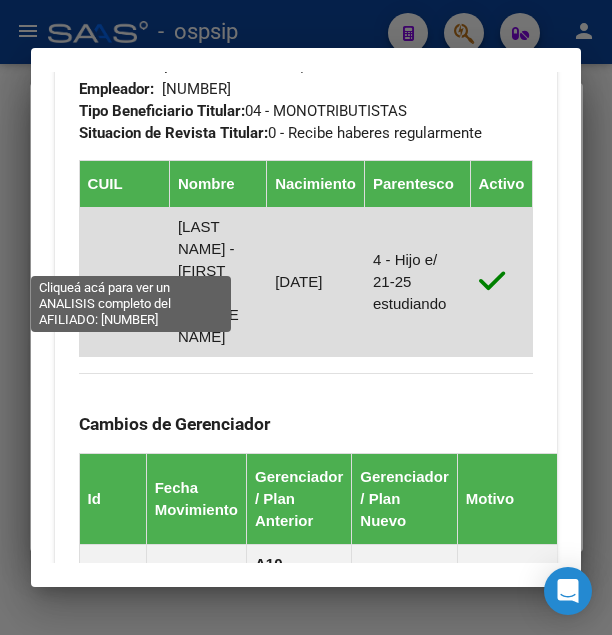 click on "[NUMBER]" at bounding box center [124, 281] 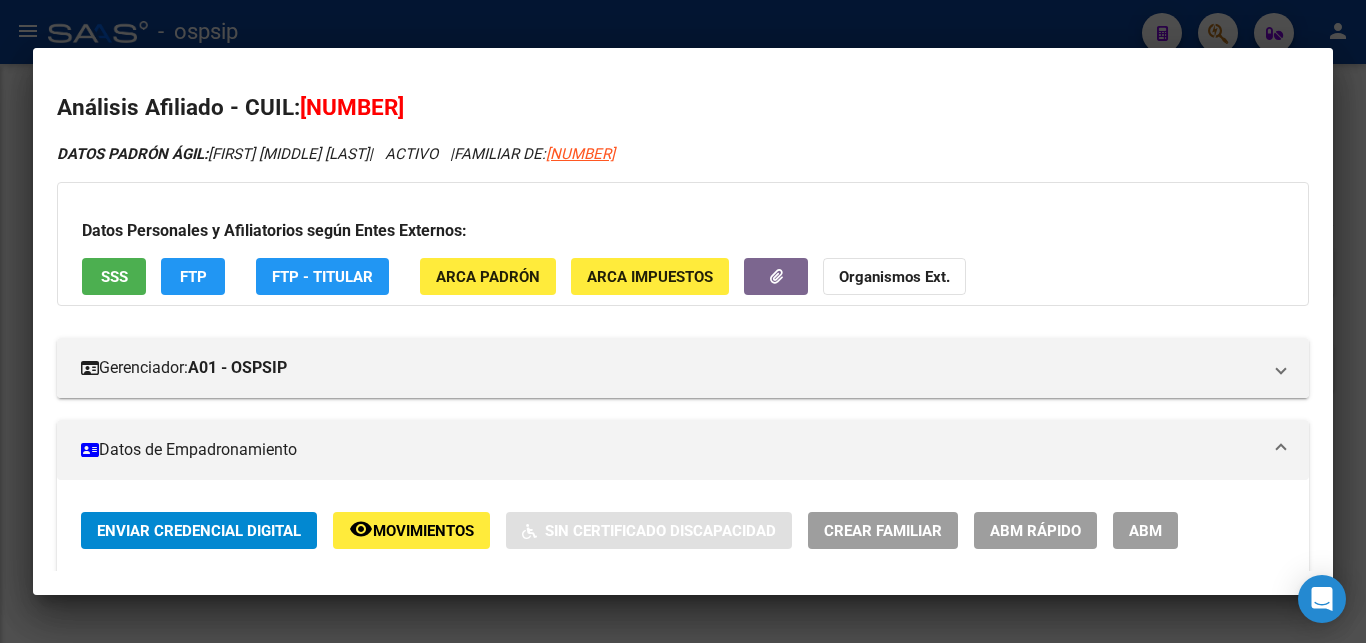 scroll, scrollTop: 971, scrollLeft: 0, axis: vertical 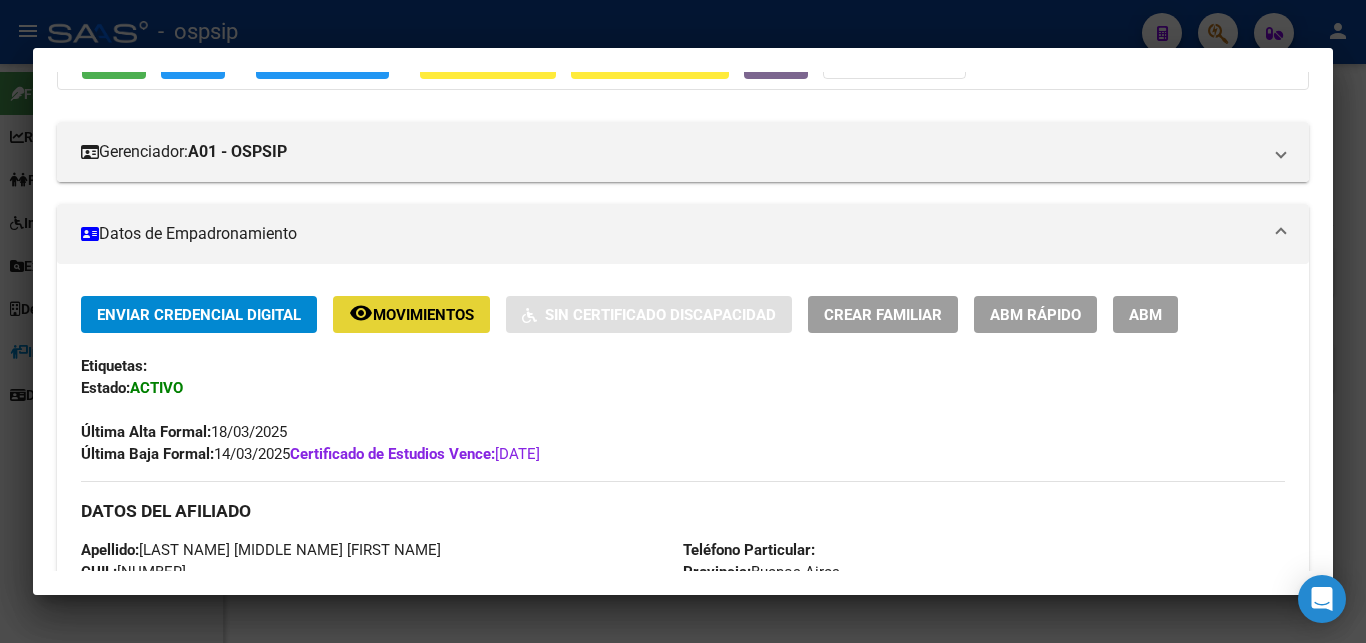click on "Movimientos" 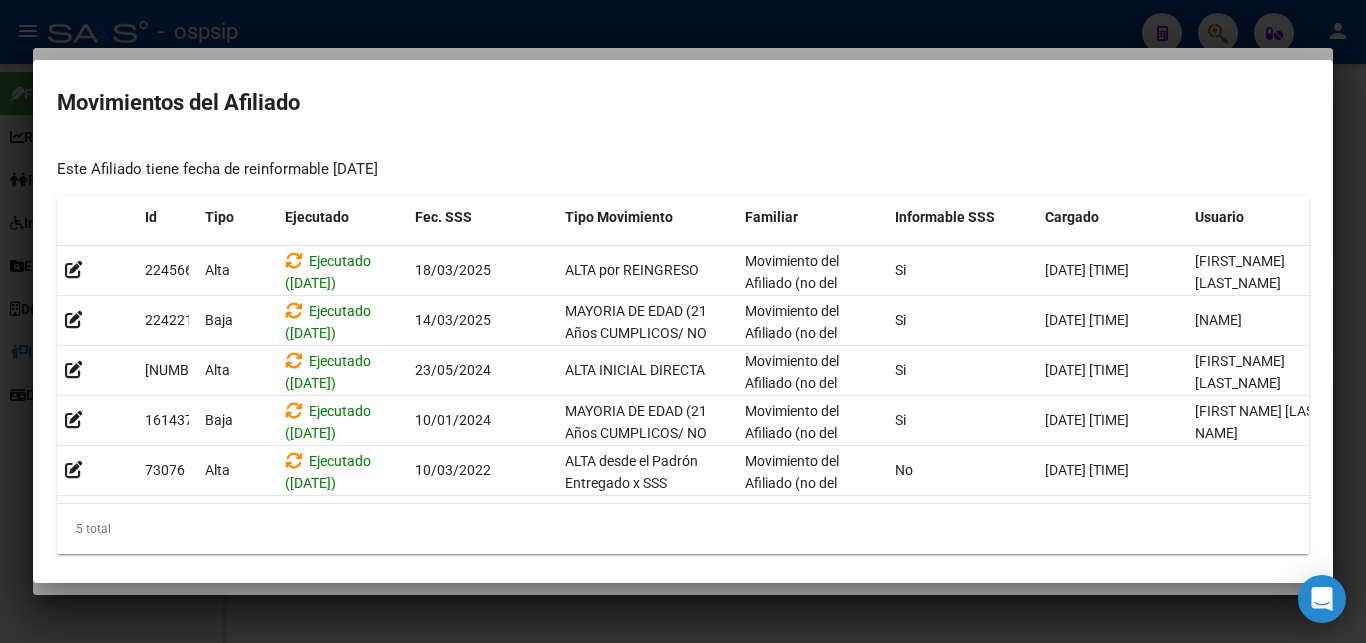 click at bounding box center (683, 321) 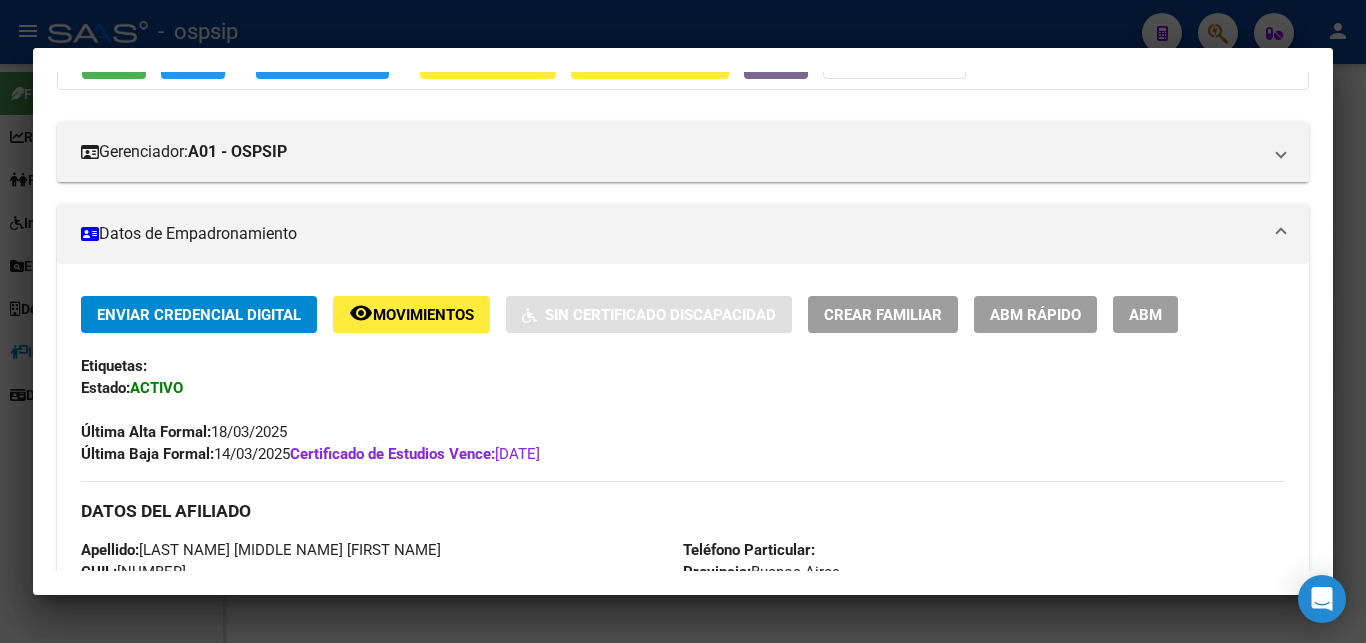 click at bounding box center [683, 321] 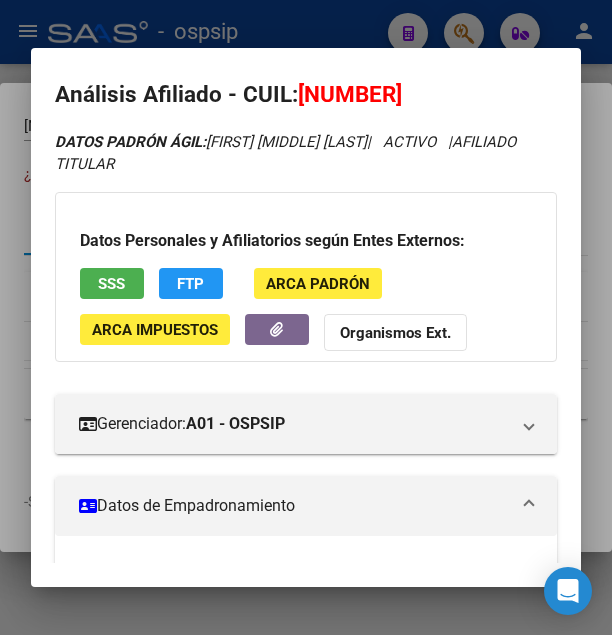 scroll, scrollTop: 0, scrollLeft: 0, axis: both 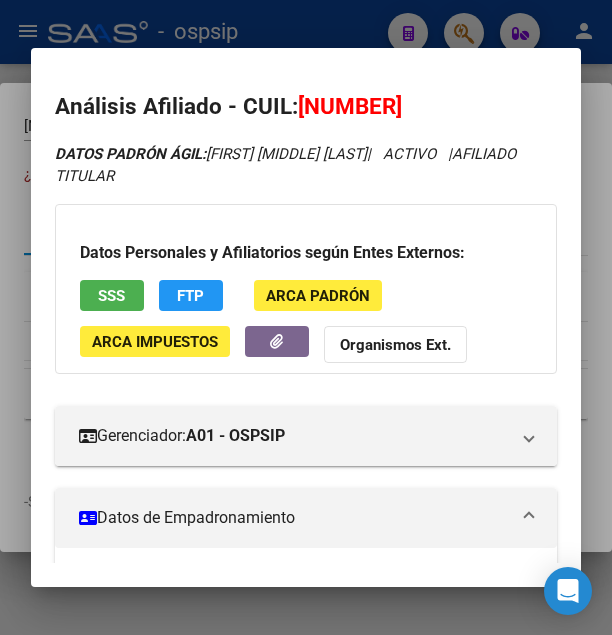 drag, startPoint x: 327, startPoint y: 104, endPoint x: 429, endPoint y: 110, distance: 102.176315 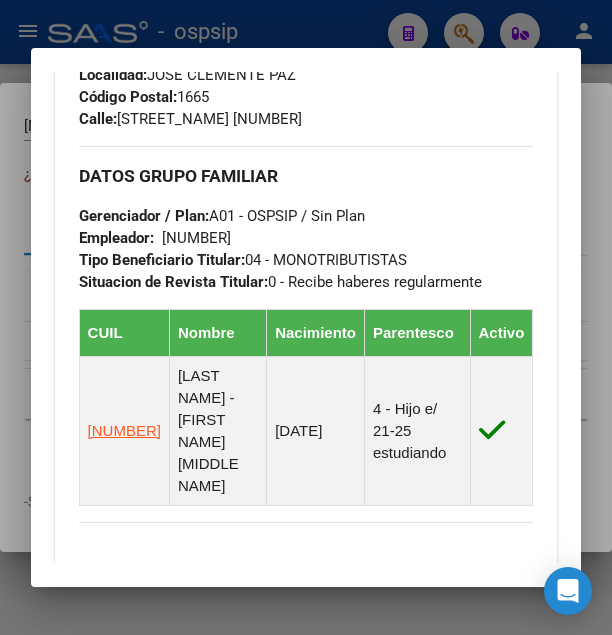 scroll, scrollTop: 1188, scrollLeft: 0, axis: vertical 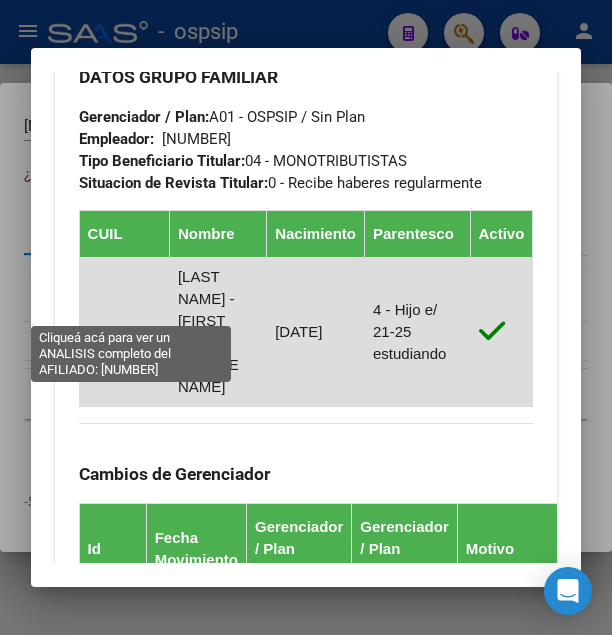 click on "[NUMBER]" at bounding box center [124, 331] 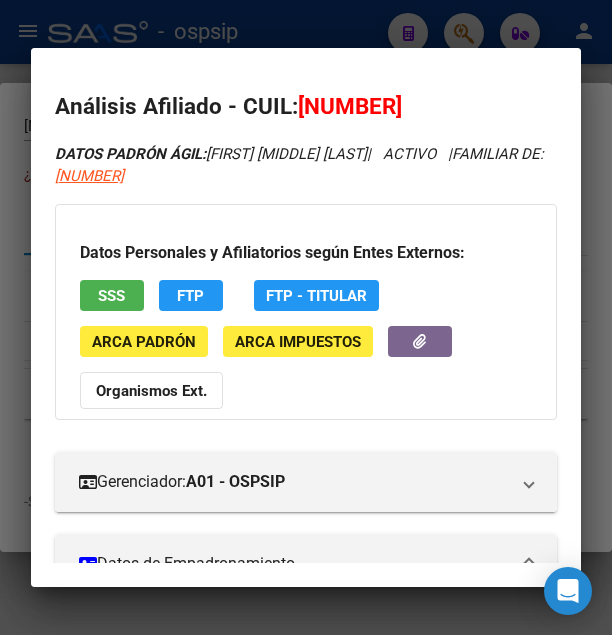 drag, startPoint x: 324, startPoint y: 101, endPoint x: 434, endPoint y: 93, distance: 110.29053 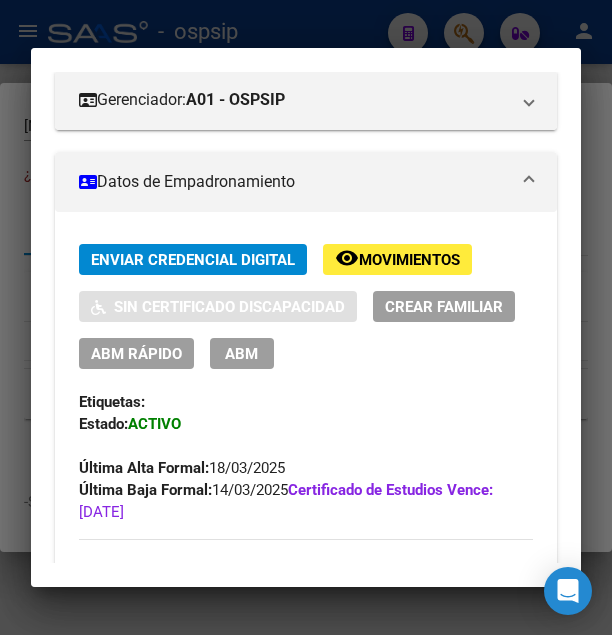 scroll, scrollTop: 432, scrollLeft: 0, axis: vertical 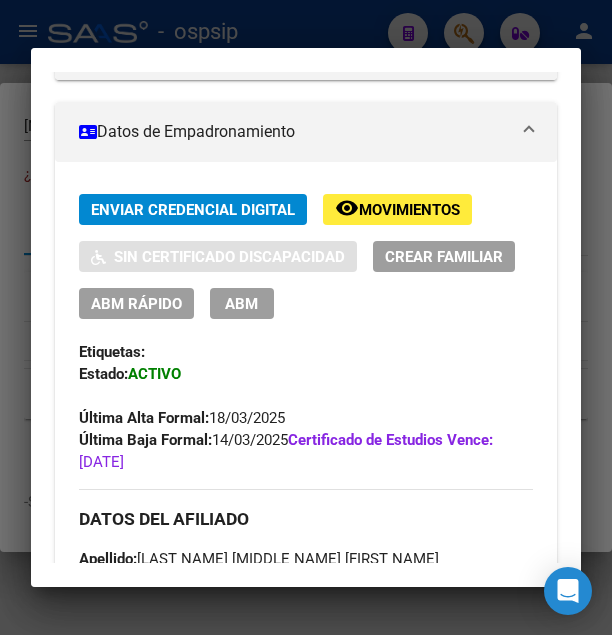 click at bounding box center [306, 317] 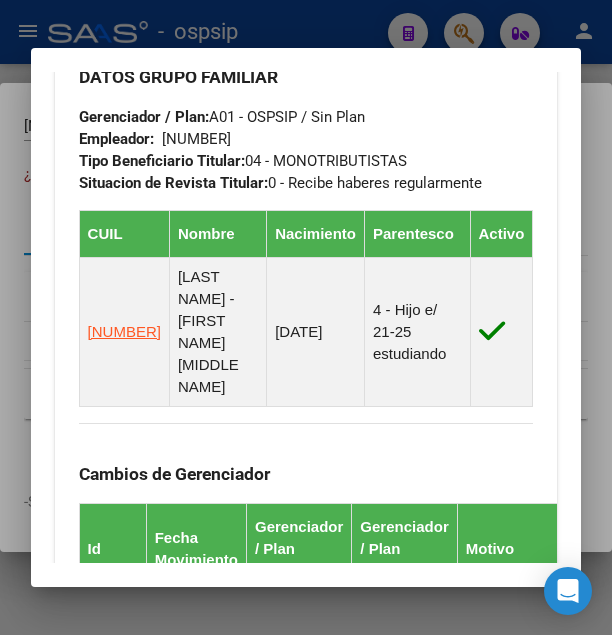 click at bounding box center [306, 317] 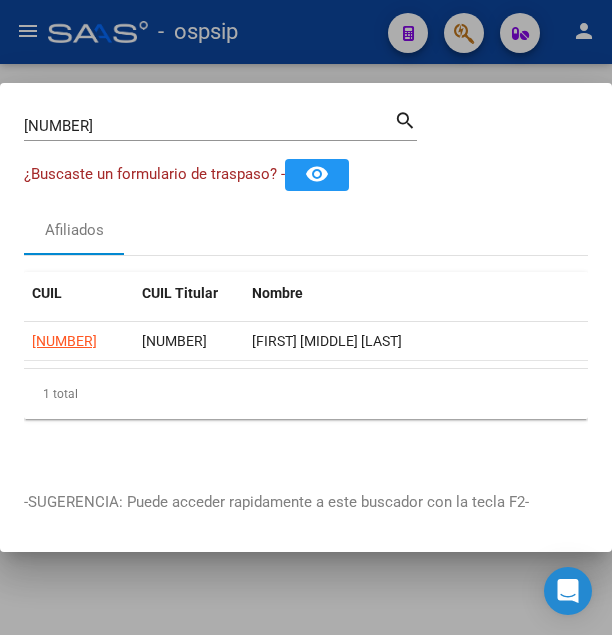 click at bounding box center (306, 317) 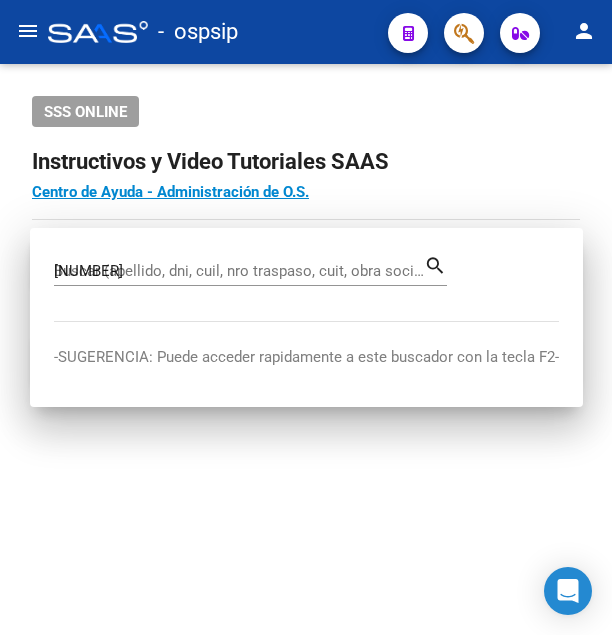 type 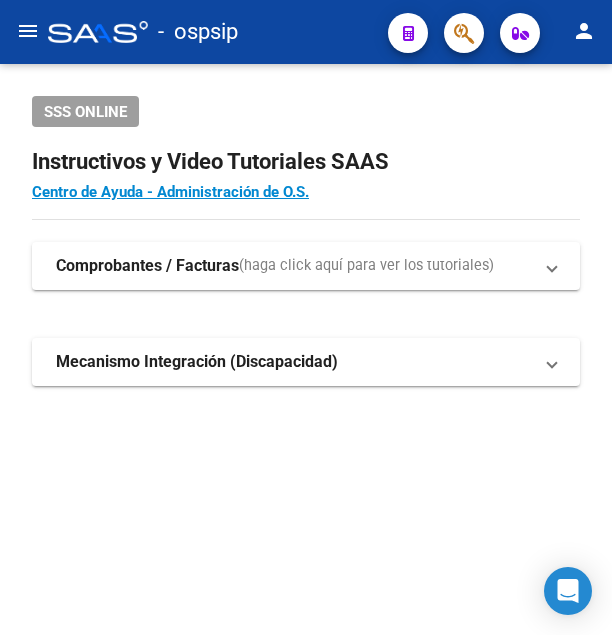 click on "SSS ONLINE Instructivos y Video Tutoriales SAAS Centro de Ayuda - Administración de O.S. Comprobantes / Facturas  (haga click aquí para ver los tutoriales) ¿Cómo cargar una factura?    Carga de Facturas En este video explicaremos cómo cargar facturas. También les mostraremos cómo asociar la documentación respaldatoria. Instructivo Carga de Facturas ¿Cómo cargar una factura con trazabilidad?    Carga de Facturas con Trazabilidad En este video explicaremos cómo cargar una factura con trazabilidad. También les mostraremos cómo asociar la documentación respaldatoria.  Instructivo Carga de Facturas con Trazabilidad ANMAT ¿Cómo editar una factura con trazabilidad?    Edición de Facturas con Trazabilidad En este video explicaremos cómo editar una factura que ya habíamos cargado. Les mostraremos cómo asociar la documentación respaldatoria y la trazabilidad. Mecanismo Integración (Discapacidad) Presentación de Legajos y Comprobantes SSS Presentación de legajos y comprobantes" 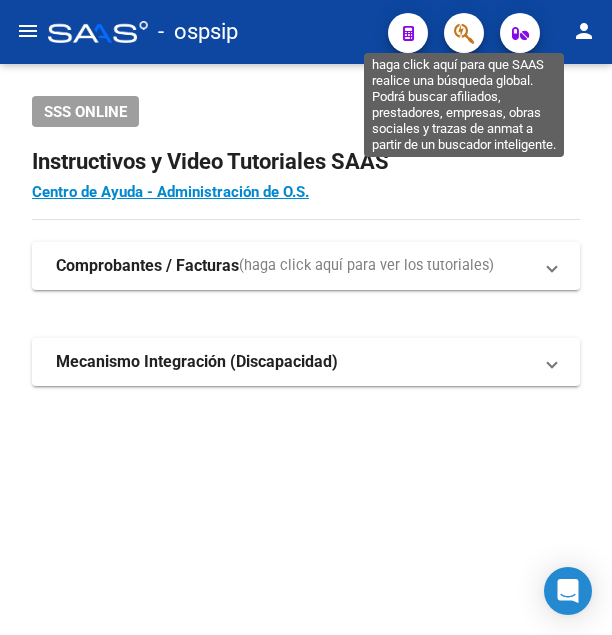 click 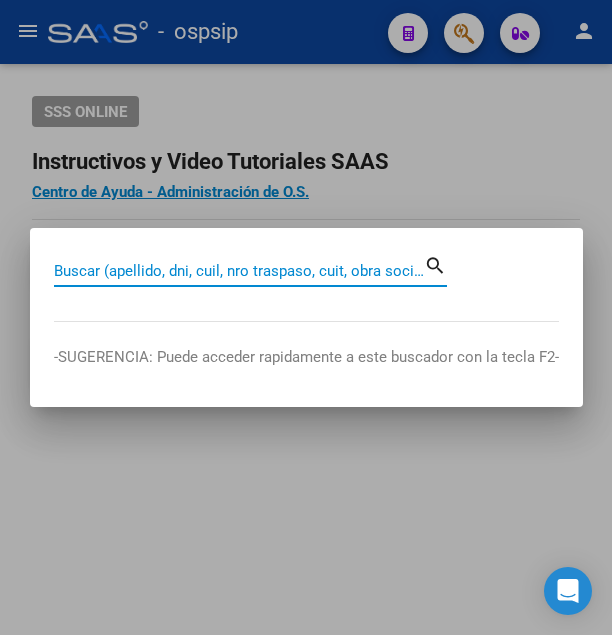 click on "Buscar (apellido, dni, cuil, nro traspaso, cuit, obra social)" at bounding box center (239, 271) 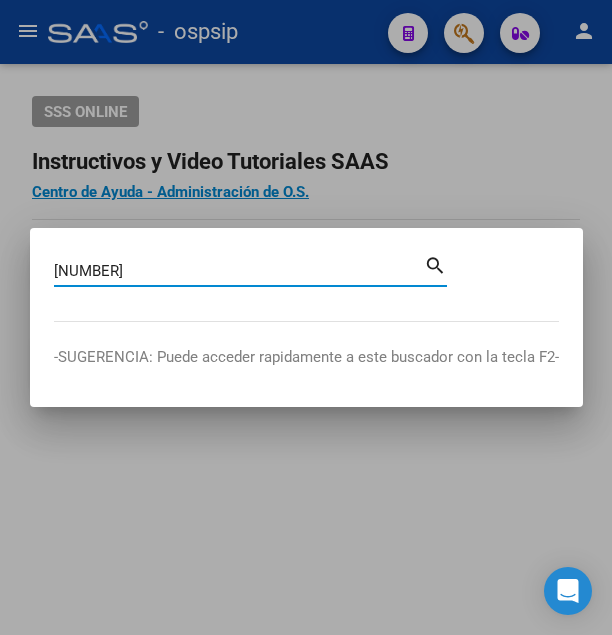 type on "[NUMBER]" 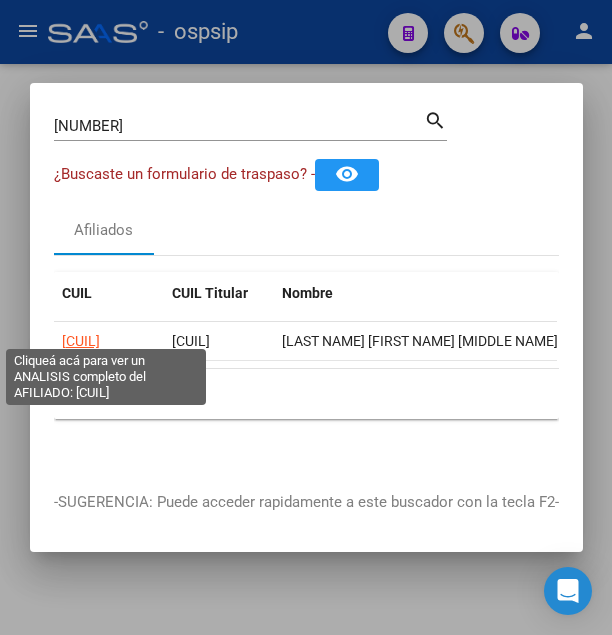 click on "[CUIL]" 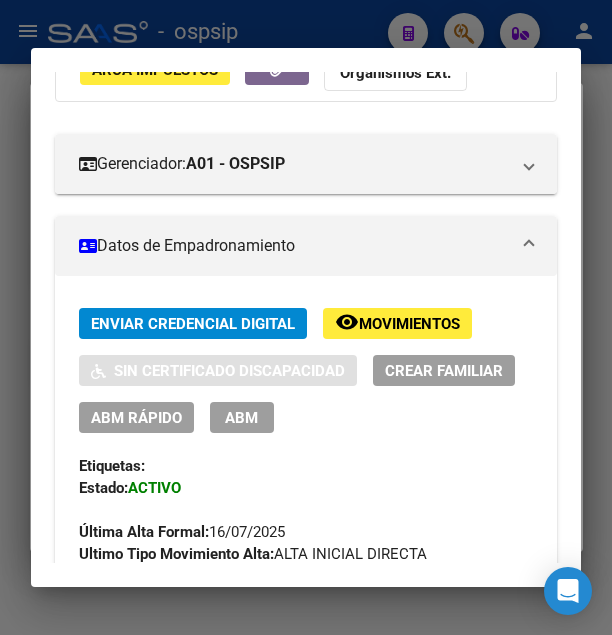 scroll, scrollTop: 324, scrollLeft: 0, axis: vertical 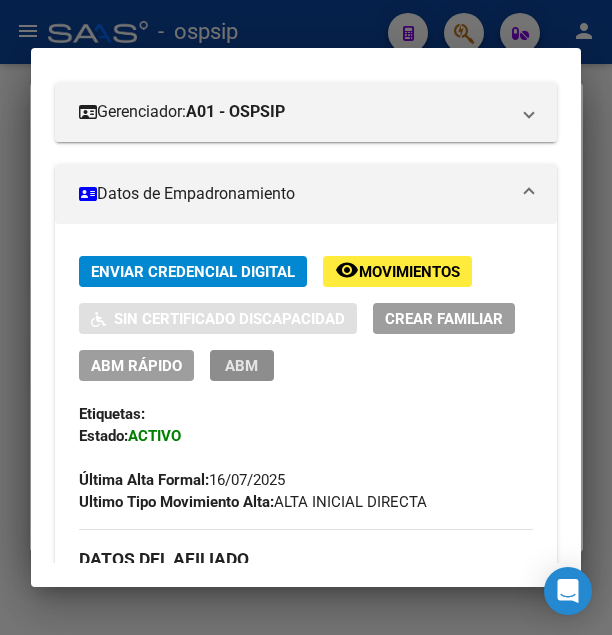 click on "ABM" at bounding box center (242, 365) 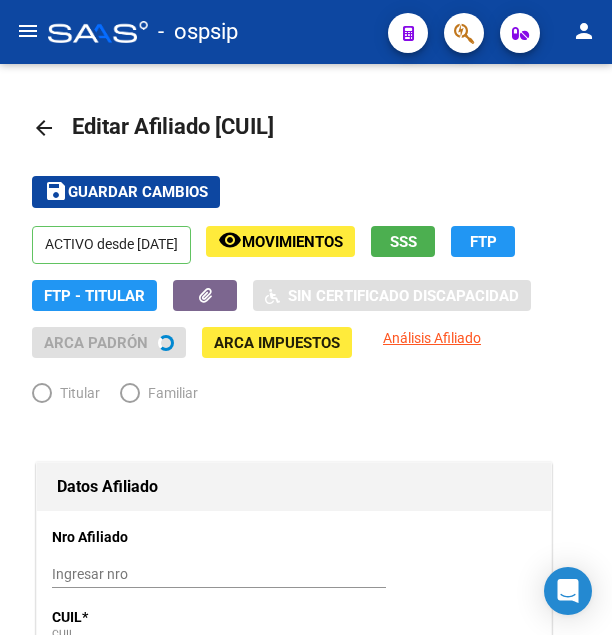 radio on "true" 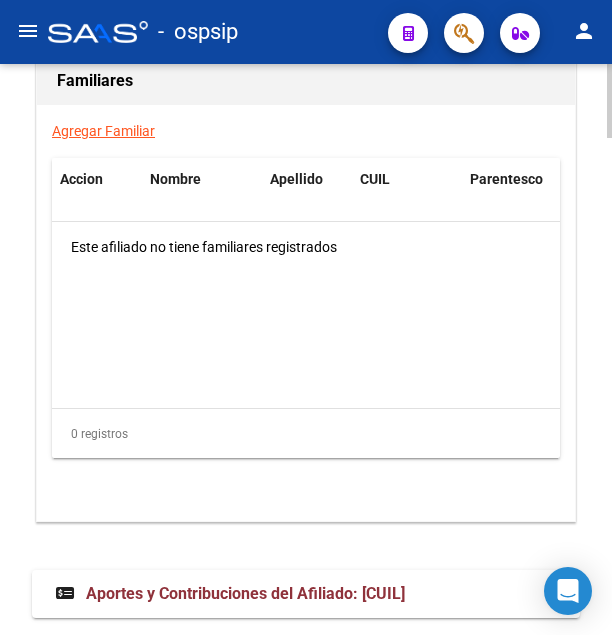 scroll, scrollTop: 3826, scrollLeft: 0, axis: vertical 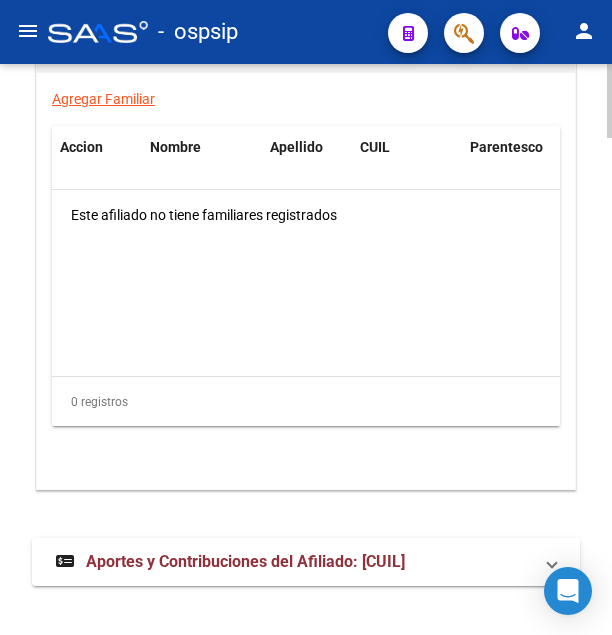 click on "Aportes y Contribuciones del Afiliado: [CUIL]" at bounding box center (245, 561) 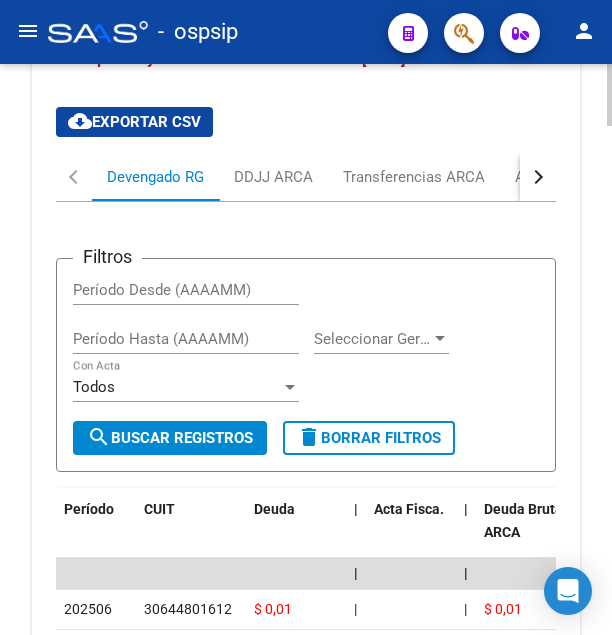 scroll, scrollTop: 4303, scrollLeft: 0, axis: vertical 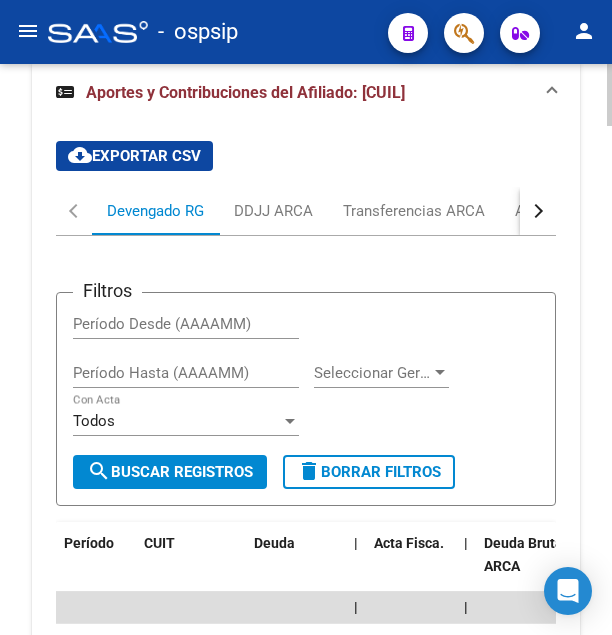 click at bounding box center (538, 211) 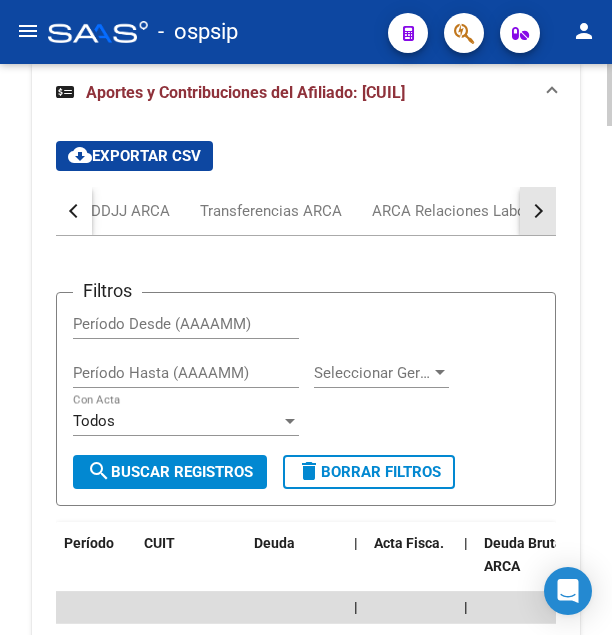 click at bounding box center [538, 211] 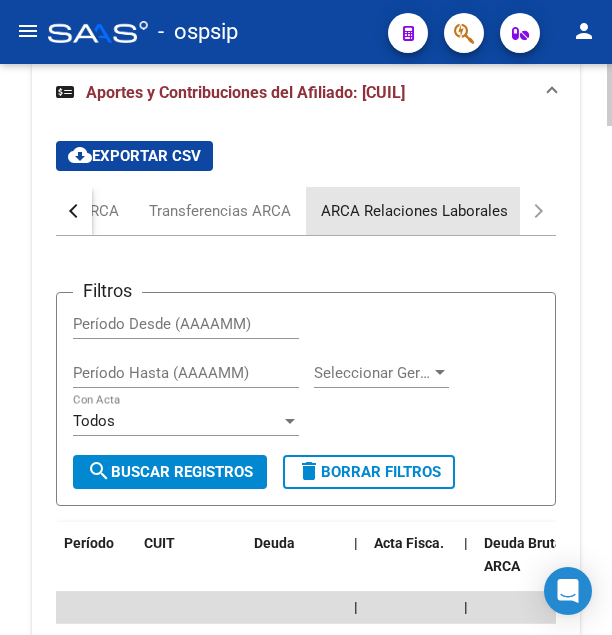 click on "ARCA Relaciones Laborales" at bounding box center (414, 211) 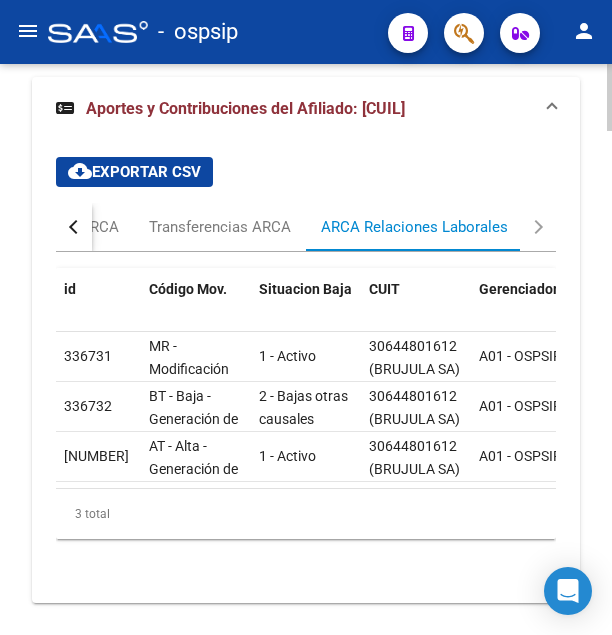 scroll, scrollTop: 4321, scrollLeft: 0, axis: vertical 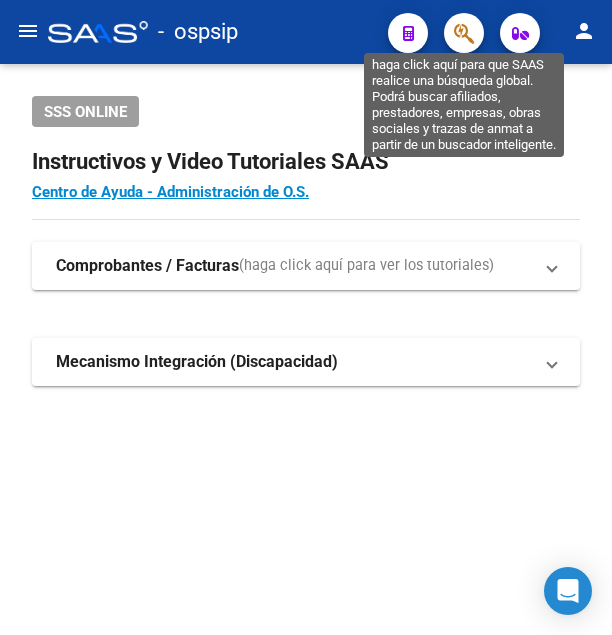 click 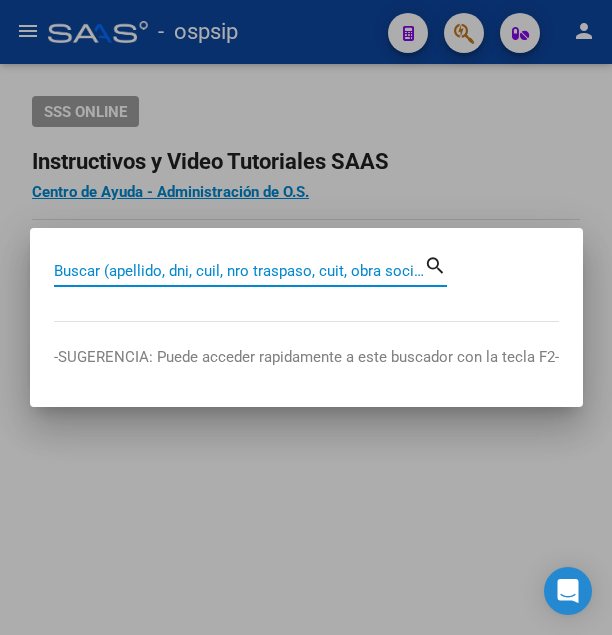 click on "Buscar (apellido, dni, cuil, nro traspaso, cuit, obra social)" at bounding box center [239, 271] 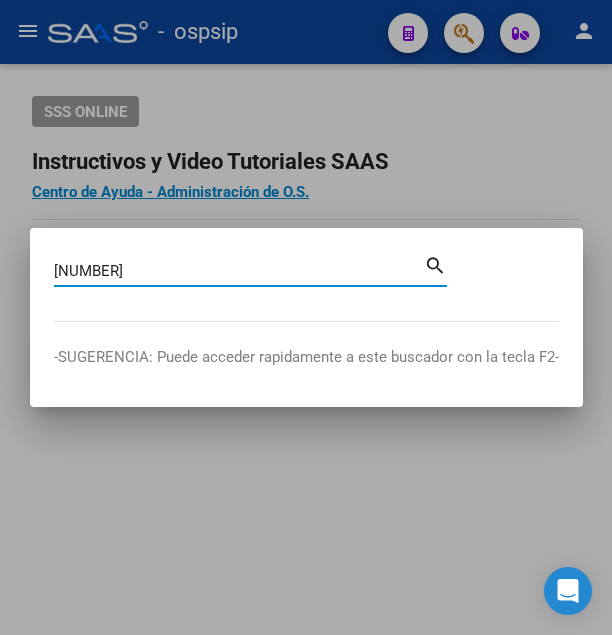type on "[NUMBER]" 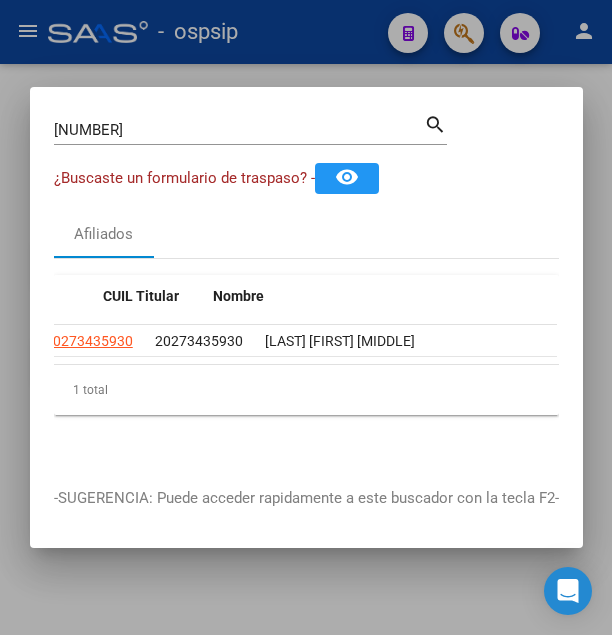 scroll, scrollTop: 0, scrollLeft: 0, axis: both 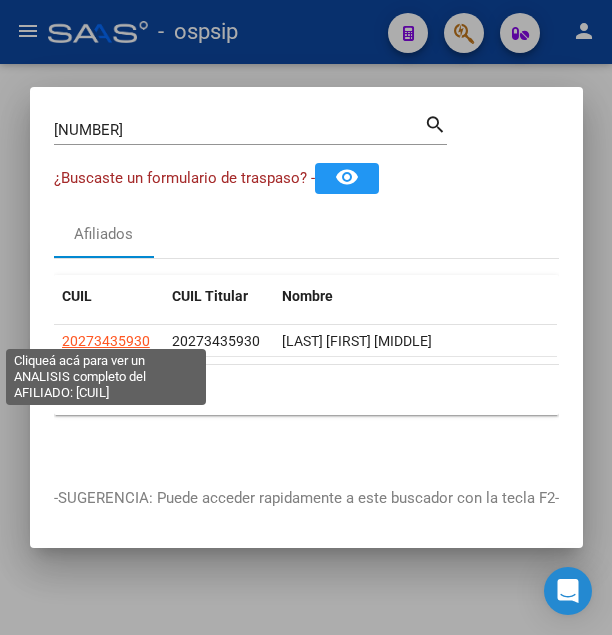 click on "20273435930" 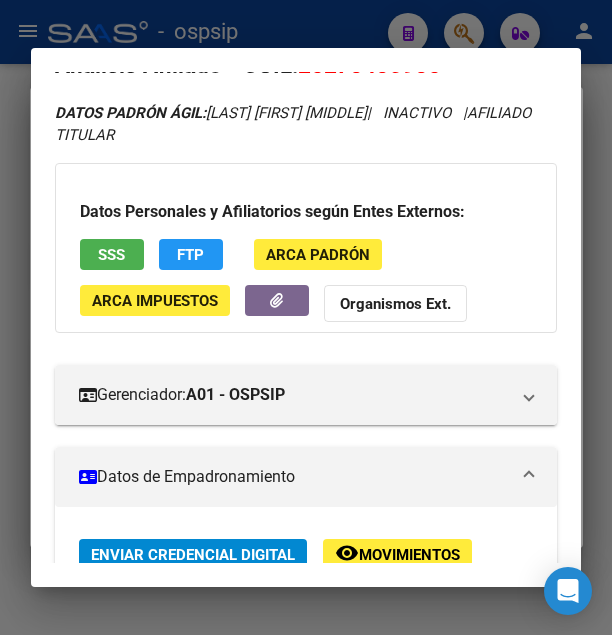 scroll, scrollTop: 0, scrollLeft: 0, axis: both 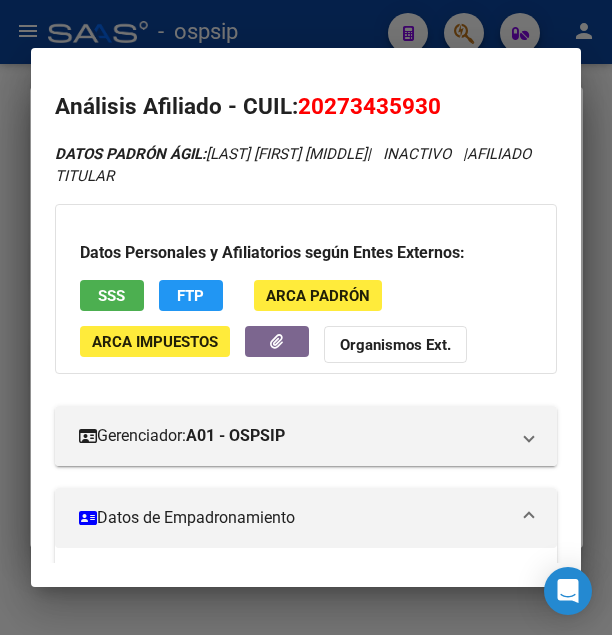 click on "Datos Personales y Afiliatorios según Entes Externos: SSS FTP ARCA Padrón ARCA Impuestos Organismos Ext." at bounding box center (306, 289) 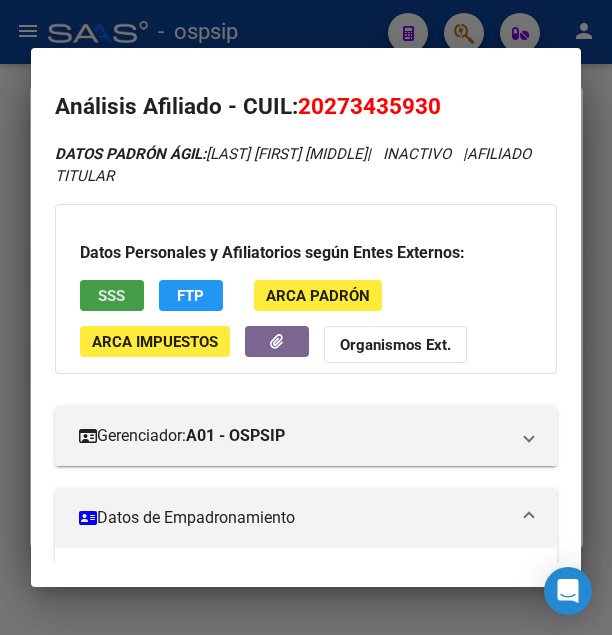 click on "SSS" at bounding box center (112, 295) 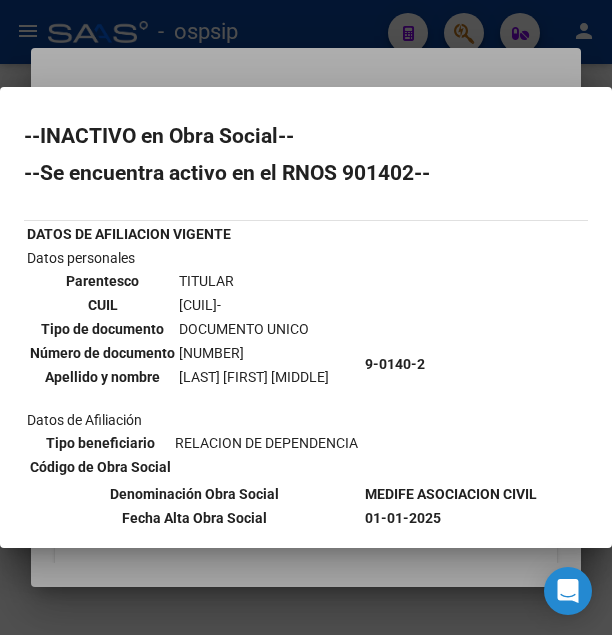 scroll, scrollTop: 0, scrollLeft: 0, axis: both 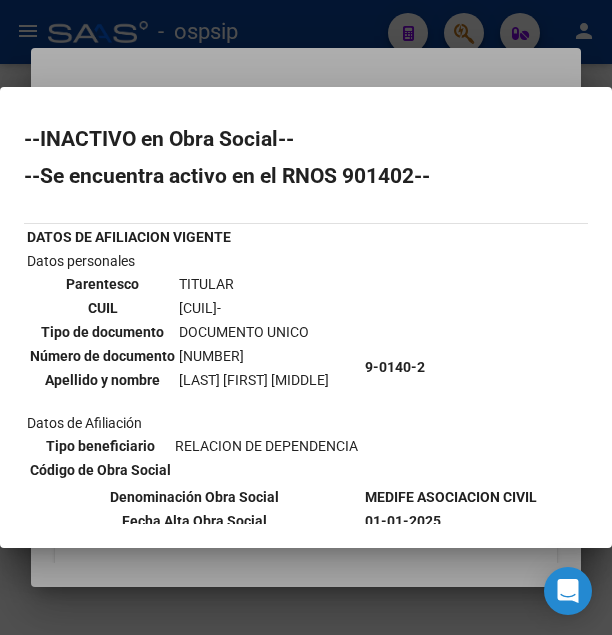 drag, startPoint x: 177, startPoint y: 309, endPoint x: 284, endPoint y: 319, distance: 107.46627 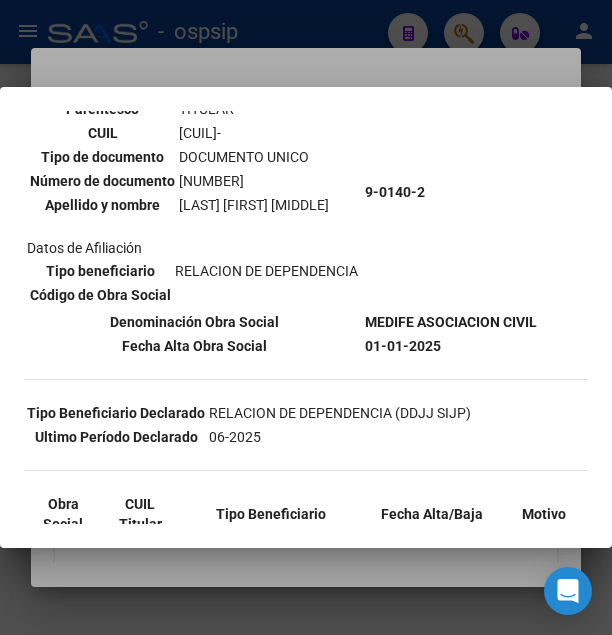 scroll, scrollTop: 216, scrollLeft: 0, axis: vertical 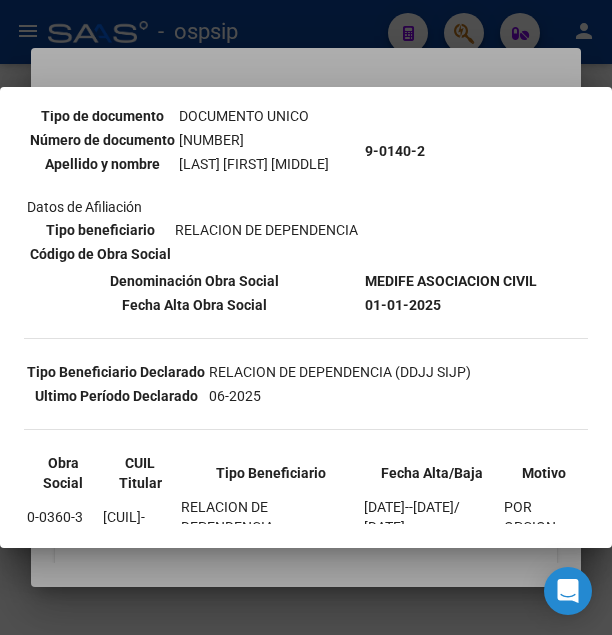 click at bounding box center (306, 317) 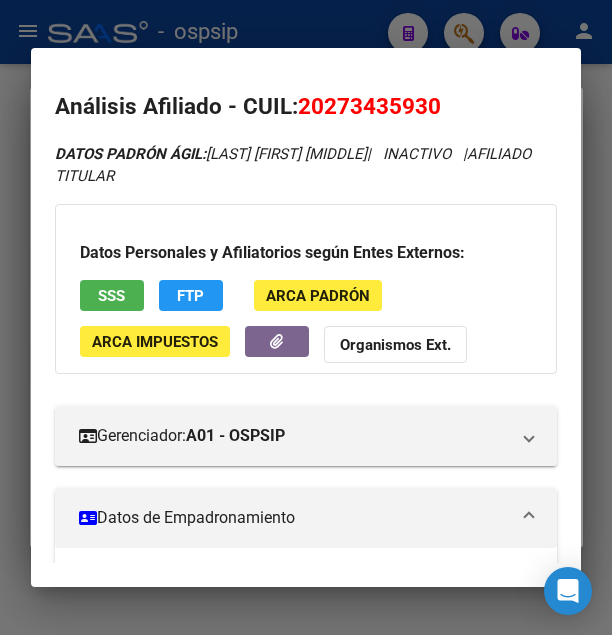 click on "Análisis Afiliado - CUIL:  [CUIL] DATOS PADRÓN ÁGIL:  [FIRST] [MIDDLE] [LAST]     |   INACTIVO   |     AFILIADO TITULAR  Datos Personales y Afiliatorios según Entes Externos: SSS FTP ARCA Padrón ARCA Impuestos Organismos Ext.    Gerenciador:      A01 - OSPSIP Atención telefónica: Atención emergencias: Otros Datos Útiles:    Datos de Empadronamiento  Enviar Credencial Digital remove_red_eye Movimientos    Sin Certificado Discapacidad Crear Familiar ABM Rápido ABM Etiquetas: Estado: INACTIVO Última Alta Formal:  [DATE] Ultimo Tipo Movimiento Alta:  ALTA INICIAL DIRECTA Última Baja Formal:  [DATE] Ultimo Tipo Movimiento Baja:  CAMBIO DE OBRA SOCIAL ANSES DATOS DEL AFILIADO Apellido:  [FIRST] [MIDDLE] [LAST] CUIL:  [CUIL] Documento:  DU - DOCUMENTO UNICO [NUMBER]  Nacionalidad:  ARGENTINA Parentesco:  0 - Titular Estado Civil:  Soltero Discapacitado:    NO (00) Sexo:  M Nacimiento:  [DATE] Edad:  46  Nro Afiliado:  [NUMBER] NO TIENE TELEFONOS REGISTRADOS Provincia:  1834 Id" at bounding box center (306, 318) 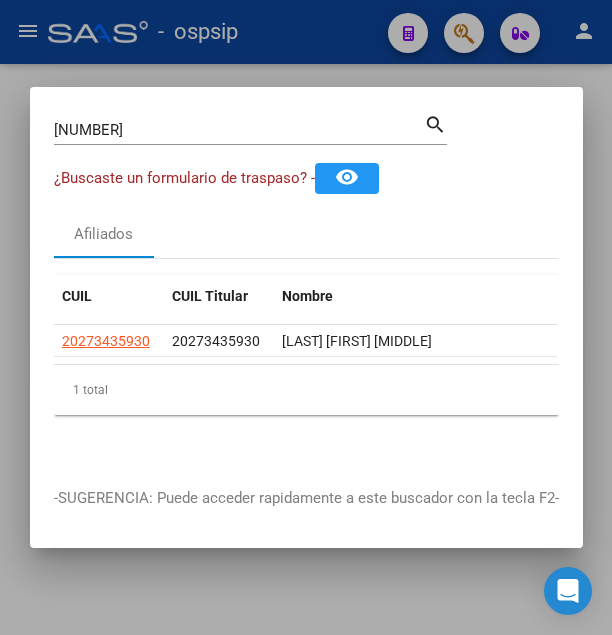 click at bounding box center [306, 317] 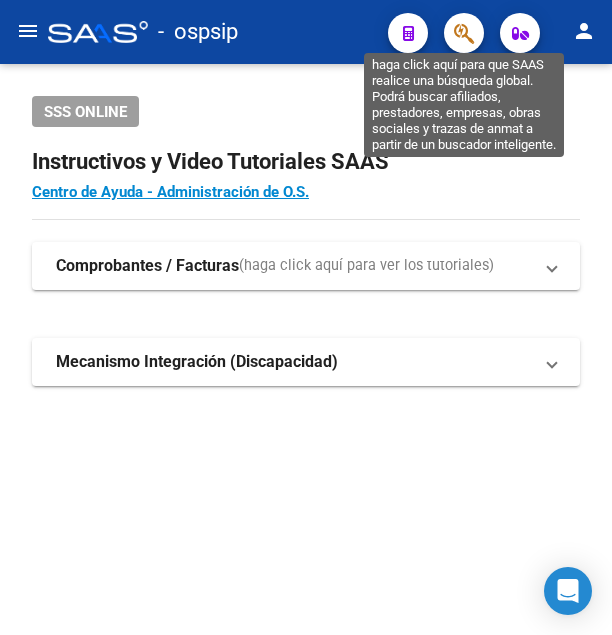 click 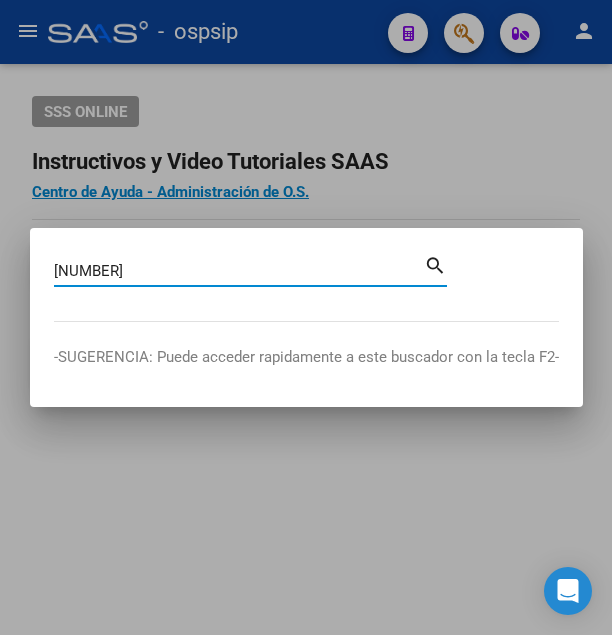 type on "[NUMBER]" 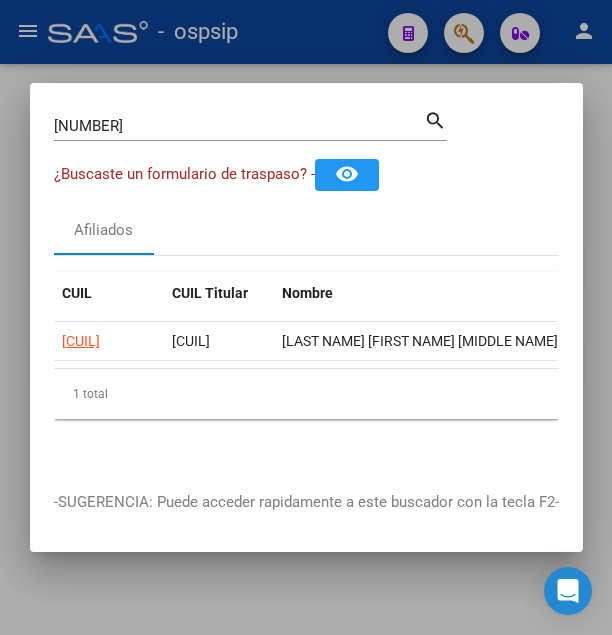 click at bounding box center (306, 317) 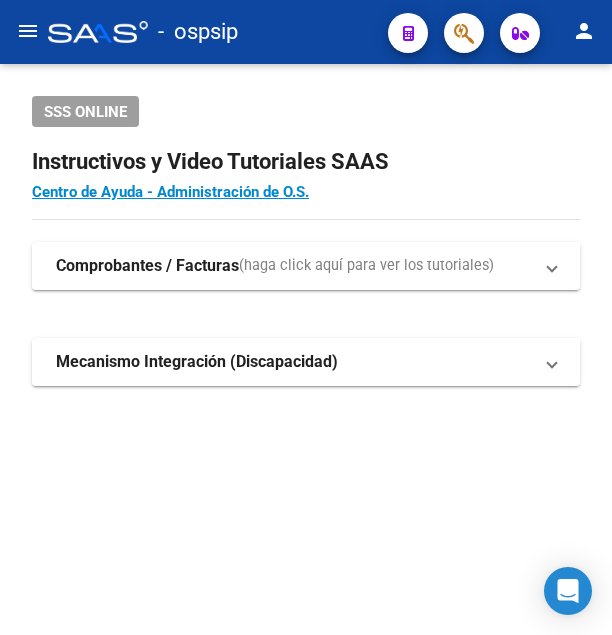 click on "-   ospsip" 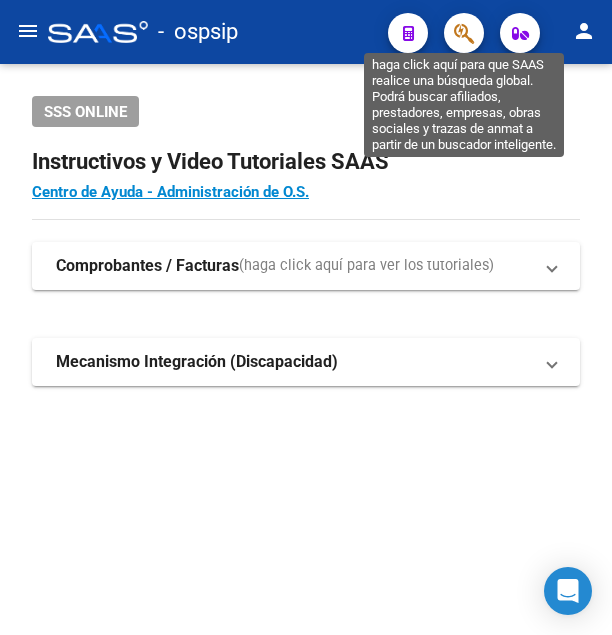 click 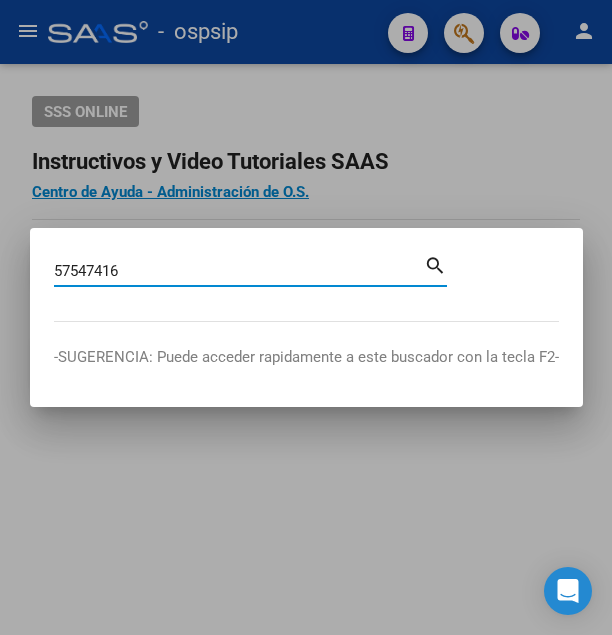 type on "57547416" 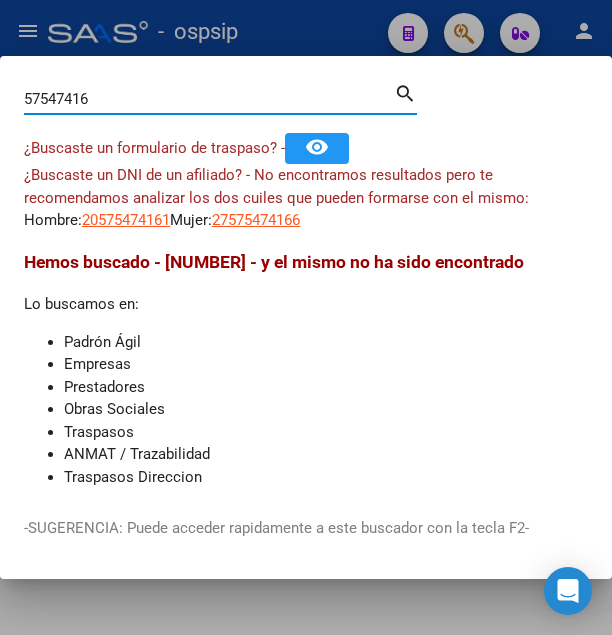click on "57547416" at bounding box center (209, 99) 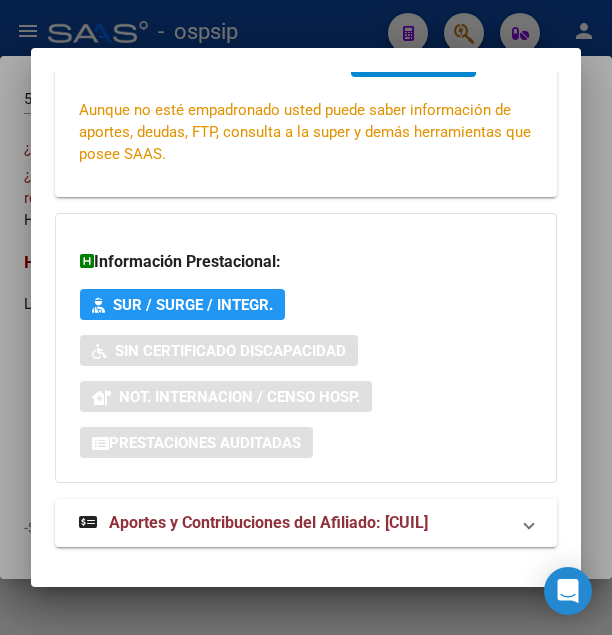 scroll, scrollTop: 491, scrollLeft: 0, axis: vertical 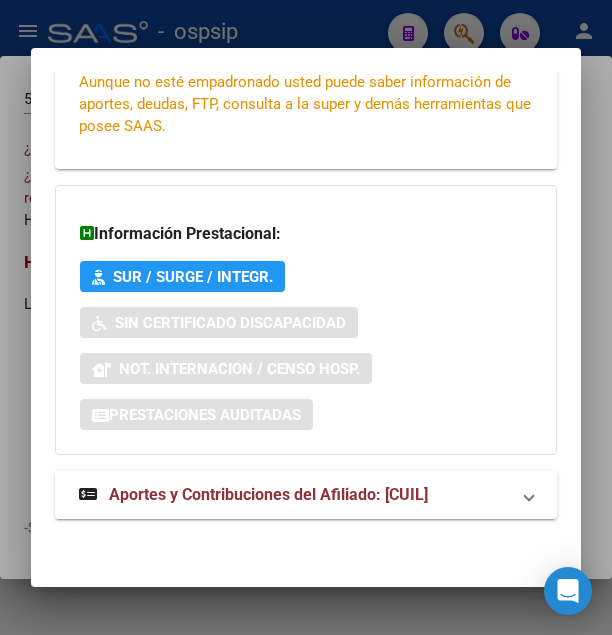 click on "Aportes y Contribuciones del Afiliado: [CUIL]" at bounding box center (268, 494) 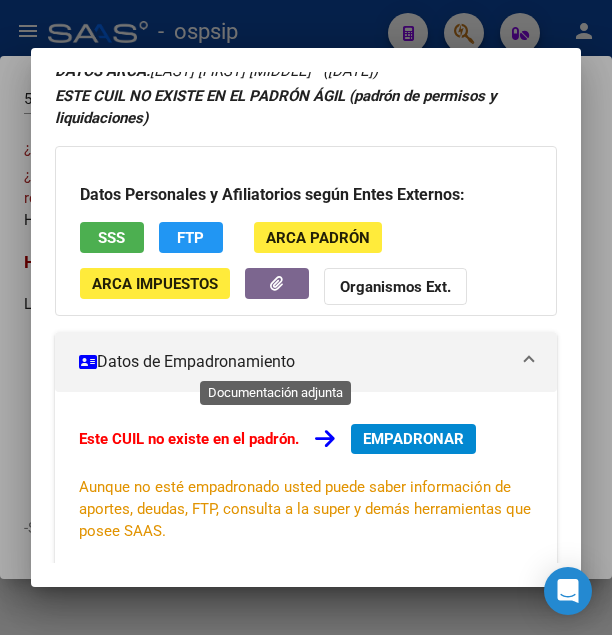 scroll, scrollTop: 0, scrollLeft: 0, axis: both 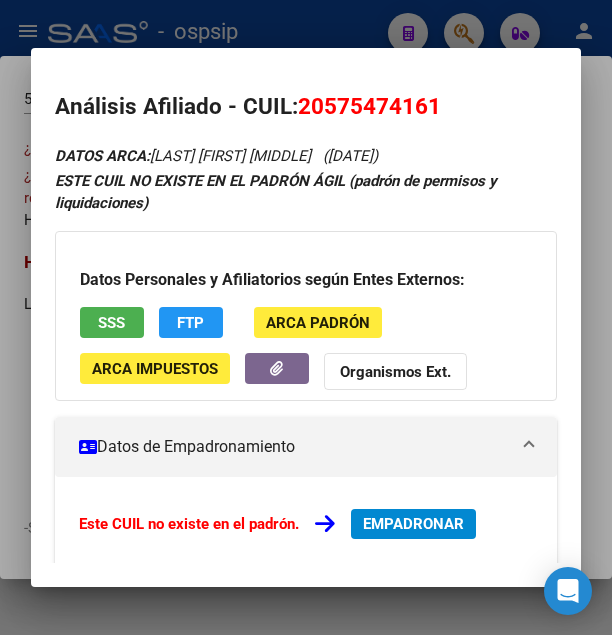 click on "SSS" at bounding box center (111, 323) 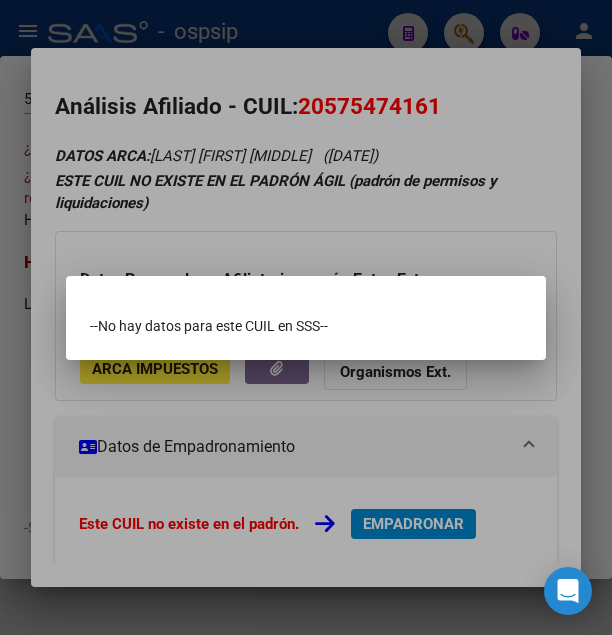 click at bounding box center (306, 317) 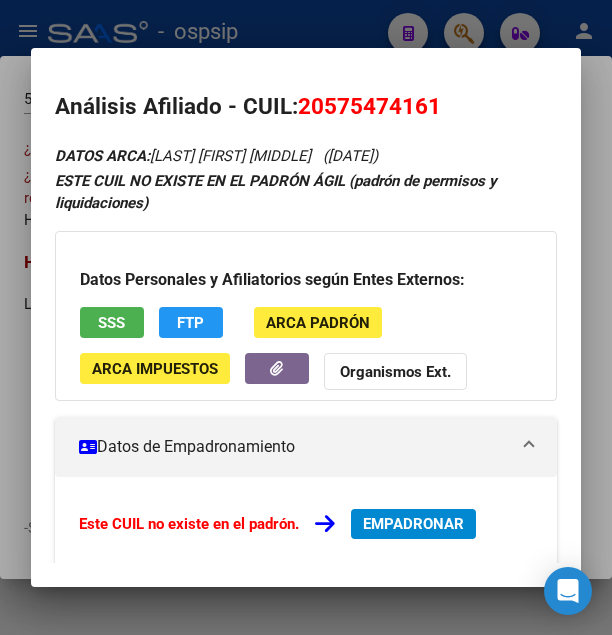 click at bounding box center (306, 317) 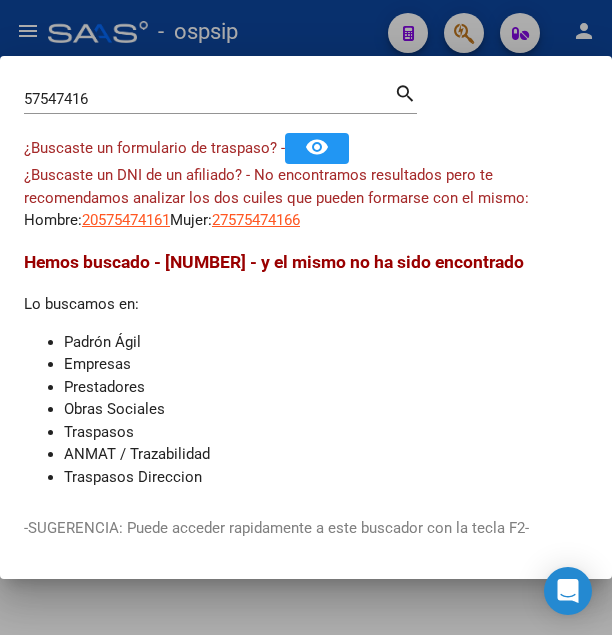 click on "57547416" at bounding box center [209, 99] 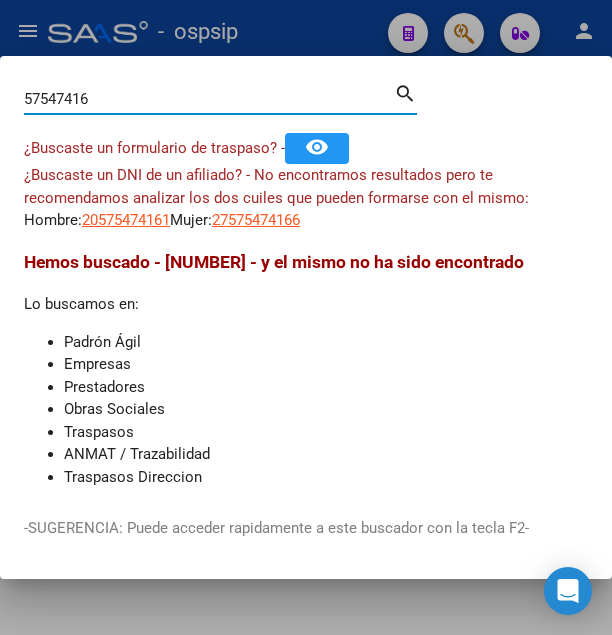 click on "57547416" at bounding box center [209, 99] 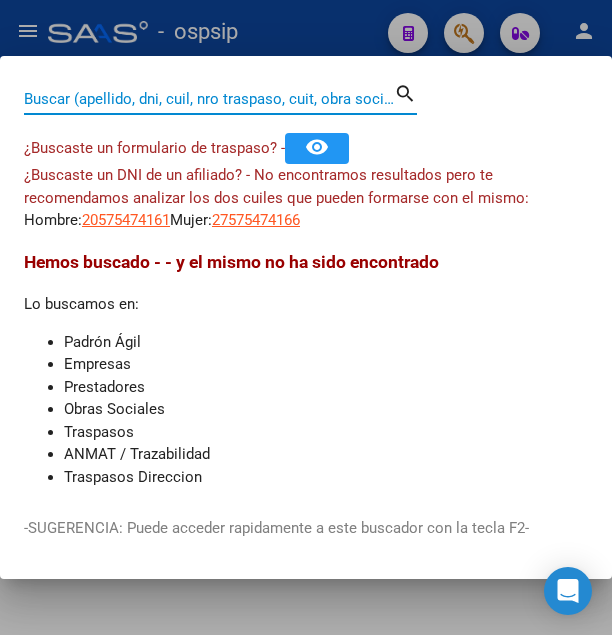 paste on "[CUIL]" 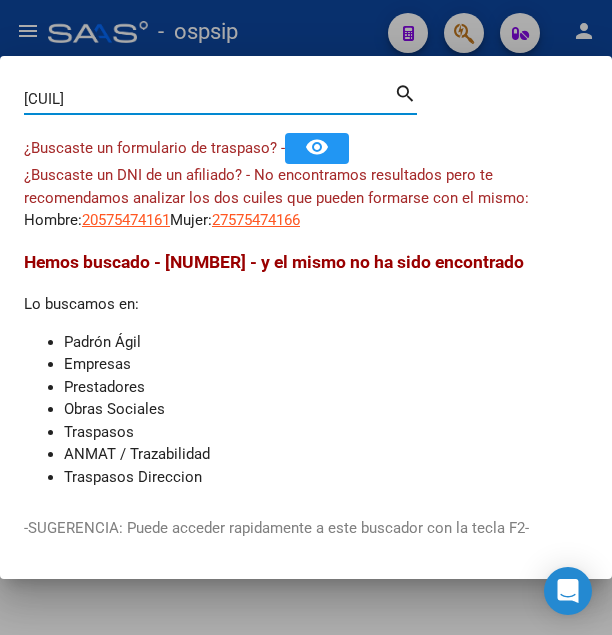 click on "[CUIL]" at bounding box center [209, 99] 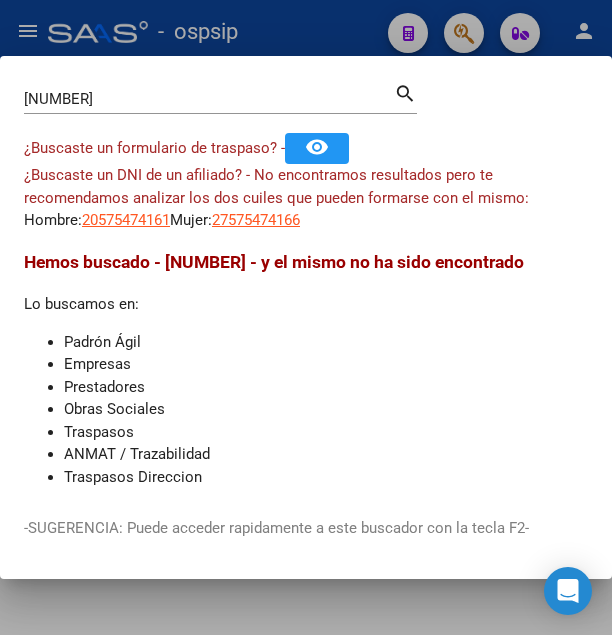 drag, startPoint x: 119, startPoint y: 89, endPoint x: 112, endPoint y: 105, distance: 17.464249 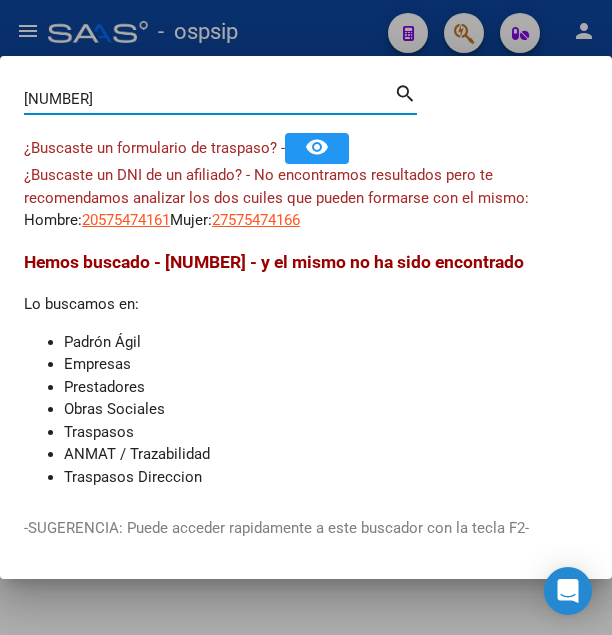 click on "[NUMBER]" at bounding box center (209, 99) 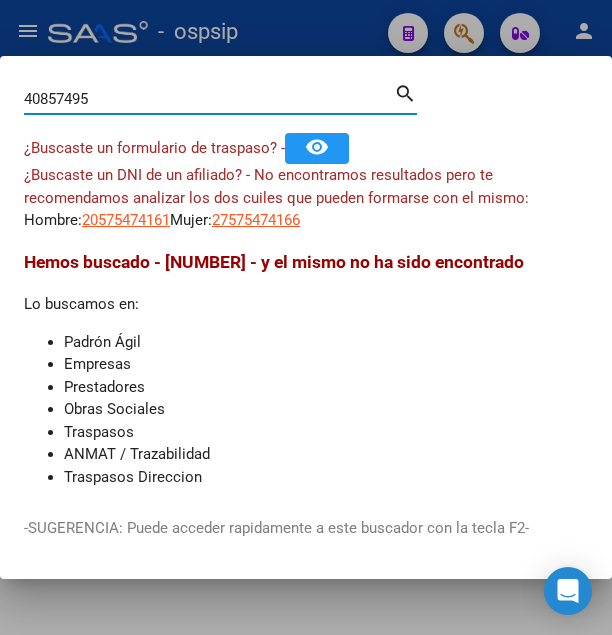 type on "40857495" 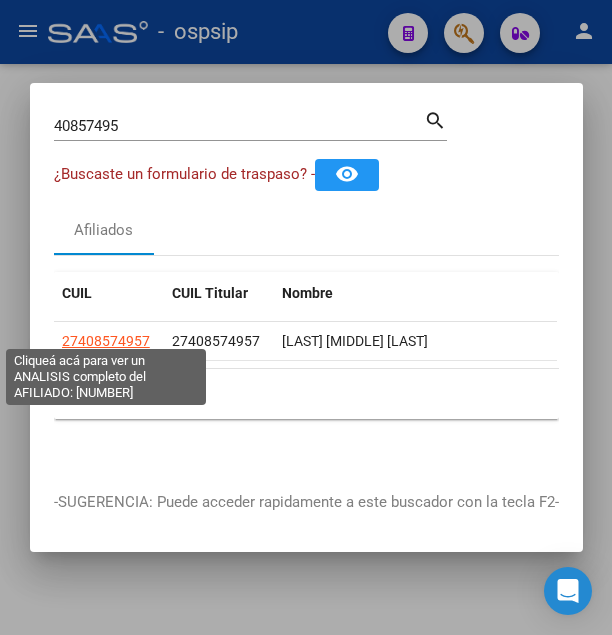 click on "27408574957" 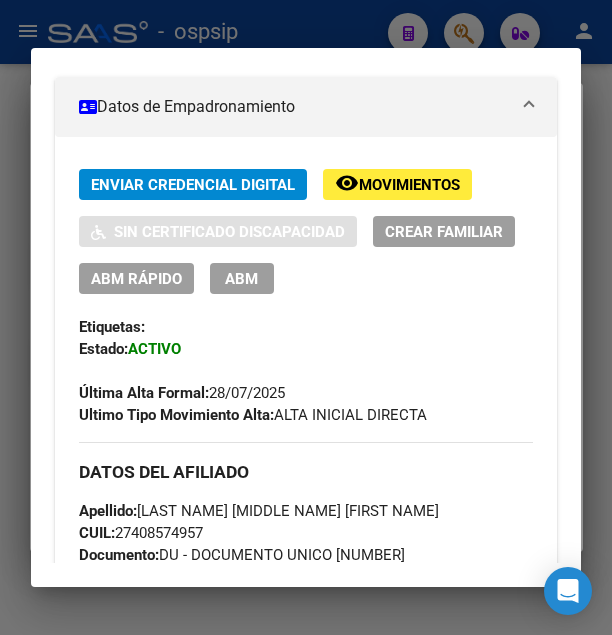 scroll, scrollTop: 432, scrollLeft: 0, axis: vertical 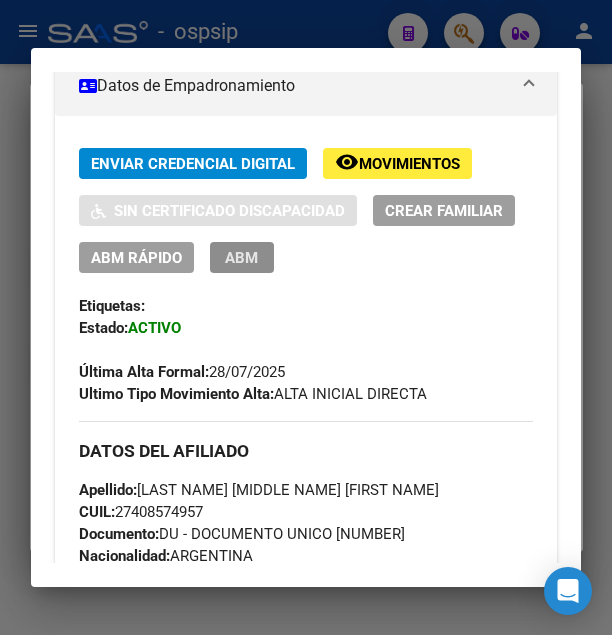 click on "ABM" at bounding box center [241, 258] 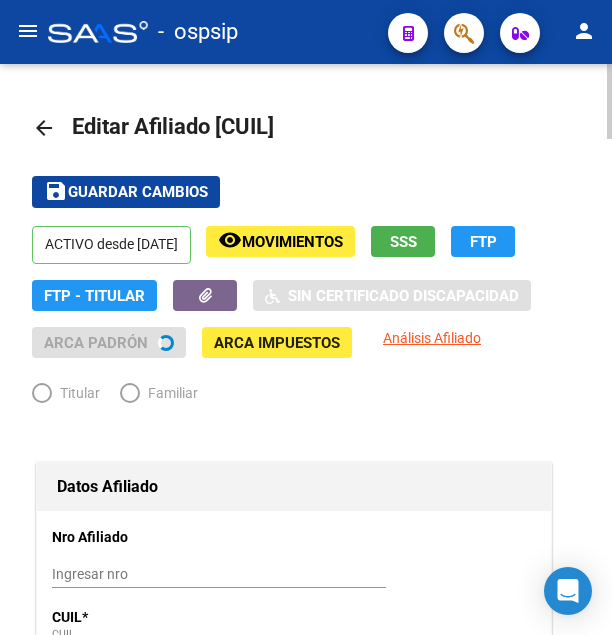 radio on "true" 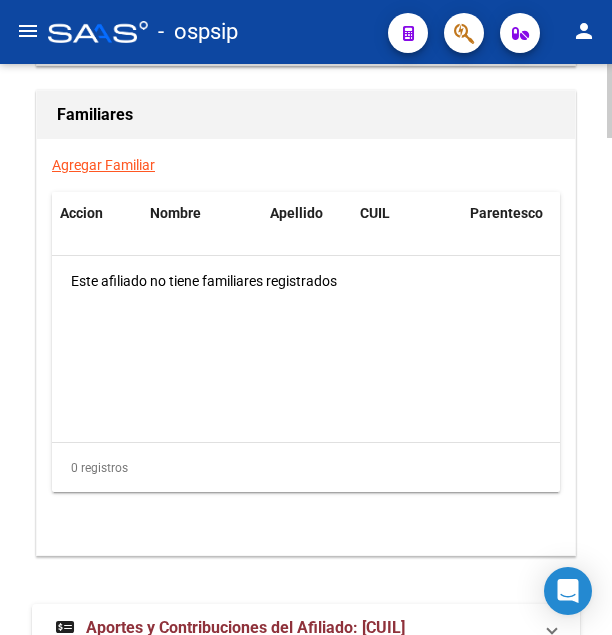 scroll, scrollTop: 3826, scrollLeft: 0, axis: vertical 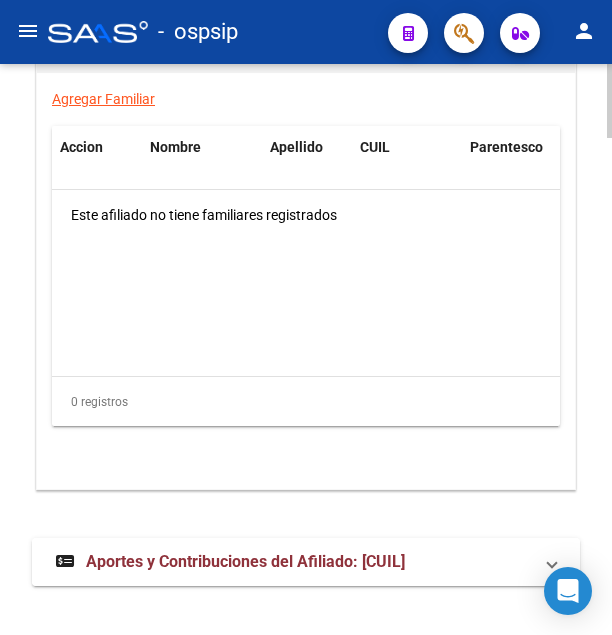 click on "Aportes y Contribuciones del Afiliado: [CUIL]" at bounding box center [245, 561] 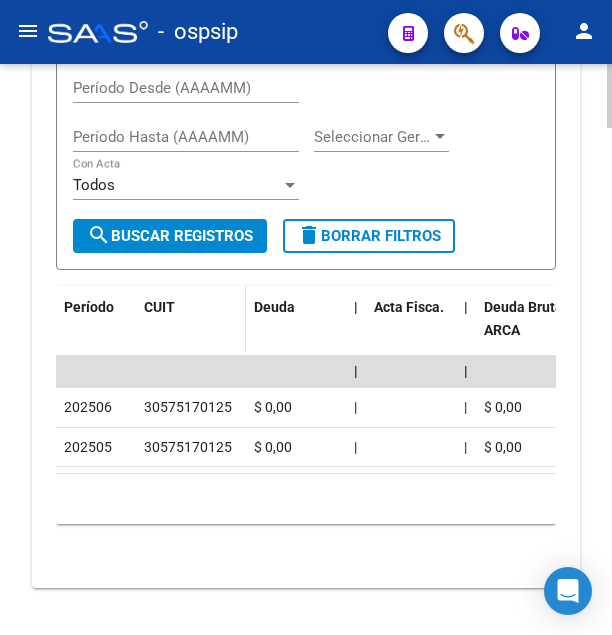 scroll, scrollTop: 4560, scrollLeft: 0, axis: vertical 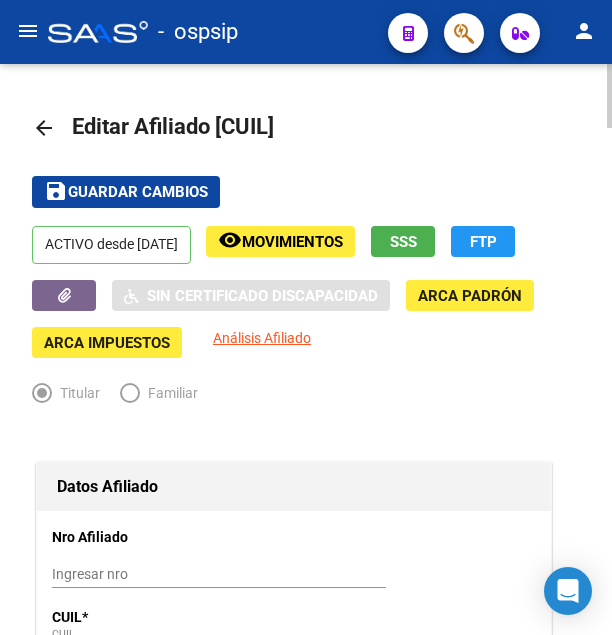 click on "Movimientos" 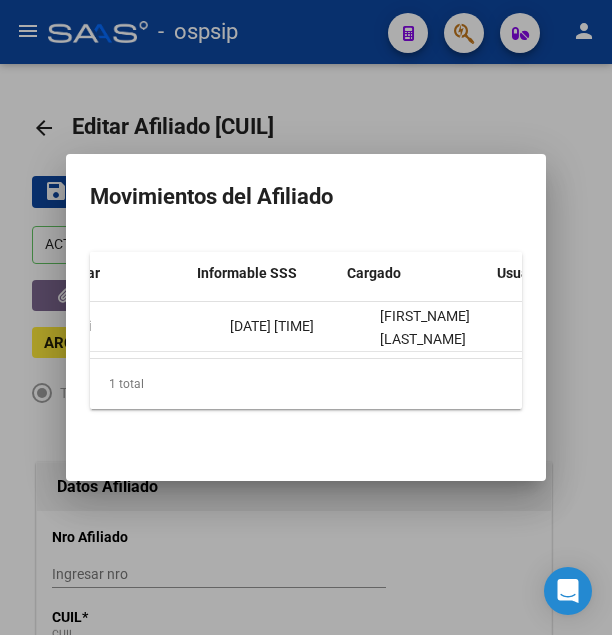 scroll, scrollTop: 0, scrollLeft: 372, axis: horizontal 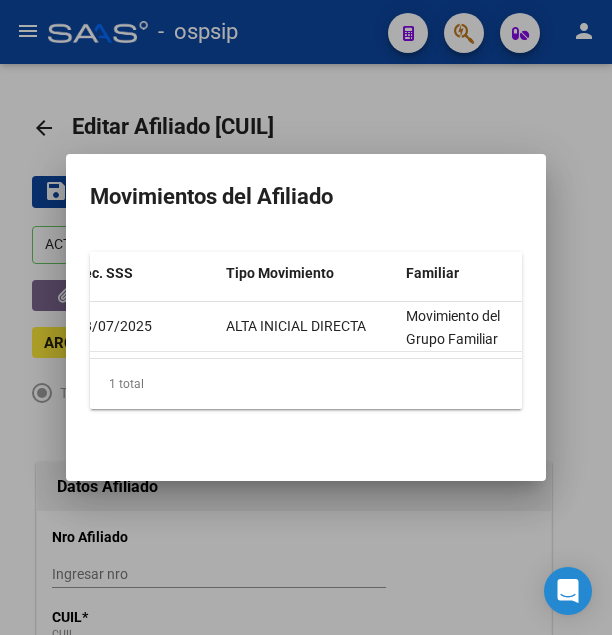 click at bounding box center (306, 317) 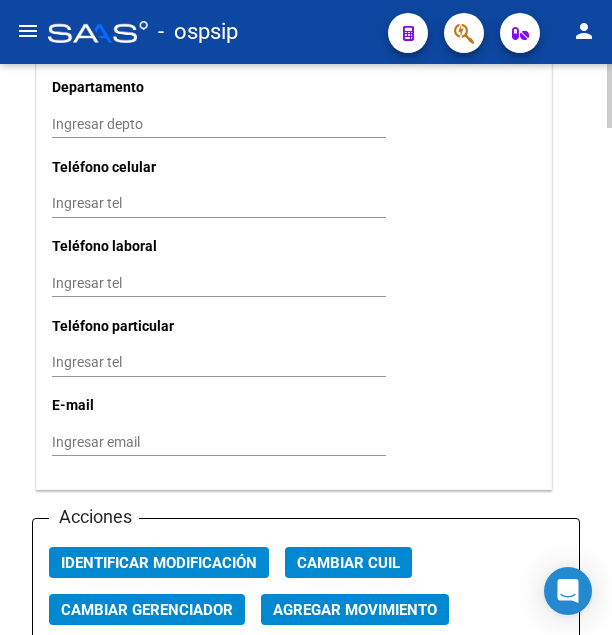 scroll, scrollTop: 2346, scrollLeft: 0, axis: vertical 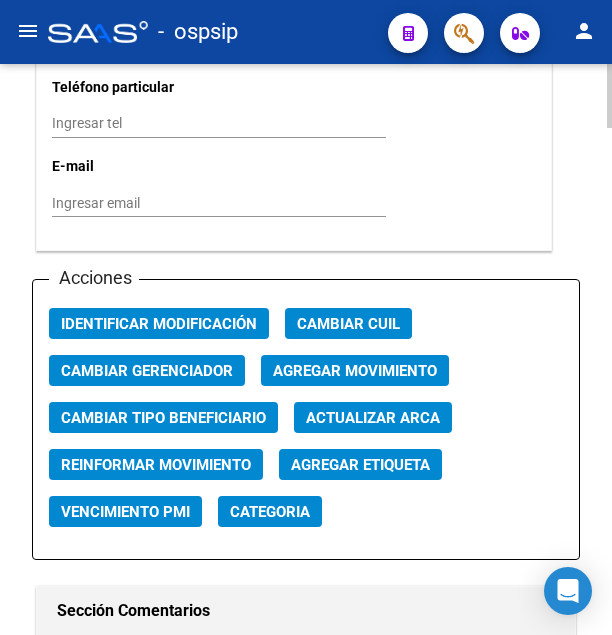 click on "Agregar Movimiento" 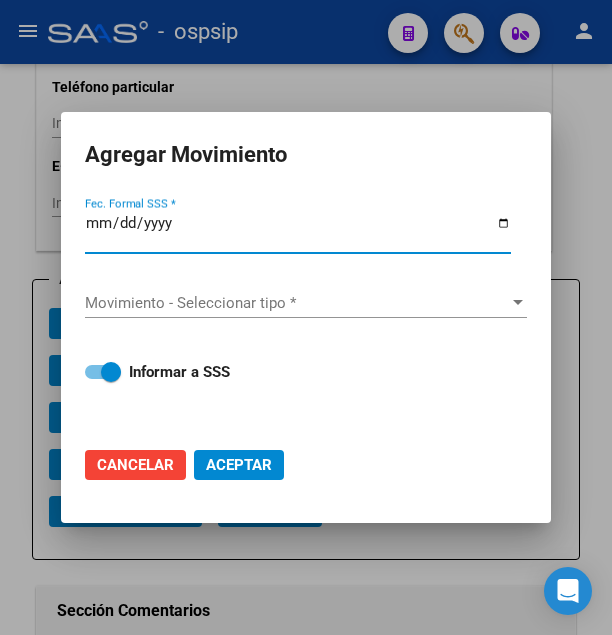 click at bounding box center (306, 317) 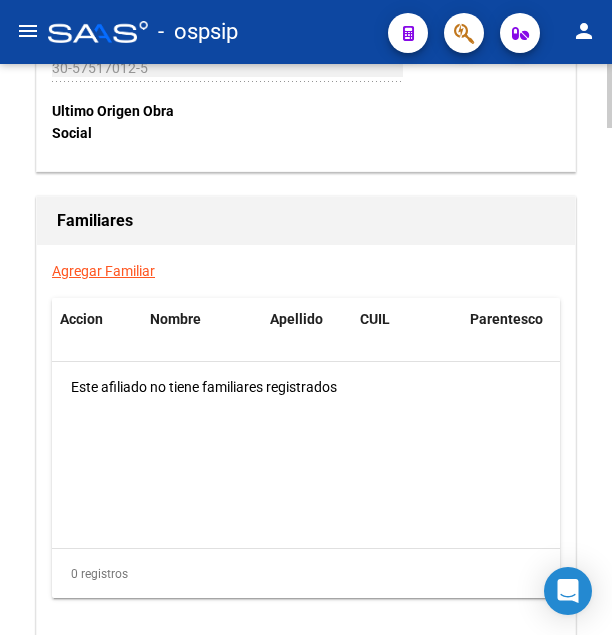 scroll, scrollTop: 3672, scrollLeft: 0, axis: vertical 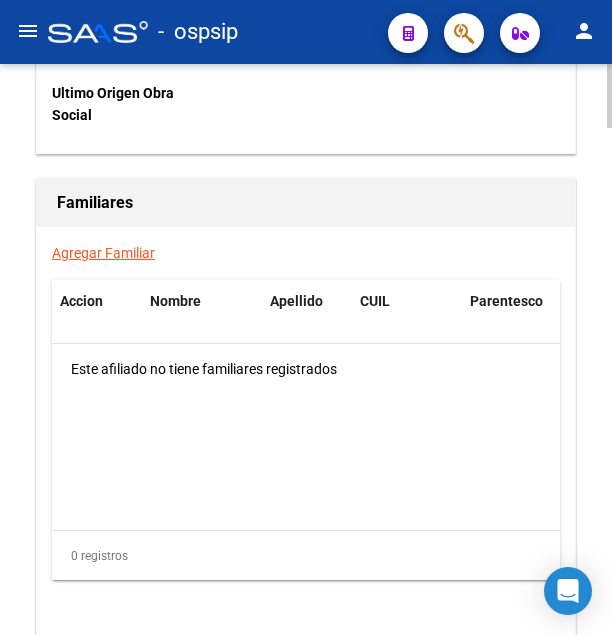 click on "Agregar Familiar" 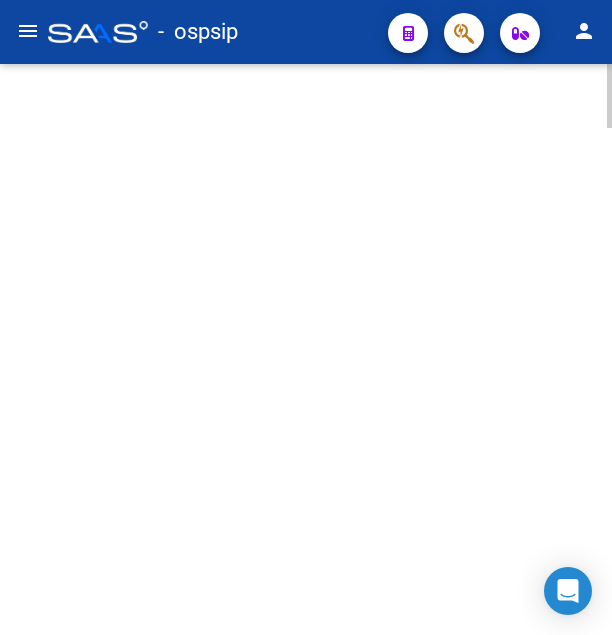 scroll, scrollTop: 0, scrollLeft: 0, axis: both 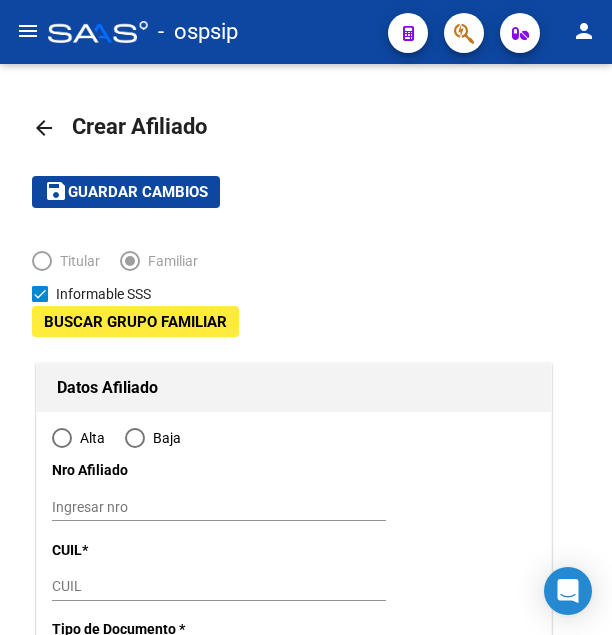type on "30-57517012-5" 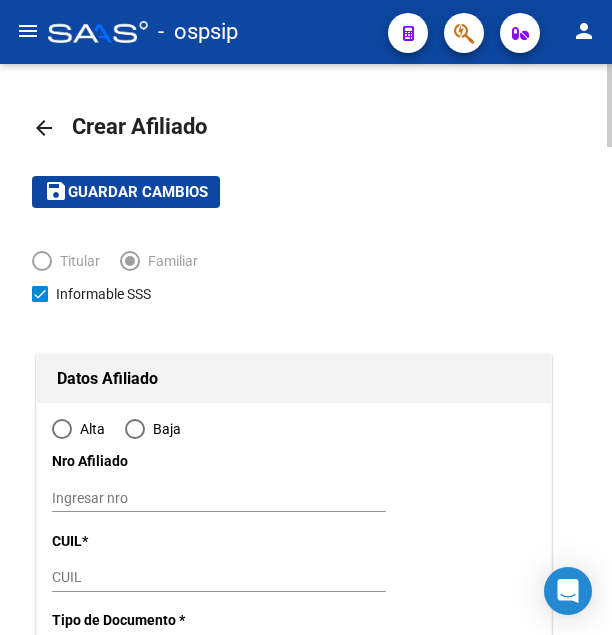 type on "LOMAS DE ZAMORA" 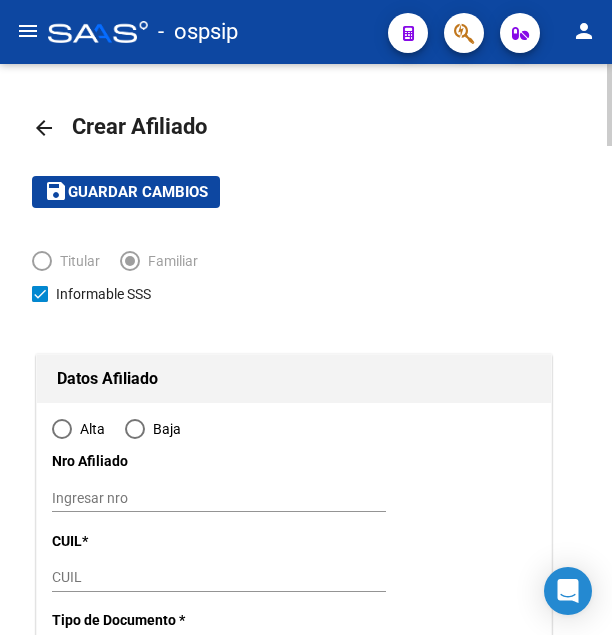 radio on "true" 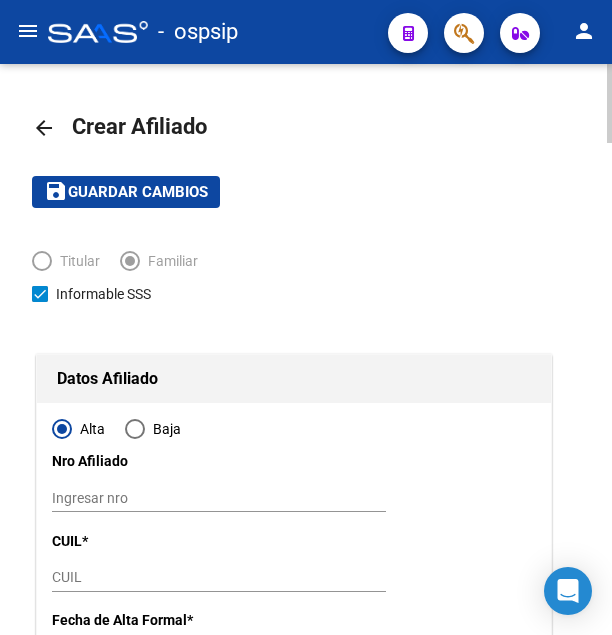 type on "30-57517012-5" 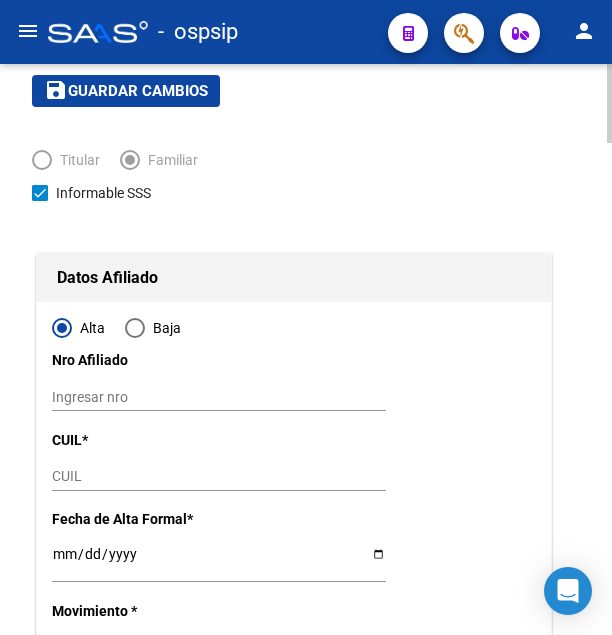 scroll, scrollTop: 102, scrollLeft: 0, axis: vertical 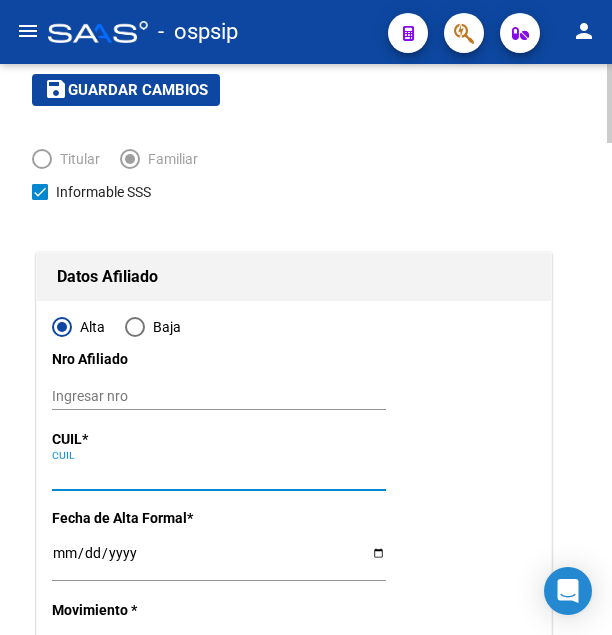 click on "CUIL" at bounding box center (219, 475) 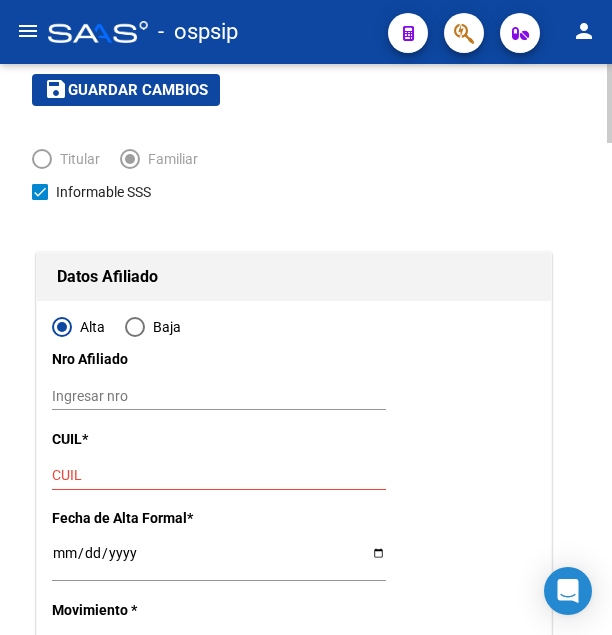 click on "CUIL" at bounding box center [219, 475] 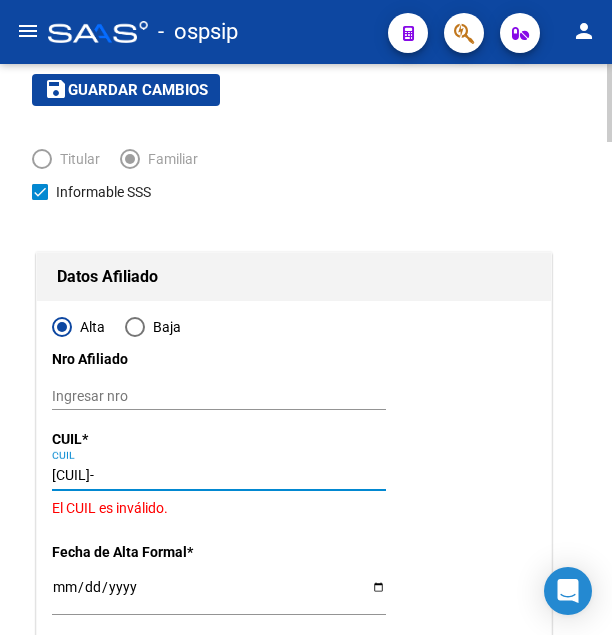 click on "[CUIL]-" at bounding box center [219, 475] 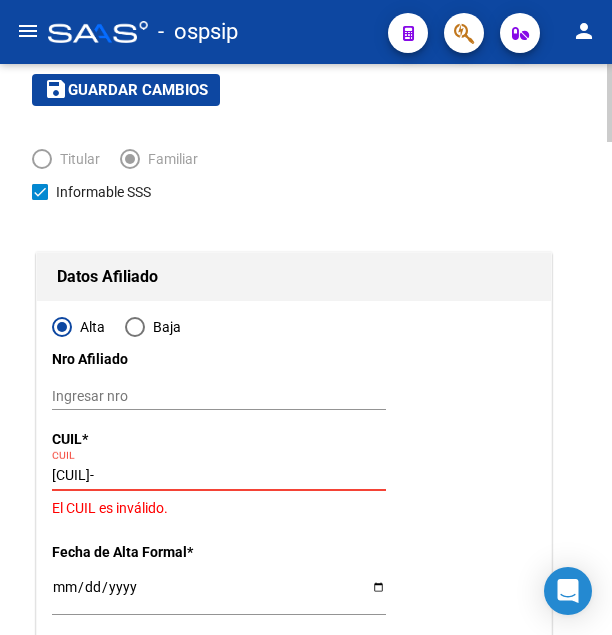 type on "[CUIL]-" 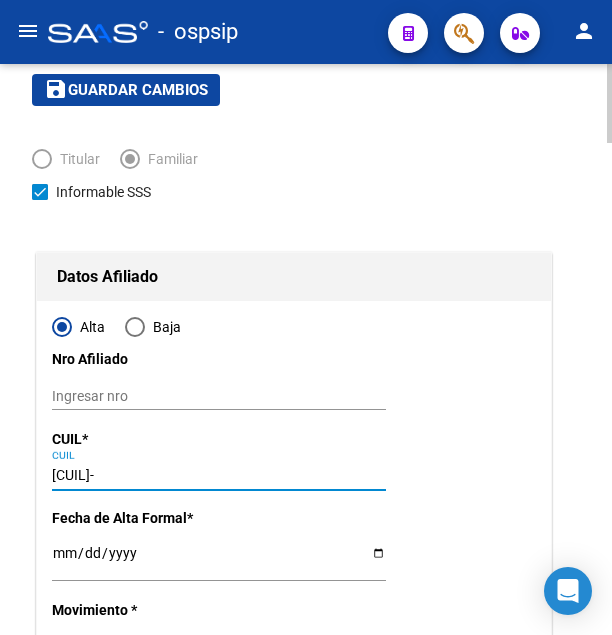 type on "57547416" 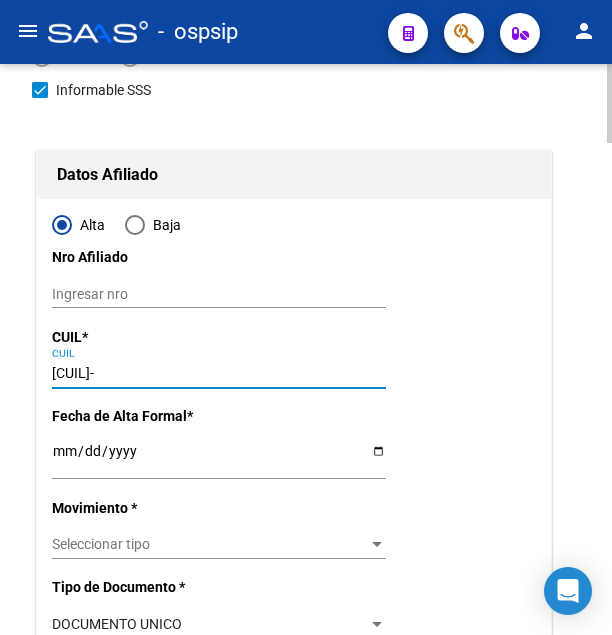 type on "[CUIL]-" 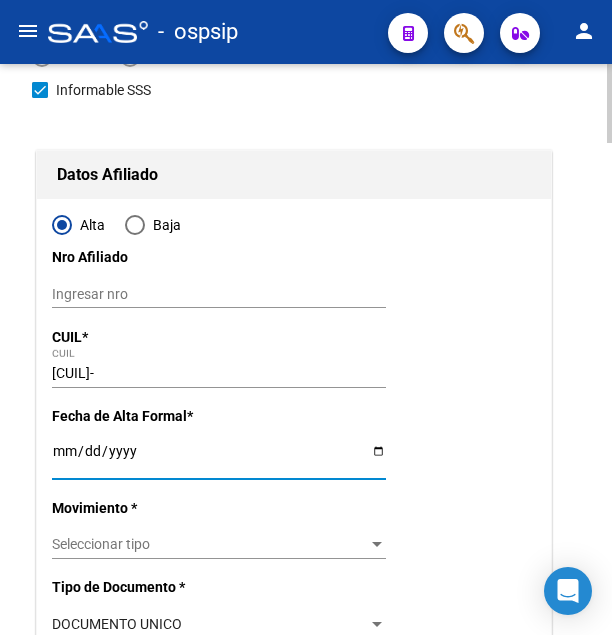 click on "Ingresar fecha" at bounding box center (219, 458) 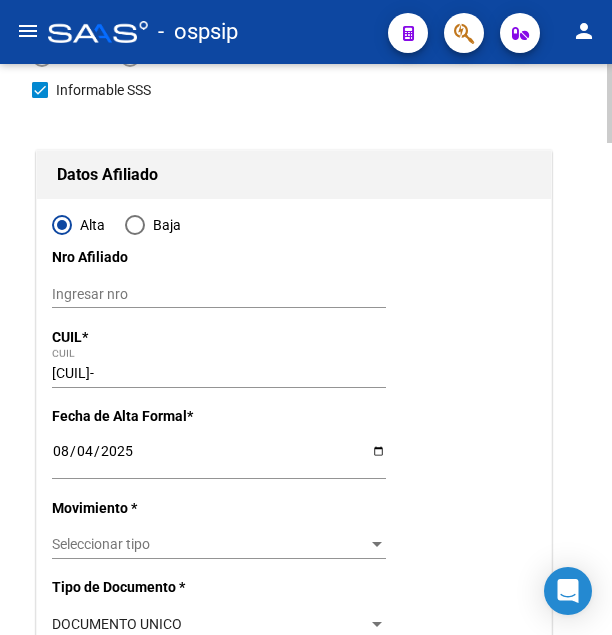 click on "Seleccionar tipo Seleccionar tipo" 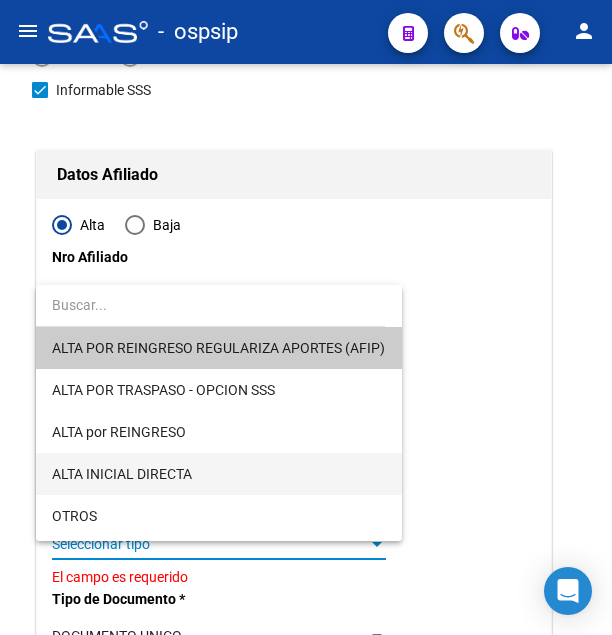 click on "ALTA INICIAL DIRECTA" at bounding box center (219, 474) 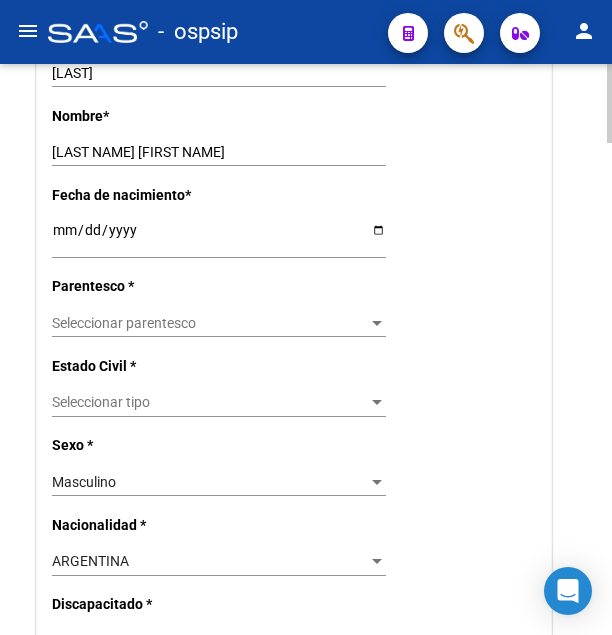 scroll, scrollTop: 918, scrollLeft: 0, axis: vertical 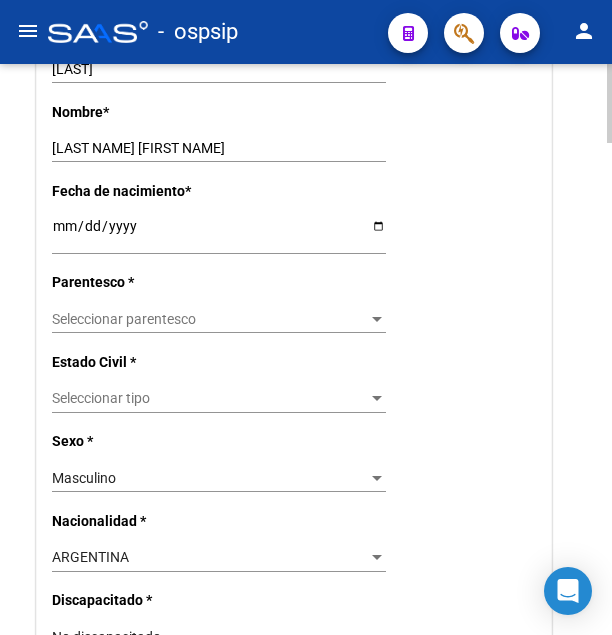 click on "Seleccionar parentesco" at bounding box center [210, 319] 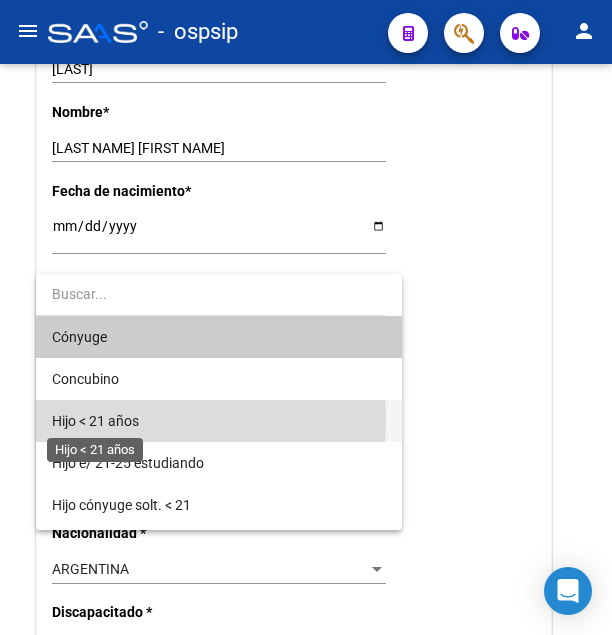 click on "Hijo < 21 años" at bounding box center [95, 421] 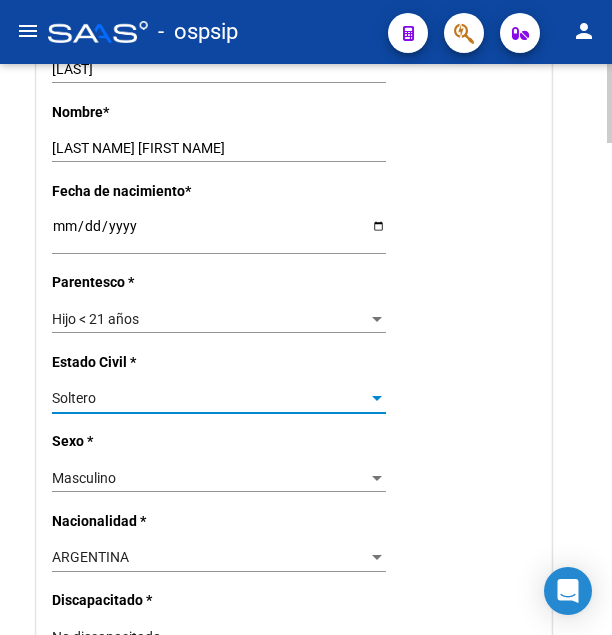 click on "Soltero" at bounding box center (210, 398) 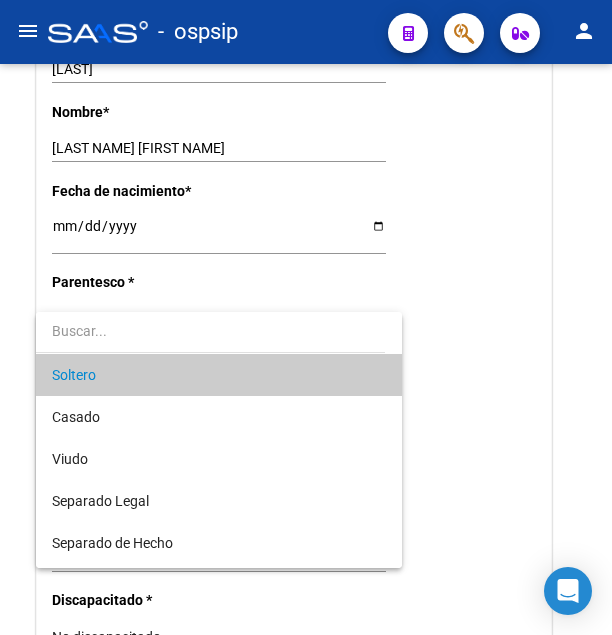 click at bounding box center (306, 317) 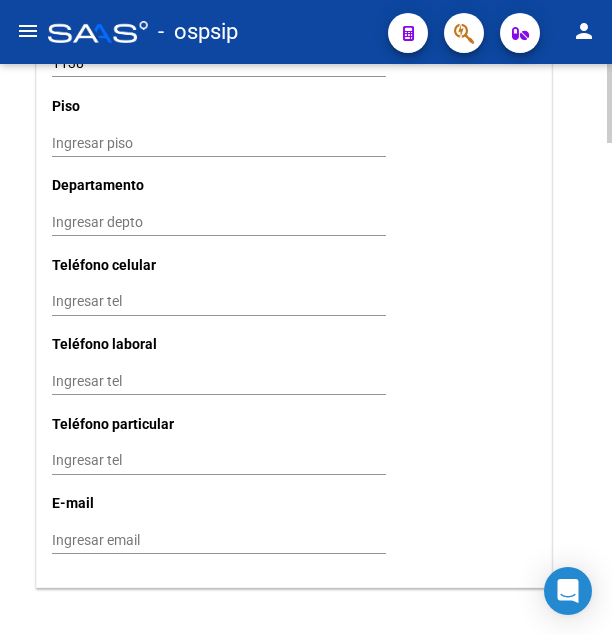 scroll, scrollTop: 2142, scrollLeft: 0, axis: vertical 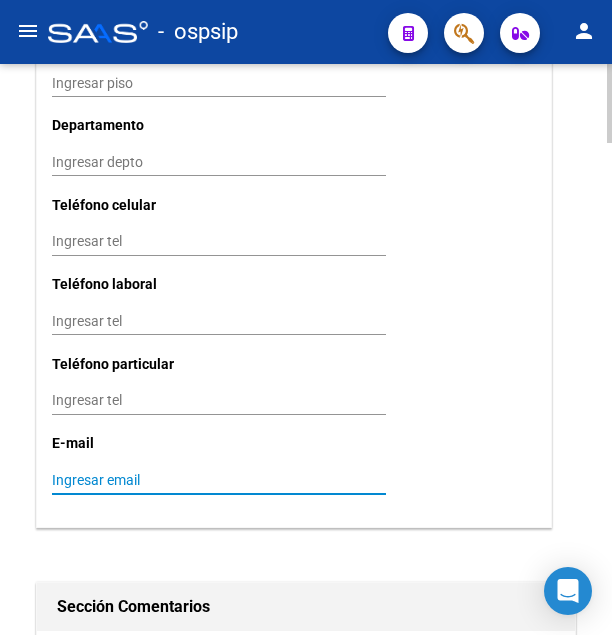 paste on "[EMAIL]" 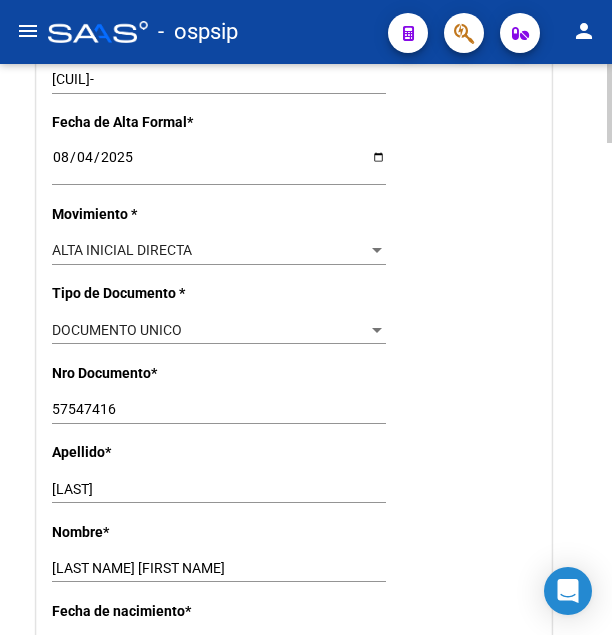 scroll, scrollTop: 0, scrollLeft: 0, axis: both 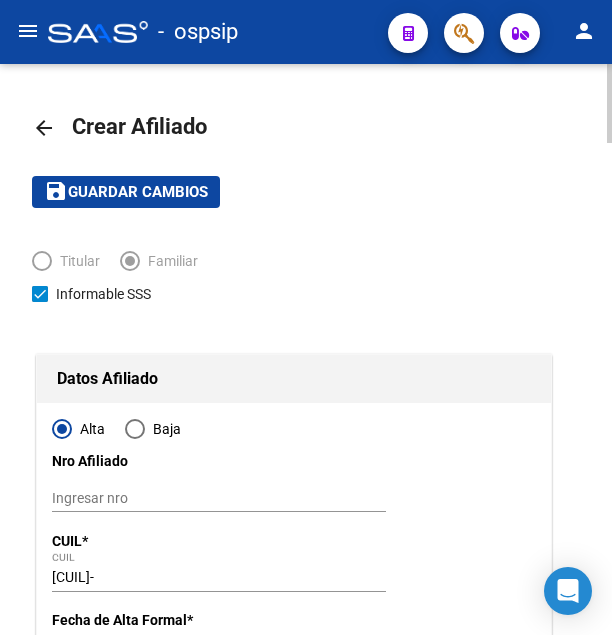 type on "[EMAIL]" 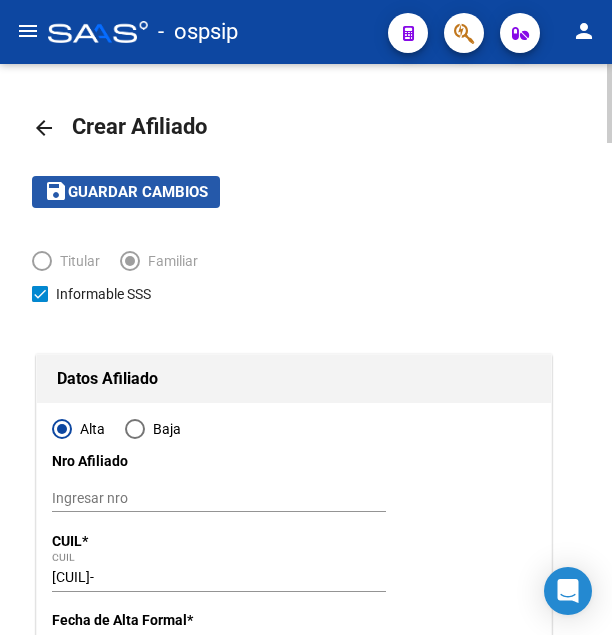 click on "Guardar cambios" 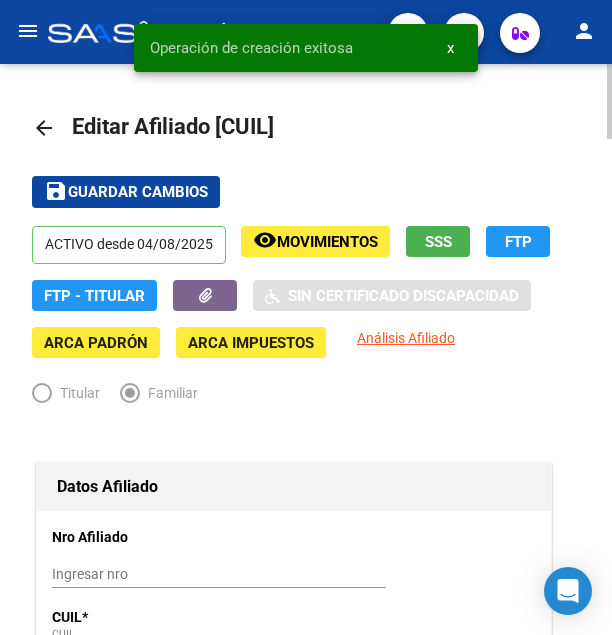 radio on "true" 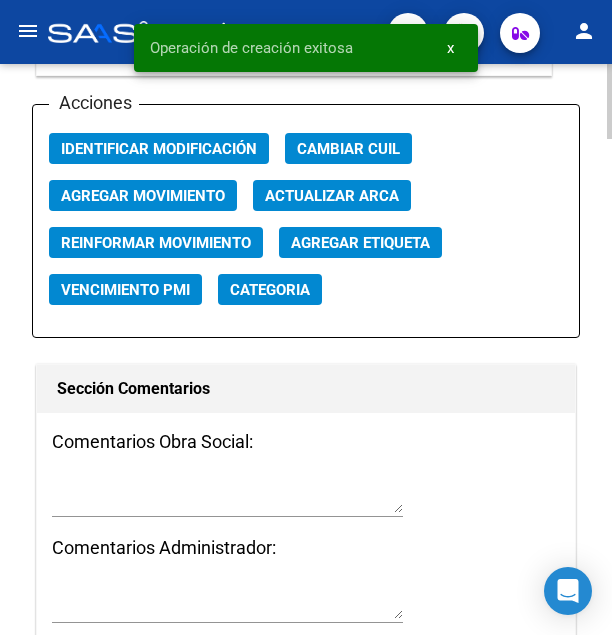 scroll, scrollTop: 2346, scrollLeft: 0, axis: vertical 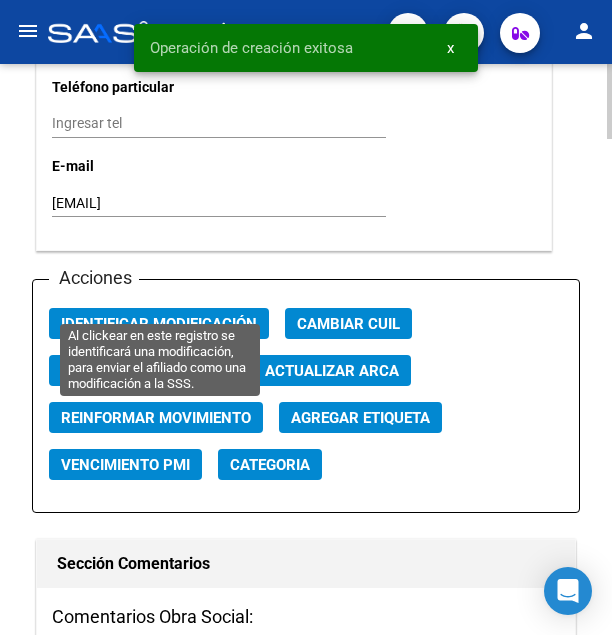click on "Identificar Modificación" 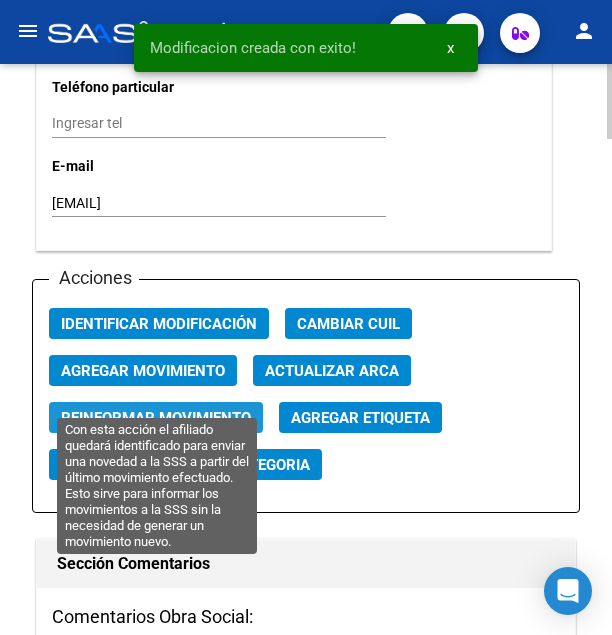 click on "Reinformar Movimiento" 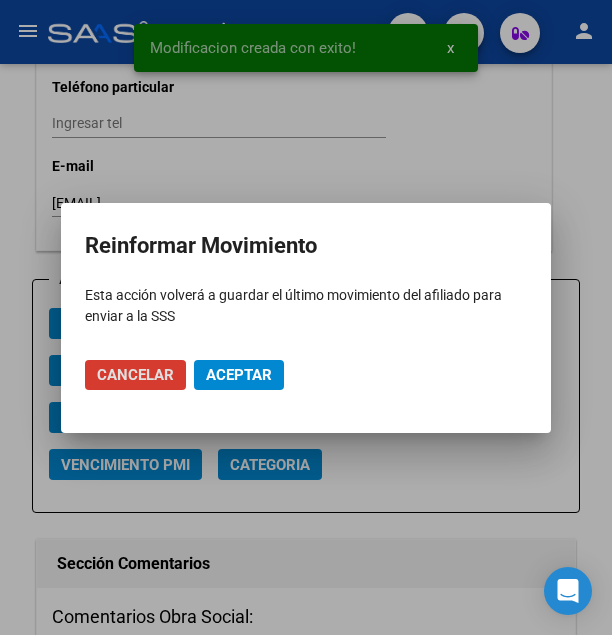 click on "Aceptar" at bounding box center [239, 375] 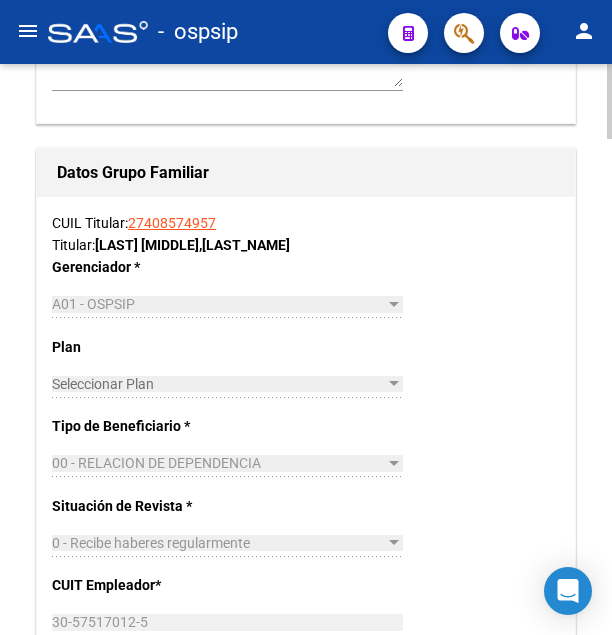 scroll, scrollTop: 2958, scrollLeft: 0, axis: vertical 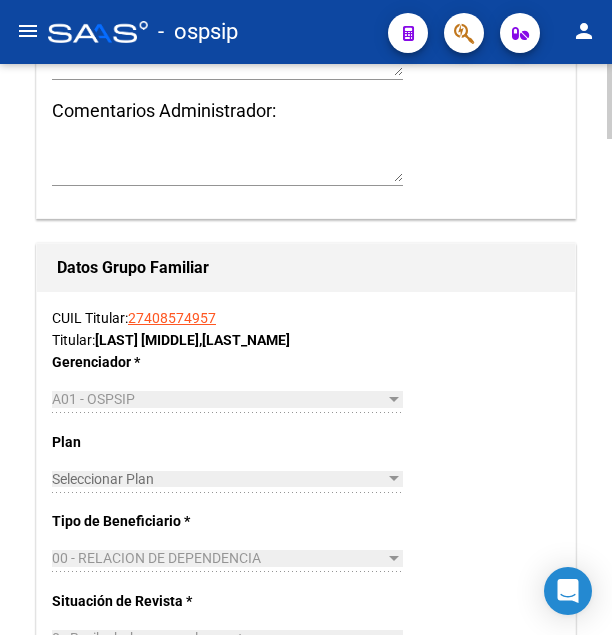 click on "27408574957" 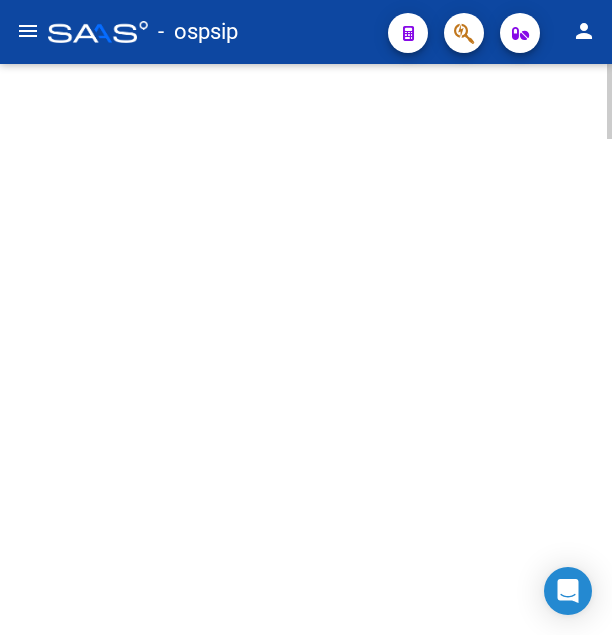 scroll, scrollTop: 0, scrollLeft: 0, axis: both 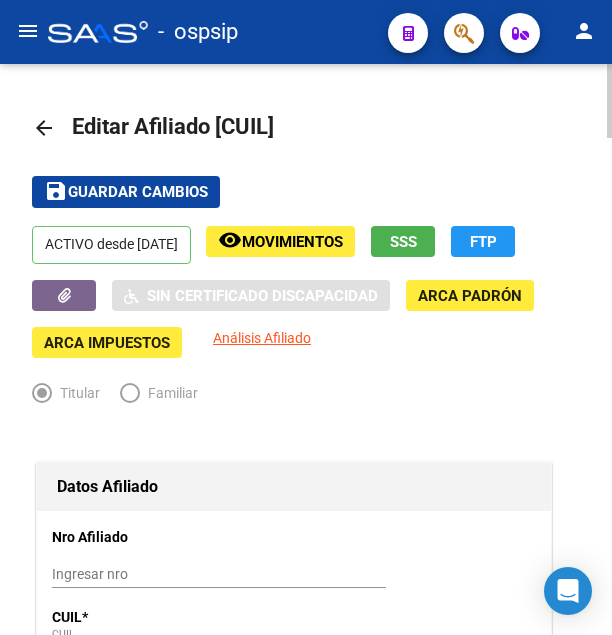 drag, startPoint x: 246, startPoint y: 126, endPoint x: 344, endPoint y: 137, distance: 98.61542 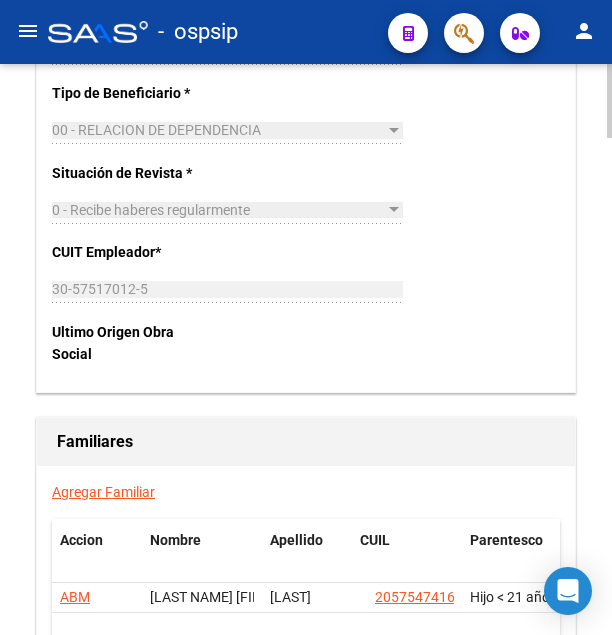 scroll, scrollTop: 3468, scrollLeft: 0, axis: vertical 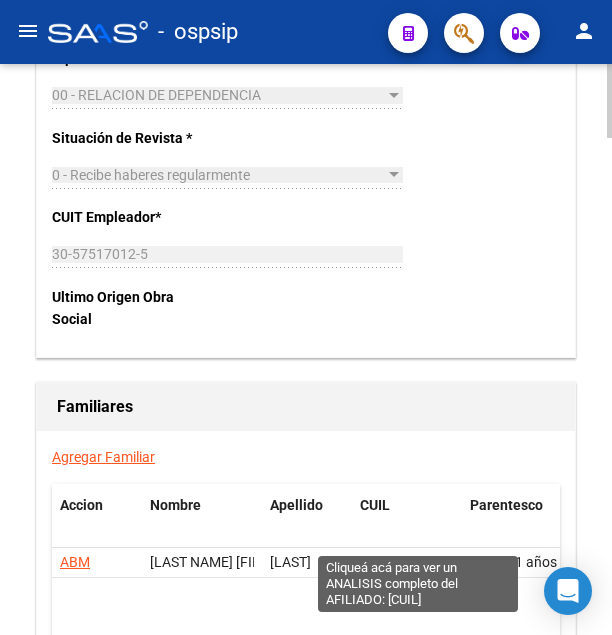 click on "20575474161" 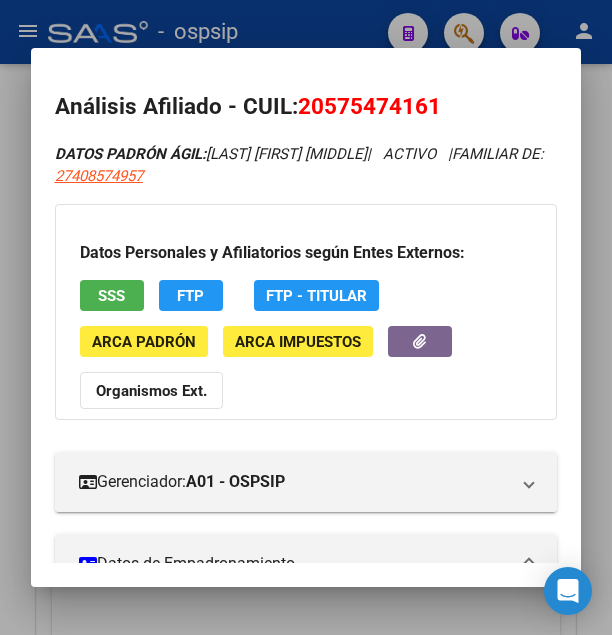 drag, startPoint x: 323, startPoint y: 105, endPoint x: 429, endPoint y: 95, distance: 106.47065 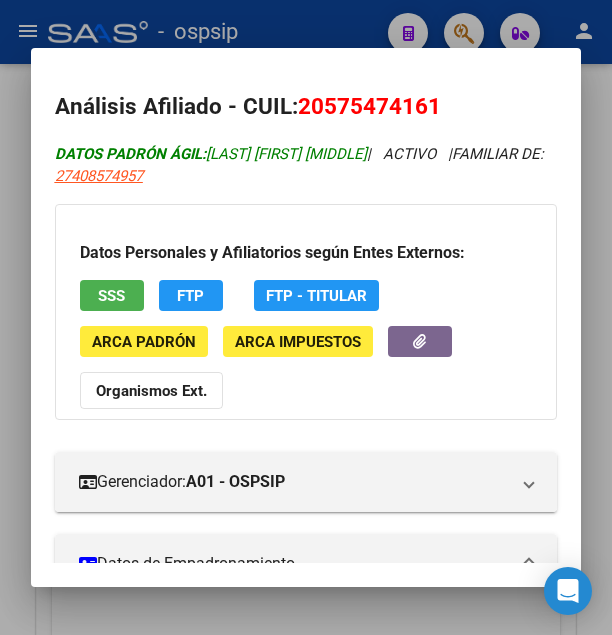 click on "DATOS PADRÓN ÁGIL:  [LAST_NAME] [FIRST_NAME]" at bounding box center [211, 154] 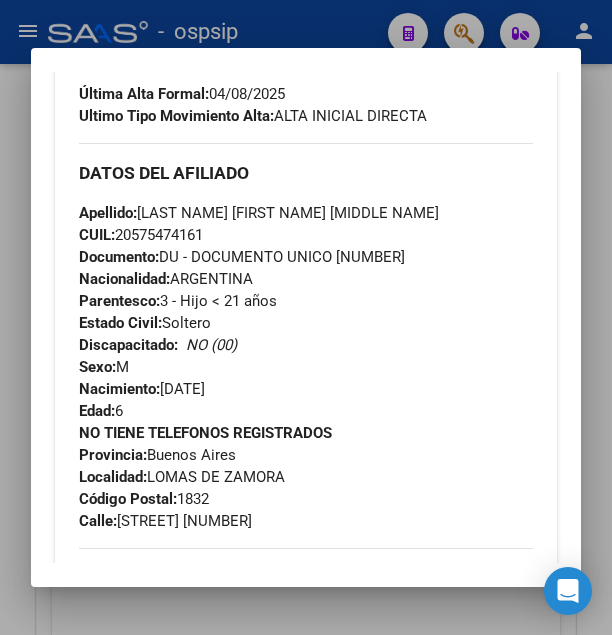 scroll, scrollTop: 648, scrollLeft: 0, axis: vertical 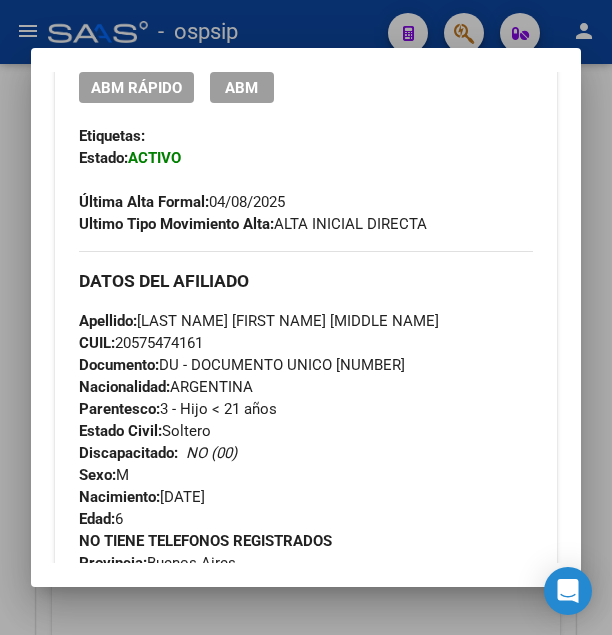 click on "ABM" at bounding box center [242, 87] 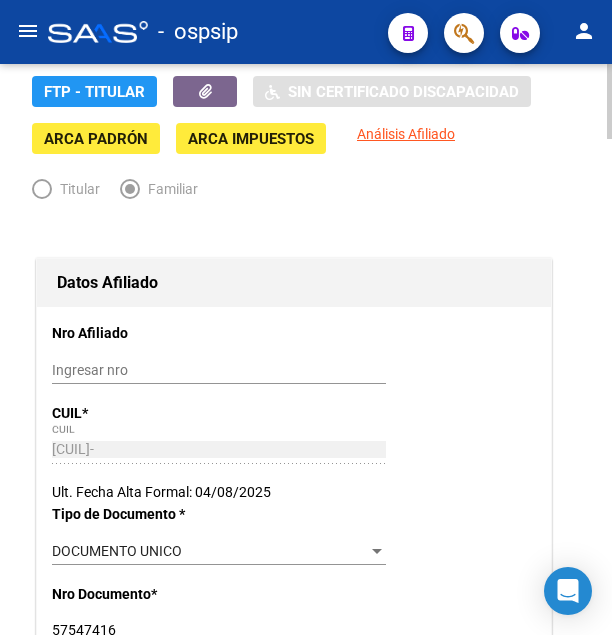 scroll, scrollTop: 0, scrollLeft: 0, axis: both 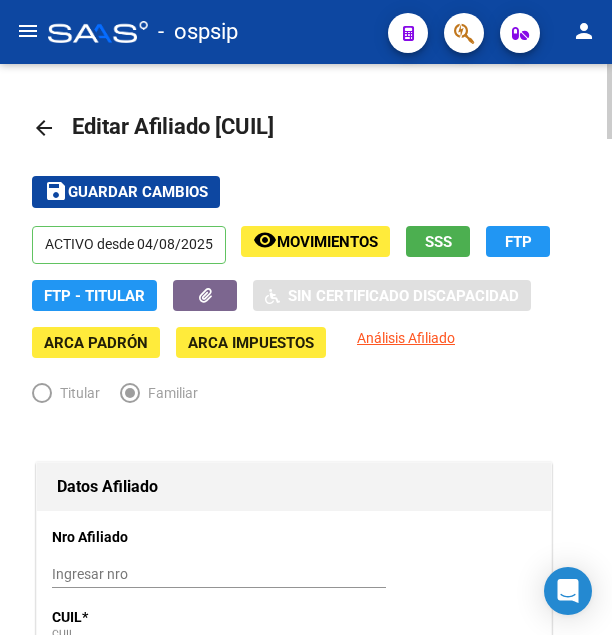 drag, startPoint x: 239, startPoint y: 124, endPoint x: 341, endPoint y: 115, distance: 102.396286 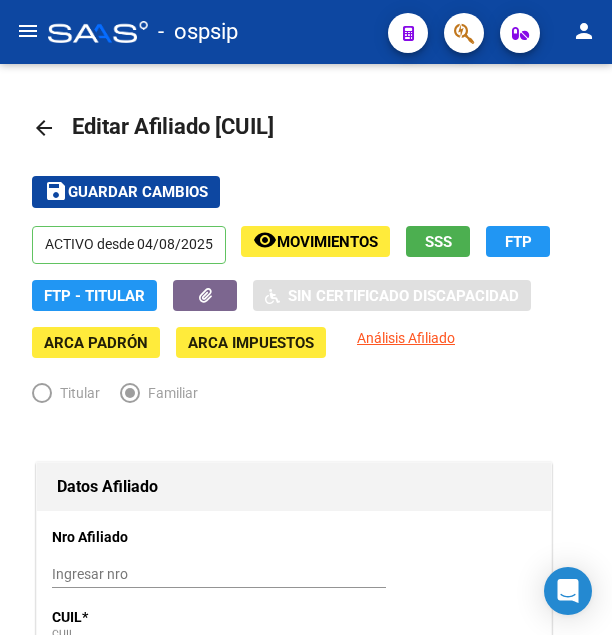 click on "-   ospsip" 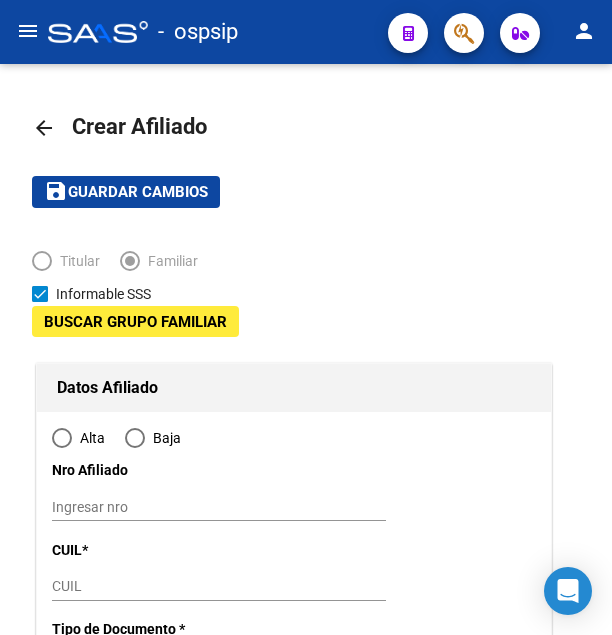 type on "30-57517012-5" 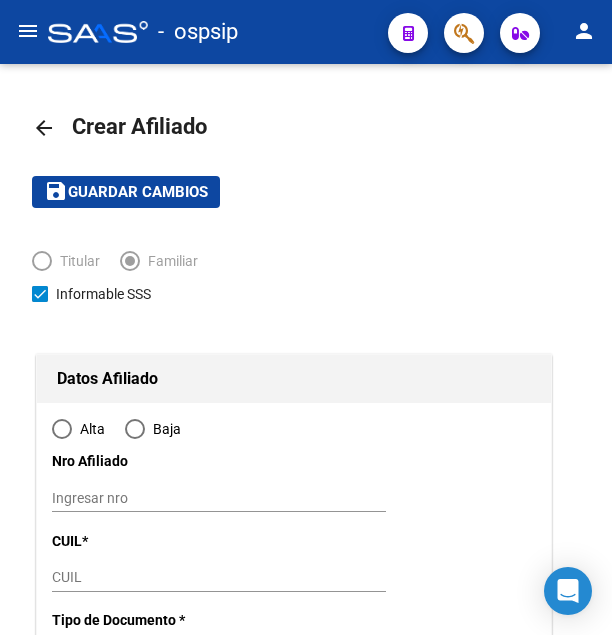 type on "LOMAS DE ZAMORA" 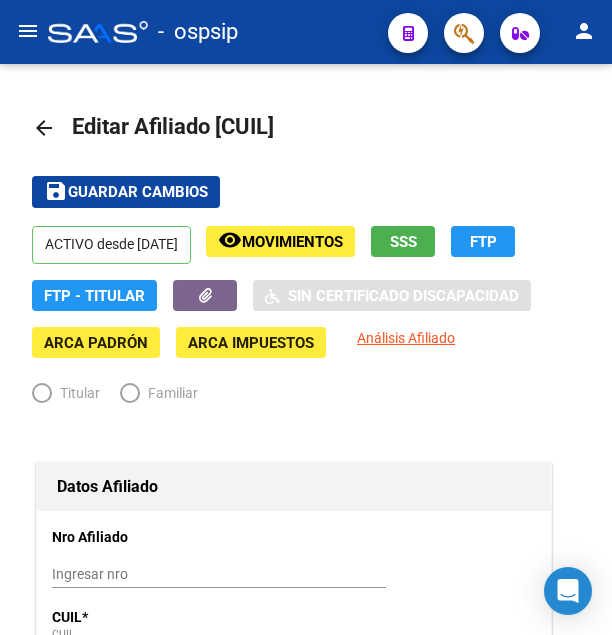 radio on "true" 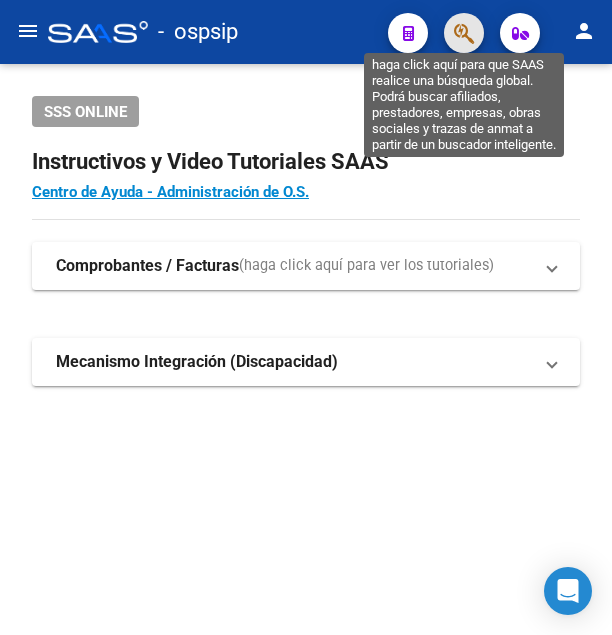click 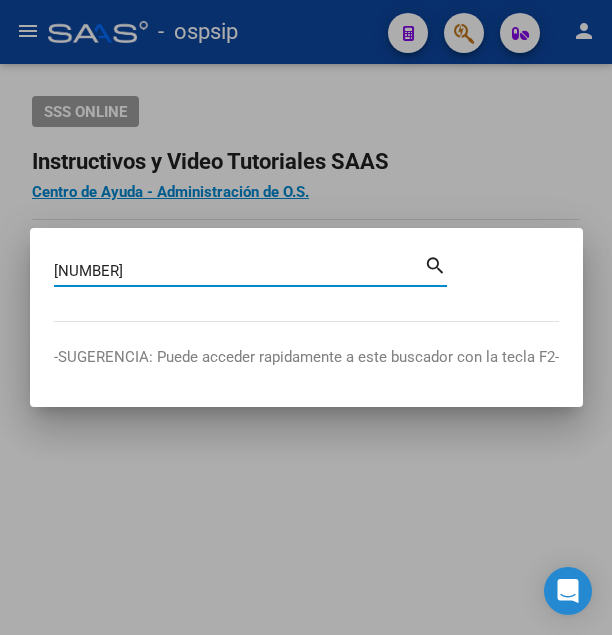 type on "[NUMBER]" 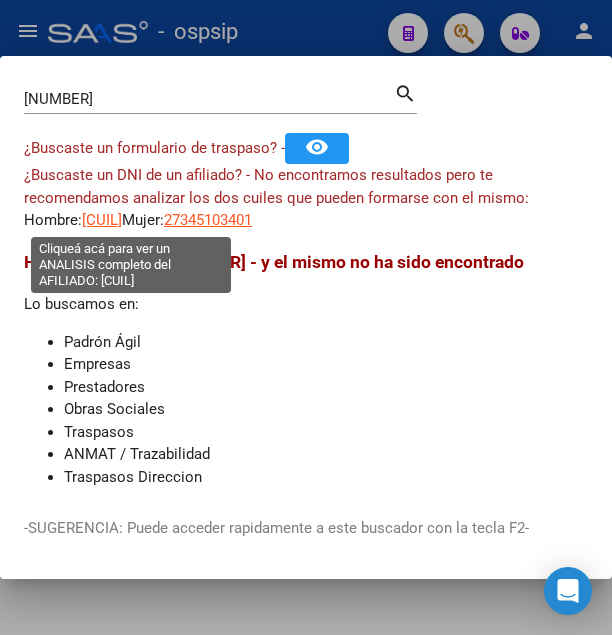 click on "[CUIL]" at bounding box center (102, 220) 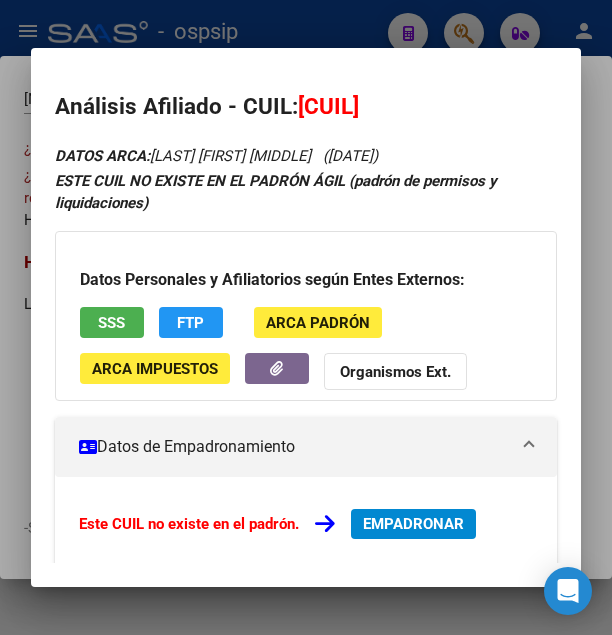 click at bounding box center (306, 317) 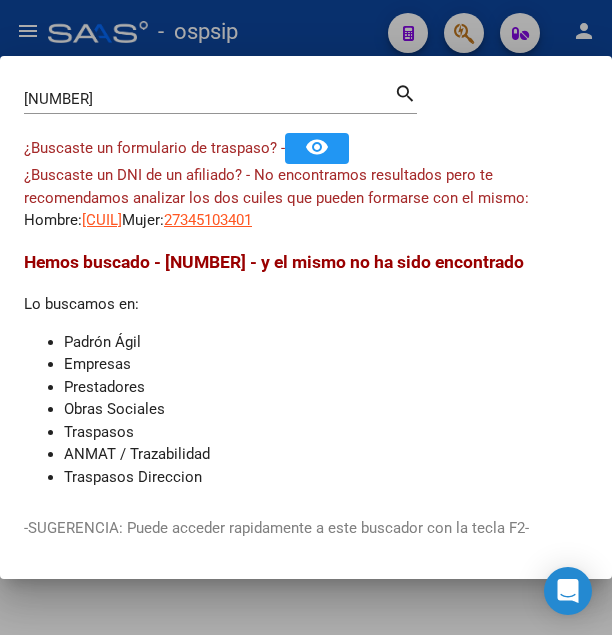 click at bounding box center [306, 317] 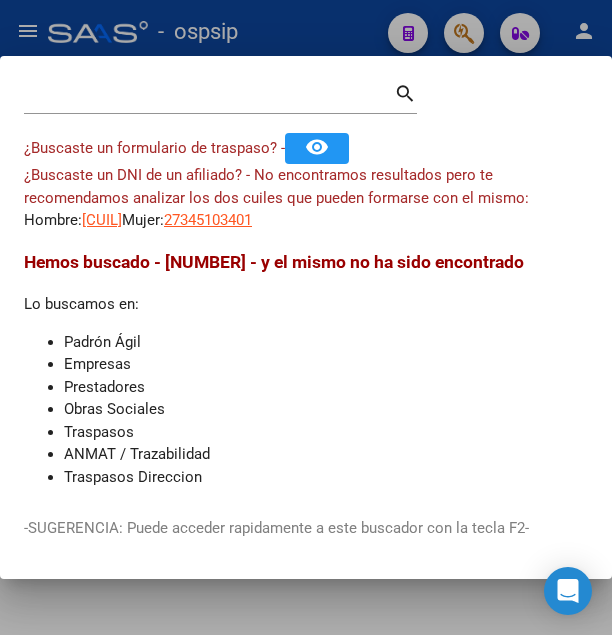 click on "-   ospsip" 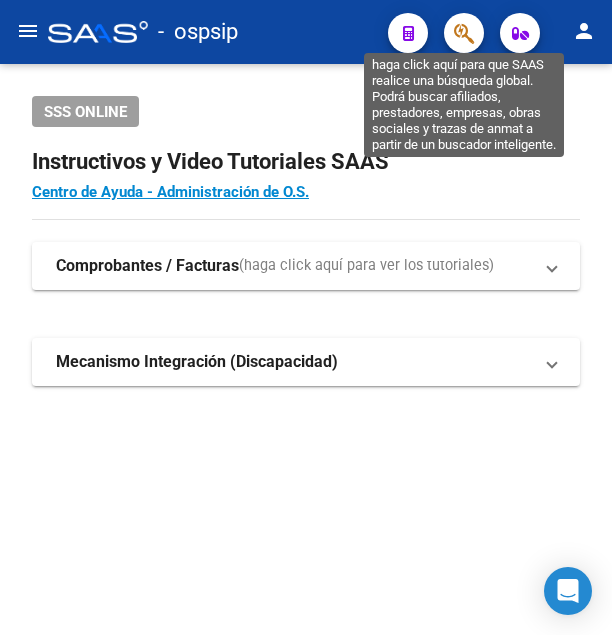 click 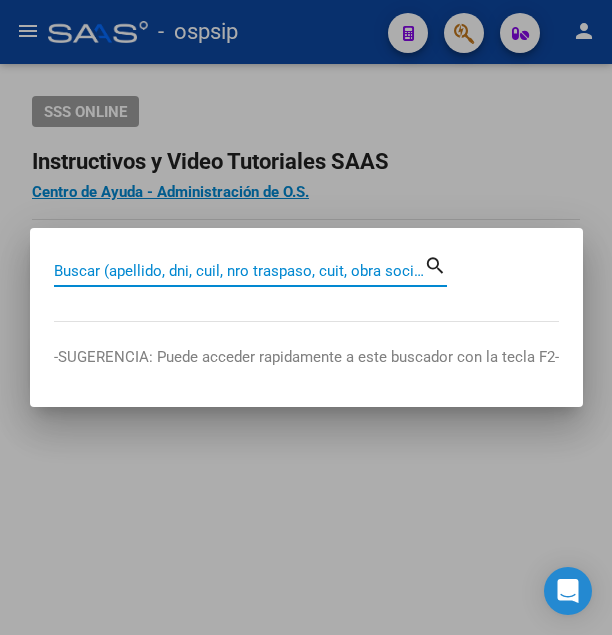click on "Buscar (apellido, dni, cuil, nro traspaso, cuit, obra social)" at bounding box center (239, 271) 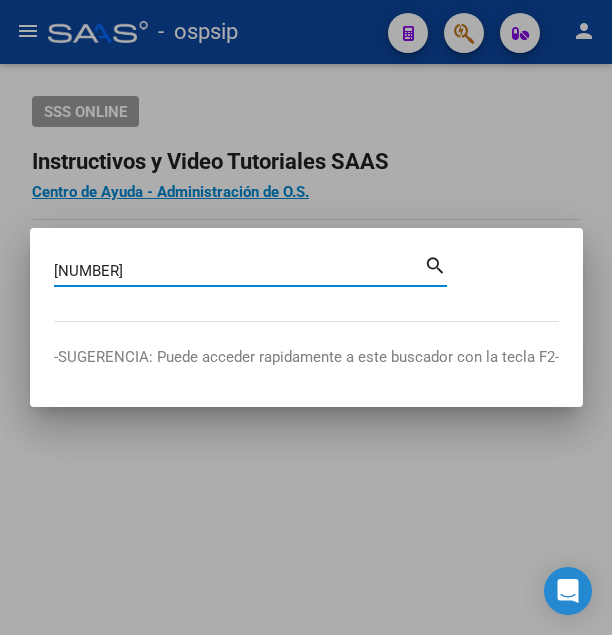 type on "[NUMBER]" 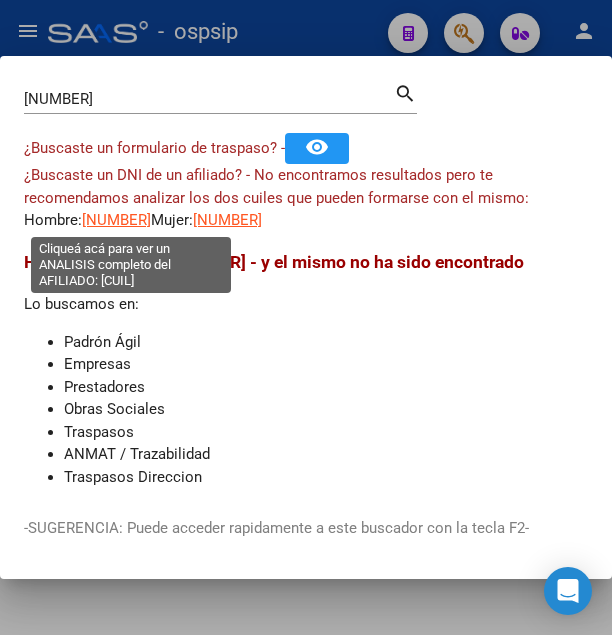 click on "[NUMBER]" at bounding box center (116, 220) 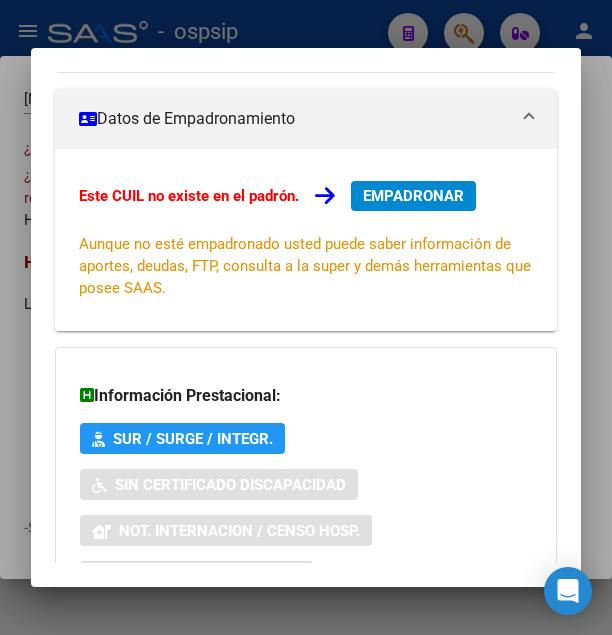 scroll, scrollTop: 491, scrollLeft: 0, axis: vertical 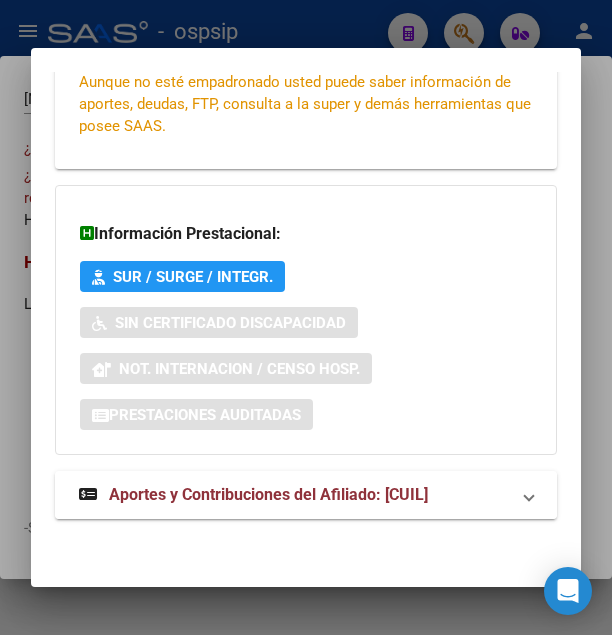 click on "Aportes y Contribuciones del Afiliado: [CUIL]" at bounding box center [268, 494] 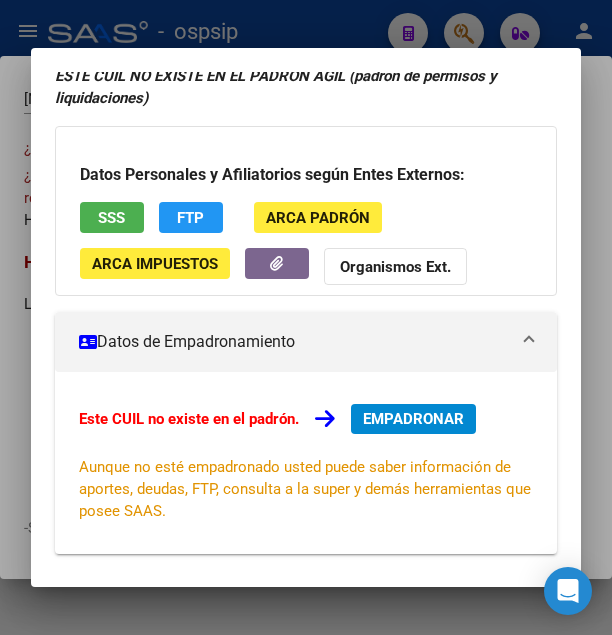 scroll, scrollTop: 68, scrollLeft: 0, axis: vertical 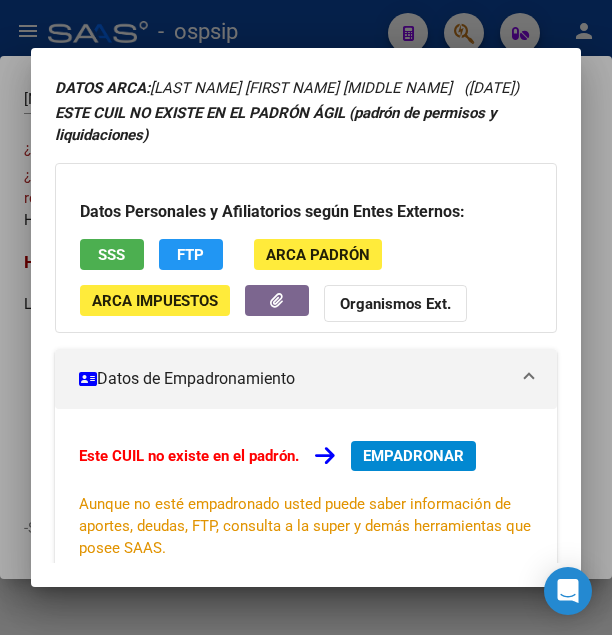 click on "SSS" at bounding box center [112, 254] 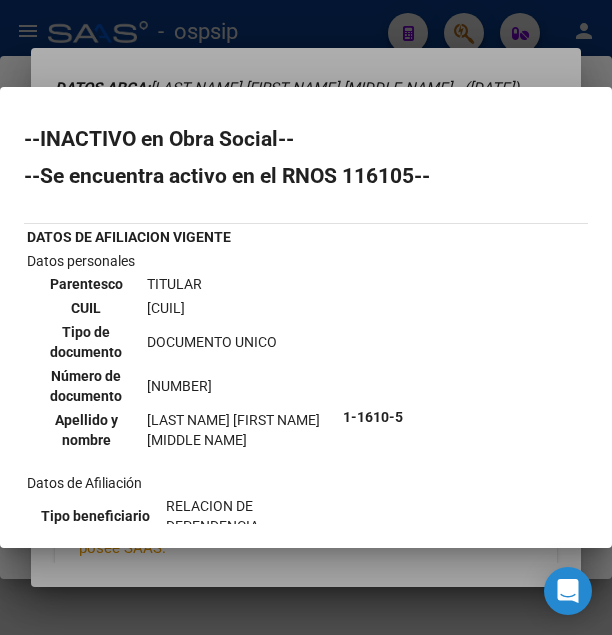 scroll, scrollTop: 108, scrollLeft: 0, axis: vertical 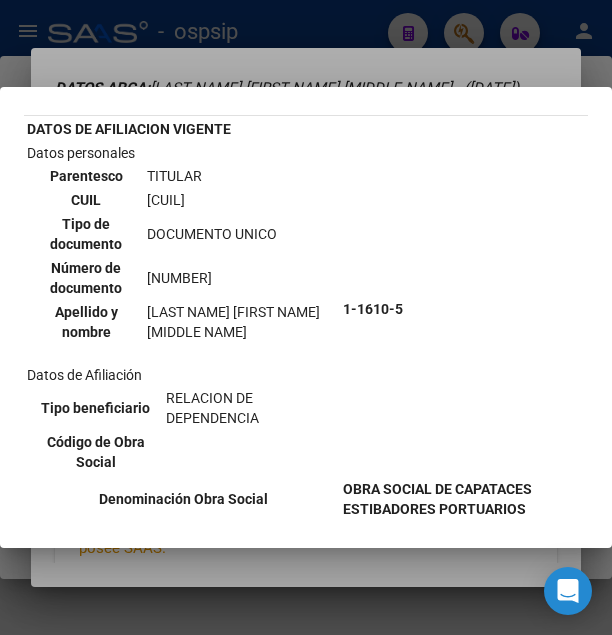 drag, startPoint x: 165, startPoint y: 200, endPoint x: 264, endPoint y: 209, distance: 99.40825 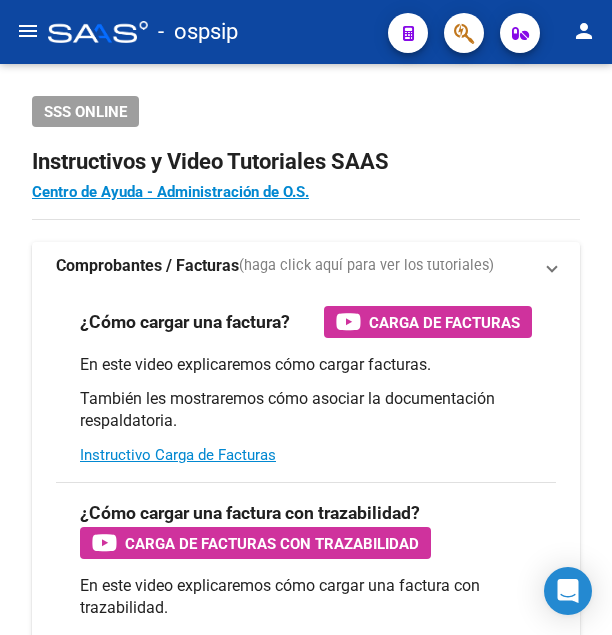 scroll, scrollTop: 0, scrollLeft: 0, axis: both 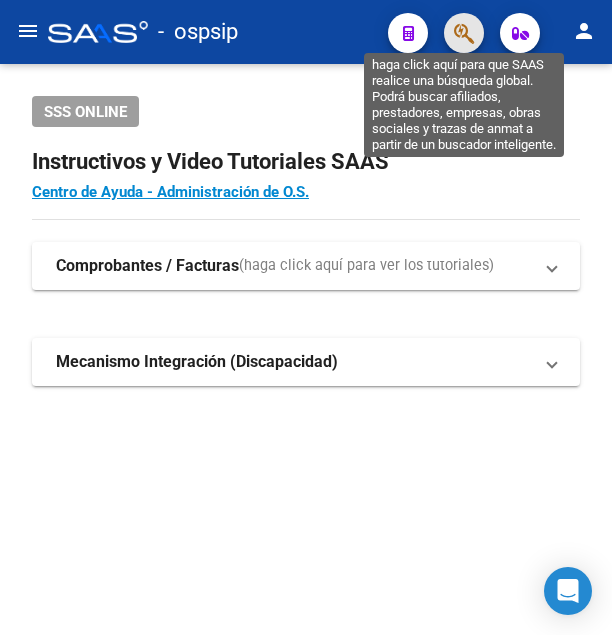 click 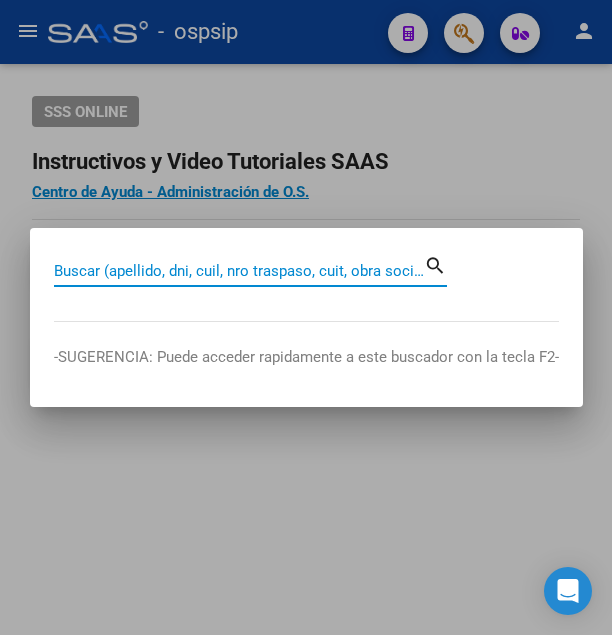 click on "Buscar (apellido, dni, cuil, nro traspaso, cuit, obra social)" at bounding box center (239, 271) 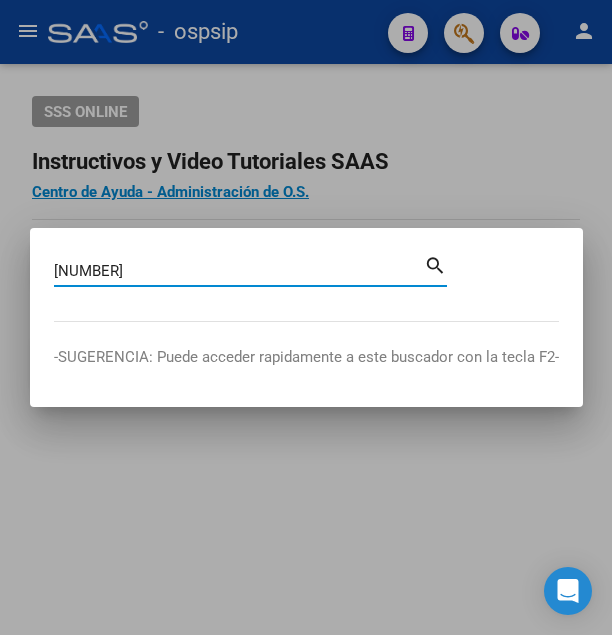 type on "18642478" 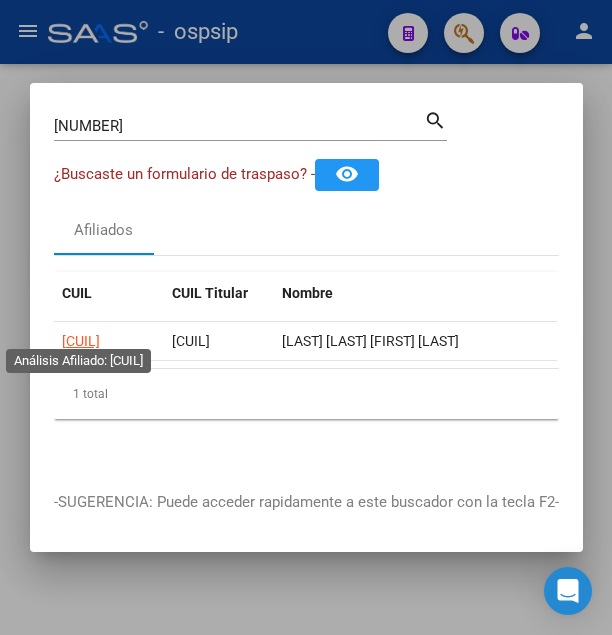 click on "27186424781" 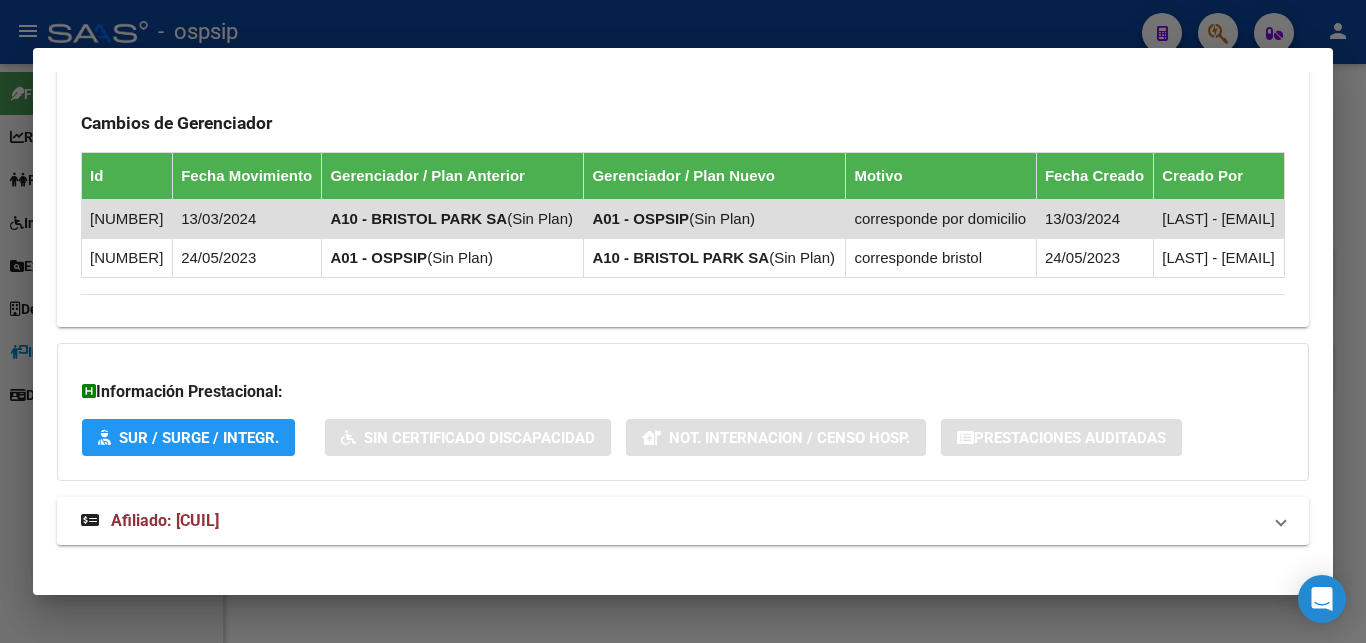 scroll, scrollTop: 1251, scrollLeft: 0, axis: vertical 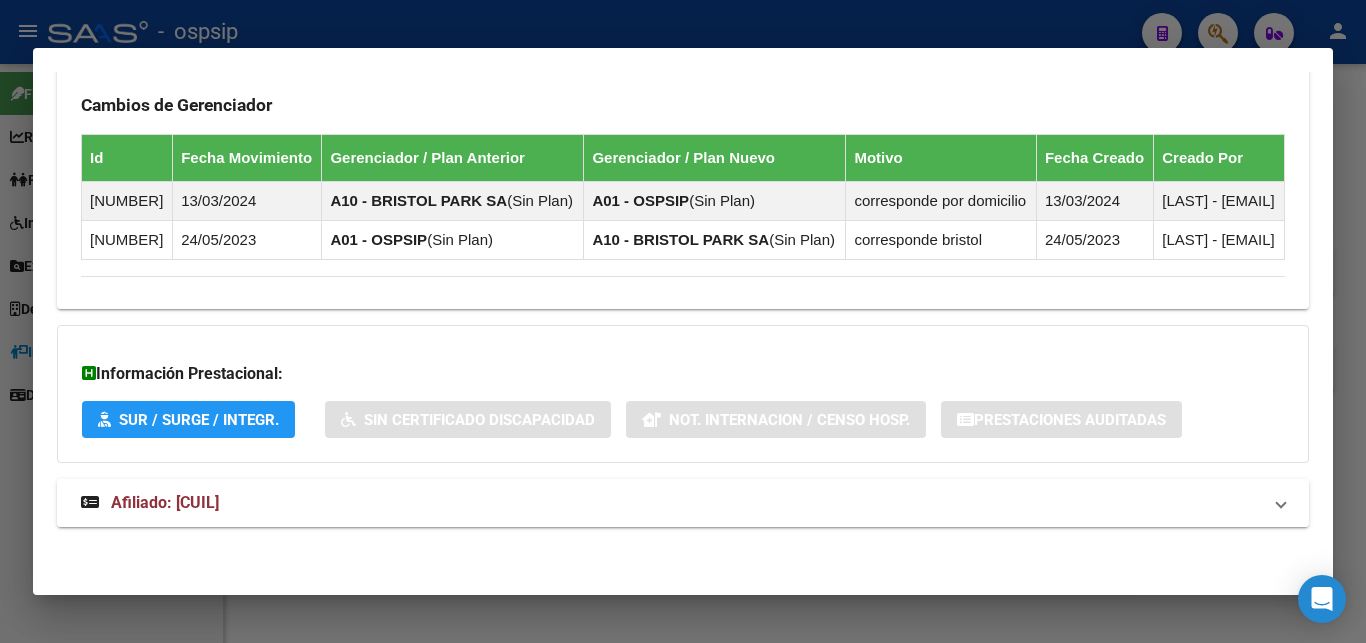 click on "Aportes y Contribuciones del Afiliado: 27186424781" at bounding box center [165, 502] 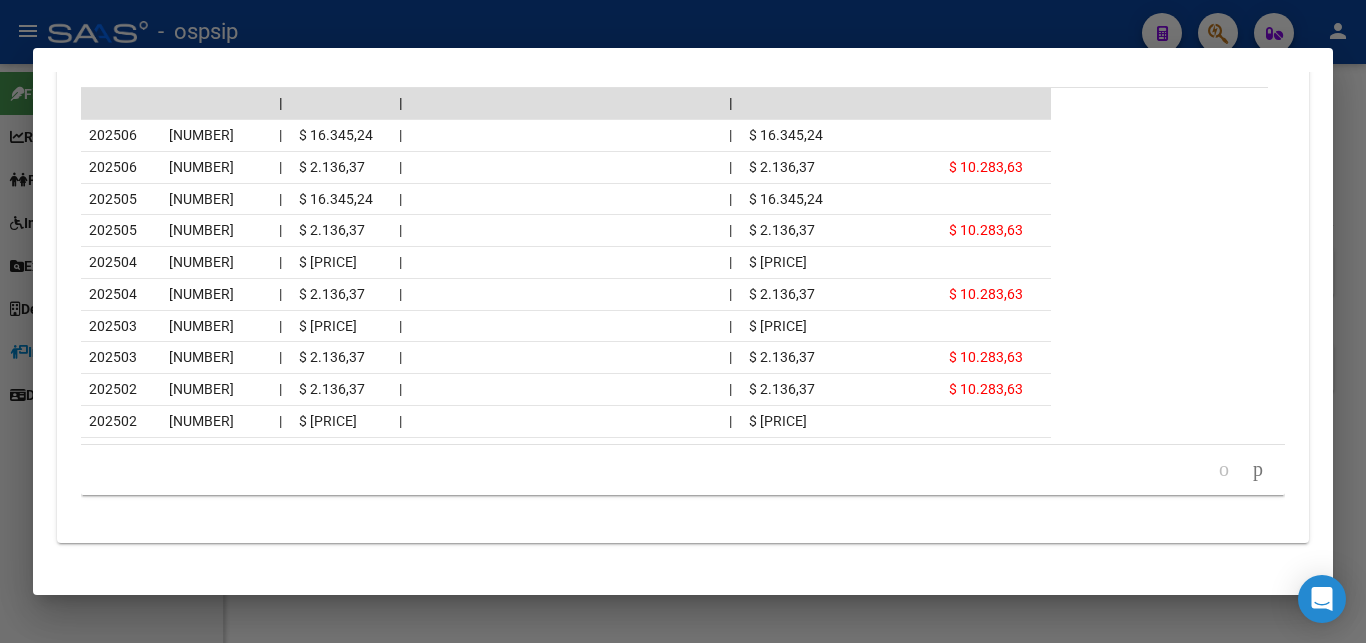 scroll, scrollTop: 2016, scrollLeft: 0, axis: vertical 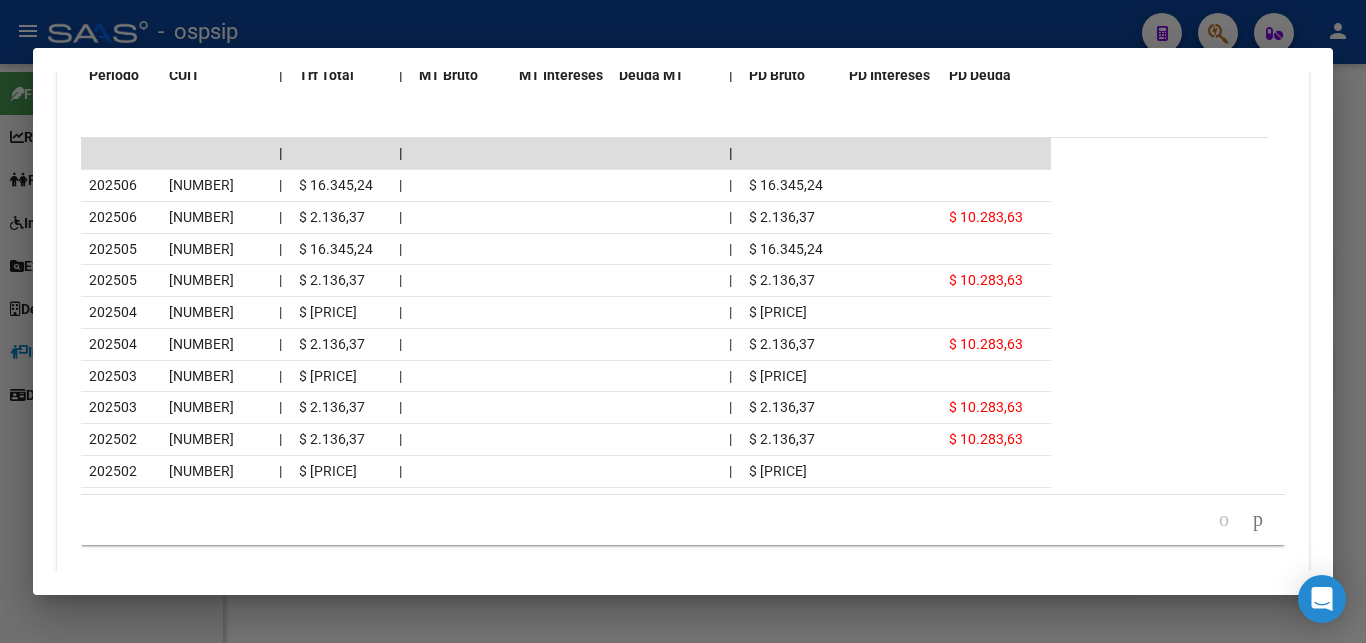 click on "202504 20379886958 | $ 2.136,37 | | $ 2.136,37 $ 10.283,63" 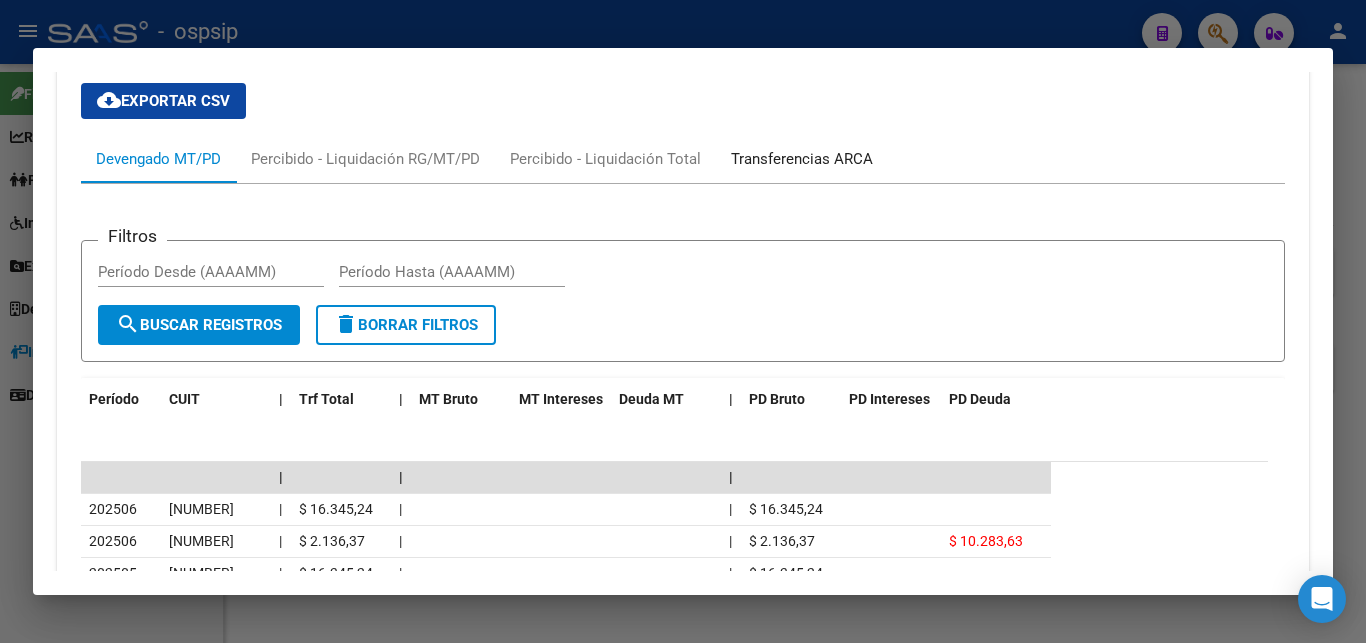 click on "Transferencias ARCA" at bounding box center [802, 159] 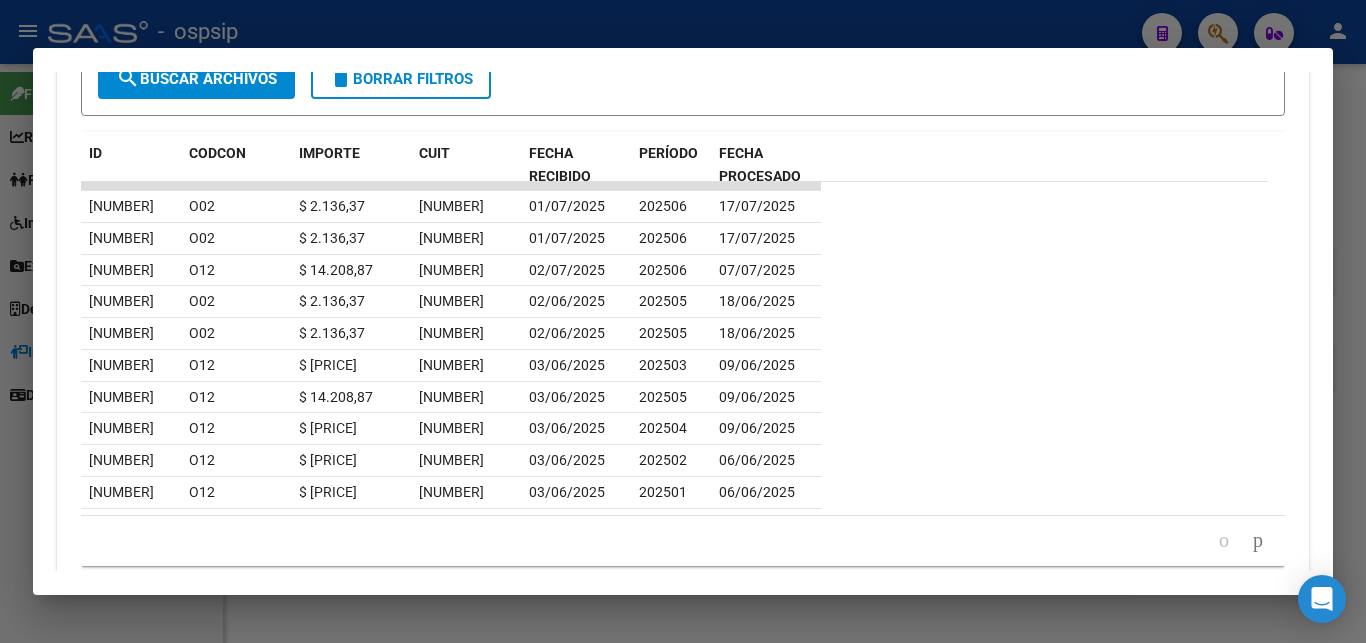scroll, scrollTop: 1988, scrollLeft: 0, axis: vertical 